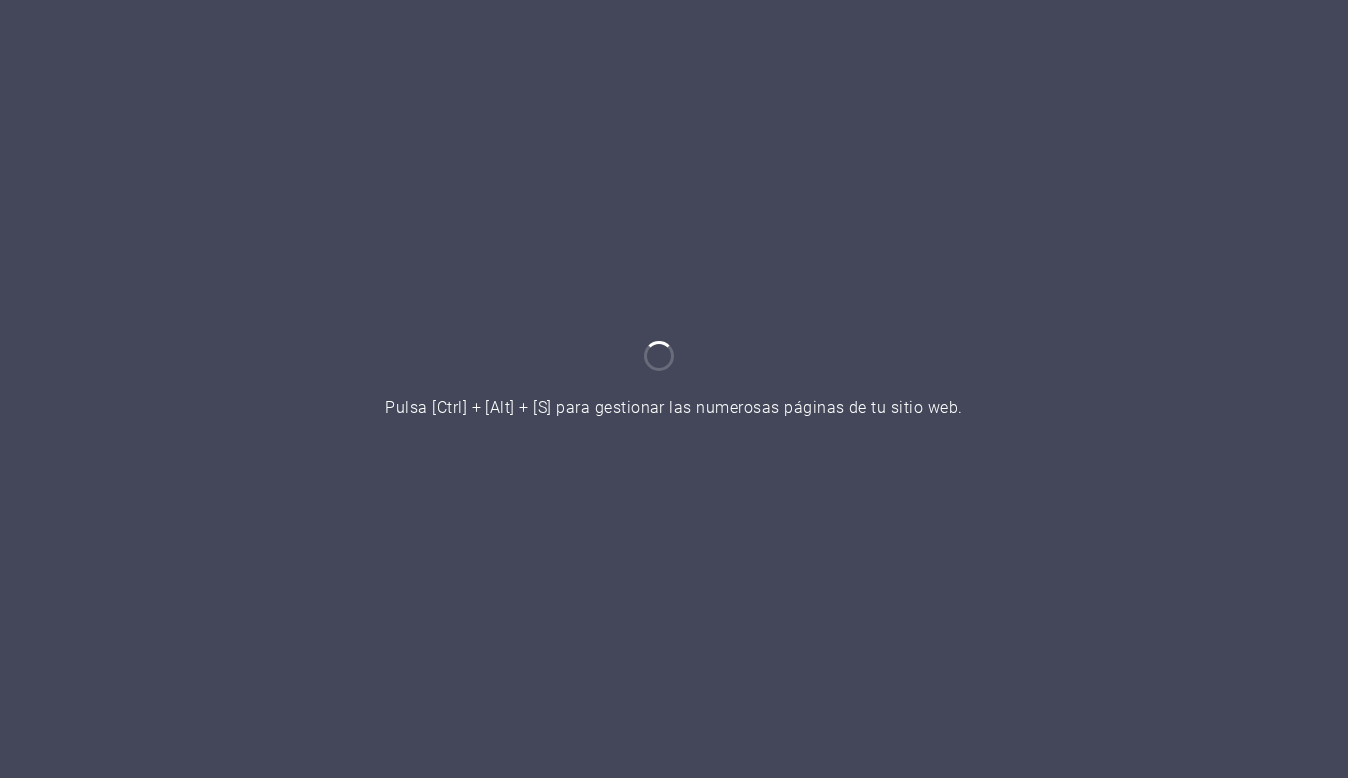 scroll, scrollTop: 0, scrollLeft: 0, axis: both 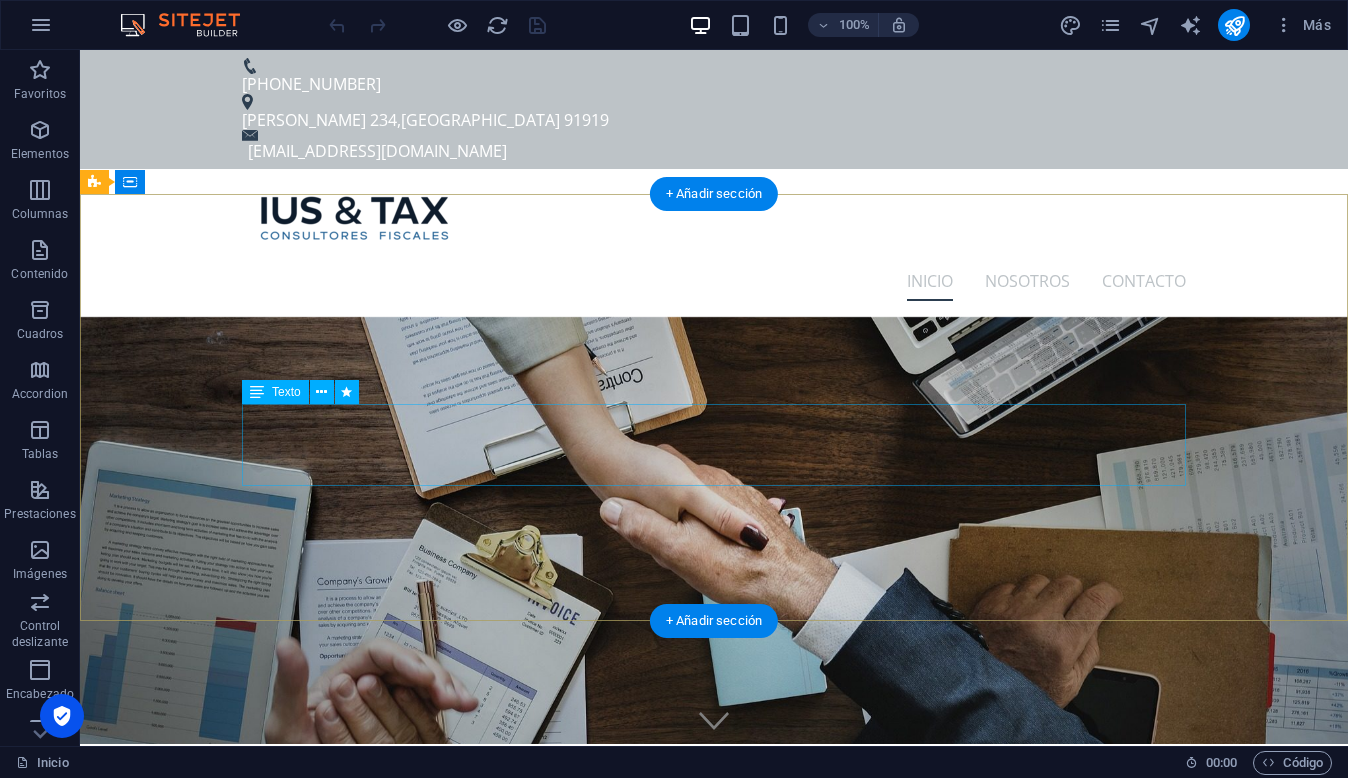 click on "Texto" at bounding box center (286, 392) 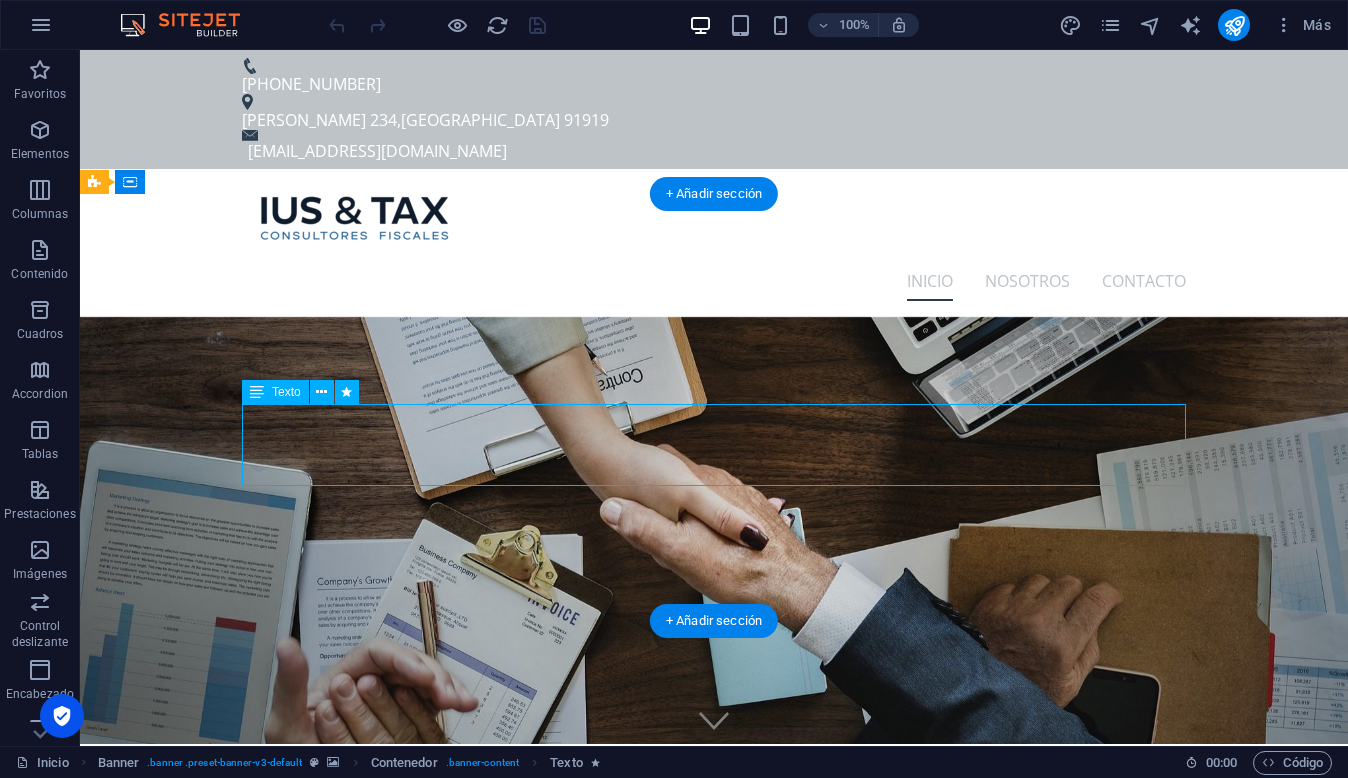 click on "Texto" at bounding box center (286, 392) 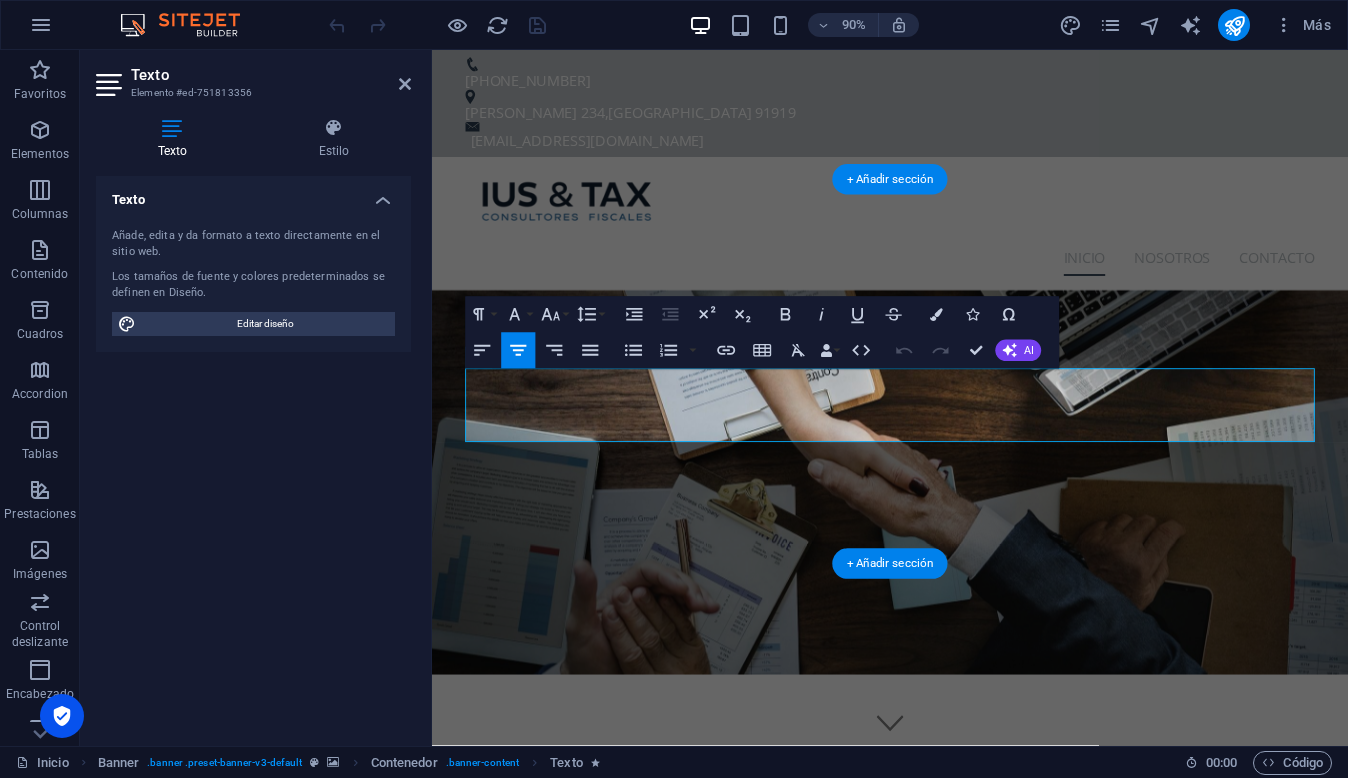 click on "Expertos en derecho fiscal y comercio exterior, con visión estratégica y precisión jurídica." at bounding box center [940, 994] 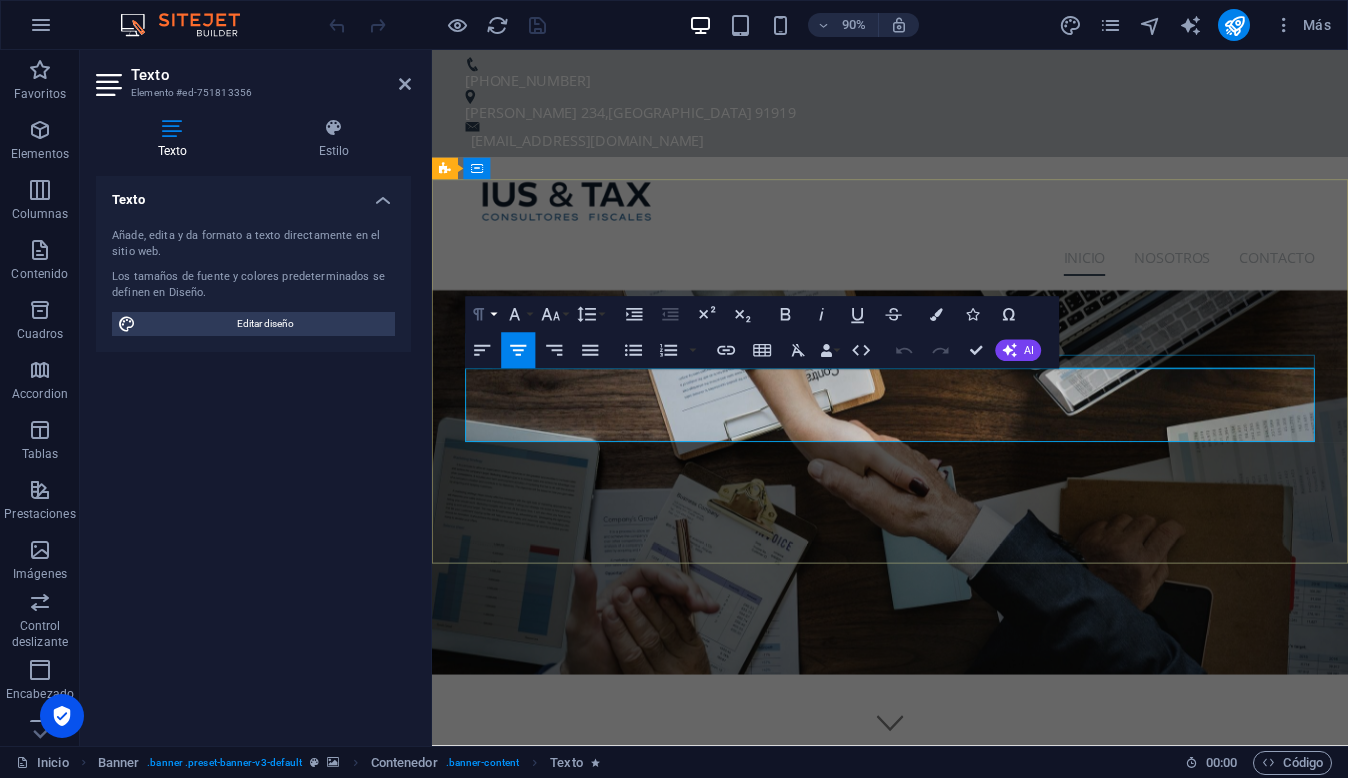click 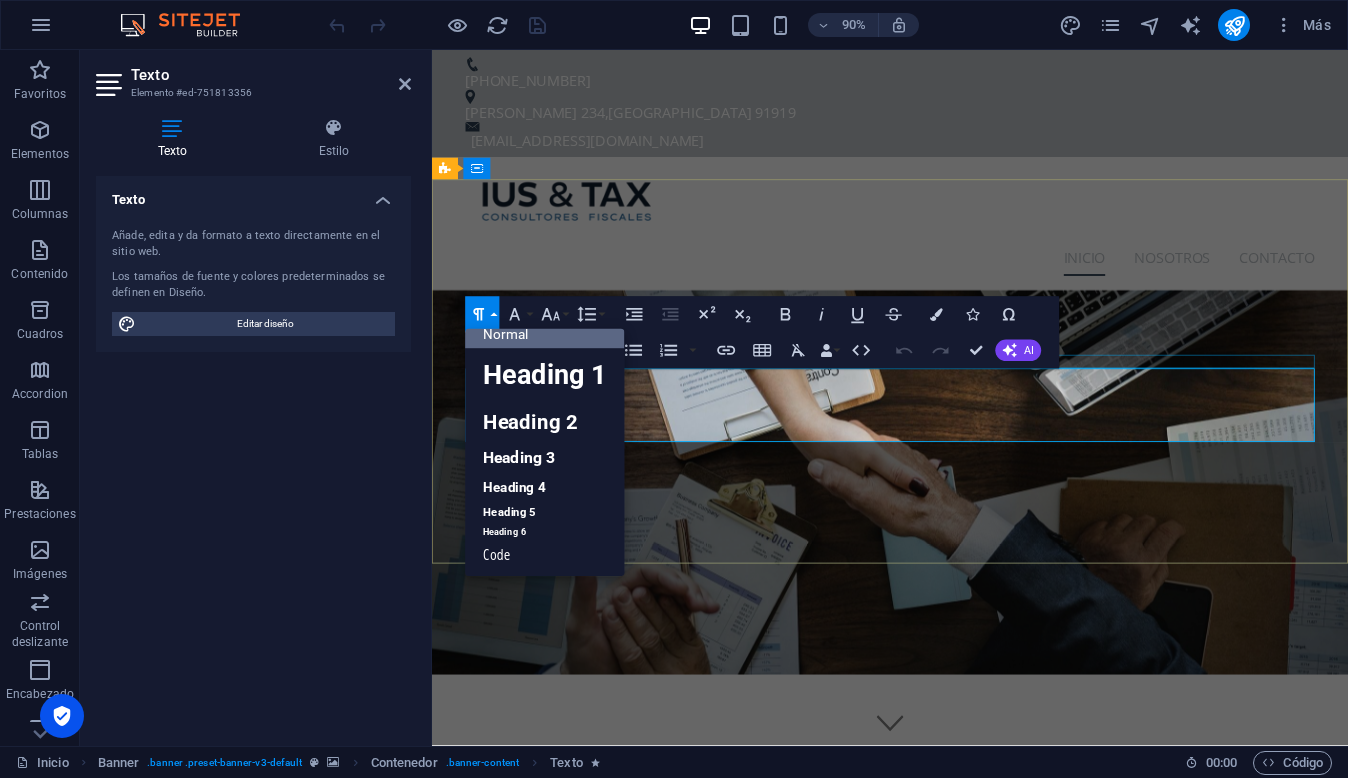 scroll, scrollTop: 15, scrollLeft: 0, axis: vertical 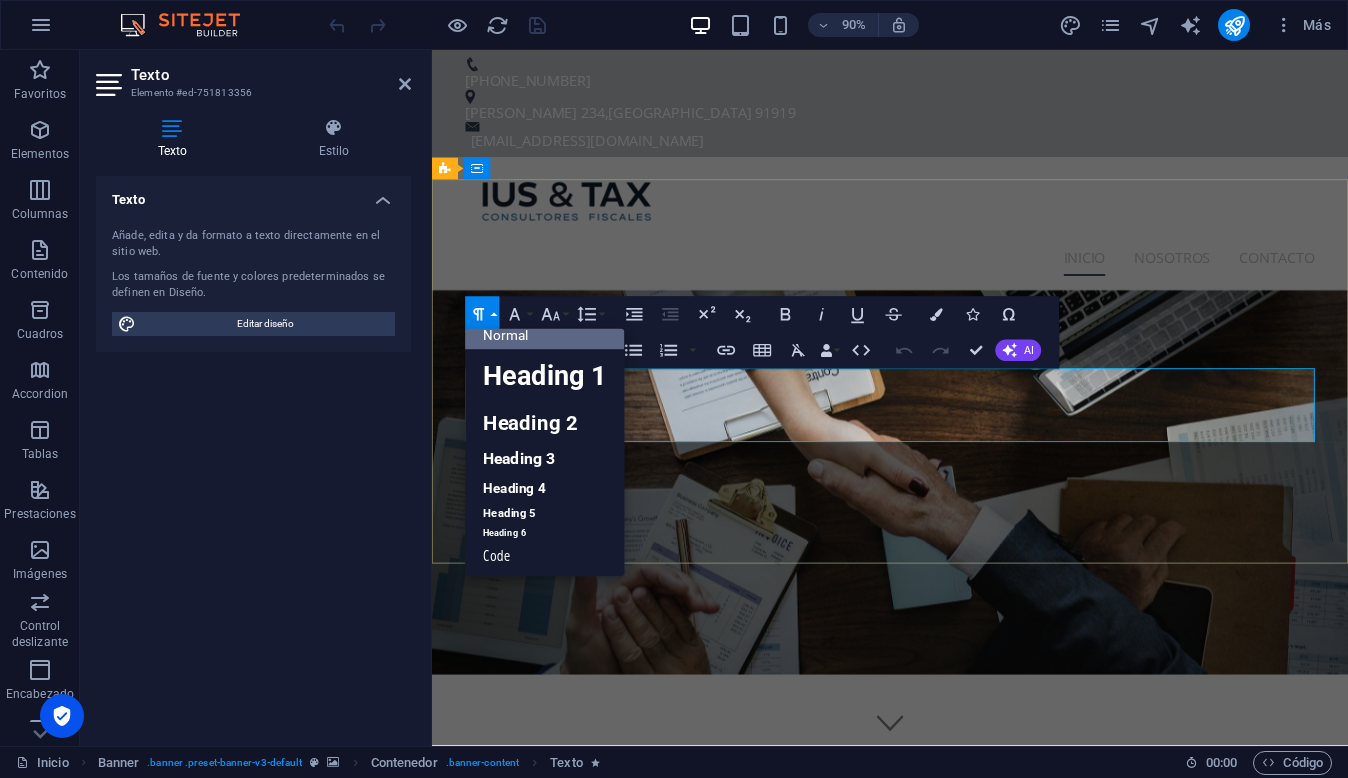 click on "Expertos en derecho fiscal y comercio exterior, con visión estratégica y precisión jurídica." at bounding box center [940, 994] 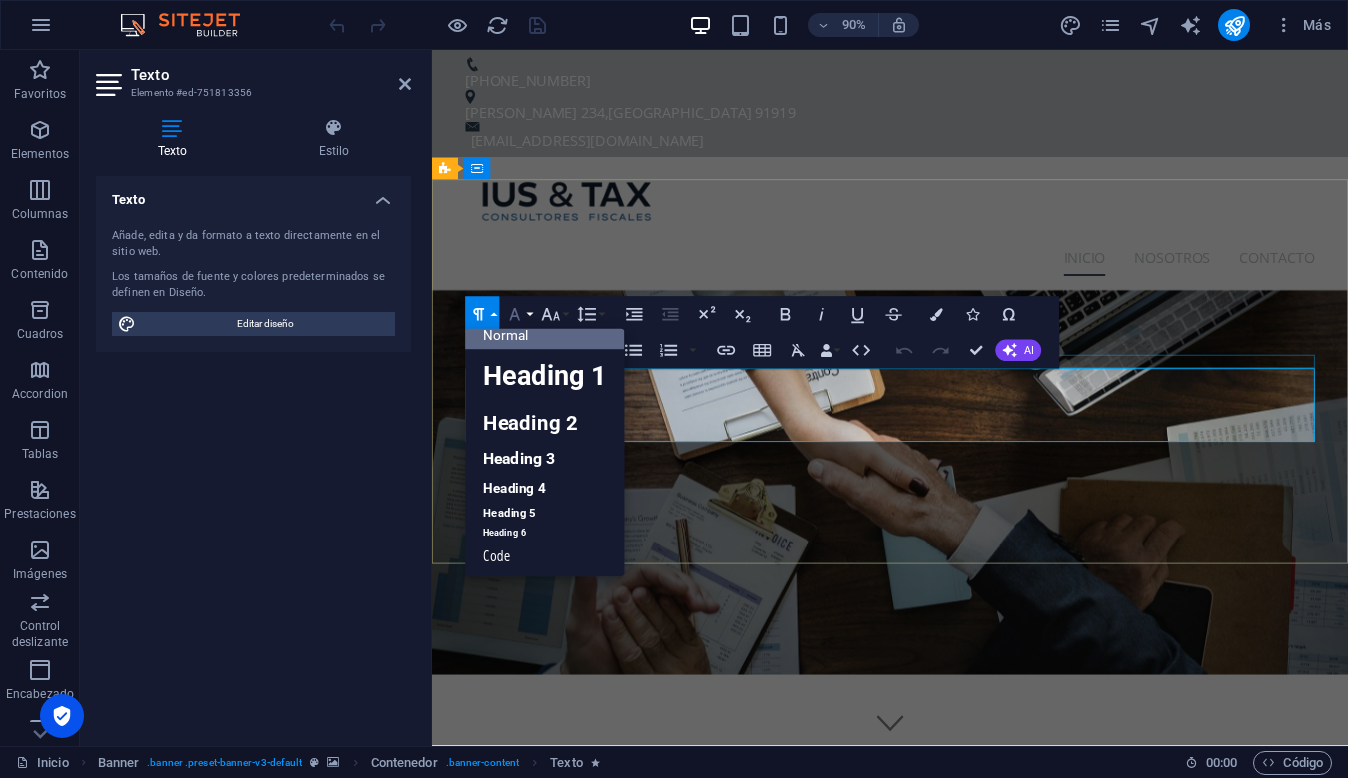 click on "Font Family" at bounding box center (518, 315) 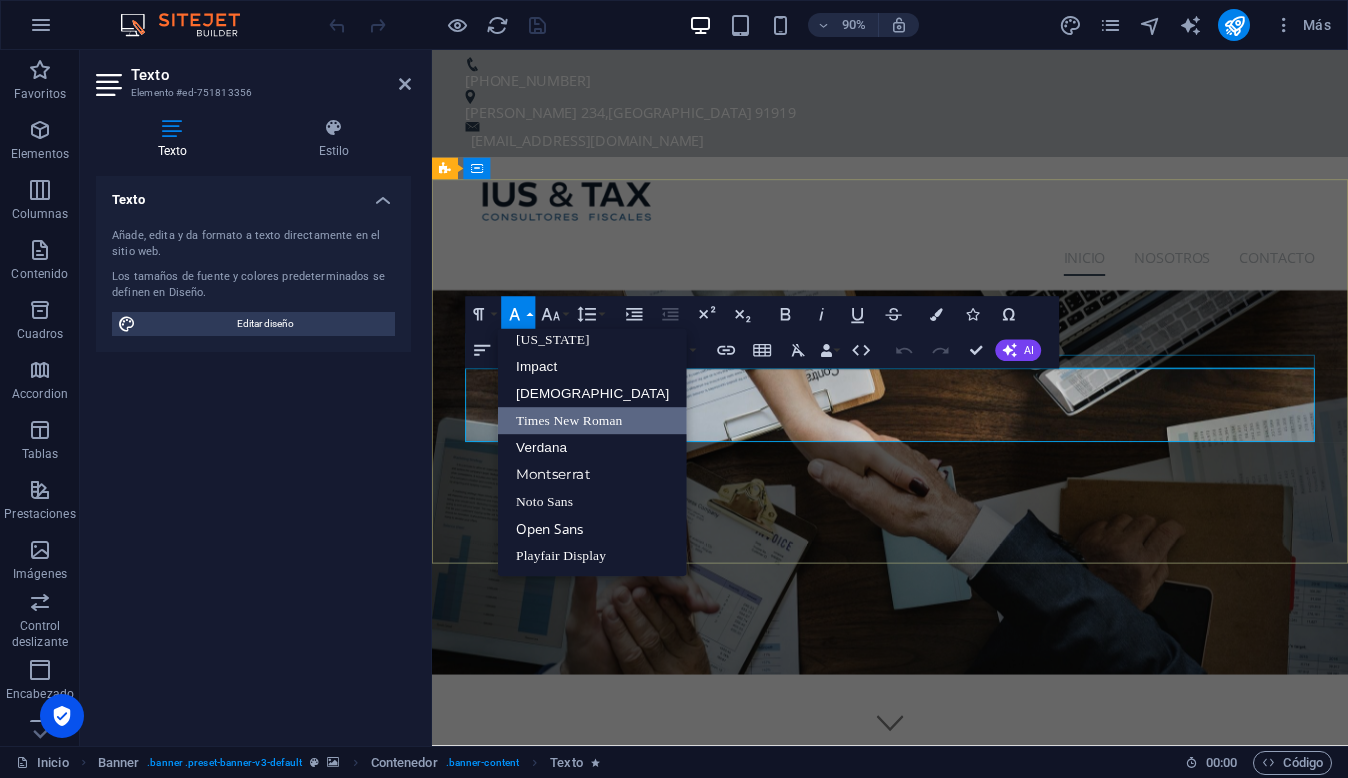 scroll, scrollTop: 41, scrollLeft: 0, axis: vertical 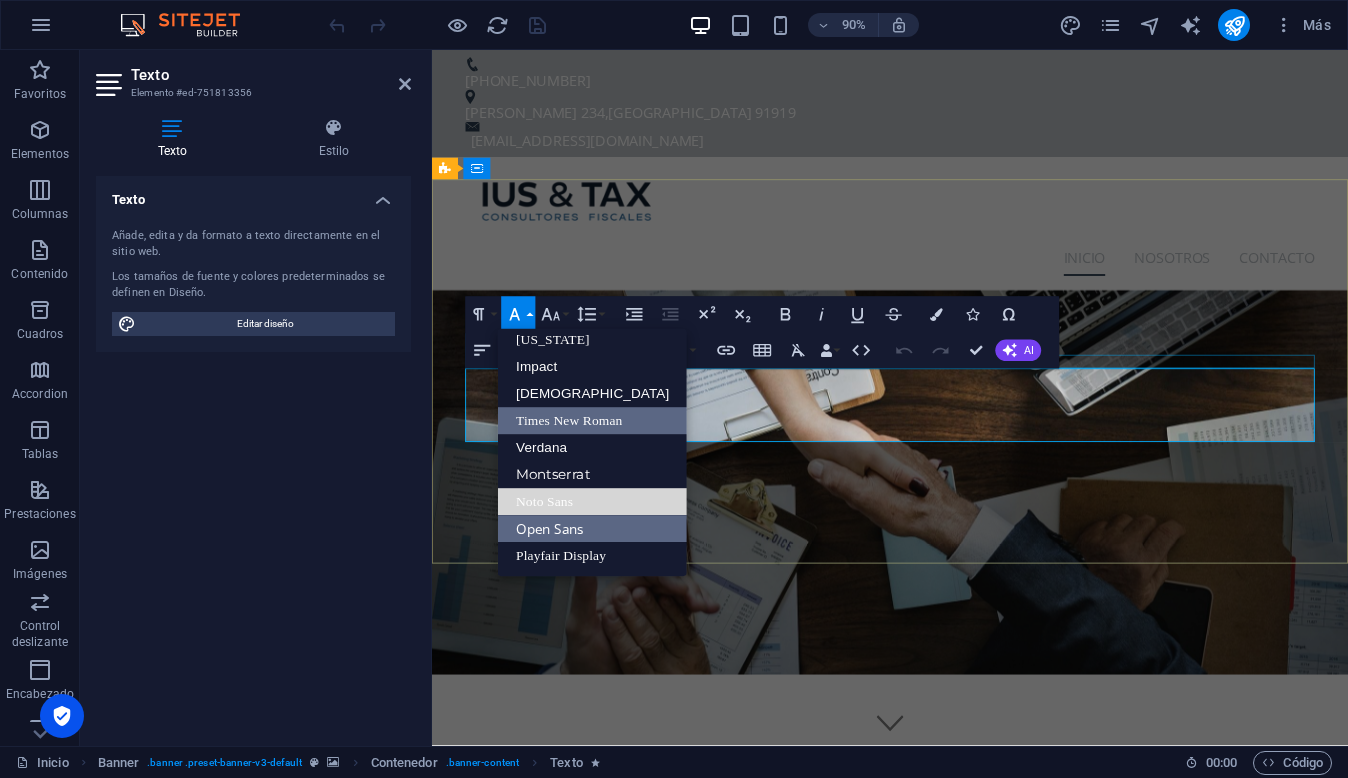 drag, startPoint x: 591, startPoint y: 514, endPoint x: 589, endPoint y: 530, distance: 16.124516 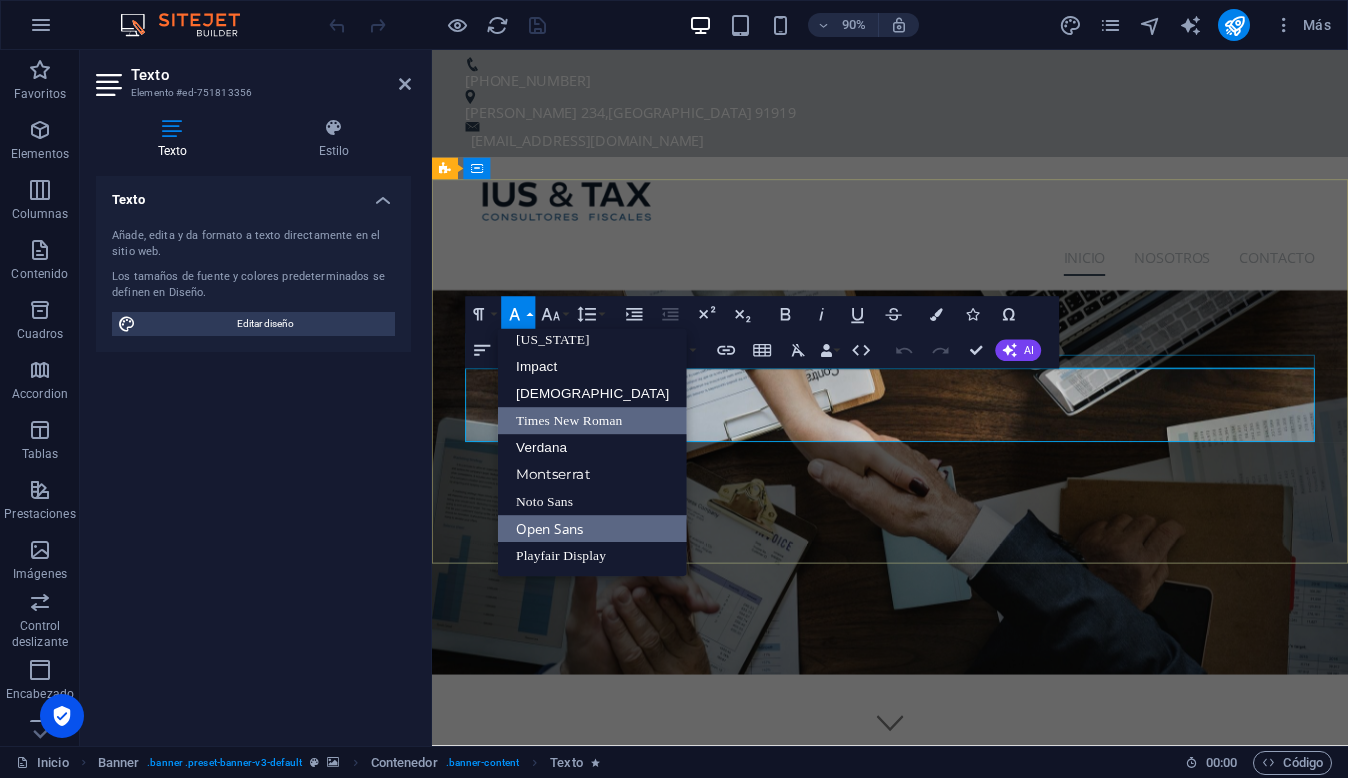 click on "Open Sans" at bounding box center (592, 528) 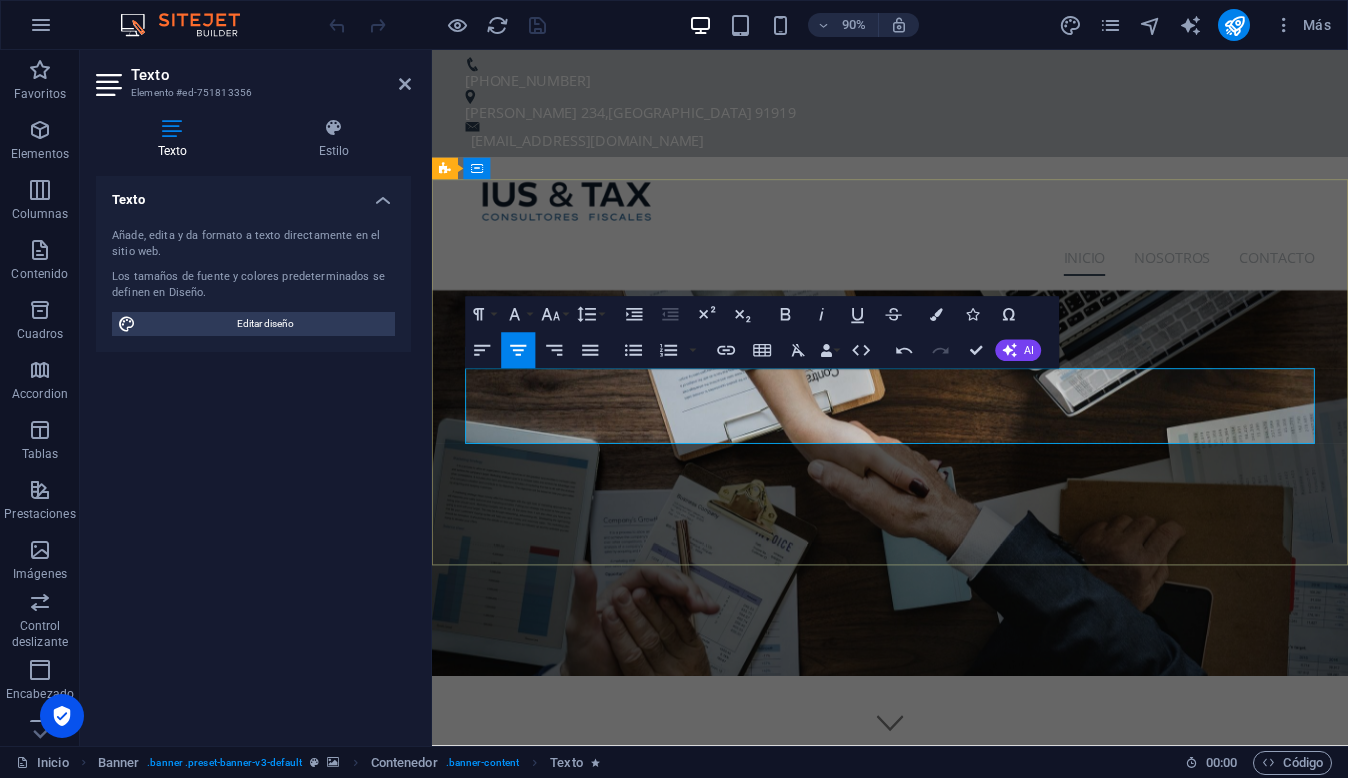 click on "Expertos en derecho" at bounding box center (674, 978) 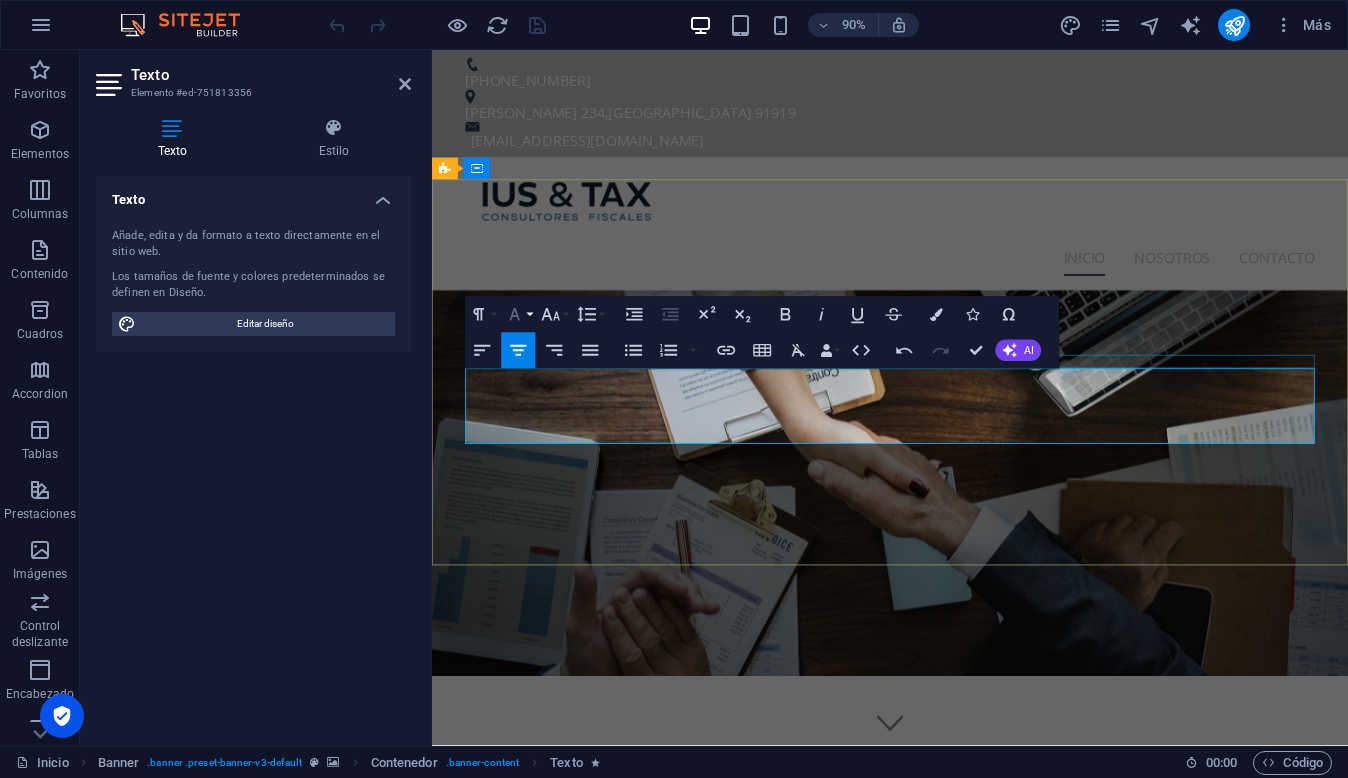 click 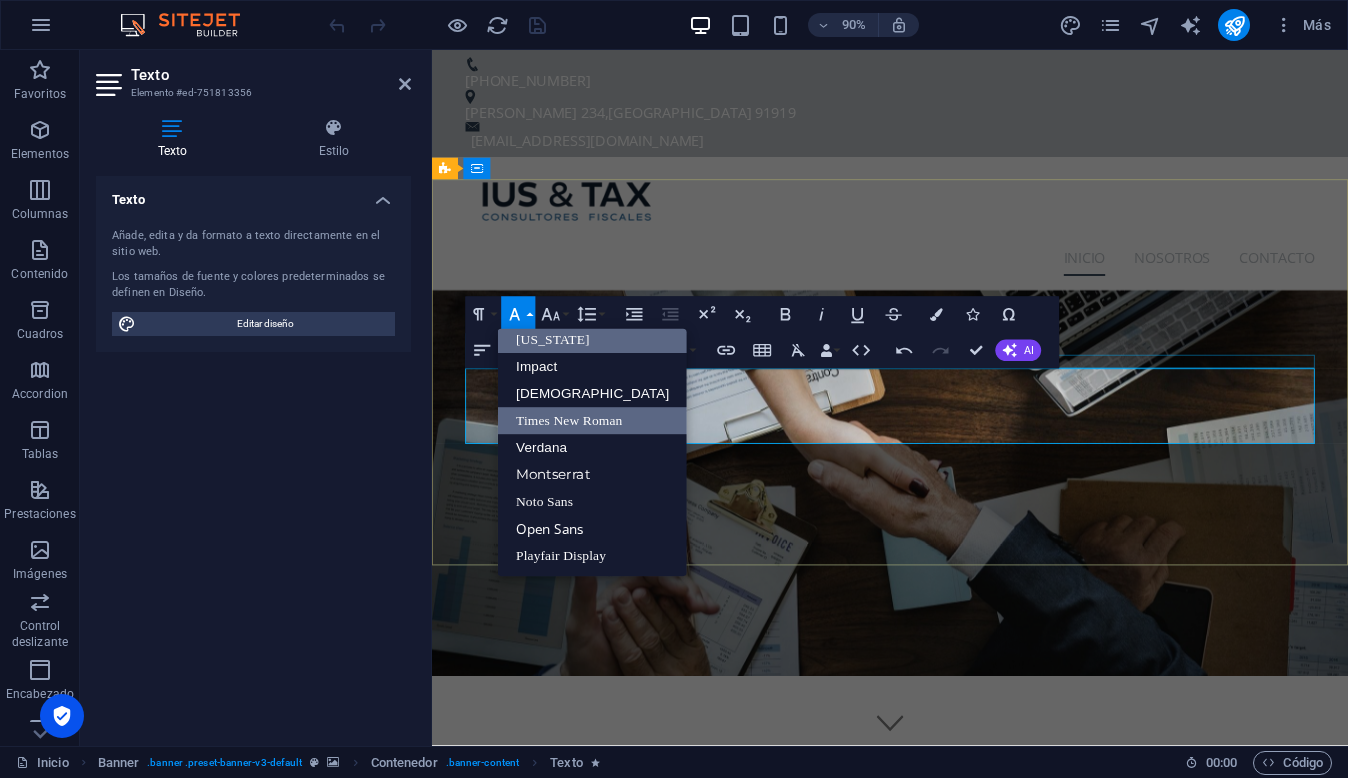 scroll, scrollTop: 41, scrollLeft: 0, axis: vertical 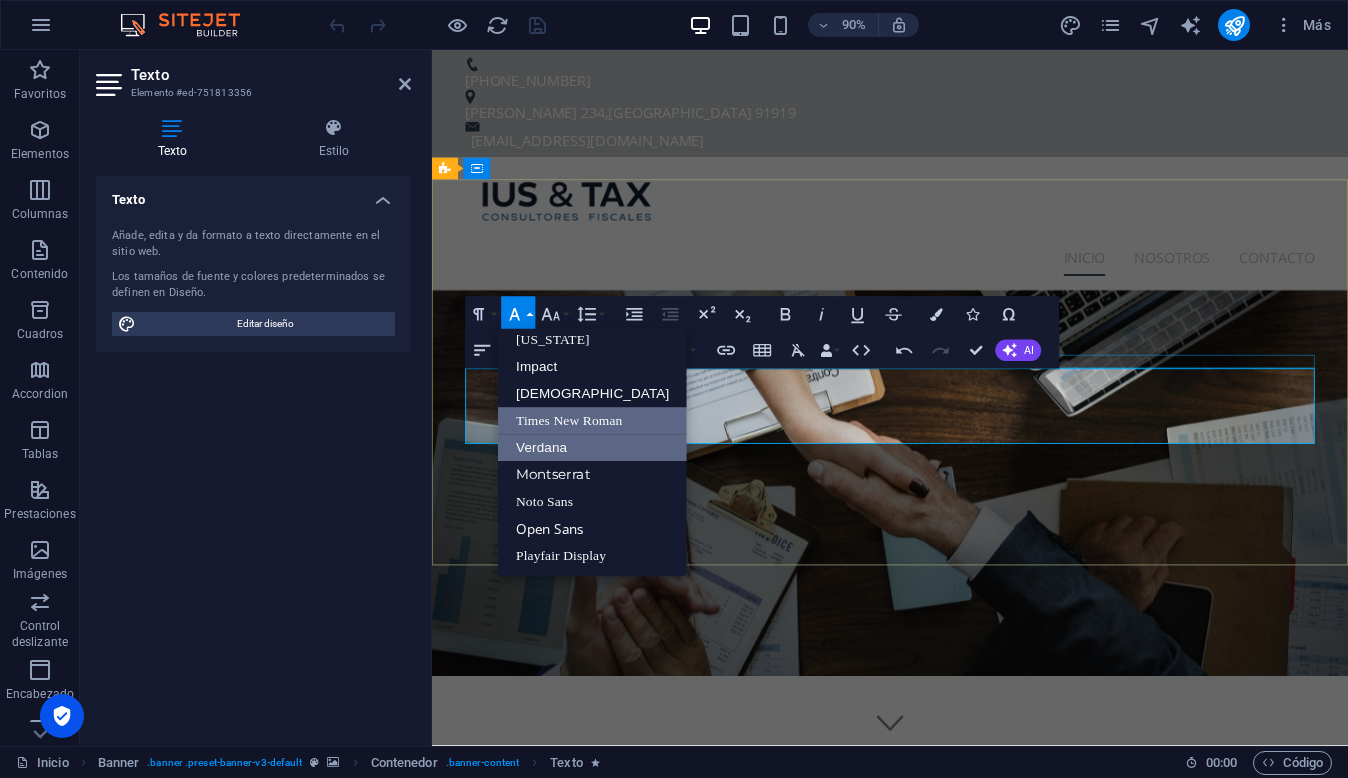 click on "Verdana" at bounding box center (592, 447) 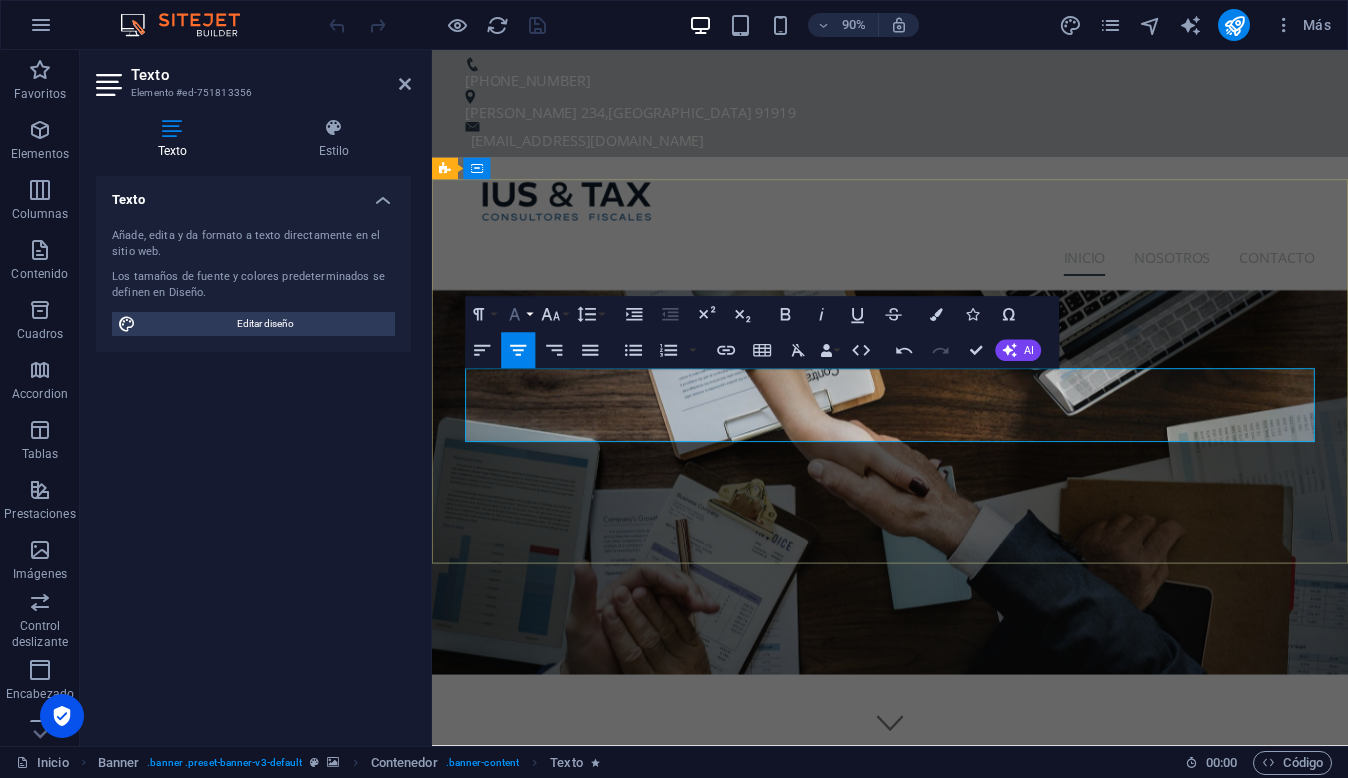 click 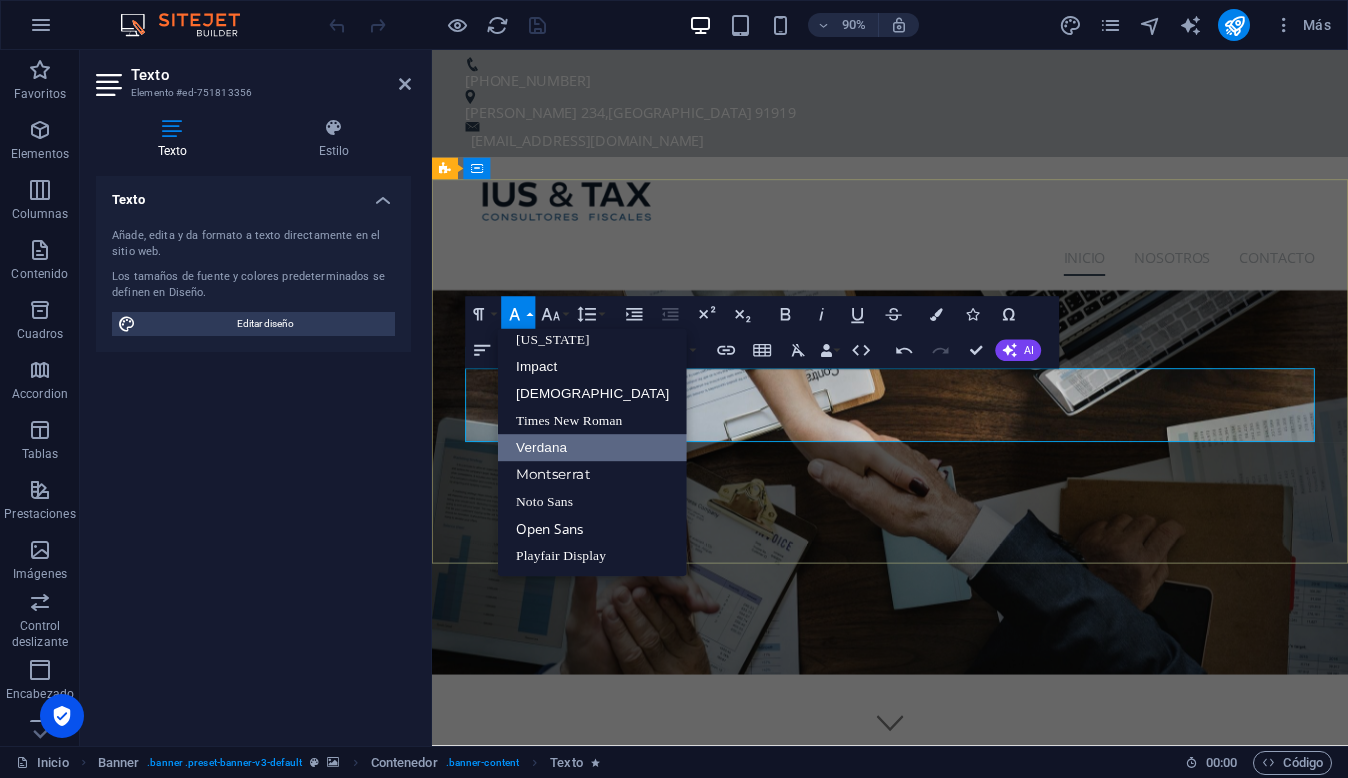 scroll, scrollTop: 41, scrollLeft: 0, axis: vertical 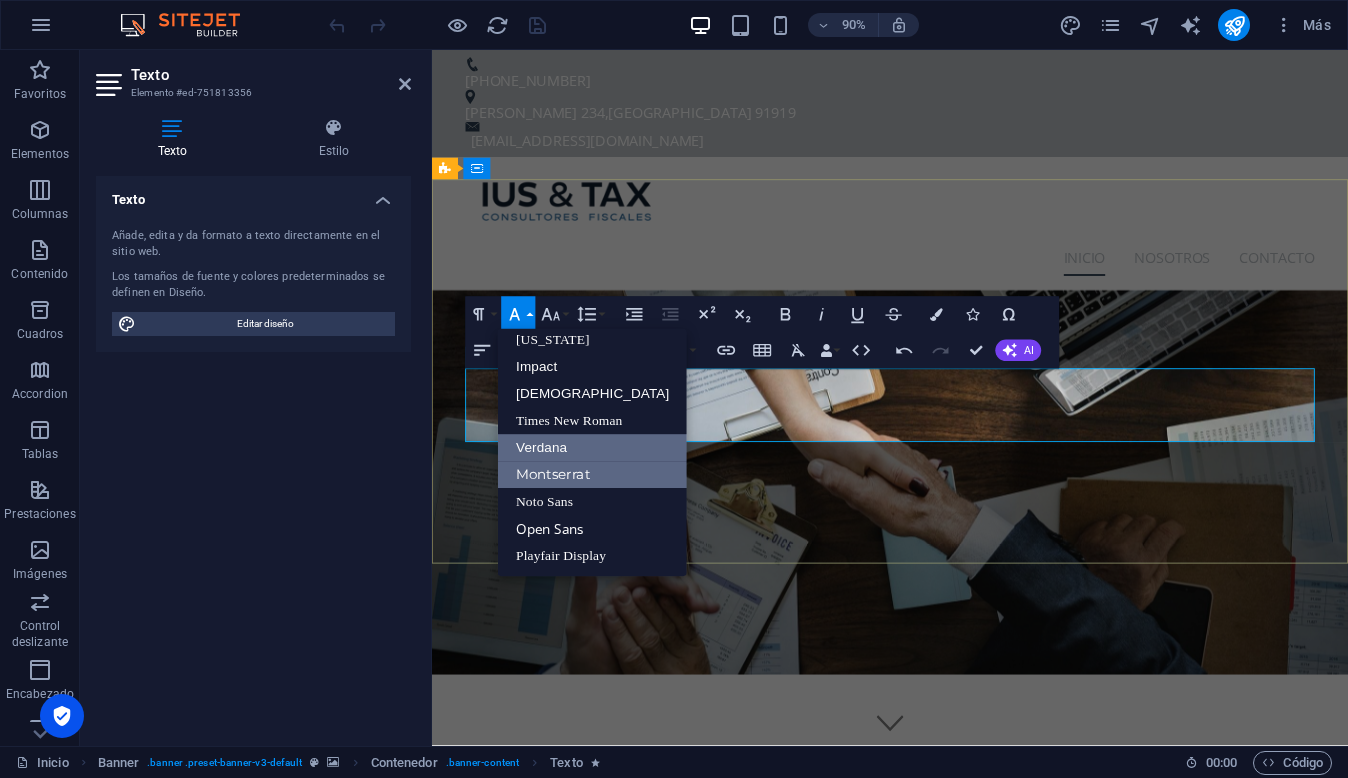 click on "Montserrat" at bounding box center [592, 474] 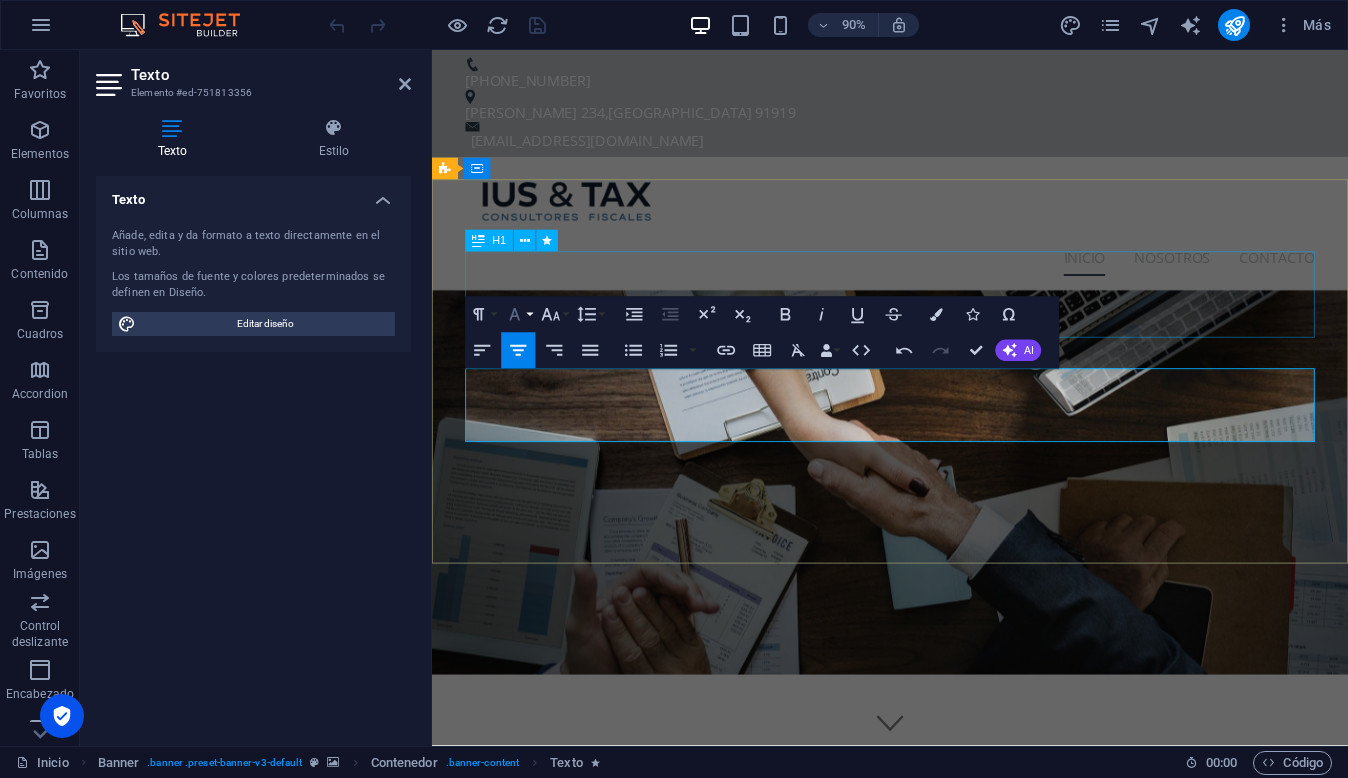 click 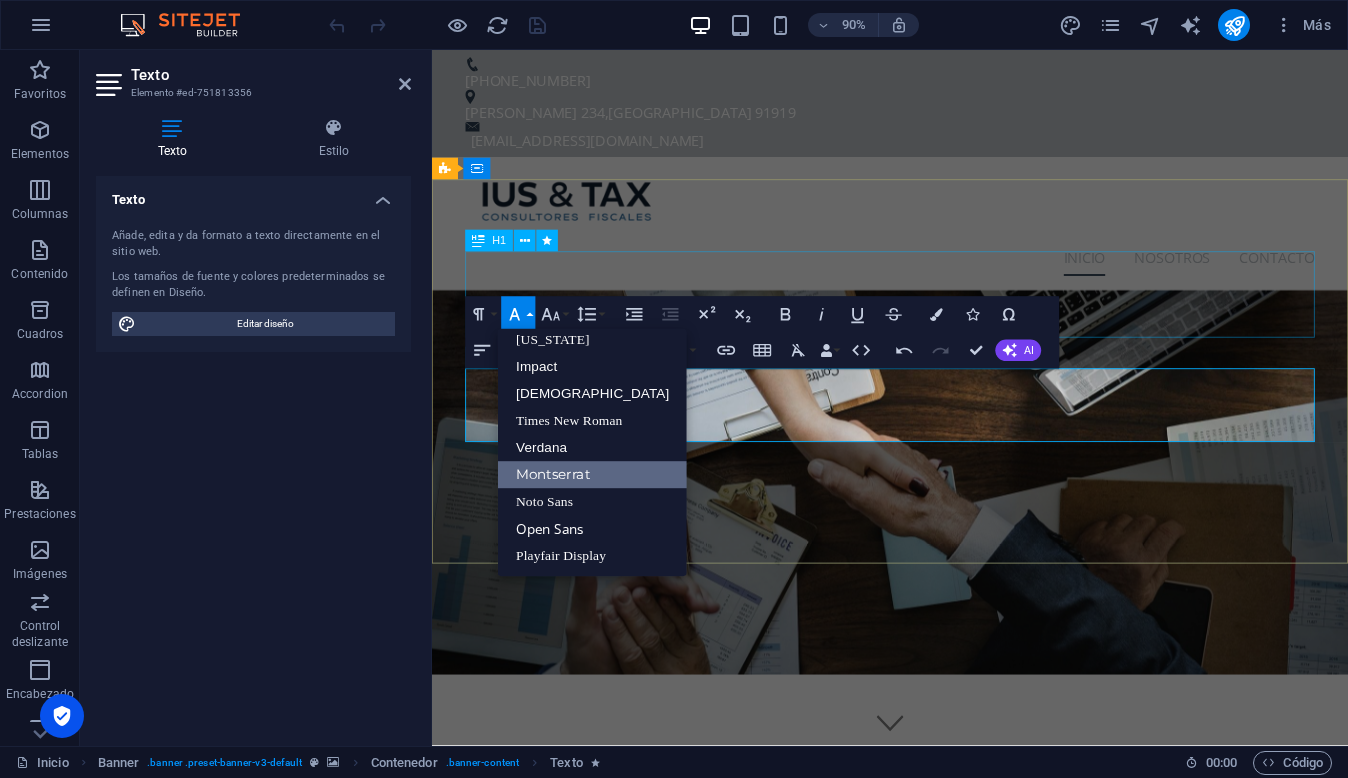 scroll, scrollTop: 41, scrollLeft: 0, axis: vertical 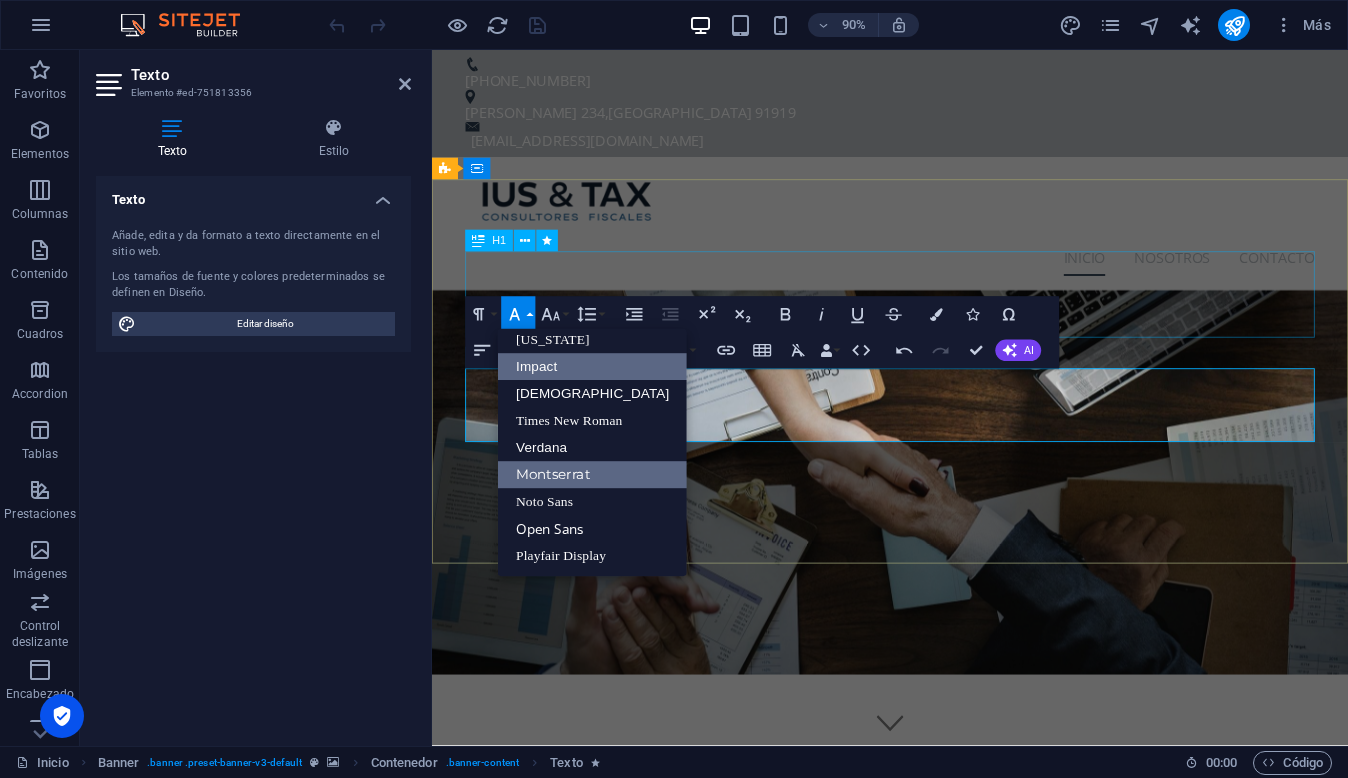 click on "Impact" at bounding box center [592, 366] 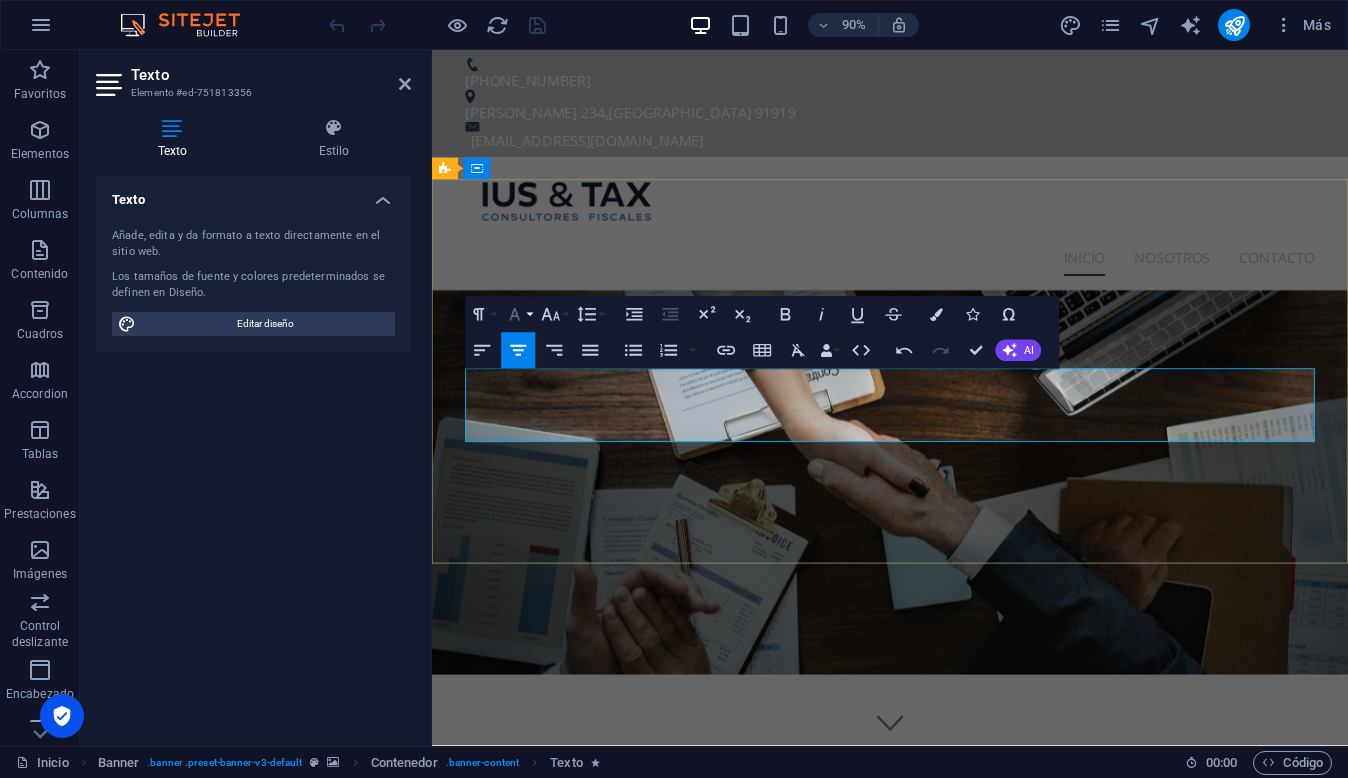 click 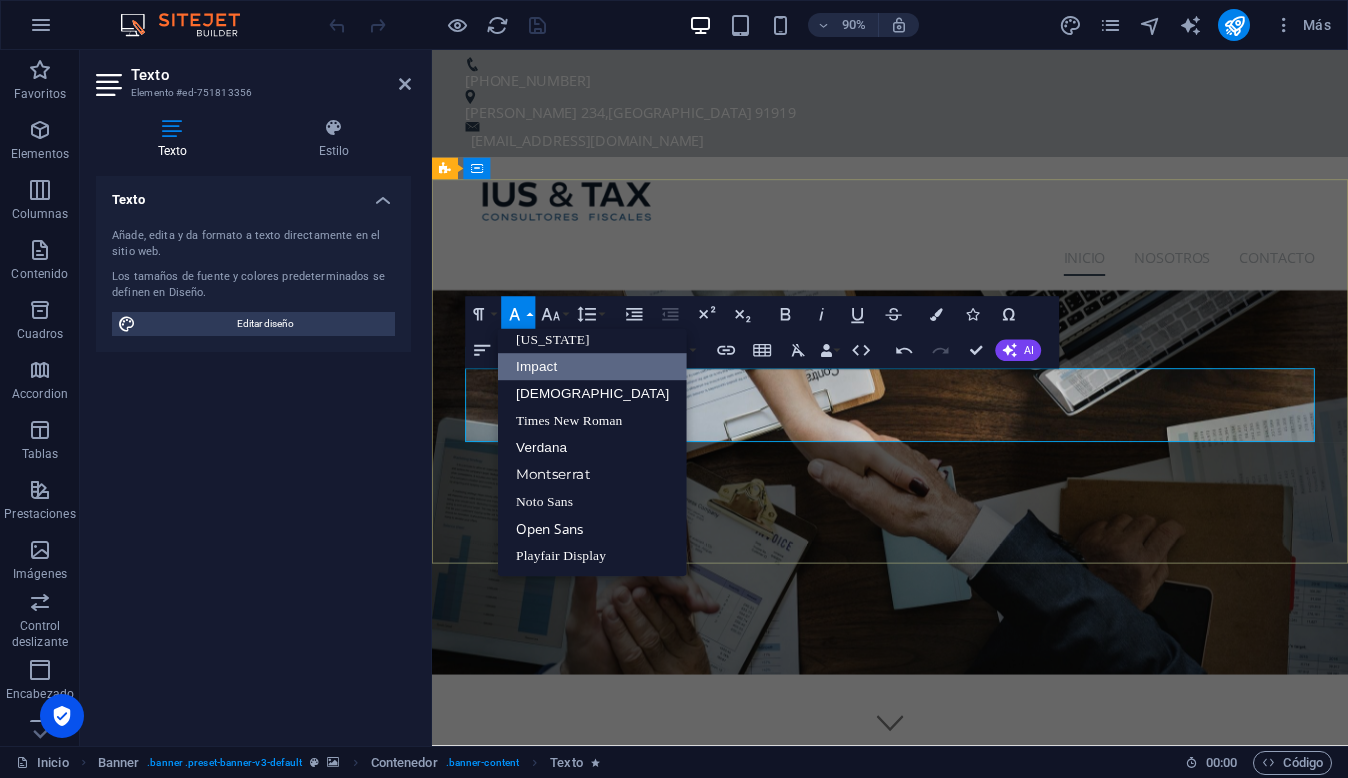scroll, scrollTop: 41, scrollLeft: 0, axis: vertical 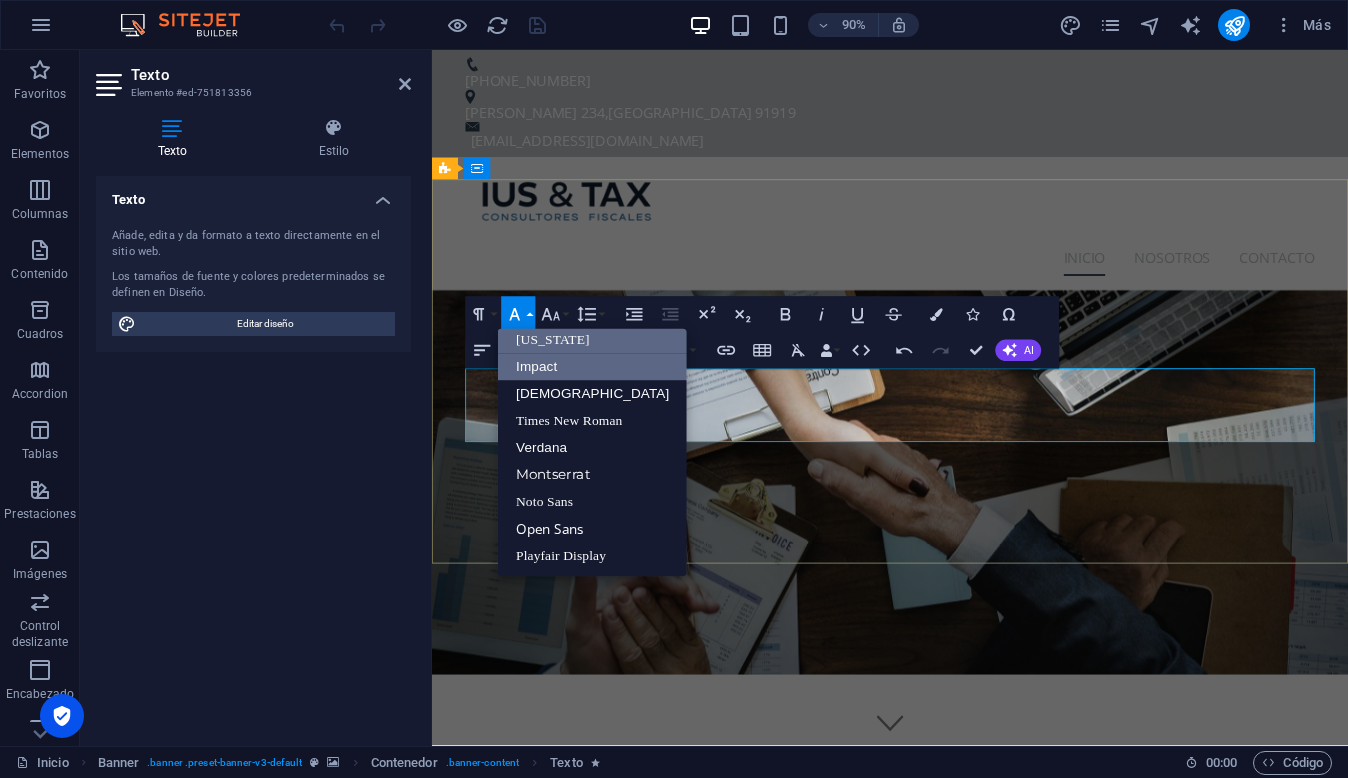 click on "[US_STATE]" at bounding box center (592, 339) 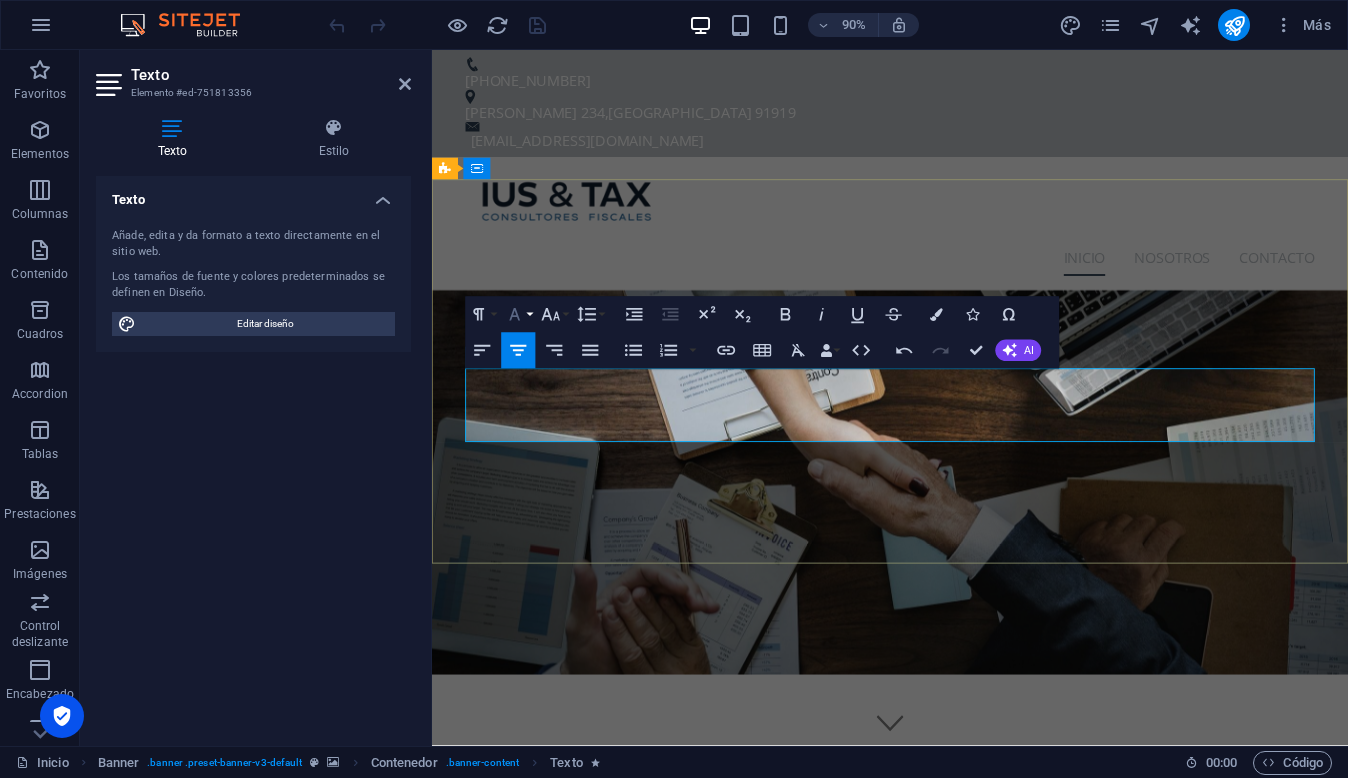 click 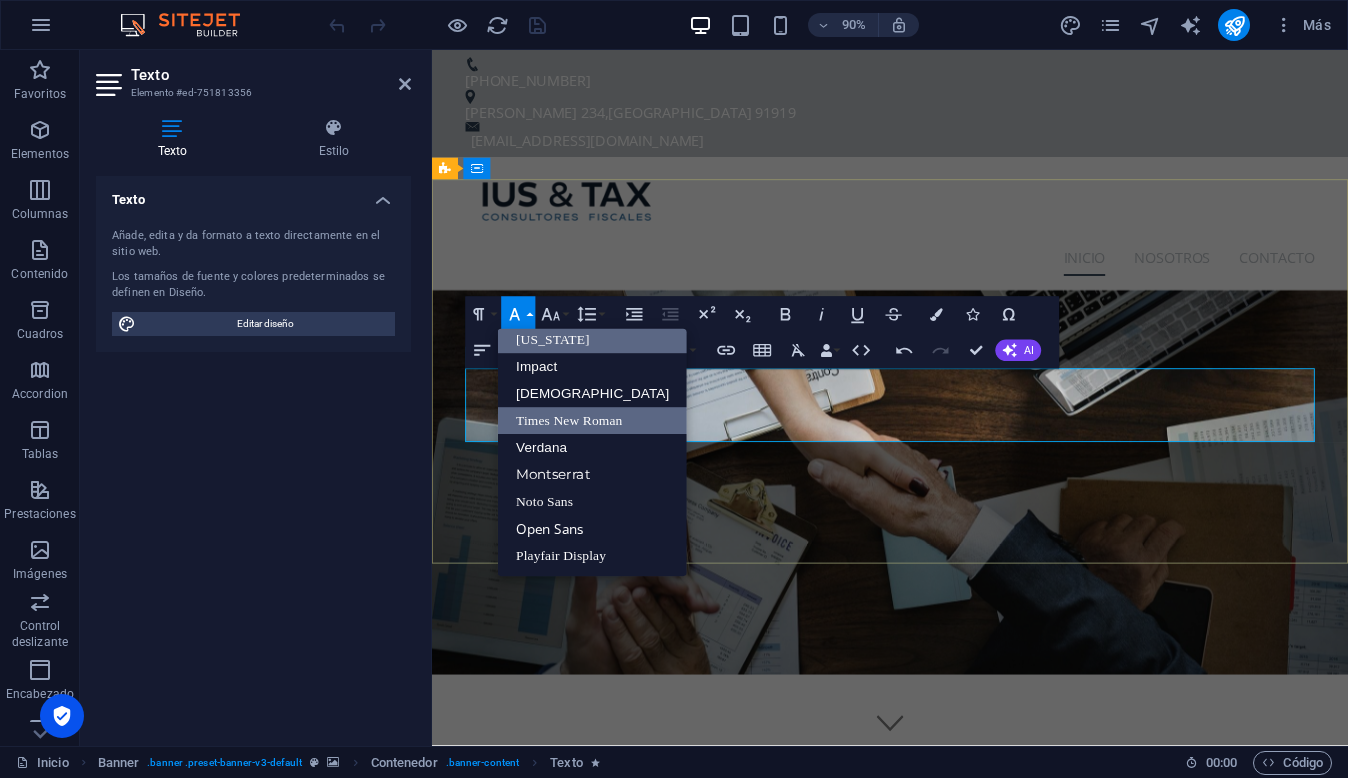 click on "Times New Roman" at bounding box center [592, 420] 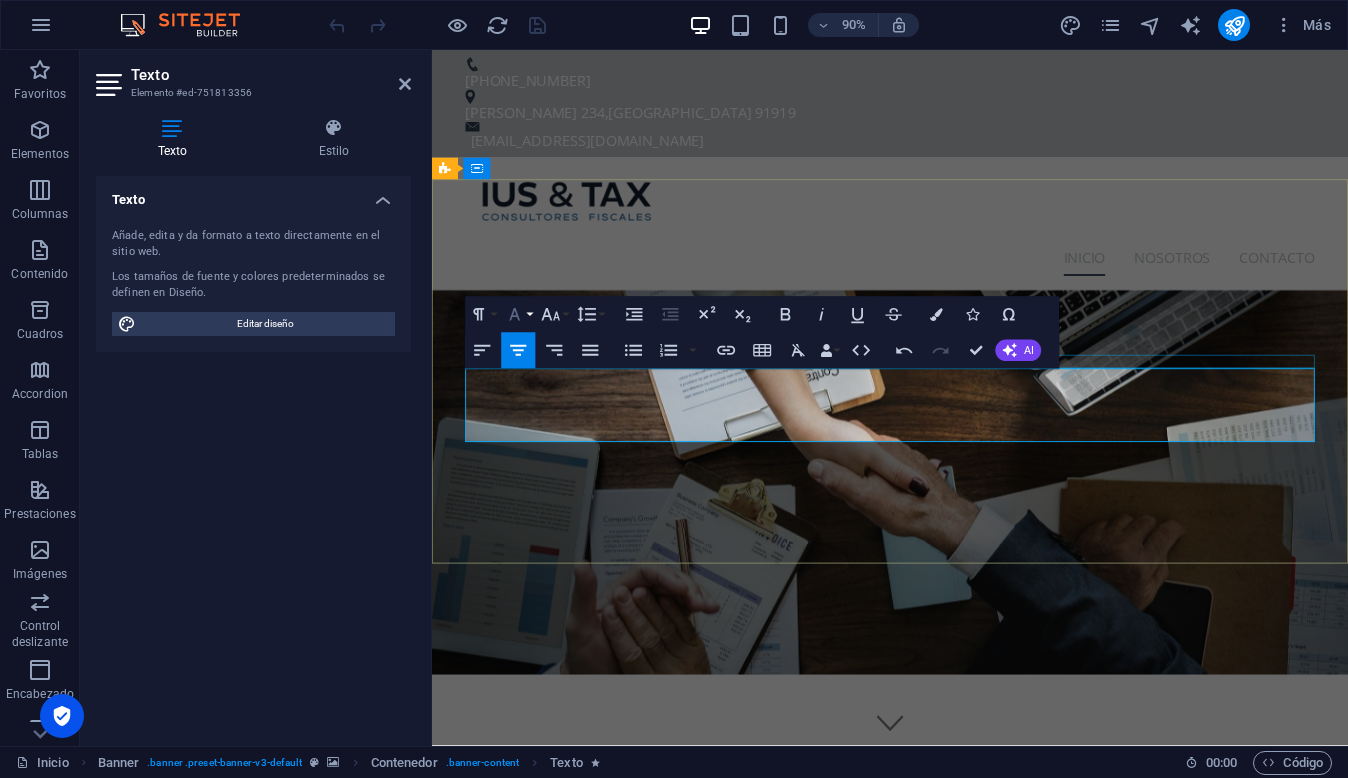 click on "Font Family" at bounding box center (518, 315) 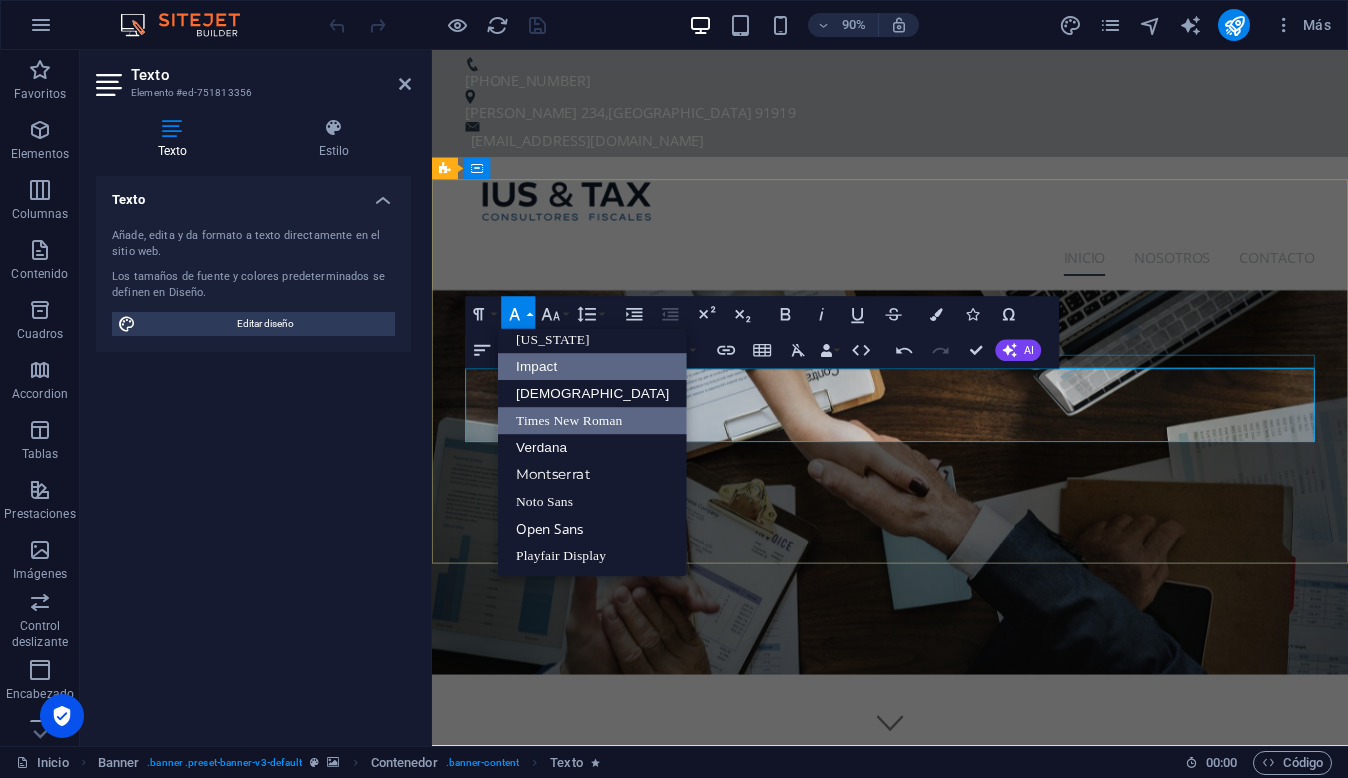 scroll, scrollTop: 41, scrollLeft: 0, axis: vertical 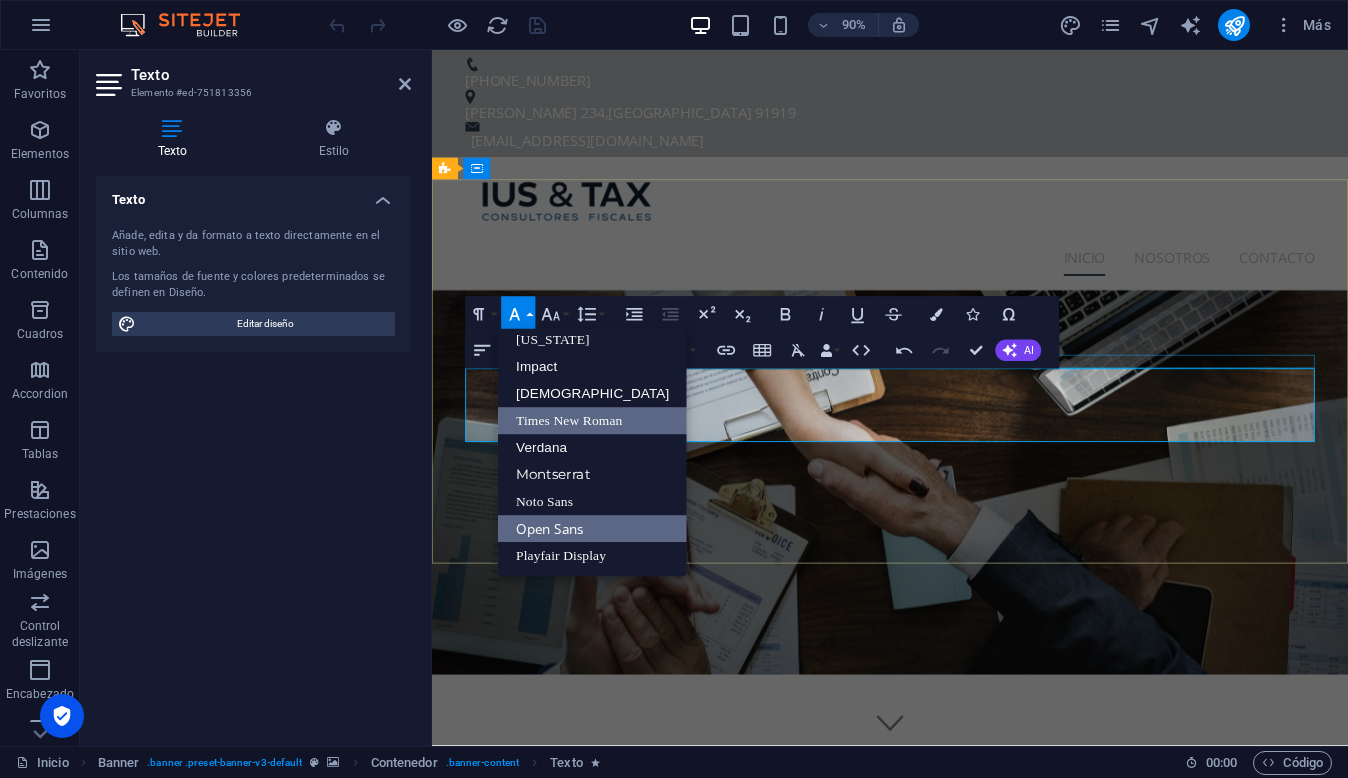 click on "Open Sans" at bounding box center (592, 528) 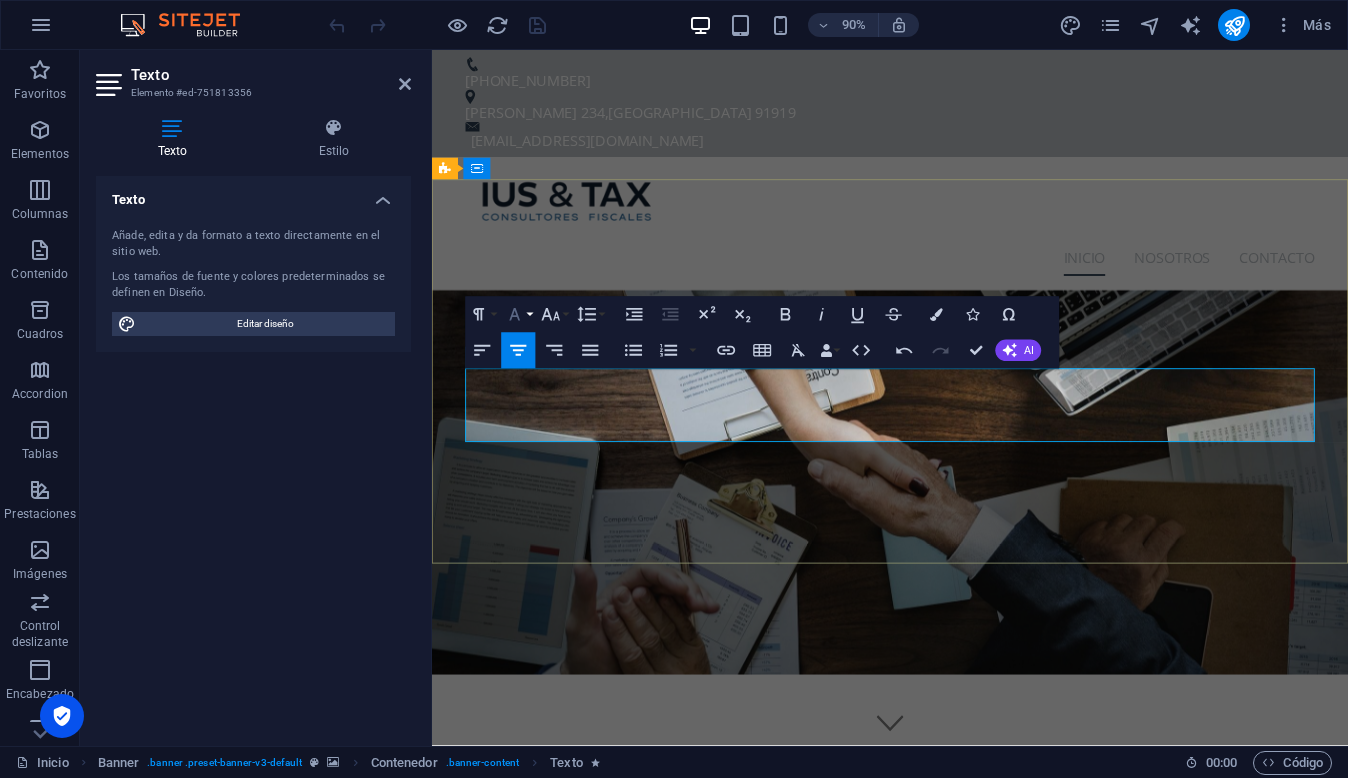 click 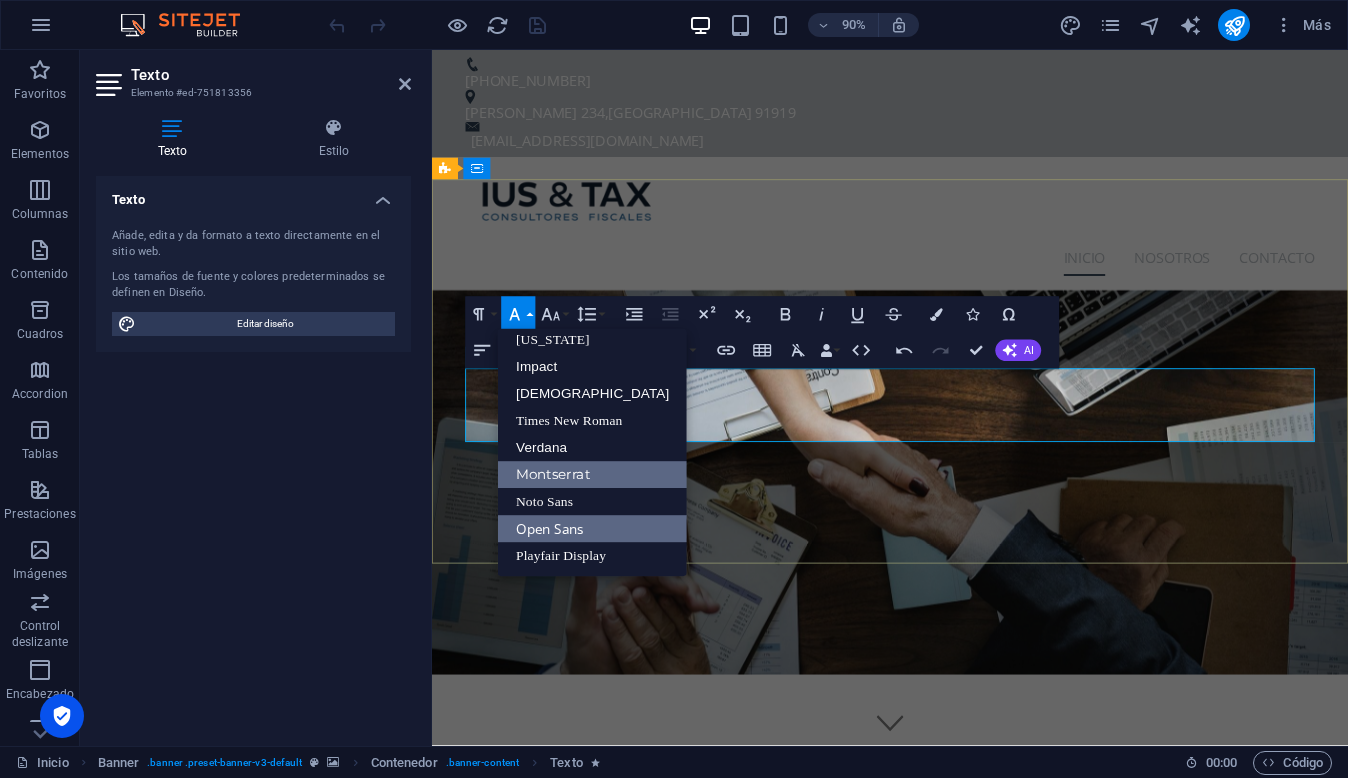 scroll, scrollTop: 41, scrollLeft: 0, axis: vertical 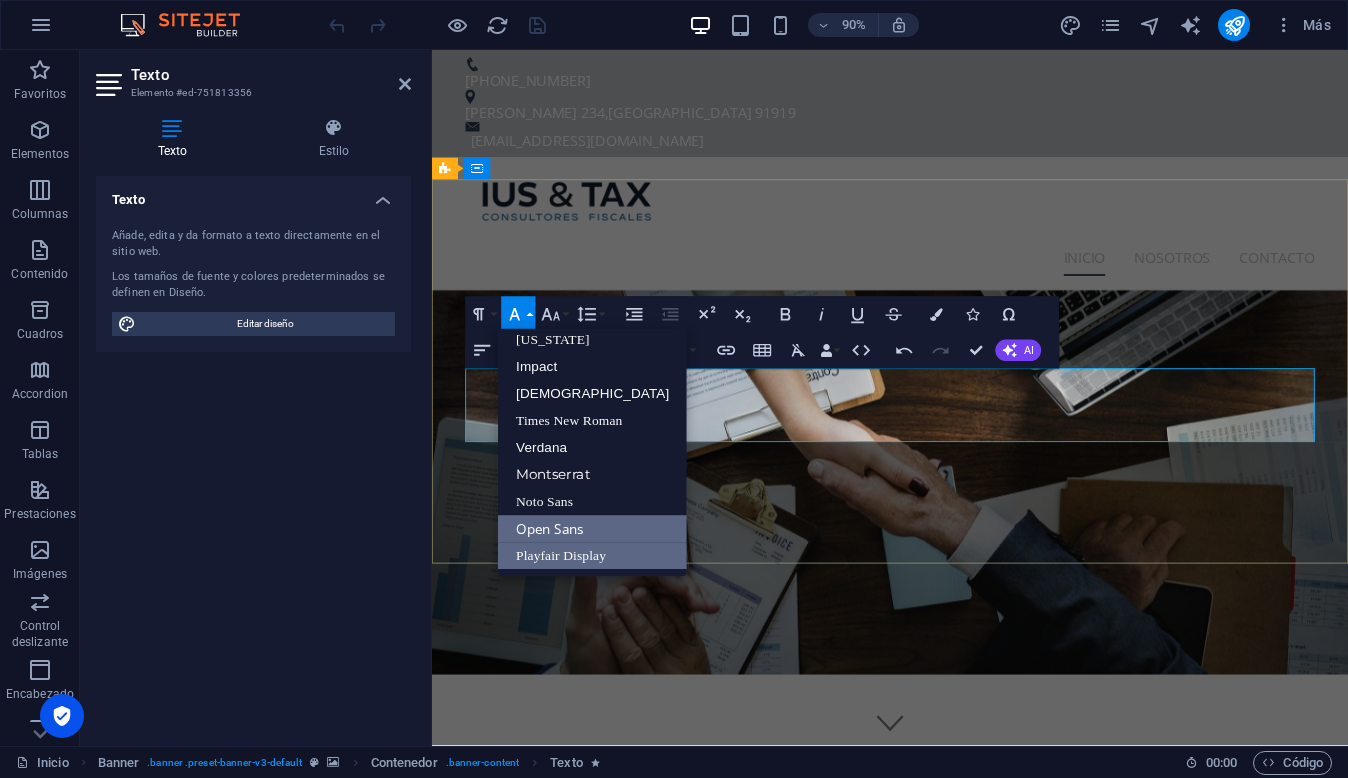 click on "Playfair Display" at bounding box center [592, 555] 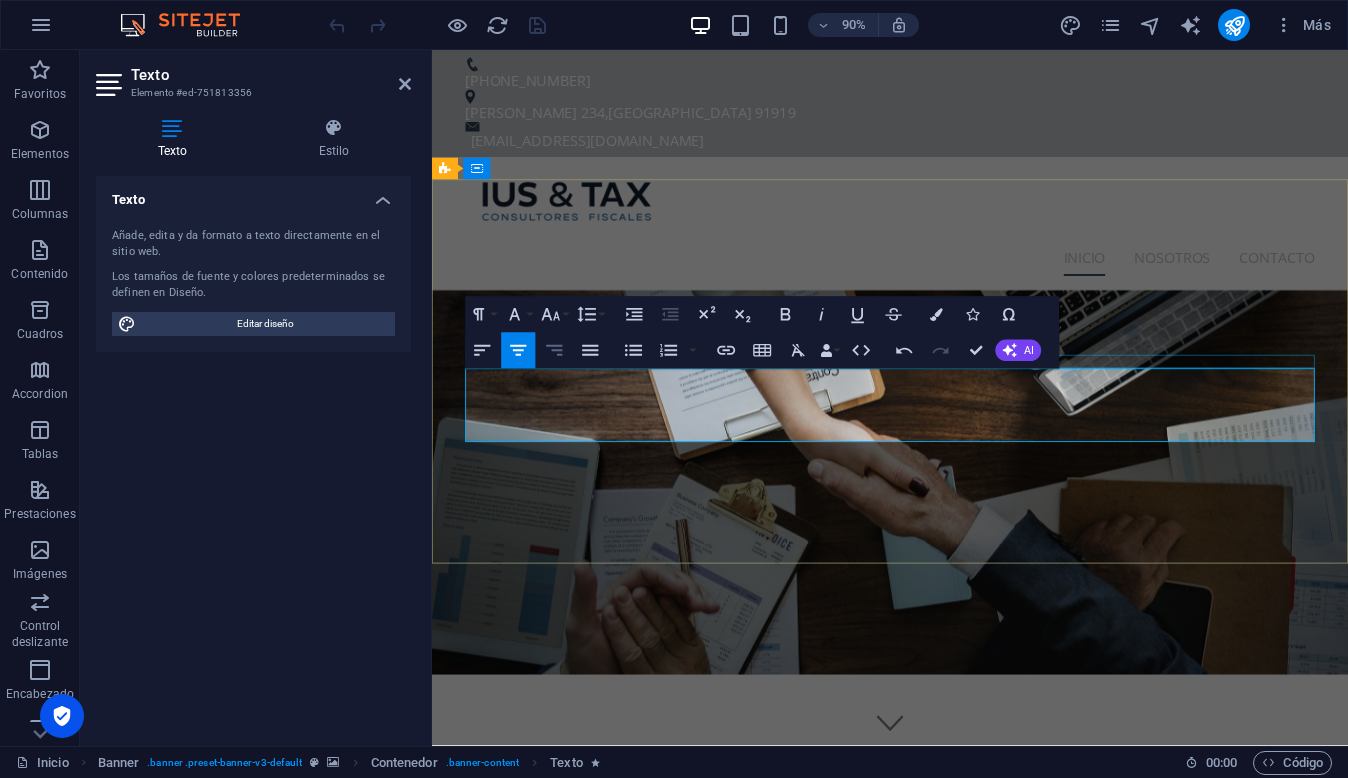 click 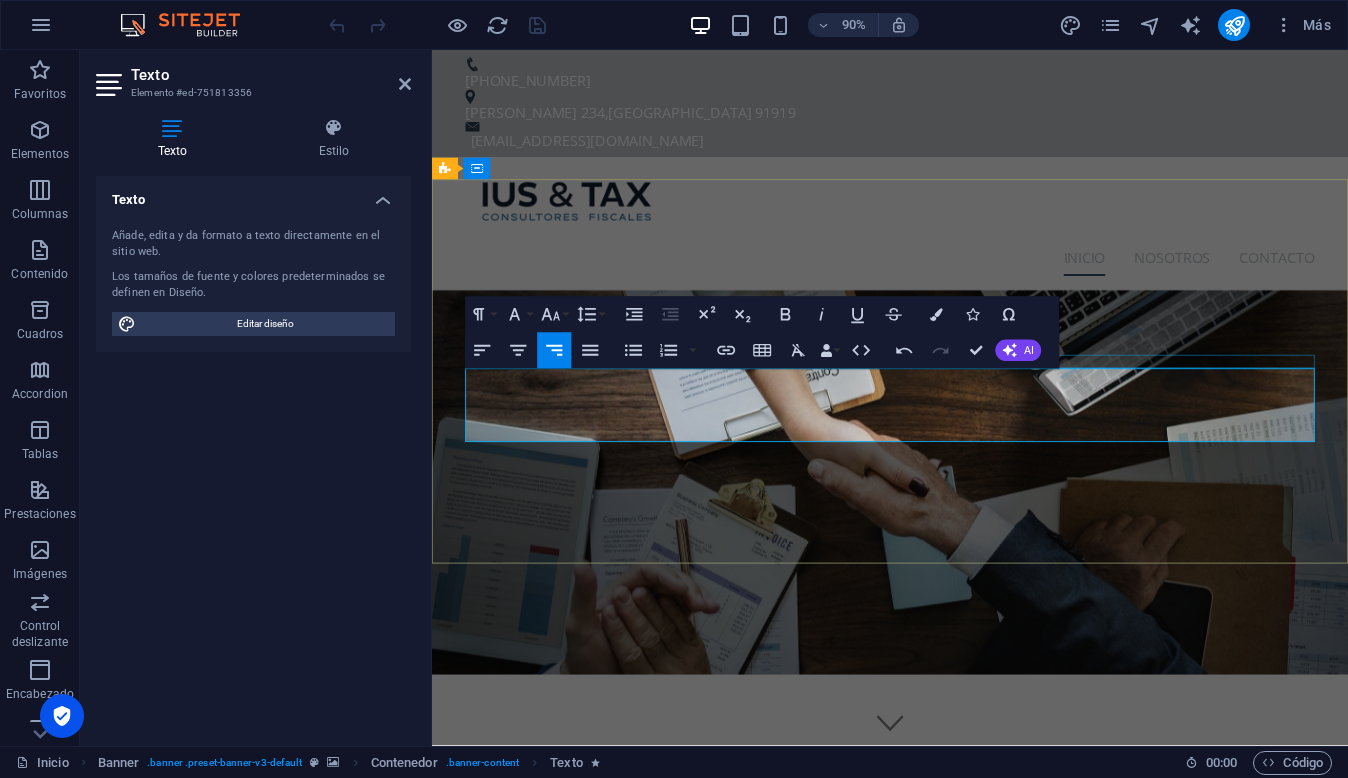 click 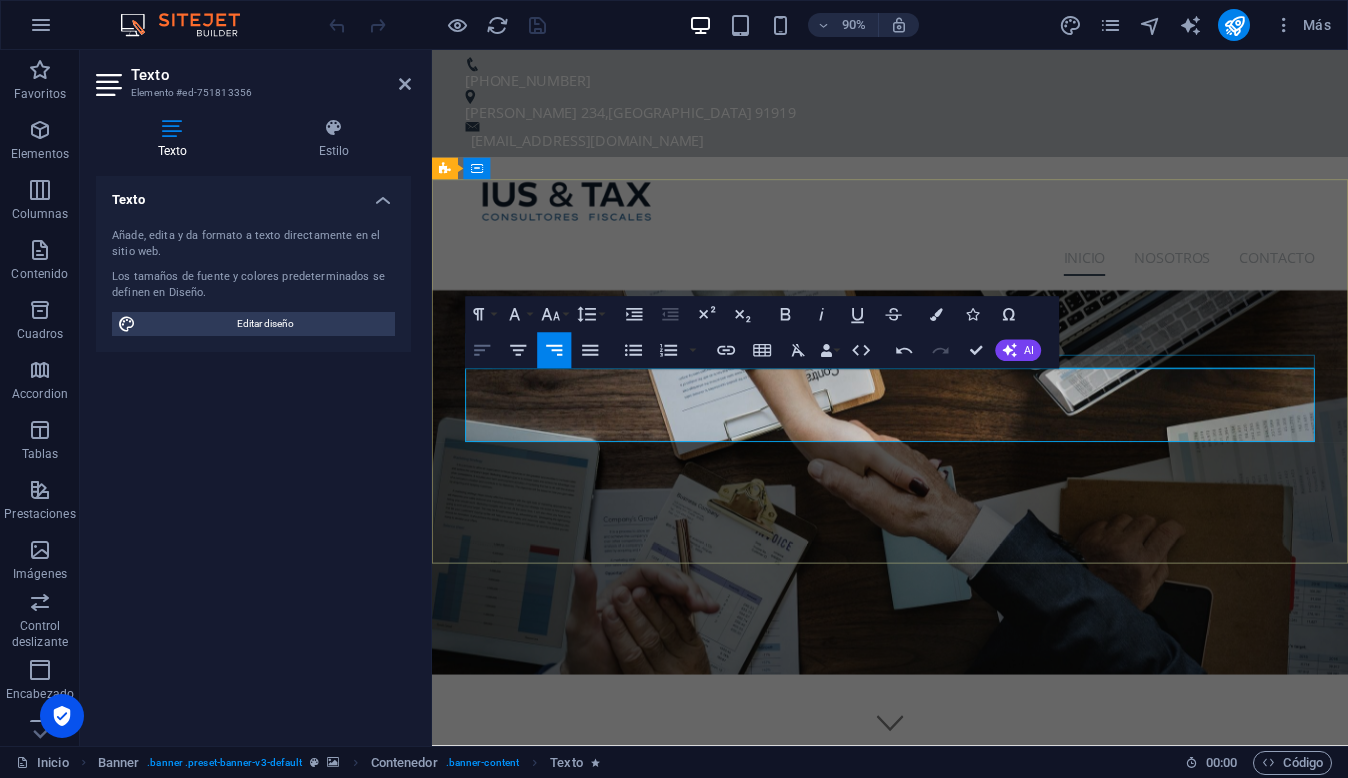click on "Align Left" at bounding box center (482, 351) 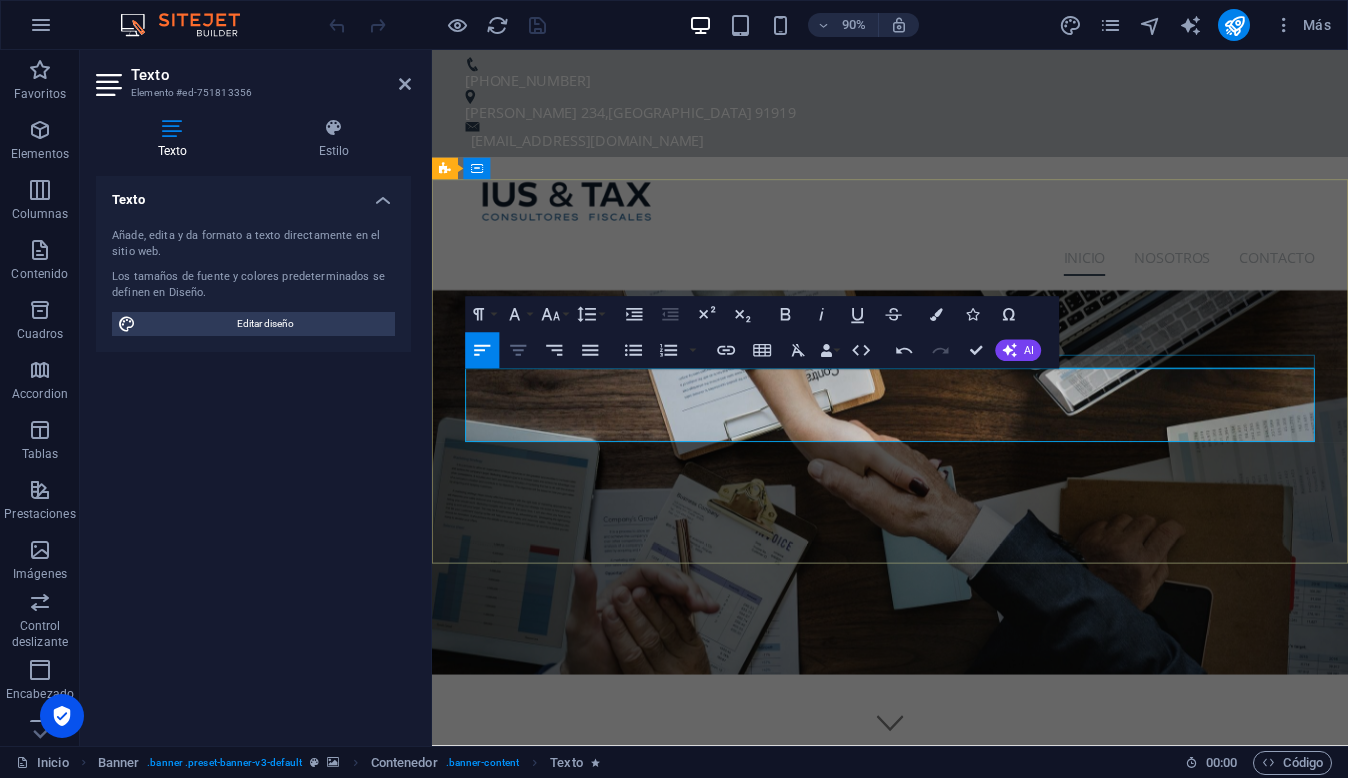 click 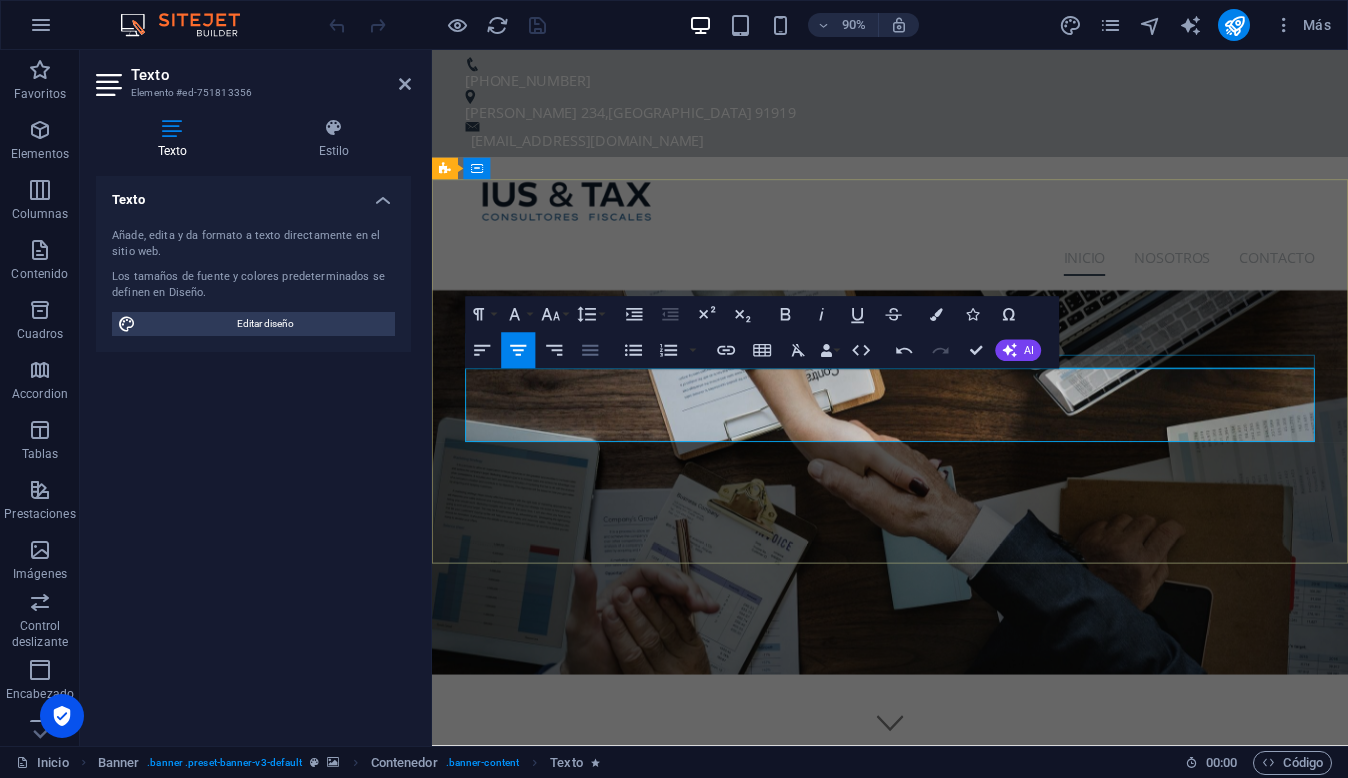 click 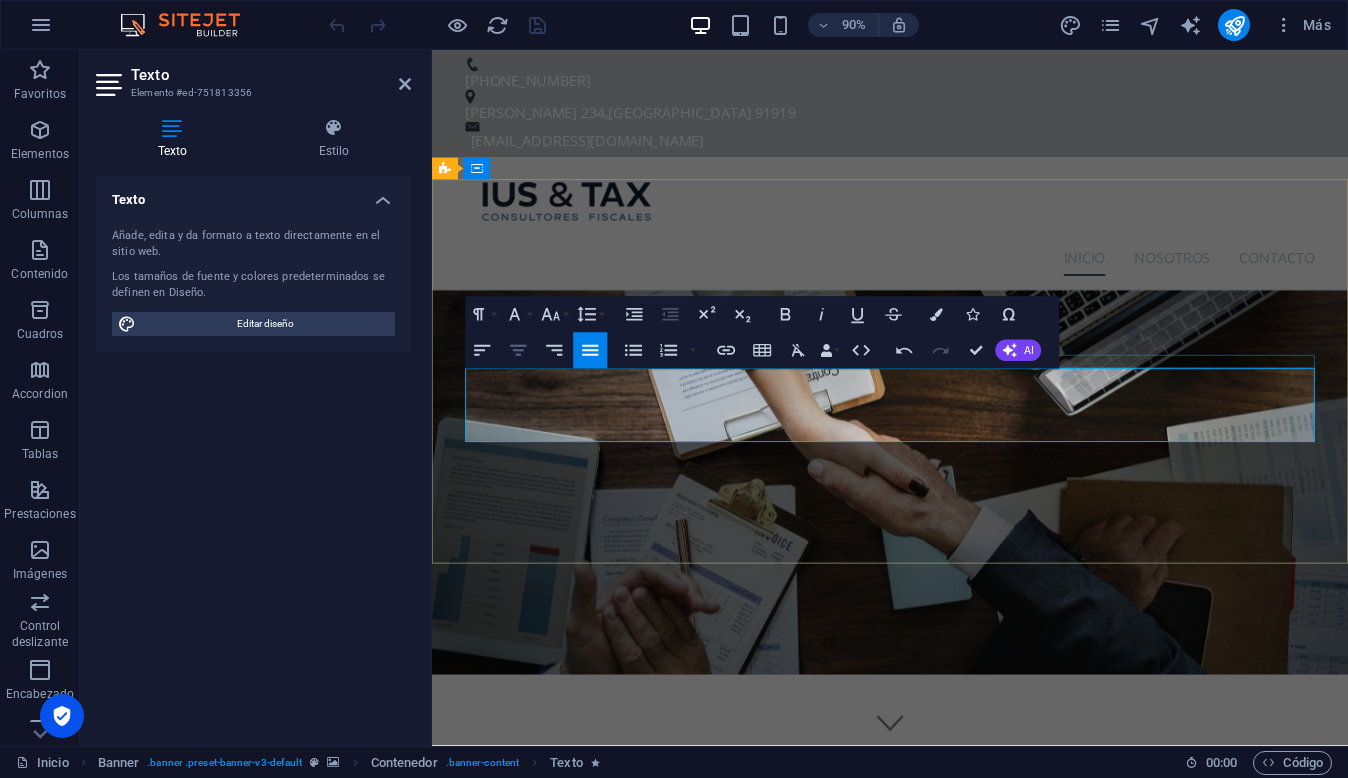 click 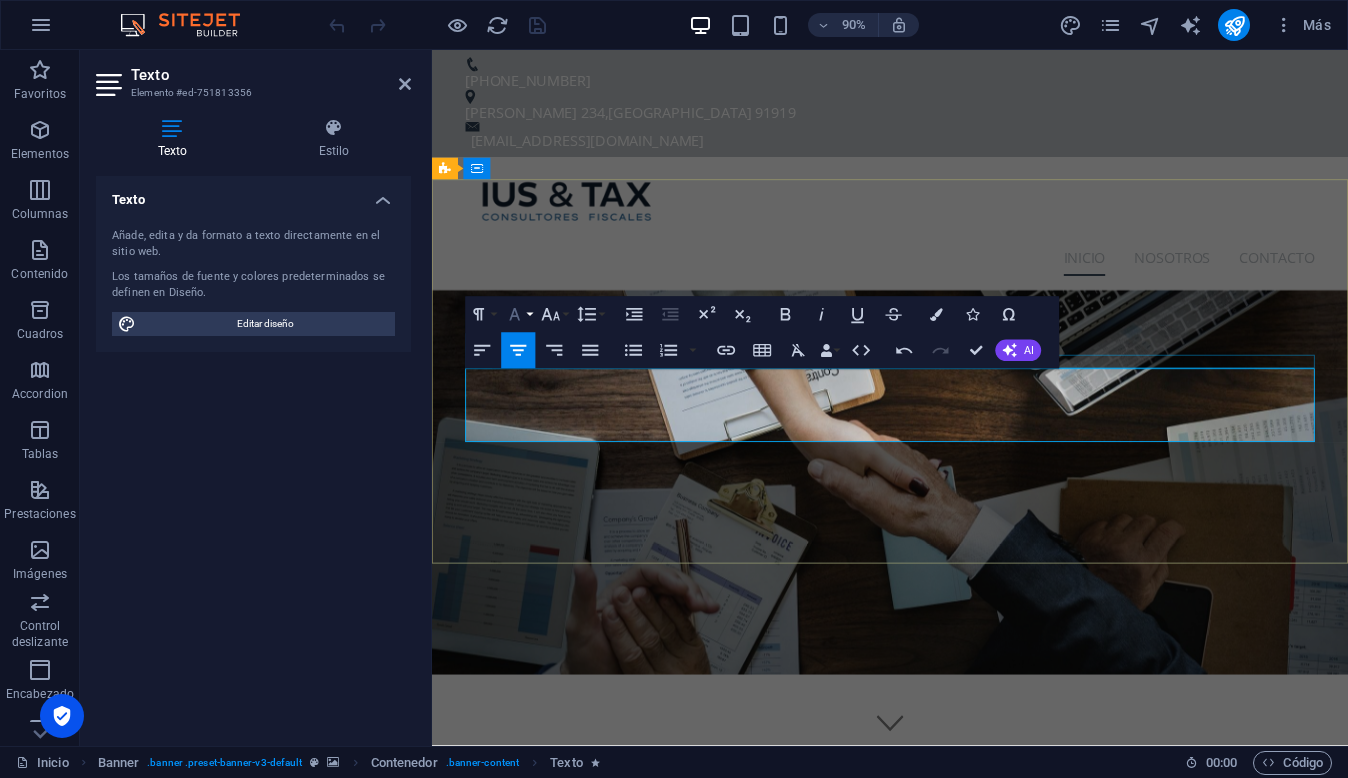 click 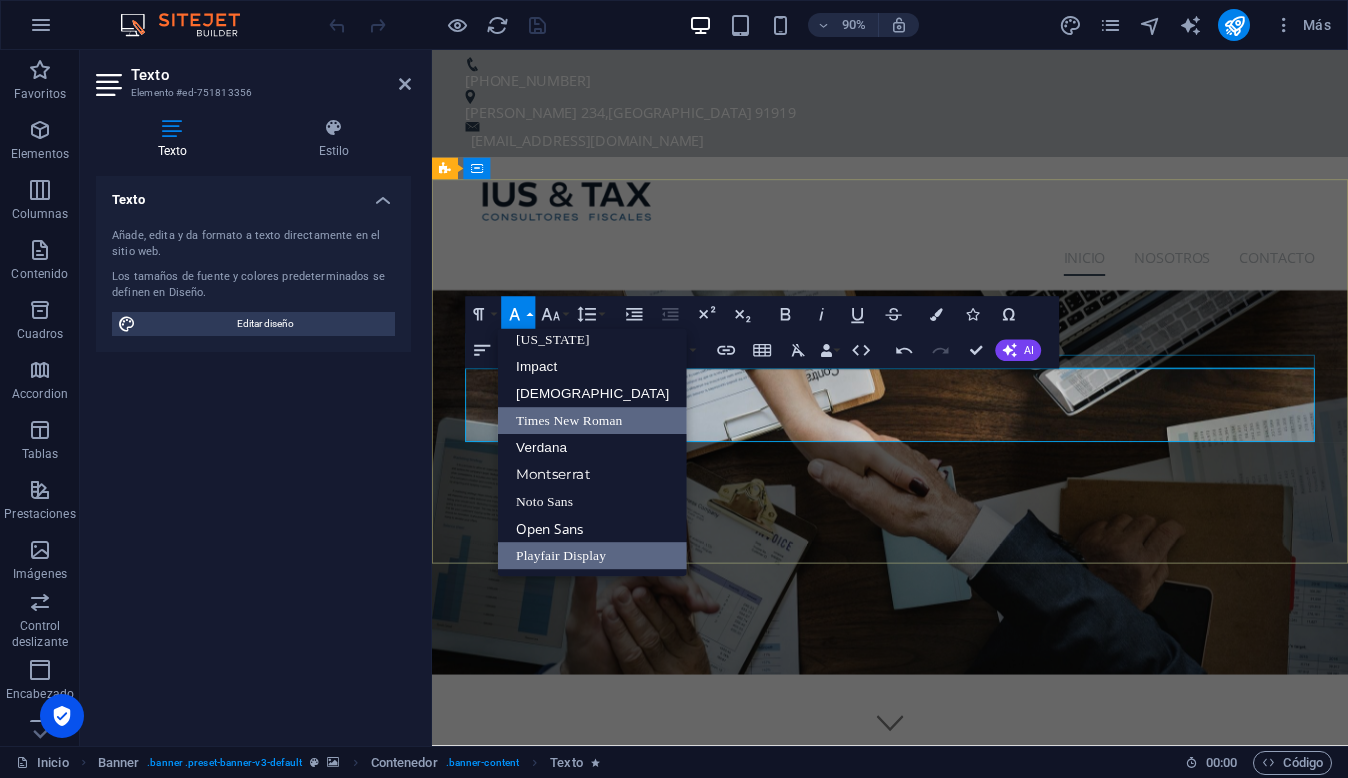 scroll, scrollTop: 41, scrollLeft: 0, axis: vertical 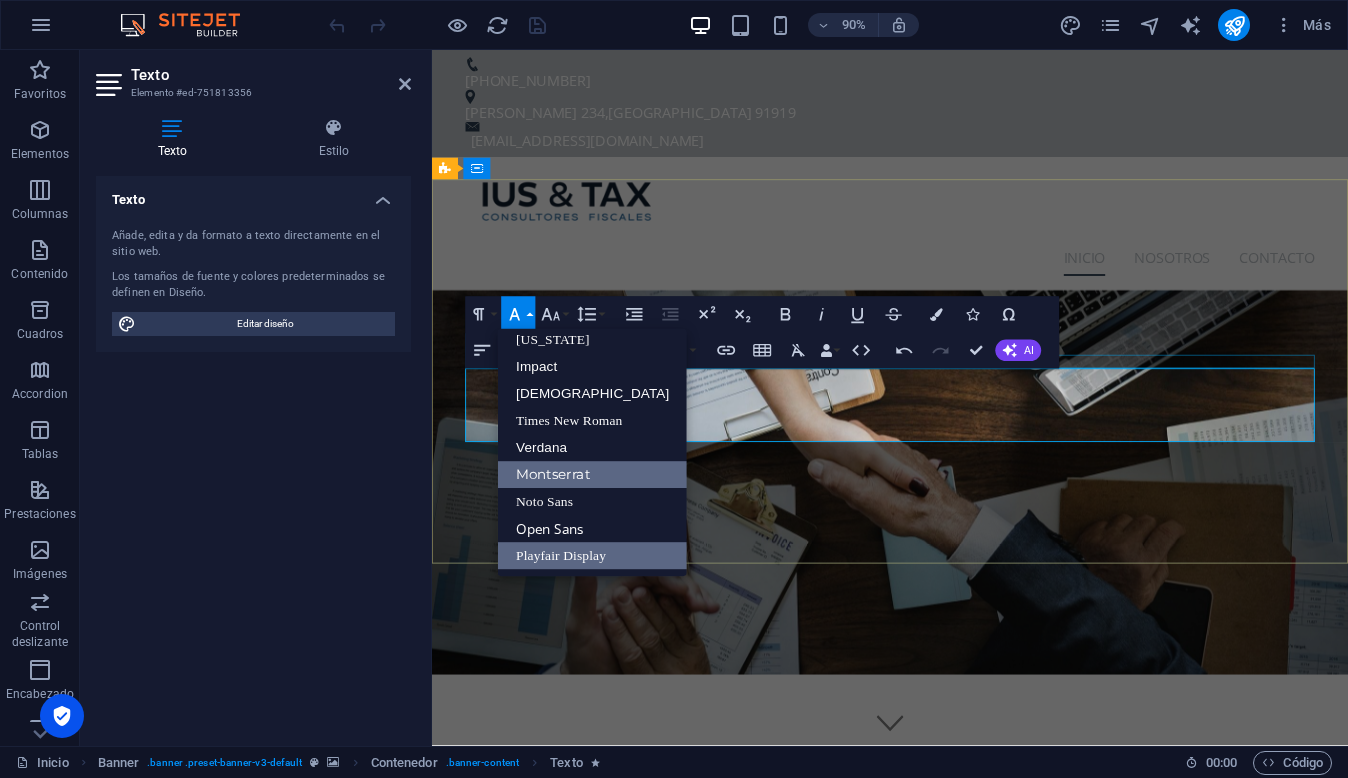 click on "Montserrat" at bounding box center [592, 474] 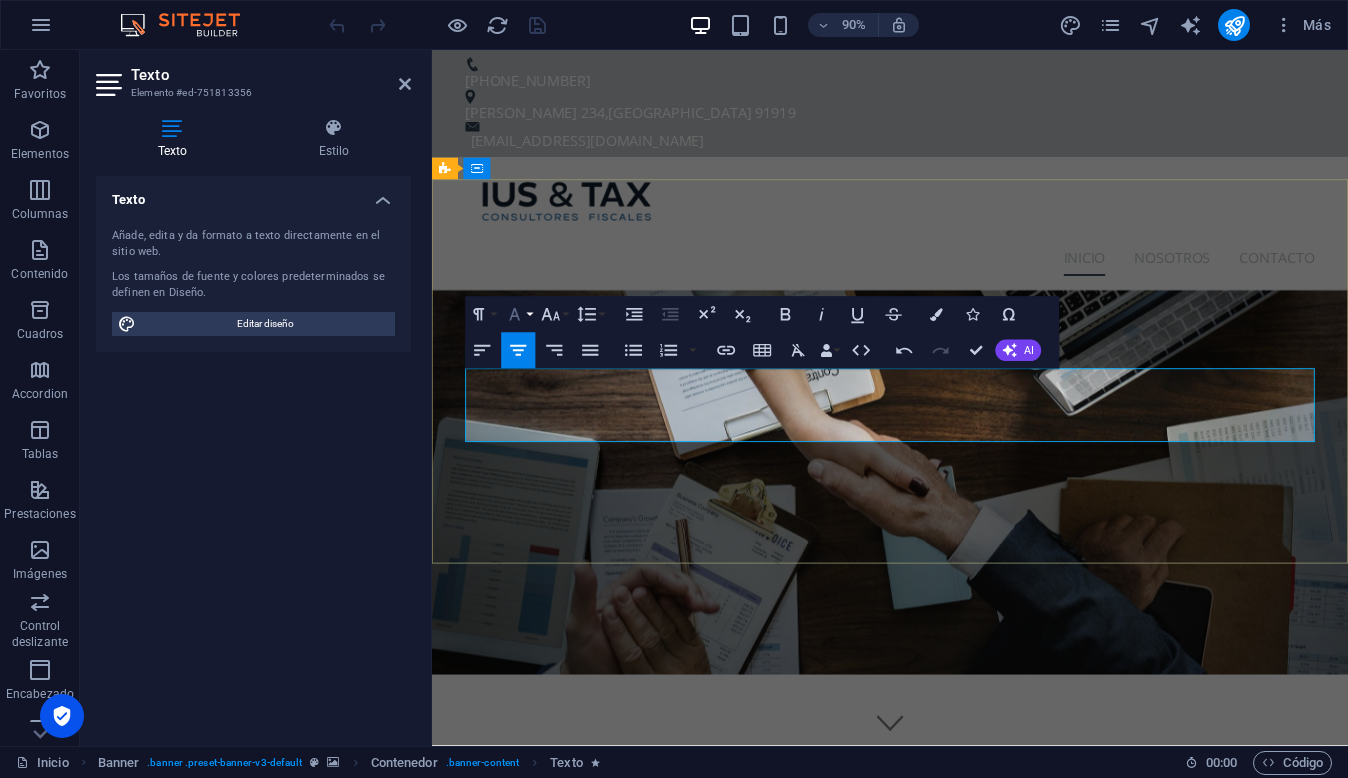 click 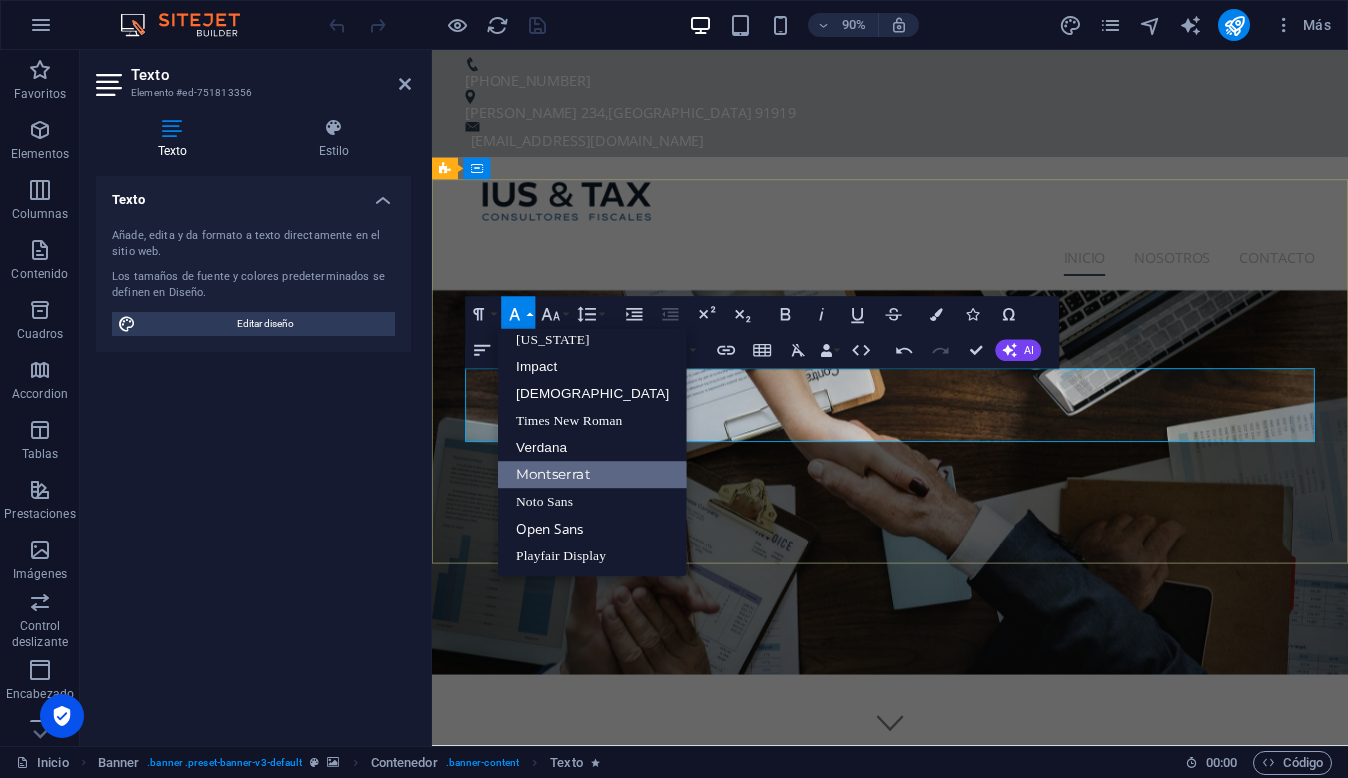 scroll, scrollTop: 41, scrollLeft: 0, axis: vertical 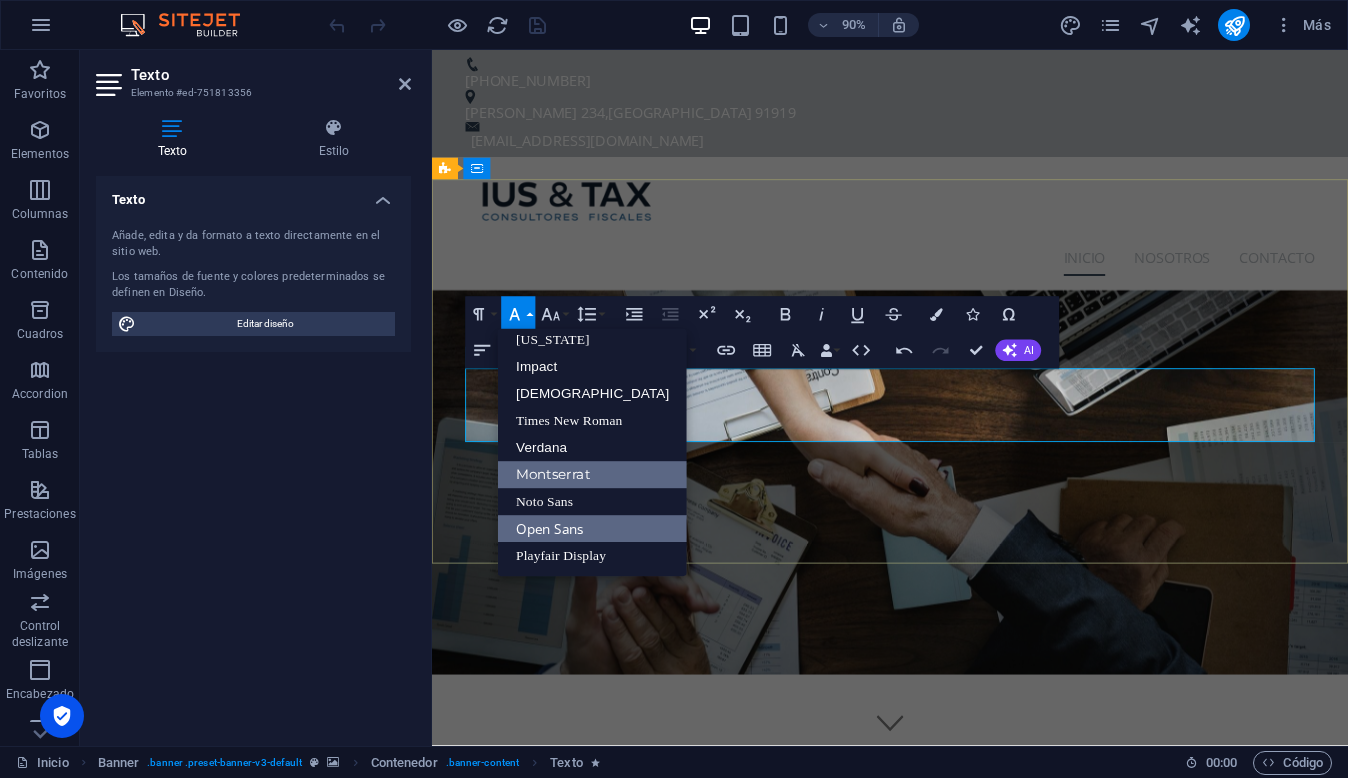click on "Open Sans" at bounding box center (592, 528) 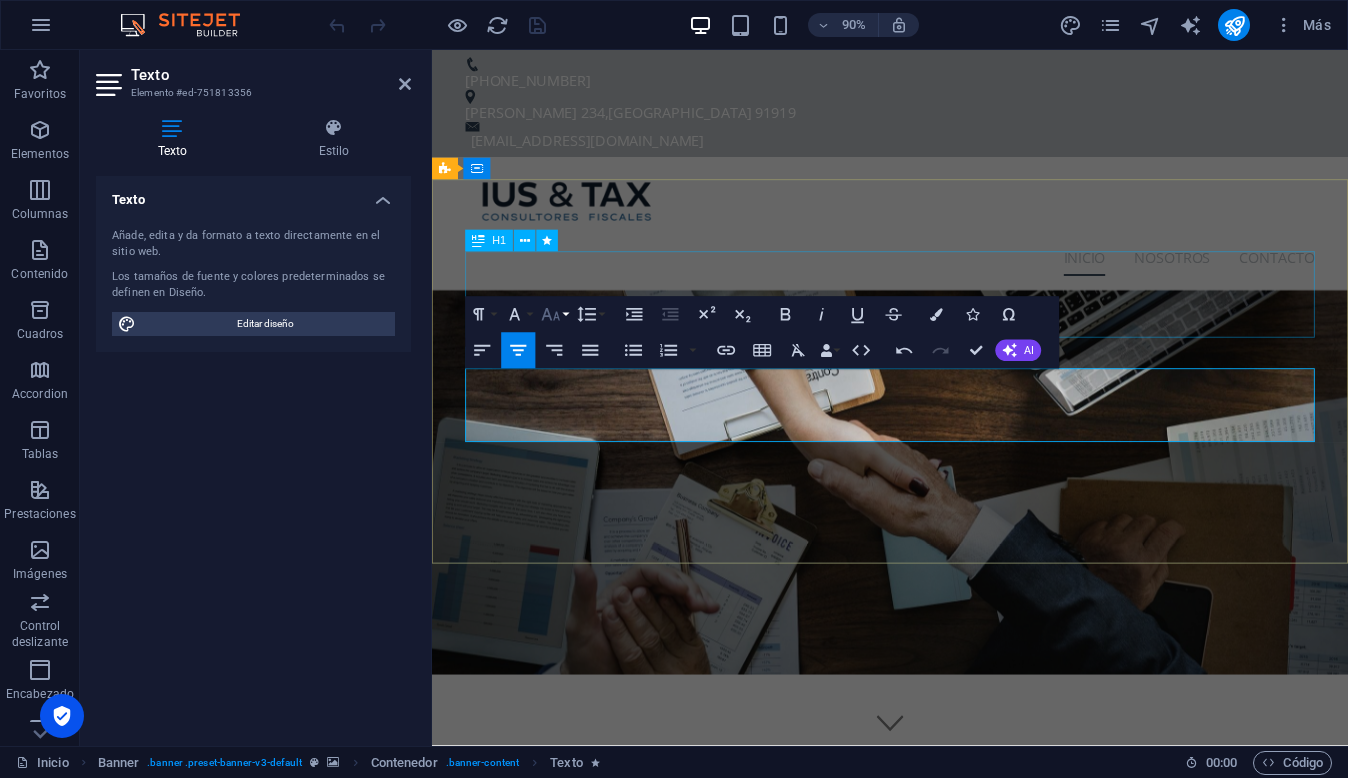 click 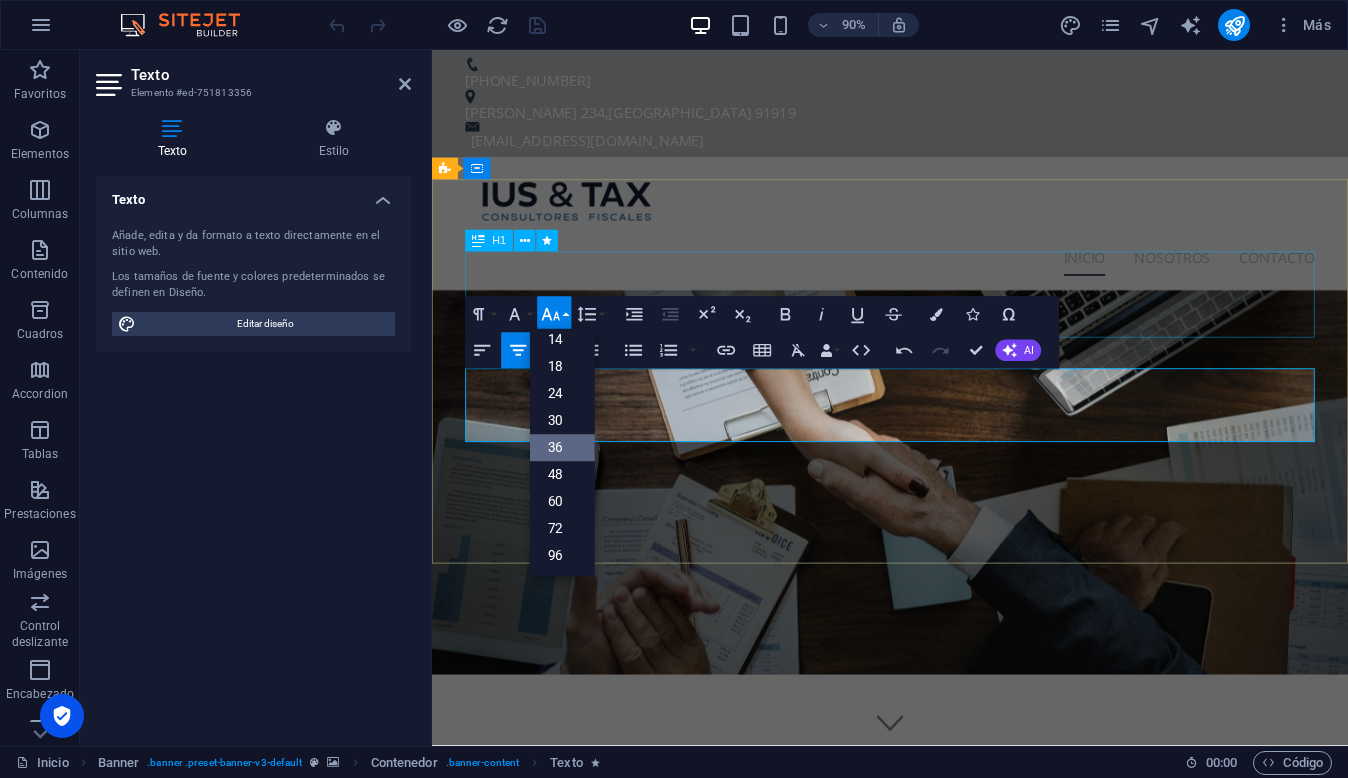 scroll, scrollTop: 161, scrollLeft: 0, axis: vertical 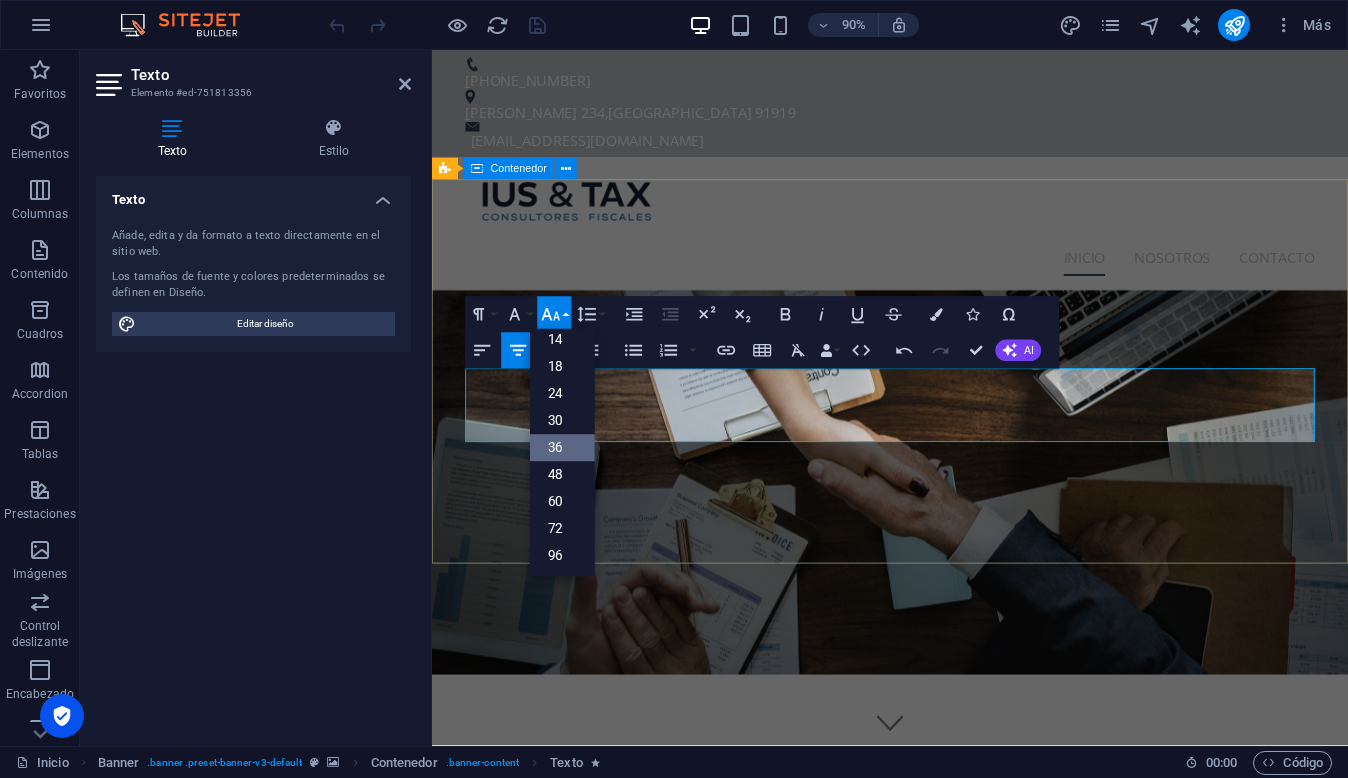 click on "Asesoría Fiscal Expertos en derecho ​fiscal y comercio exterior, con visión estratégica y precisión jurídica. Contacto" at bounding box center (941, 958) 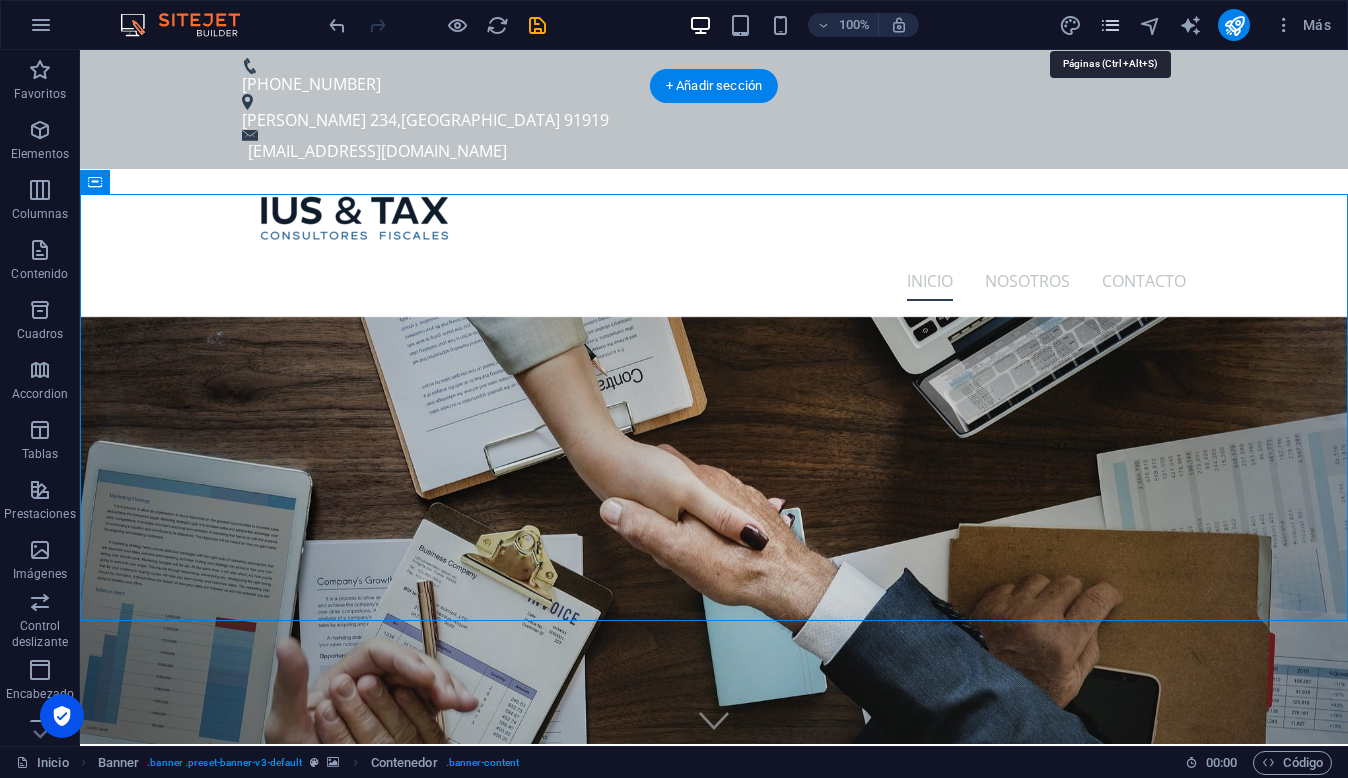 click at bounding box center [1110, 25] 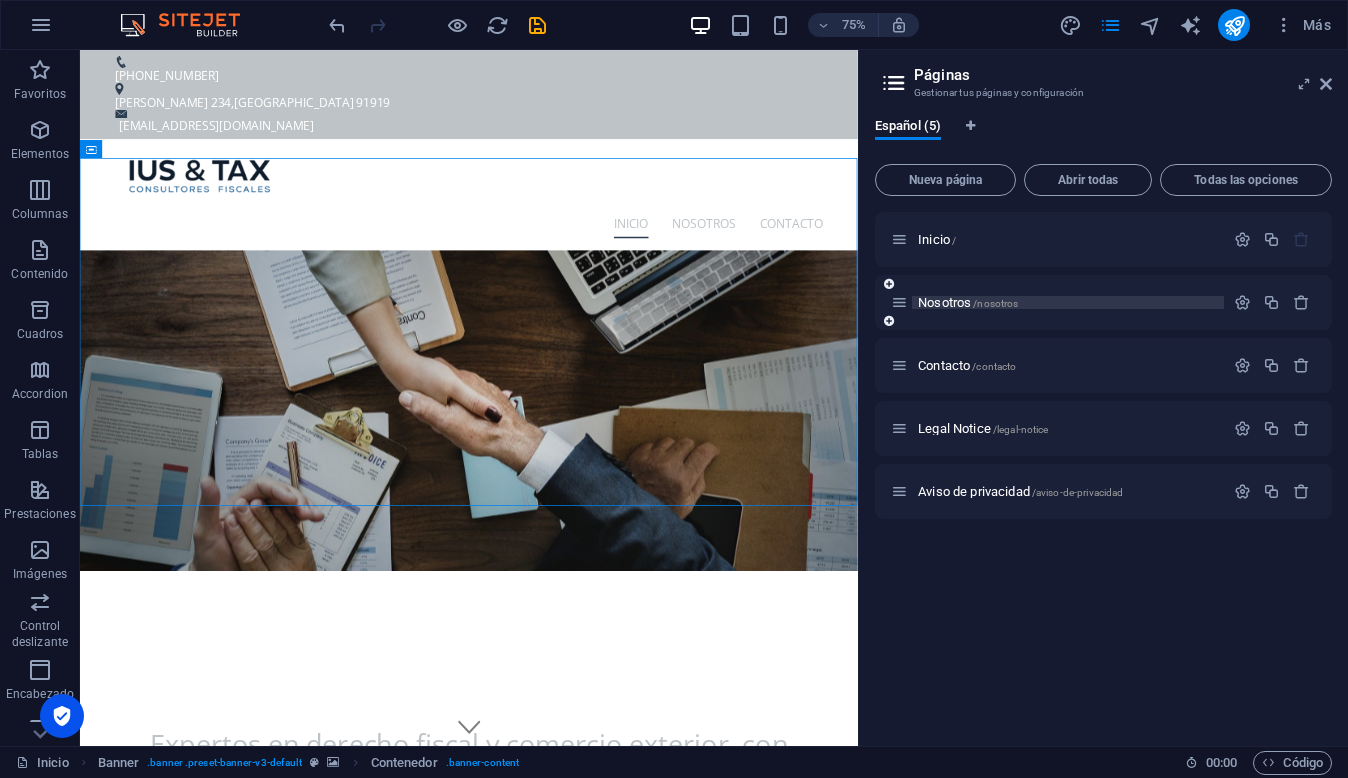 click on "Nosotros /nosotros" at bounding box center (1068, 302) 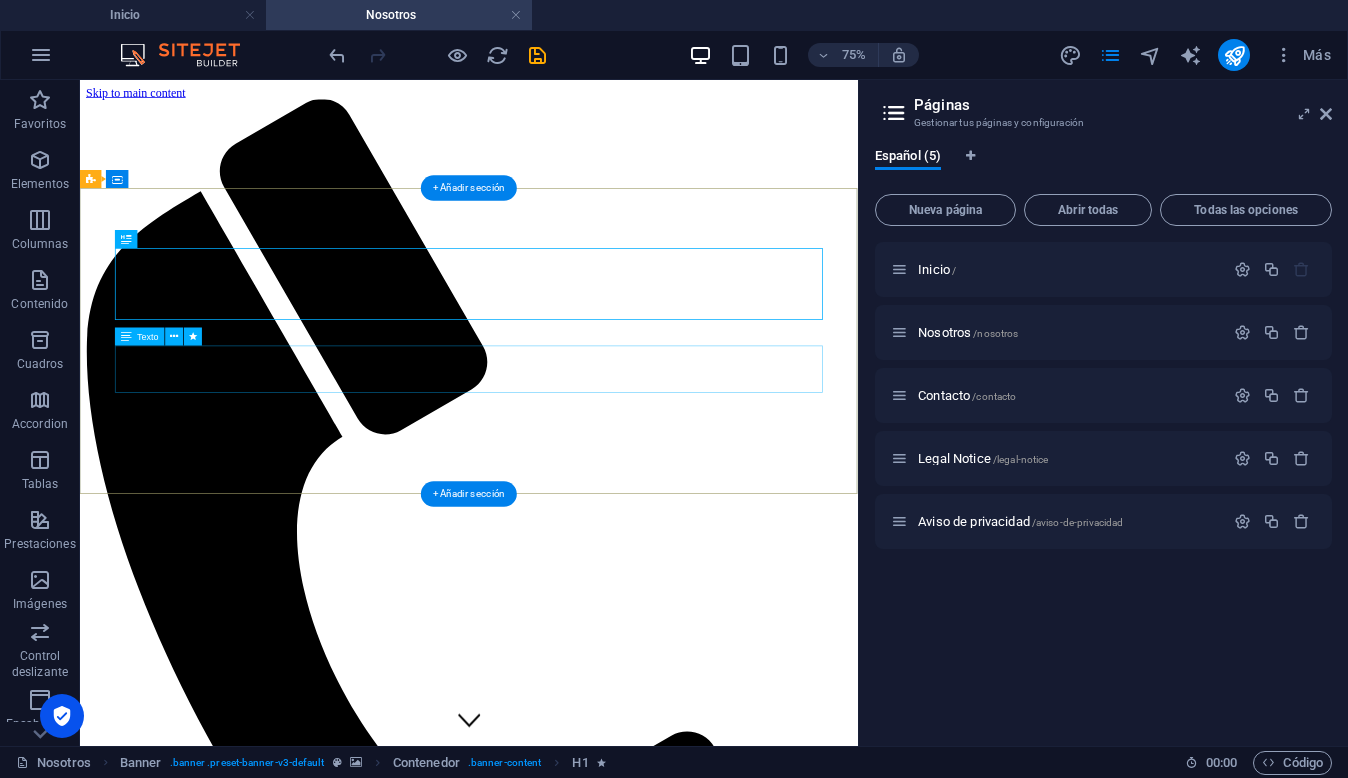 scroll, scrollTop: 0, scrollLeft: 0, axis: both 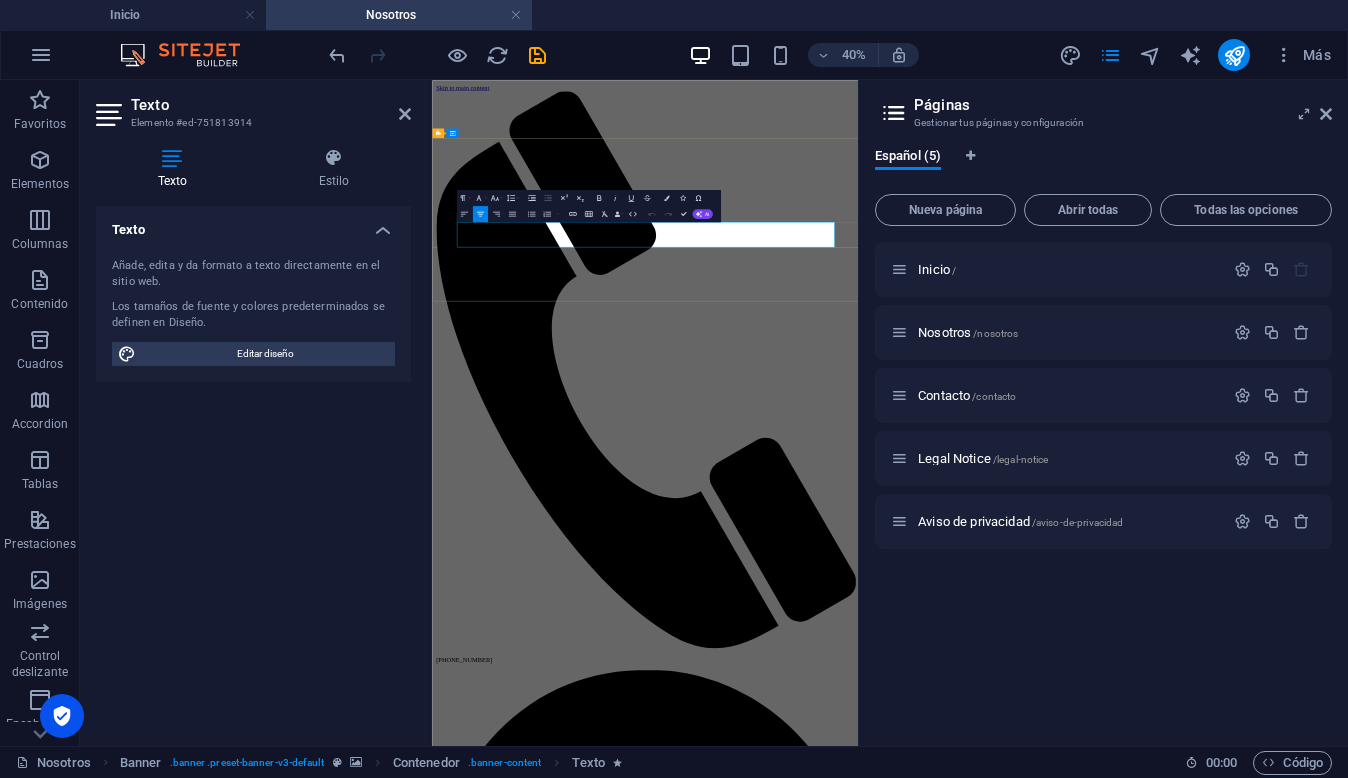 click on "Contamos con un equipo altamente especializado en derecho fiscal, comercio exterior y consultoría estratégica. Cada miembro de nuestra firma aporta experiencia técnica y visión jurídica para ofrecer soluciones integrales, alineadas con los objetivos y desafíos de nuestros clientes." at bounding box center (965, 6800) 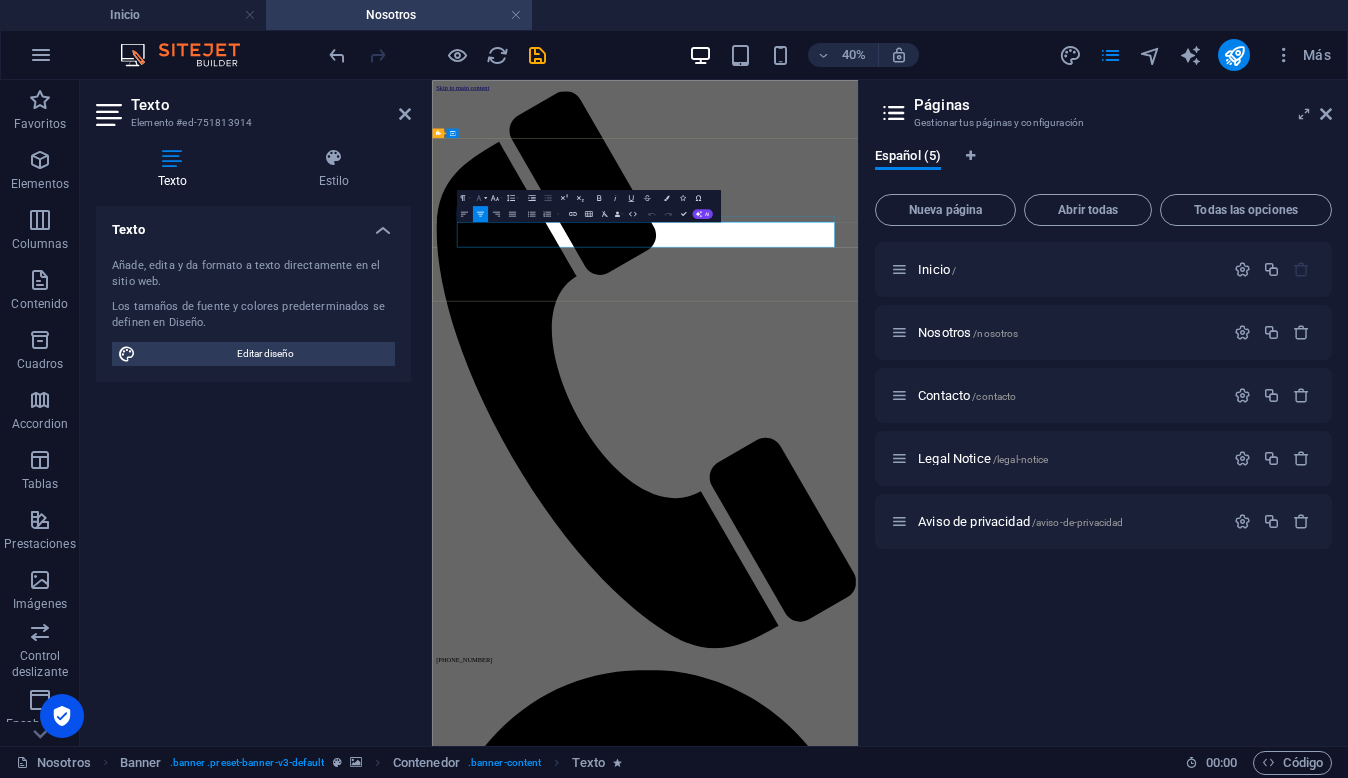 click 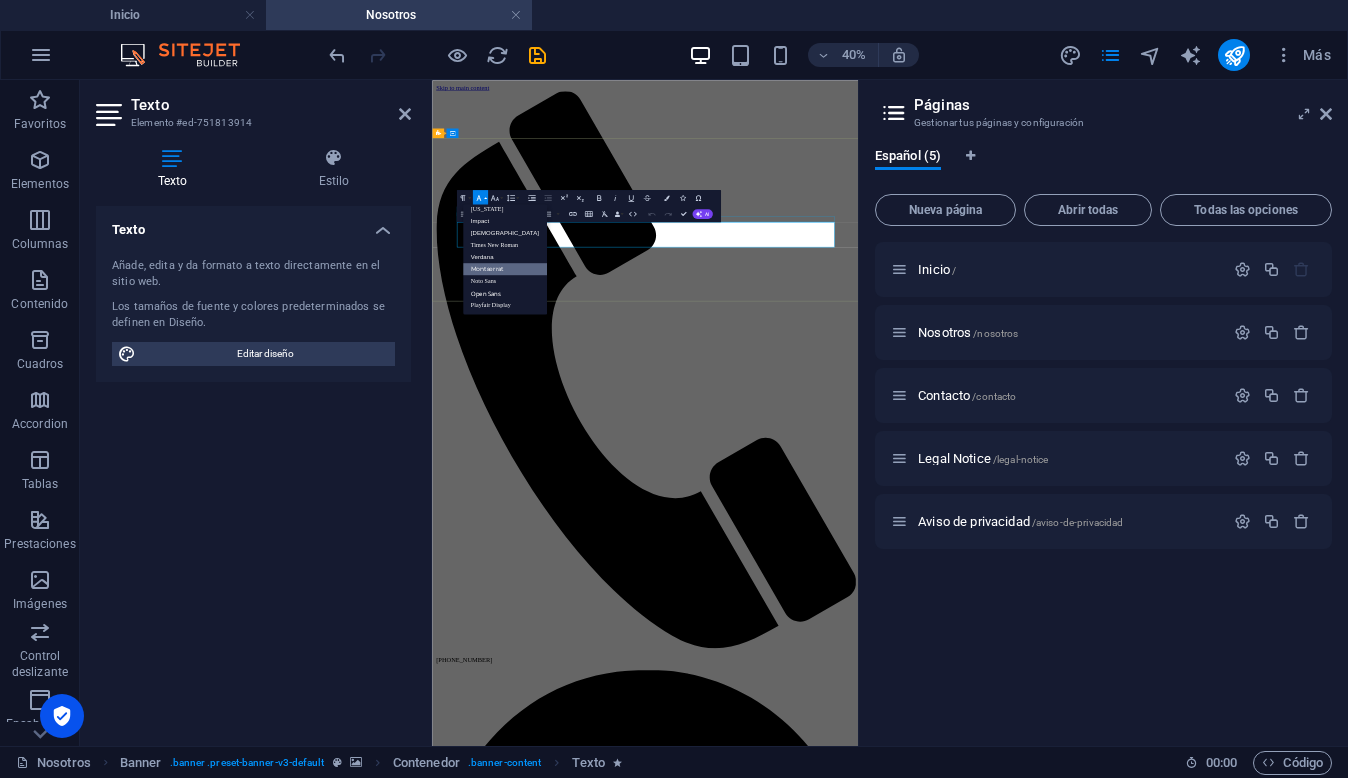 scroll, scrollTop: 41, scrollLeft: 0, axis: vertical 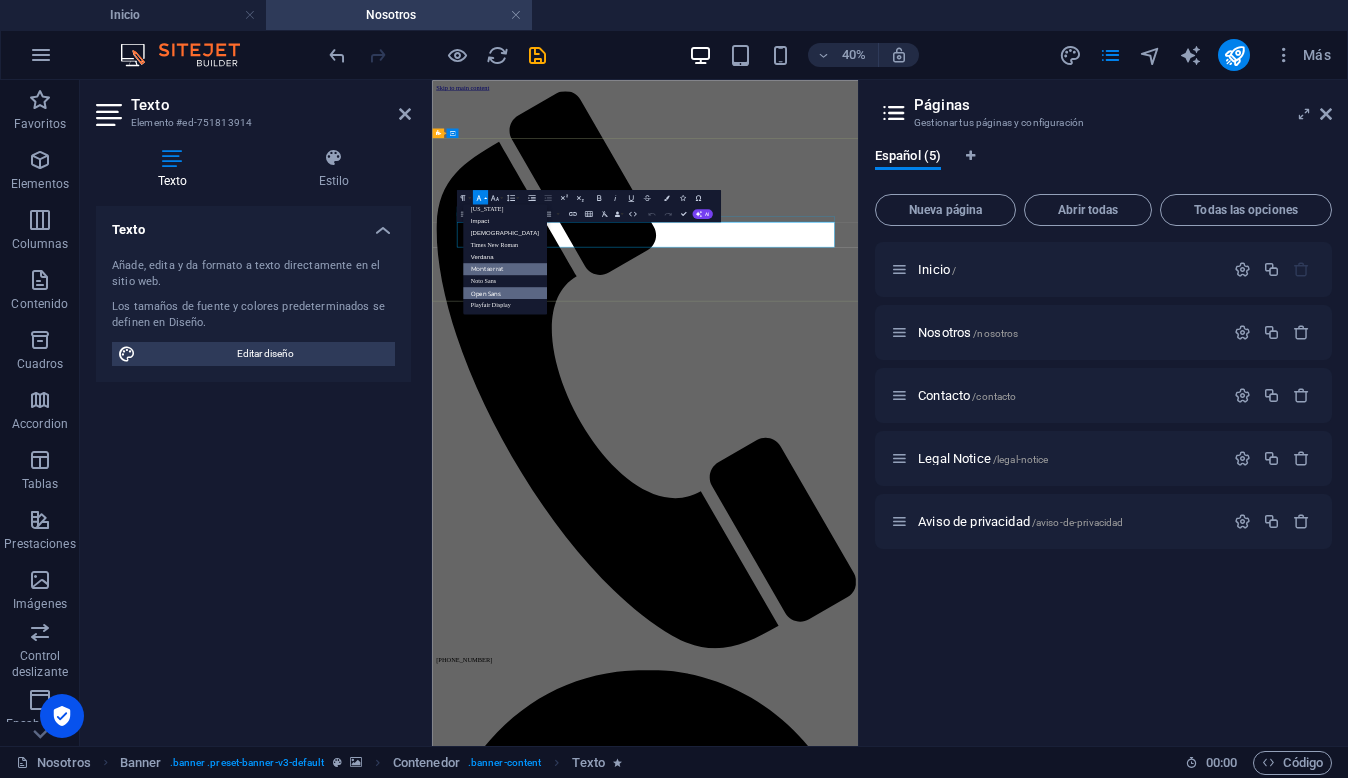 click on "Open Sans" at bounding box center [505, 293] 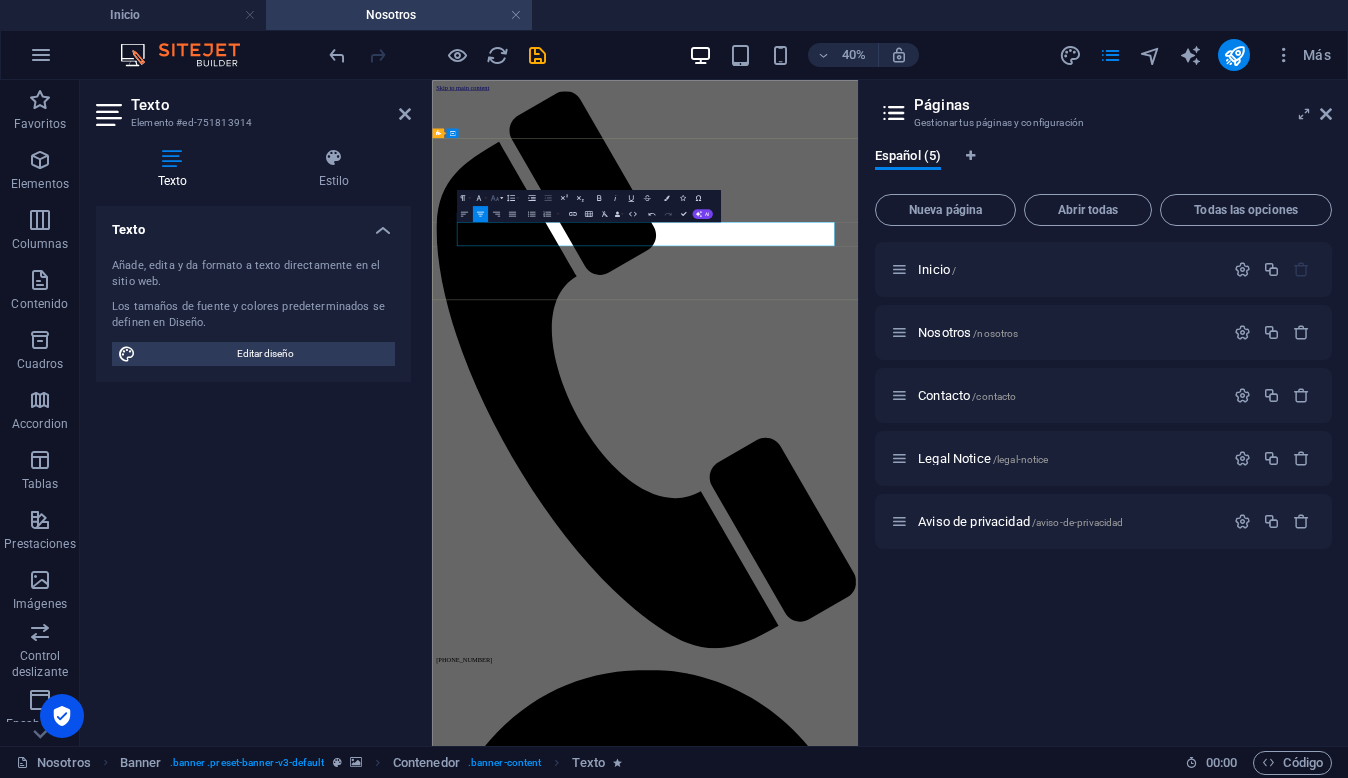 click 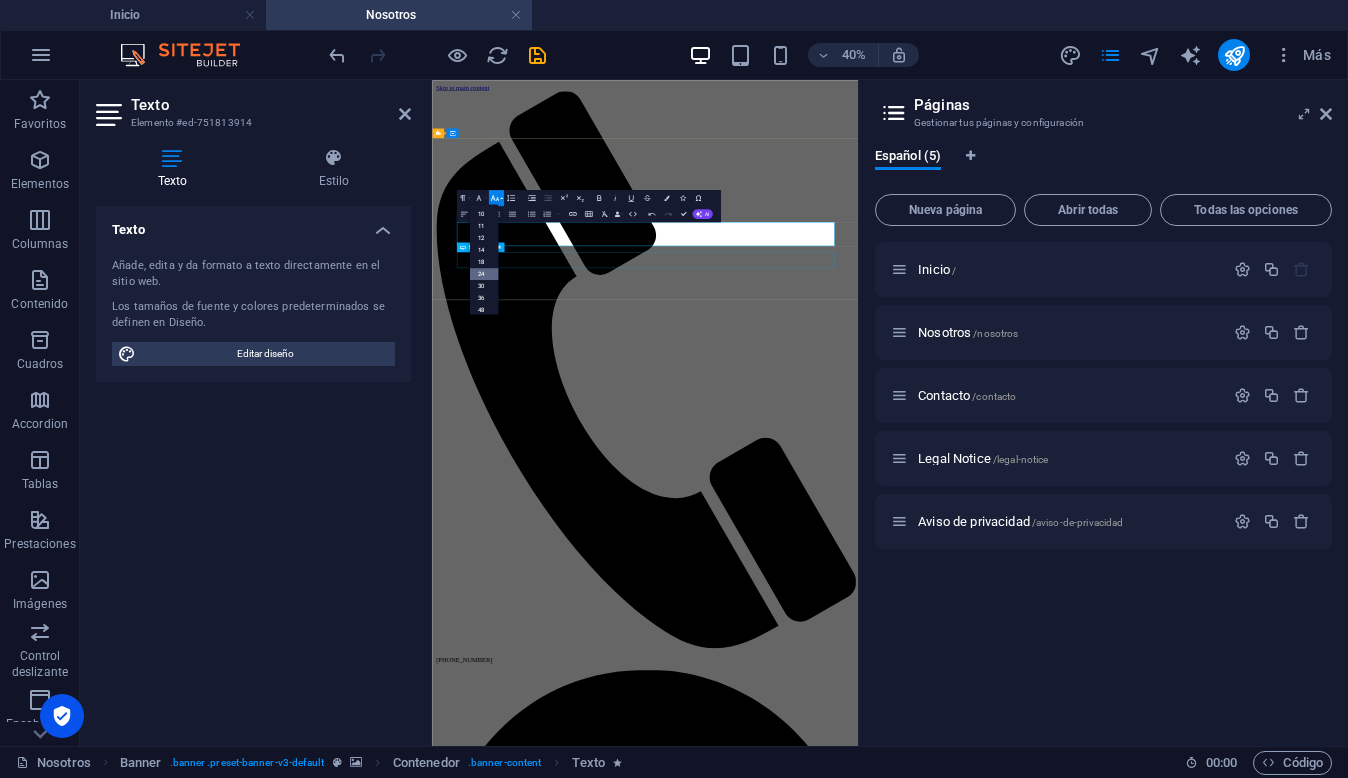 scroll, scrollTop: 88, scrollLeft: 0, axis: vertical 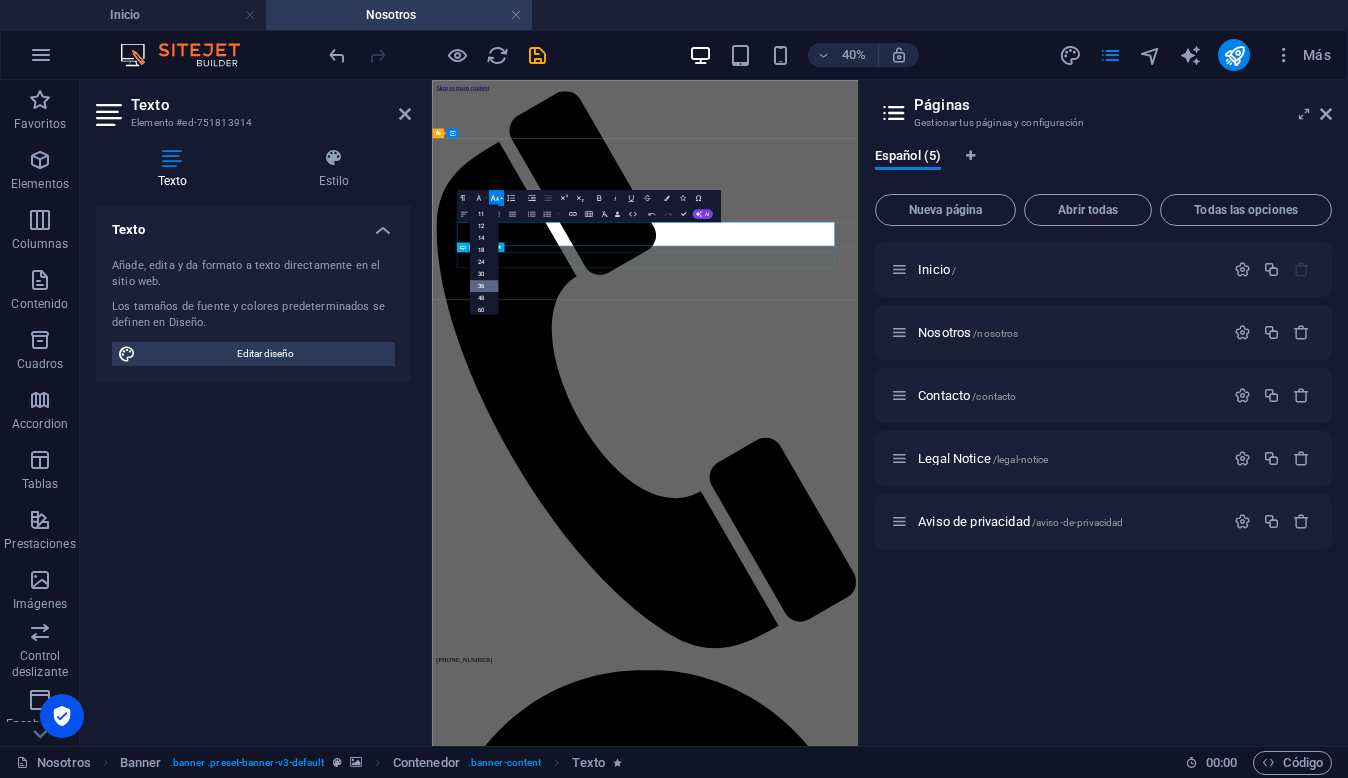 click on "36" at bounding box center [483, 286] 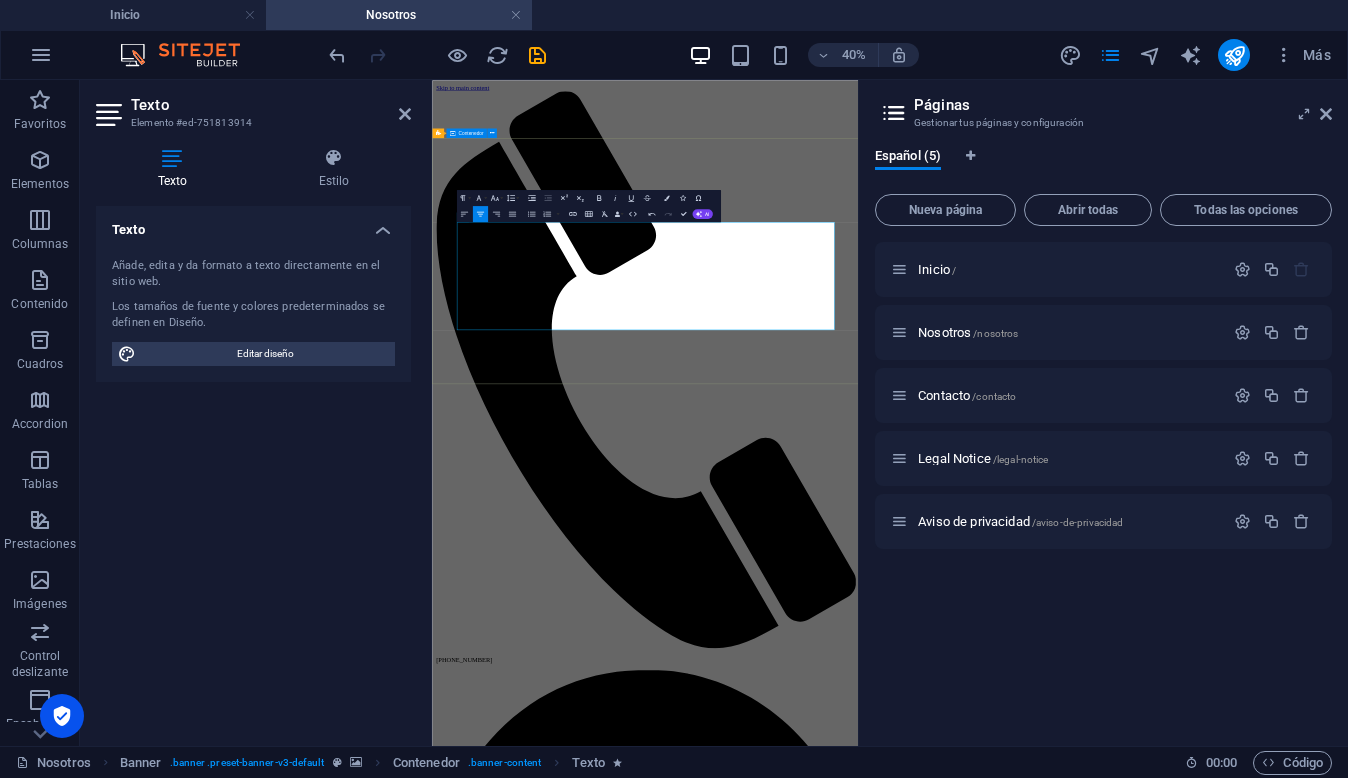 click on "Nosotros Contamos con un equipo altamente especializado en derecho fiscal, comercio exterior y consultoría estratégica. Cada miembro de nuestra firma aporta experiencia técnica y visión jurídica para ofrecer soluciones integrales, alineadas con los objetivos y desafíos de nuestros clientes. Contacto" at bounding box center [964, 6268] 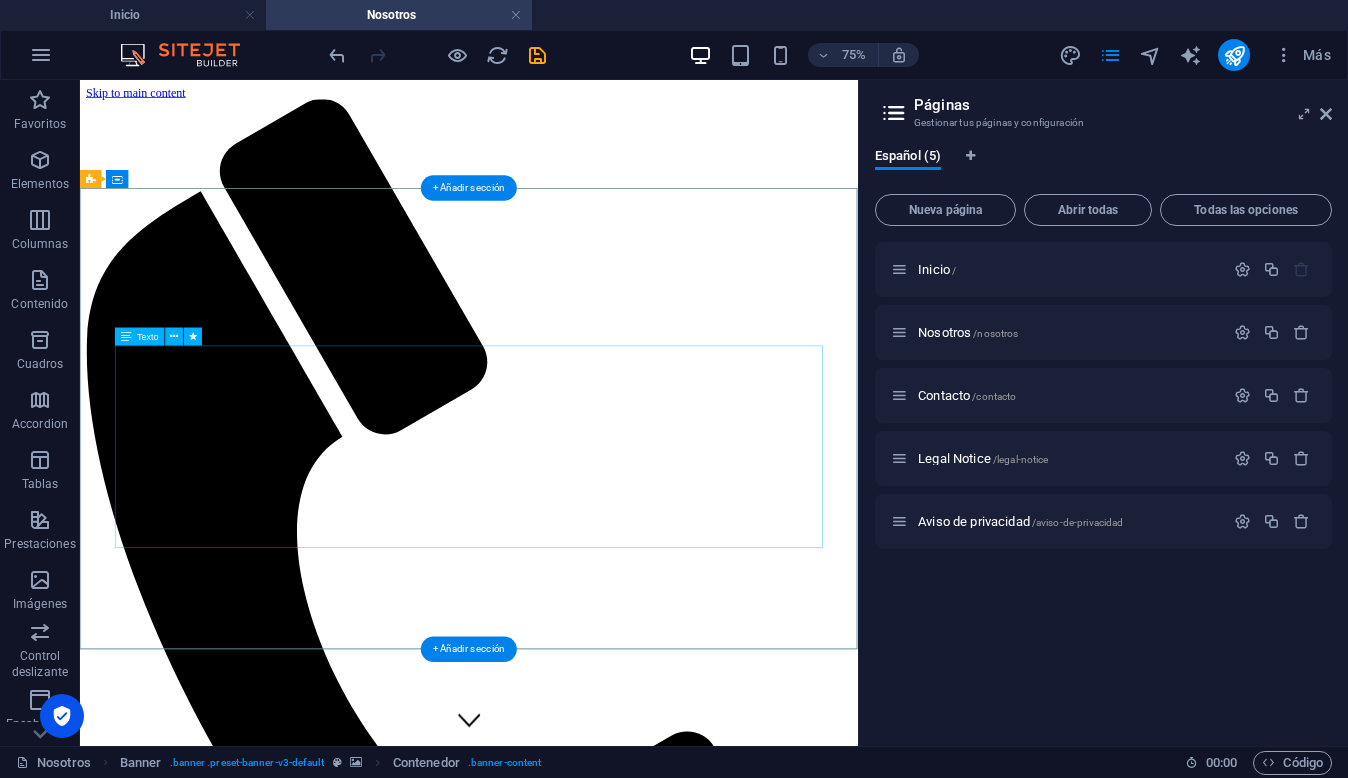 click on "Contamos con un equipo altamente especializado en derecho fiscal, comercio exterior y consultoría estratégica. Cada miembro de nuestra firma aporta experiencia técnica y visión jurídica para ofrecer soluciones integrales, alineadas con los objetivos y desafíos de nuestros clientes." at bounding box center [598, 6171] 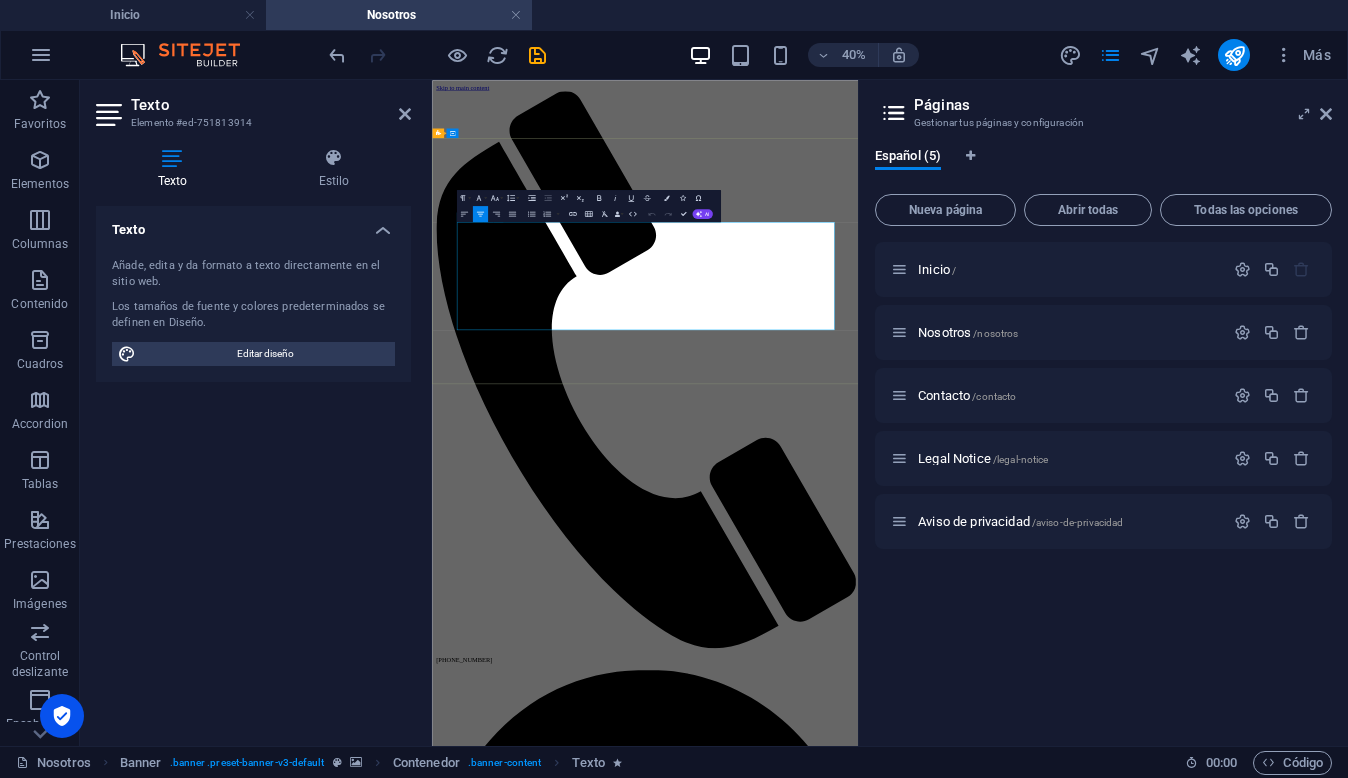 click on "Contamos con un equipo altamente especializado en derecho fiscal, comercio exterior y consultoría estratégica. Cada miembro de nuestra firma aporta experiencia técnica y visión jurídica para ofrecer soluciones integrales, alineadas con los objetivos y desafíos de nuestros clientes." at bounding box center (964, 6305) 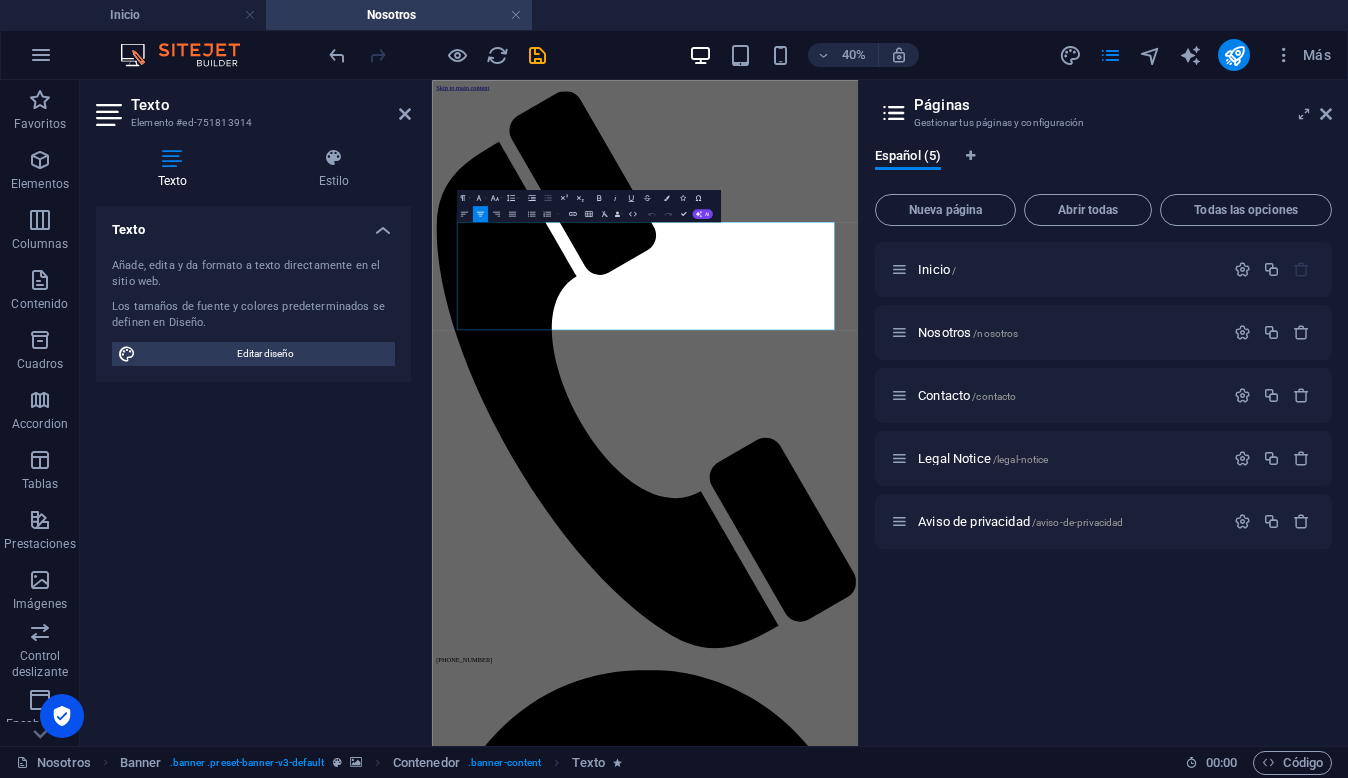 click on "Español (5)" at bounding box center [1103, 167] 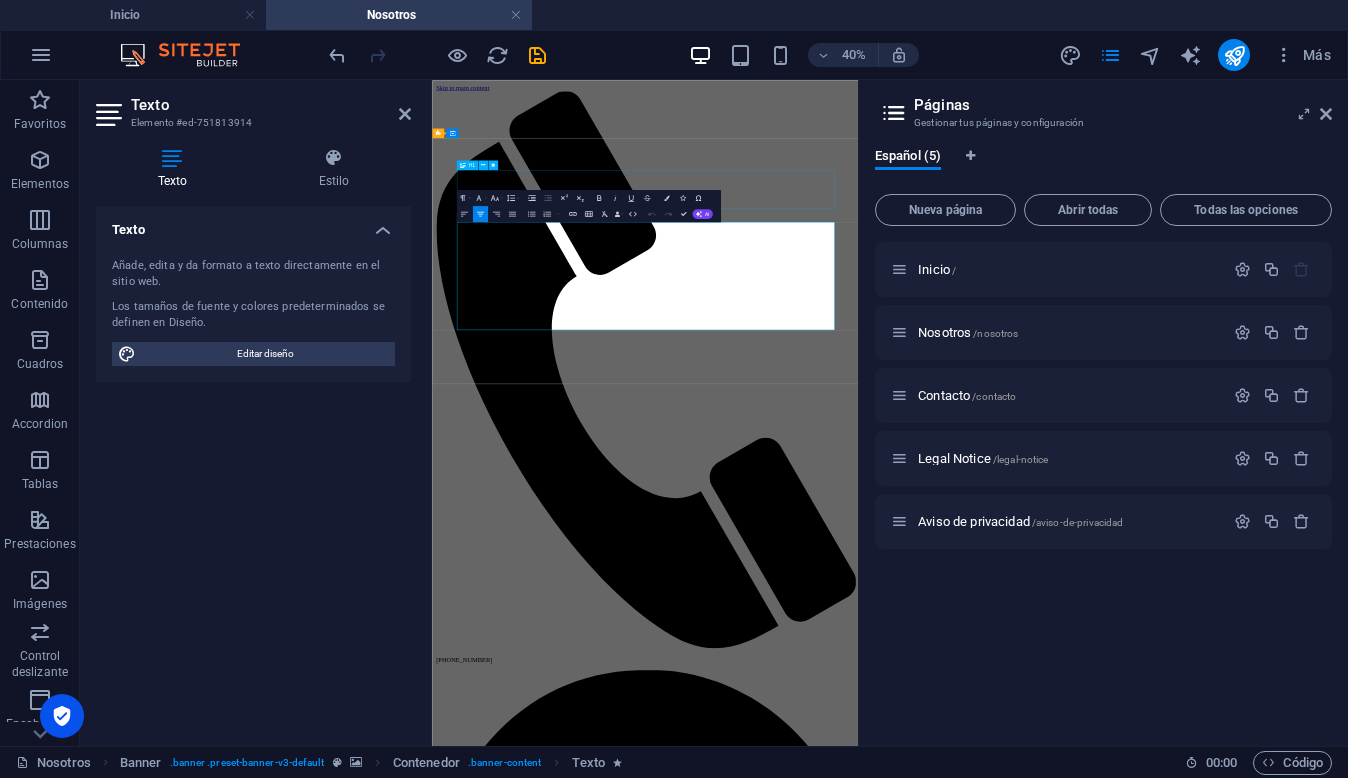 click on "Nosotros" at bounding box center (964, 6099) 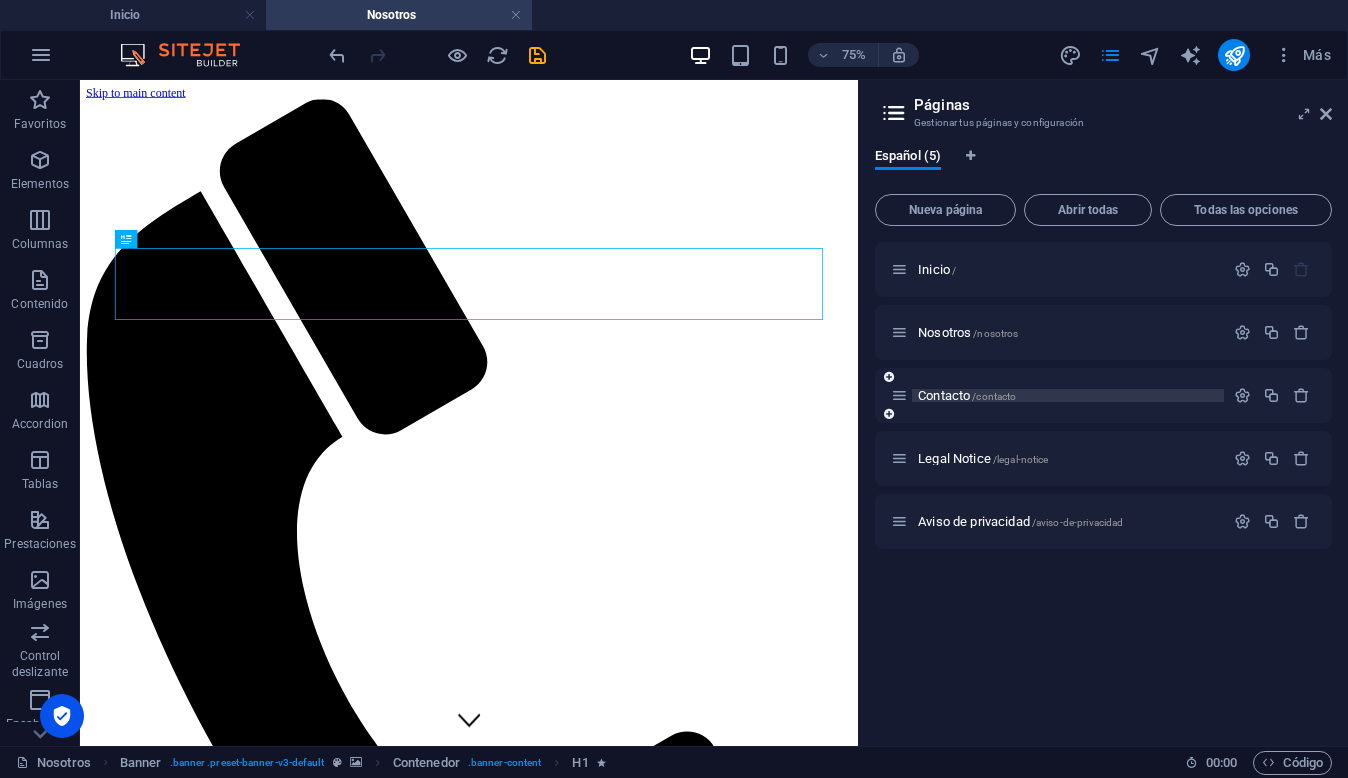click on "/contacto" at bounding box center (994, 396) 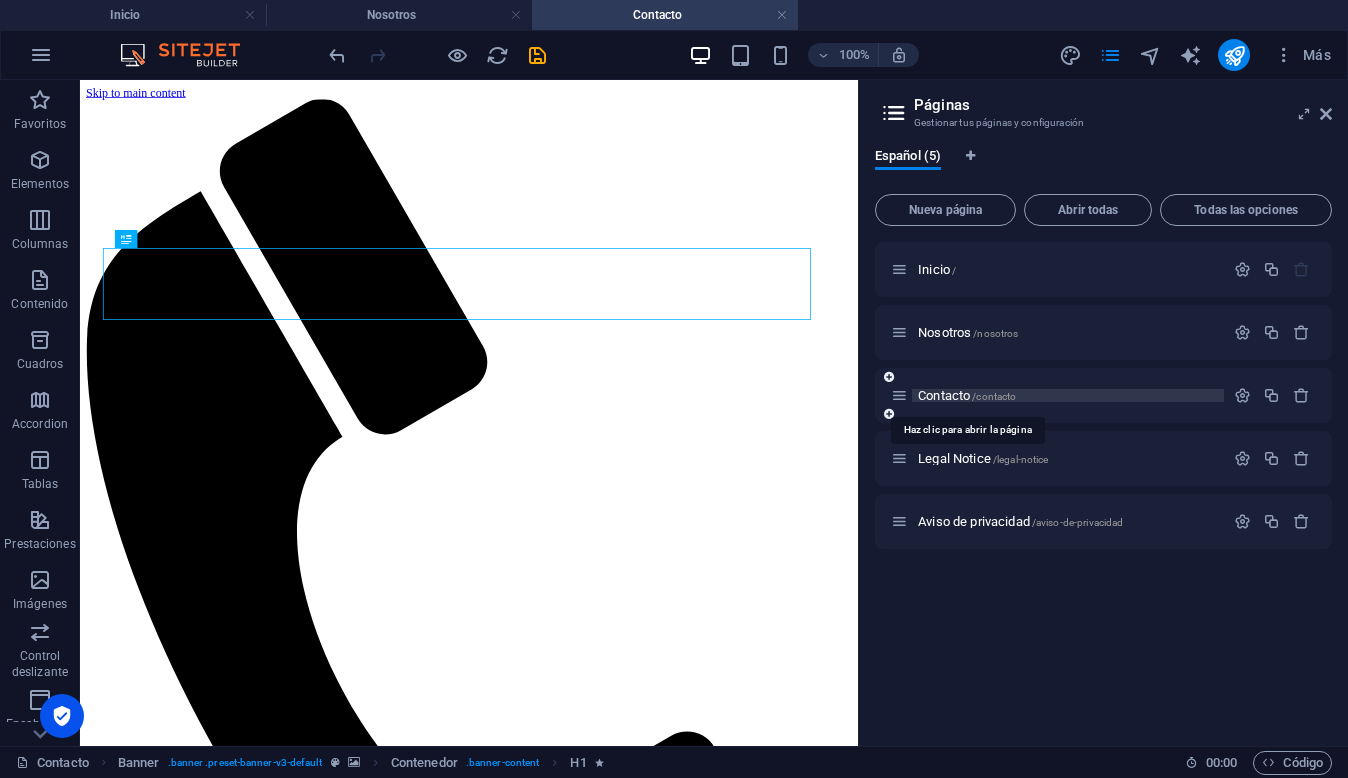 scroll, scrollTop: 0, scrollLeft: 0, axis: both 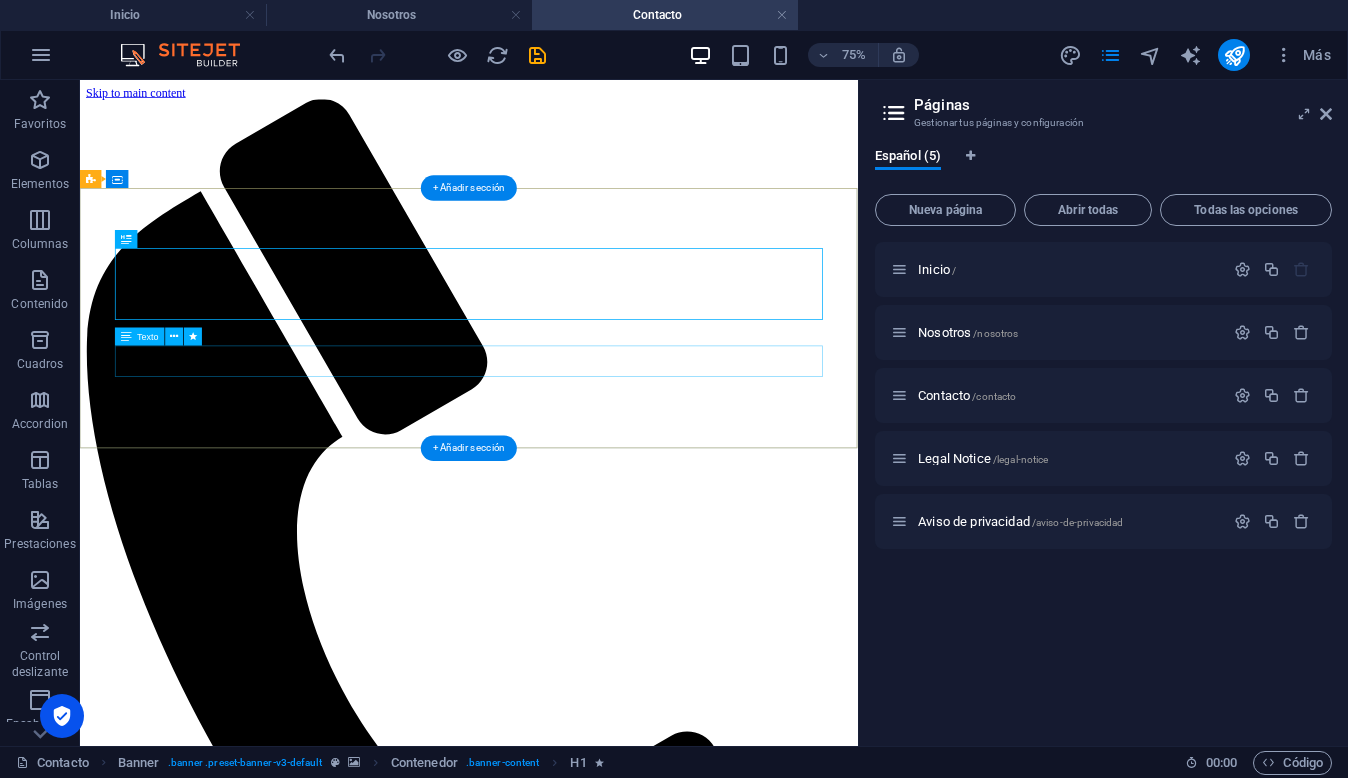 click on "En   Ius & Tax   estamos listos para acompañarte con soluciones jurídicas a la altura de tus retos fiscales y comerciales. Contáctanos   y conversemos sobre cómo podemos ayudarte a proteger, optimizar y fortalecer tu operación." at bounding box center [598, 6442] 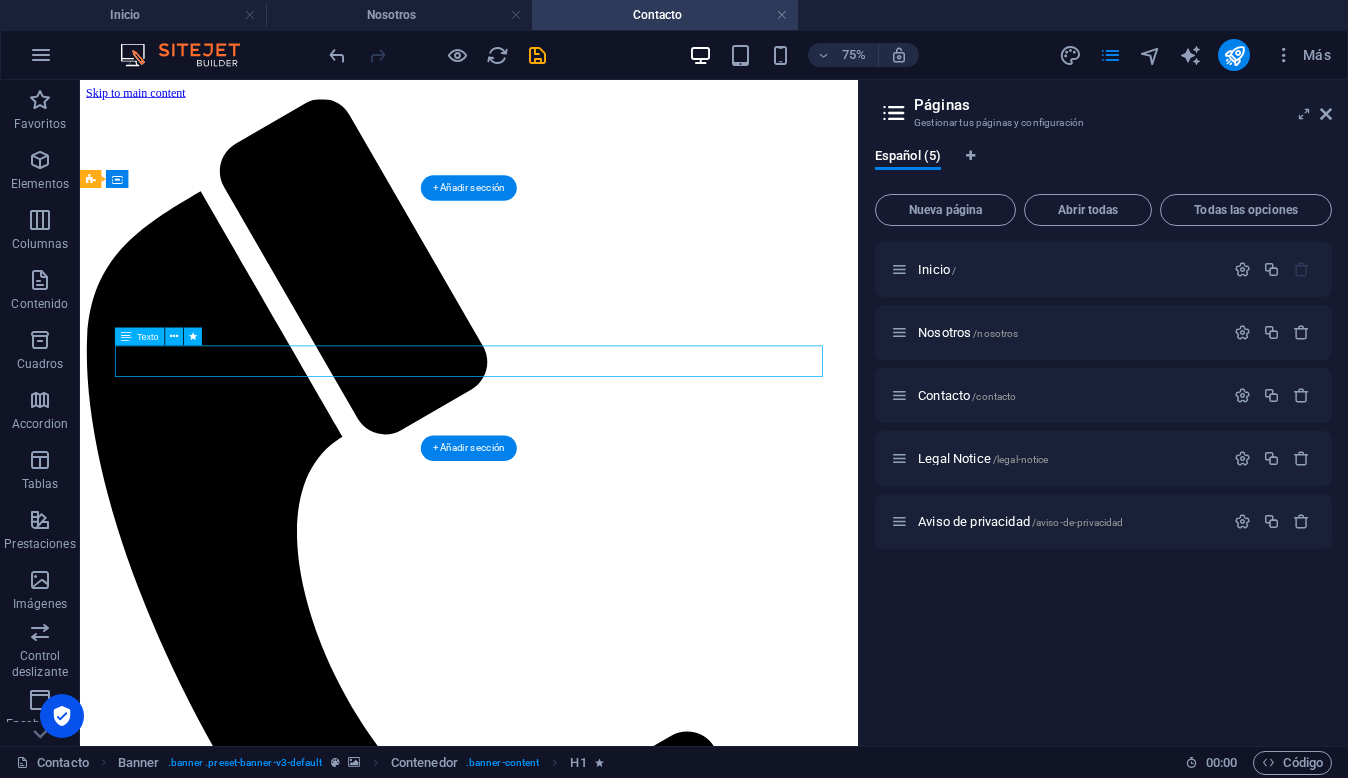 click on "En   Ius & Tax   estamos listos para acompañarte con soluciones jurídicas a la altura de tus retos fiscales y comerciales. Contáctanos   y conversemos sobre cómo podemos ayudarte a proteger, optimizar y fortalecer tu operación." at bounding box center (598, 6442) 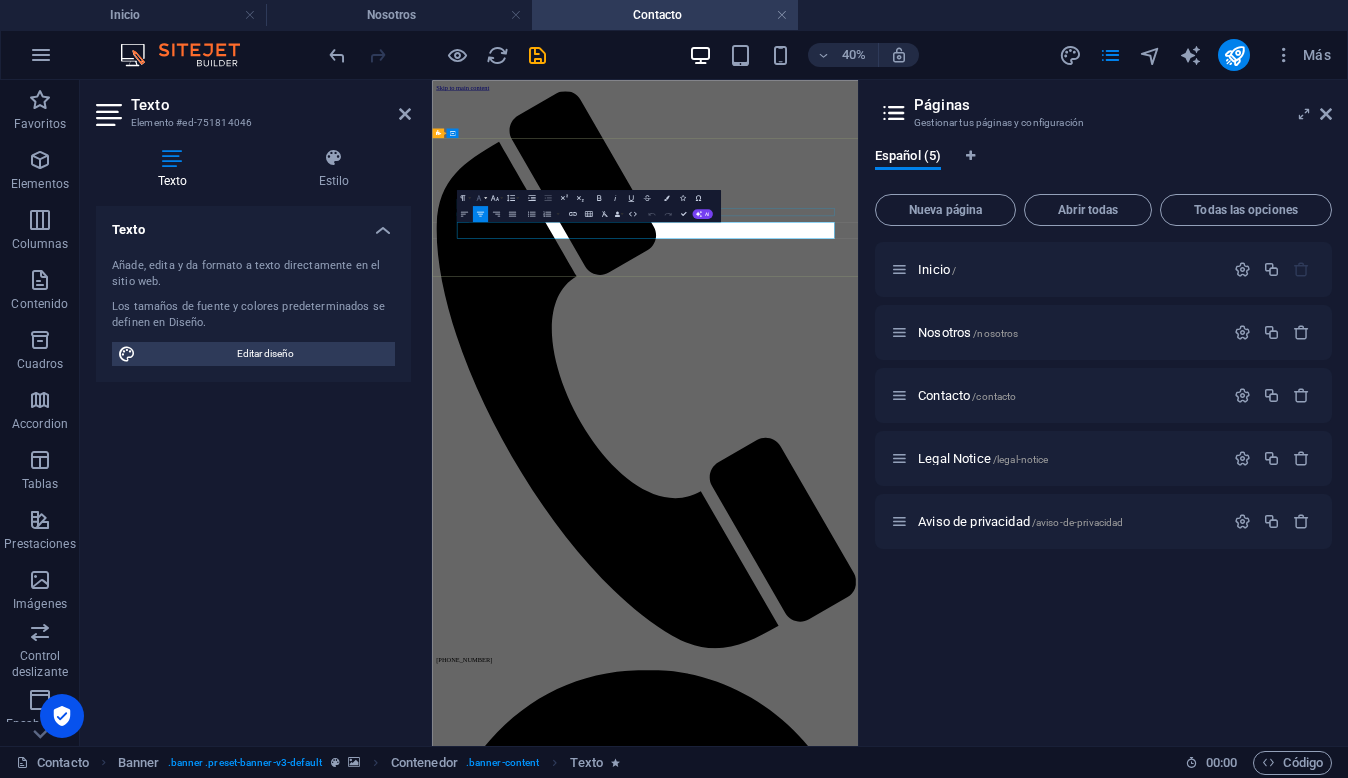 click 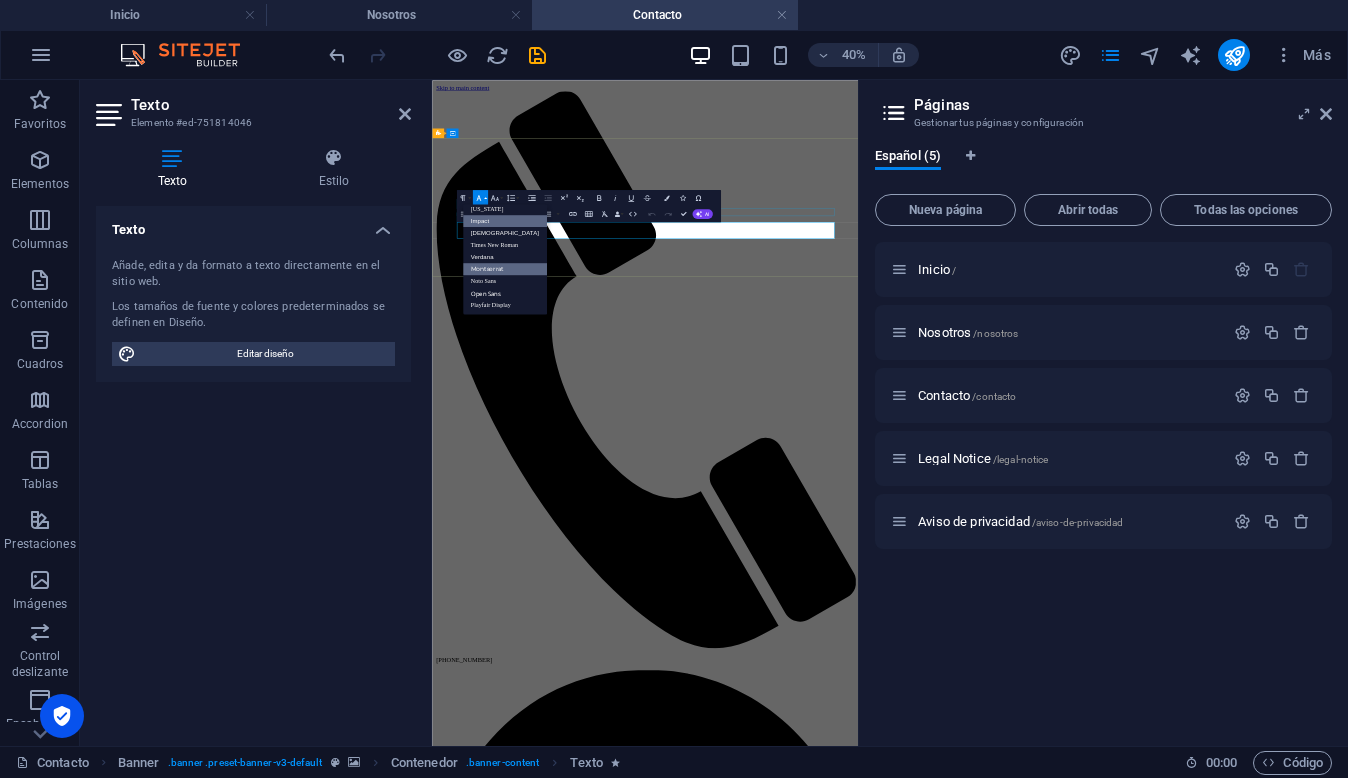 scroll, scrollTop: 41, scrollLeft: 0, axis: vertical 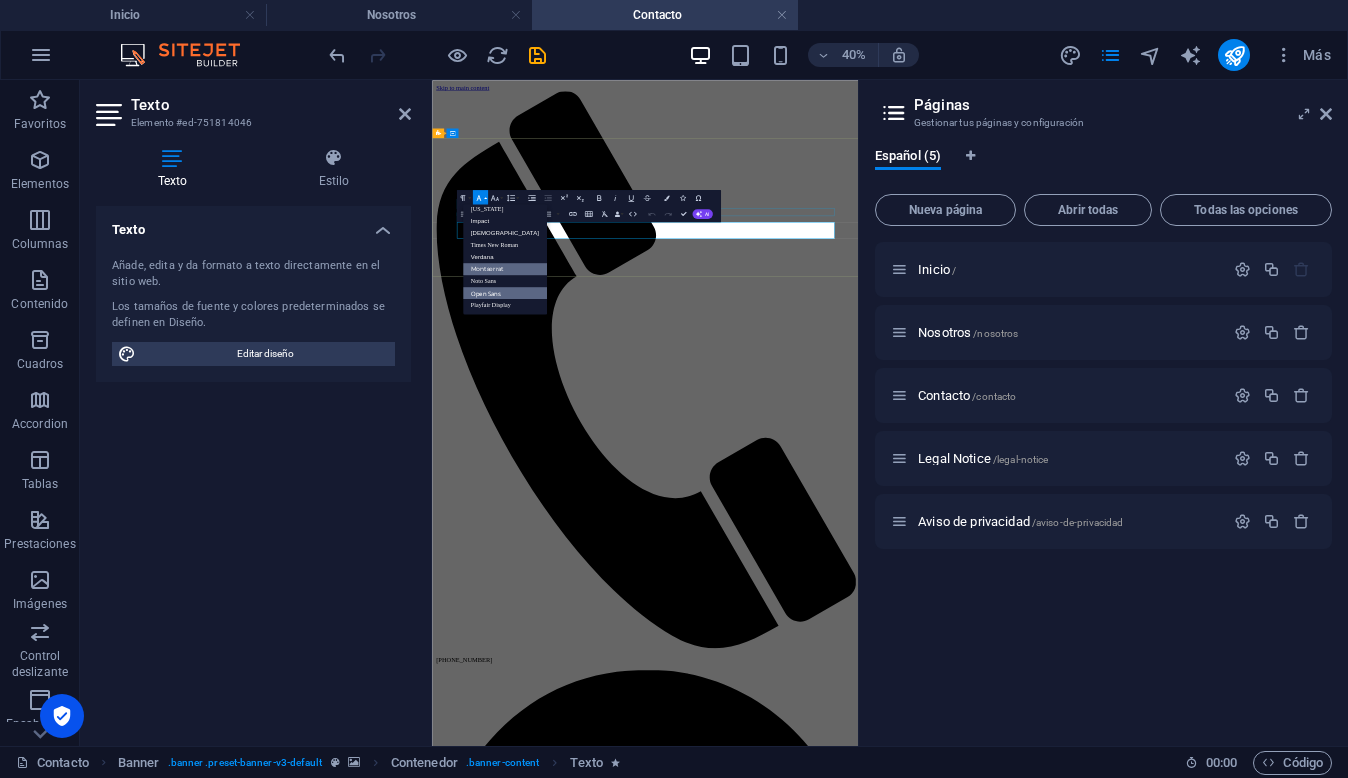 click on "Open Sans" at bounding box center [505, 293] 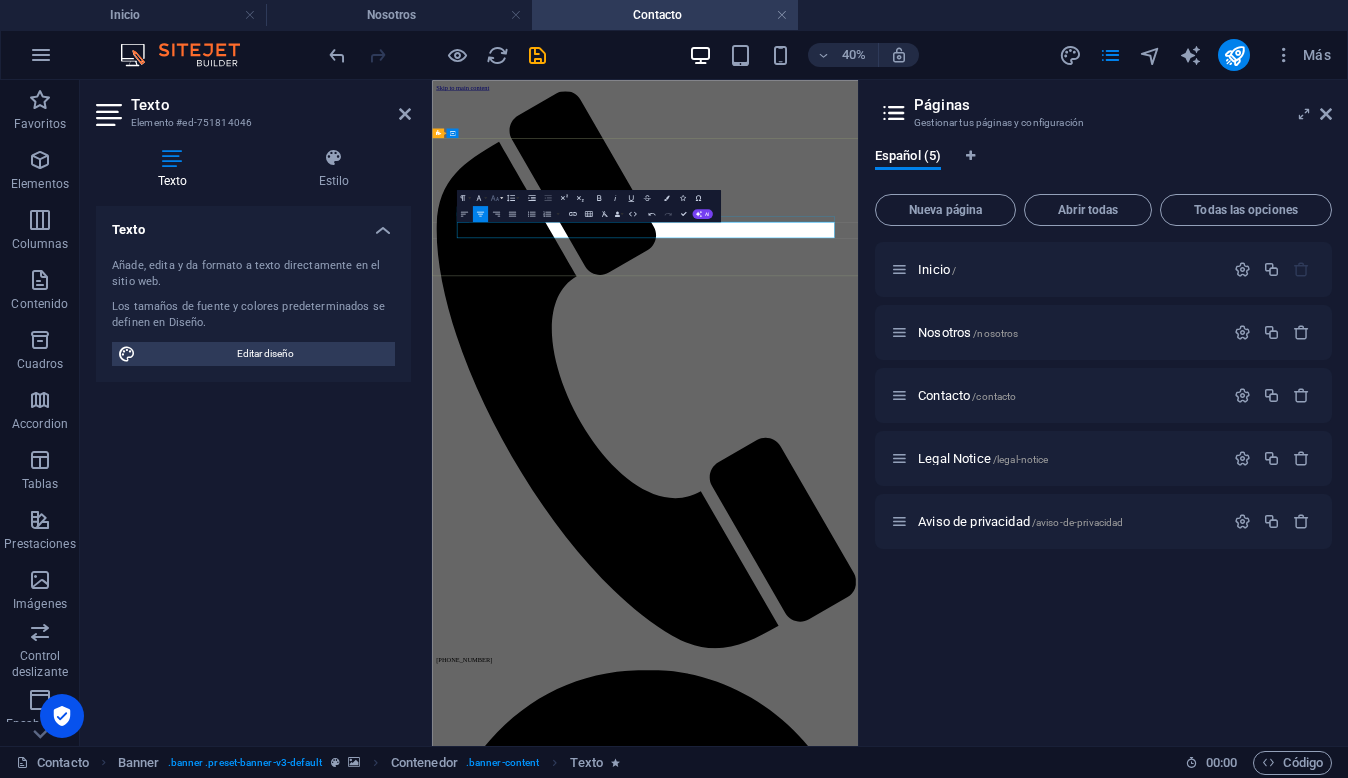 click 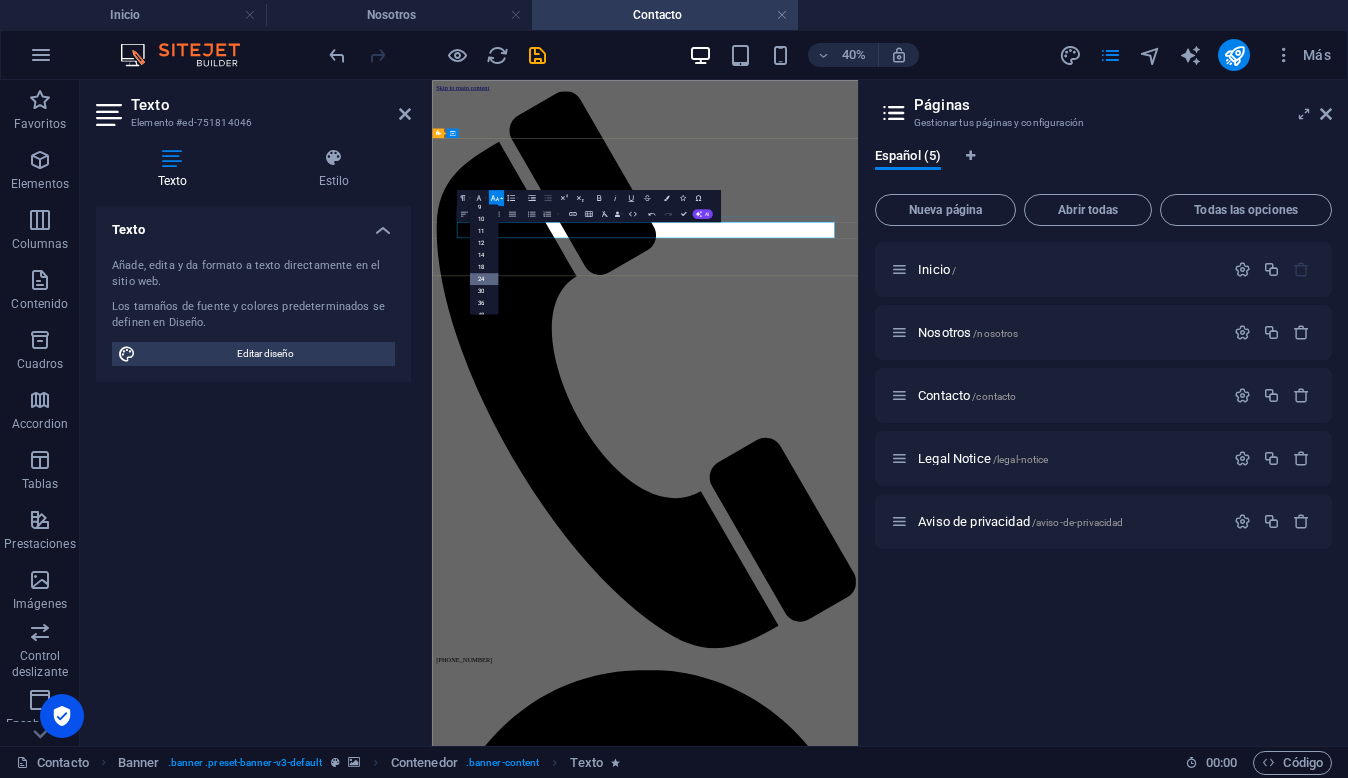 scroll, scrollTop: 49, scrollLeft: 0, axis: vertical 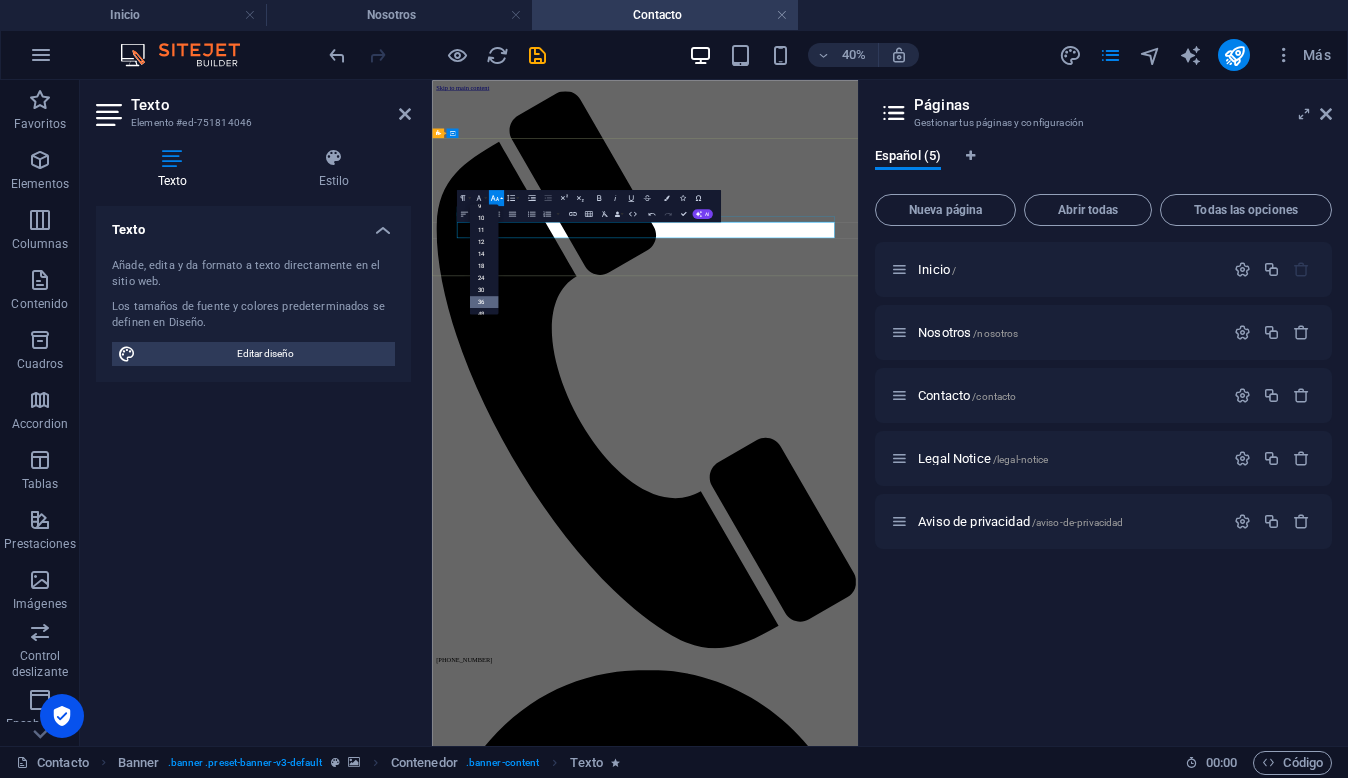 click on "36" at bounding box center (483, 302) 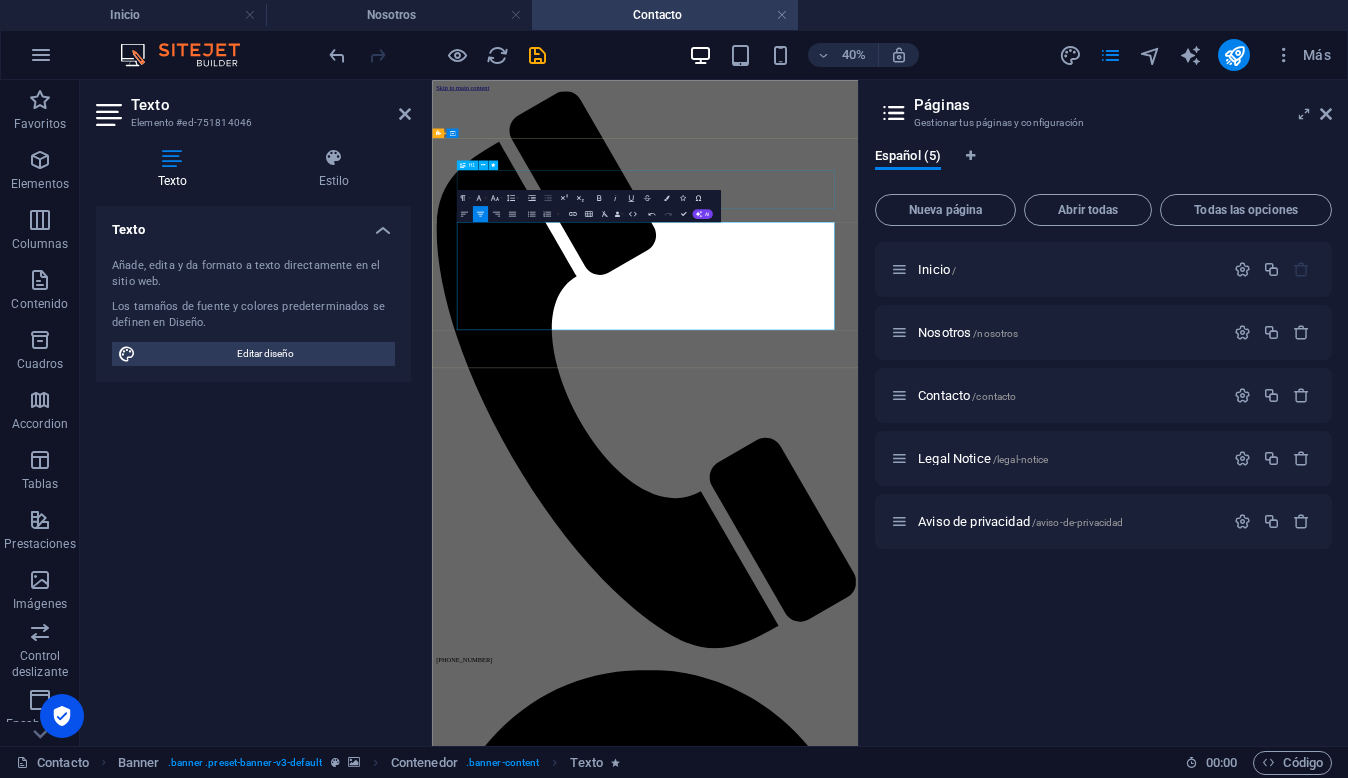 click on "Contacto" at bounding box center [964, 6059] 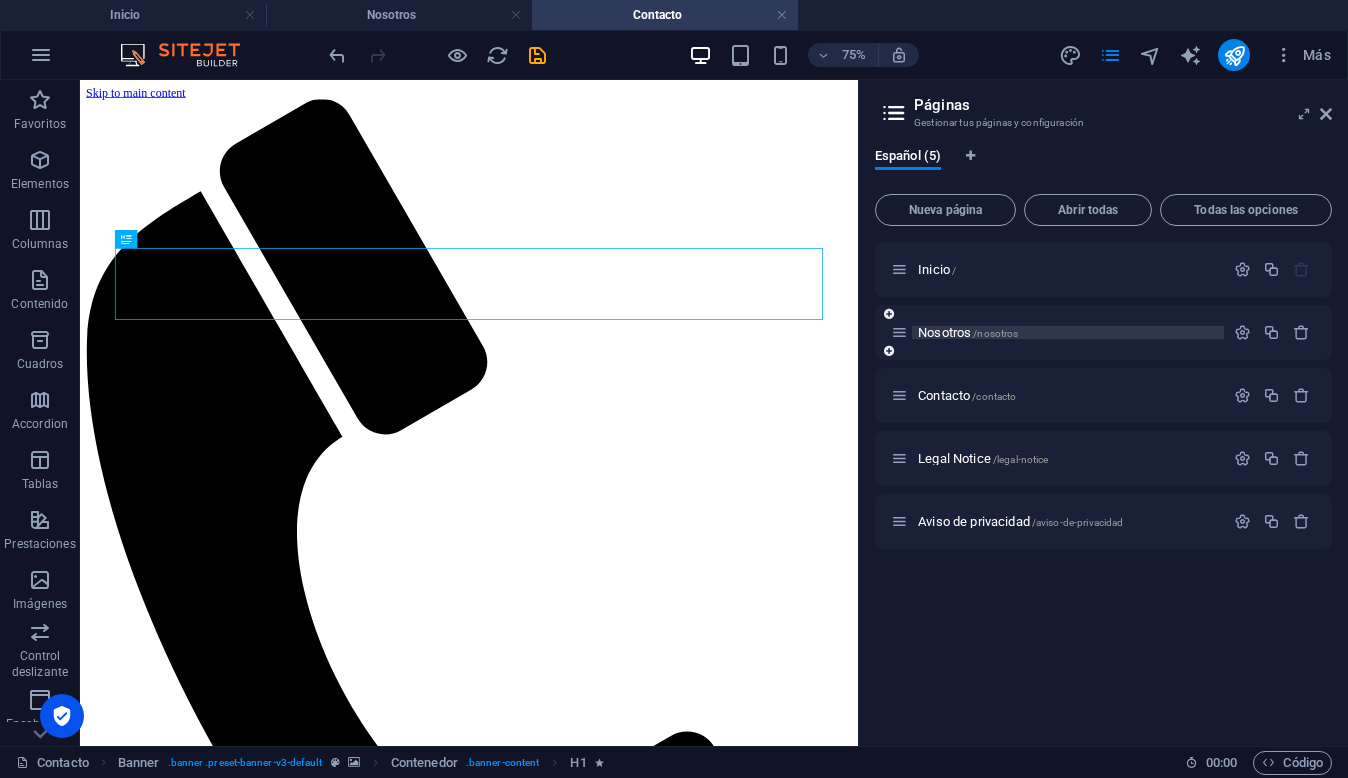 click on "Nosotros /nosotros" at bounding box center (1068, 332) 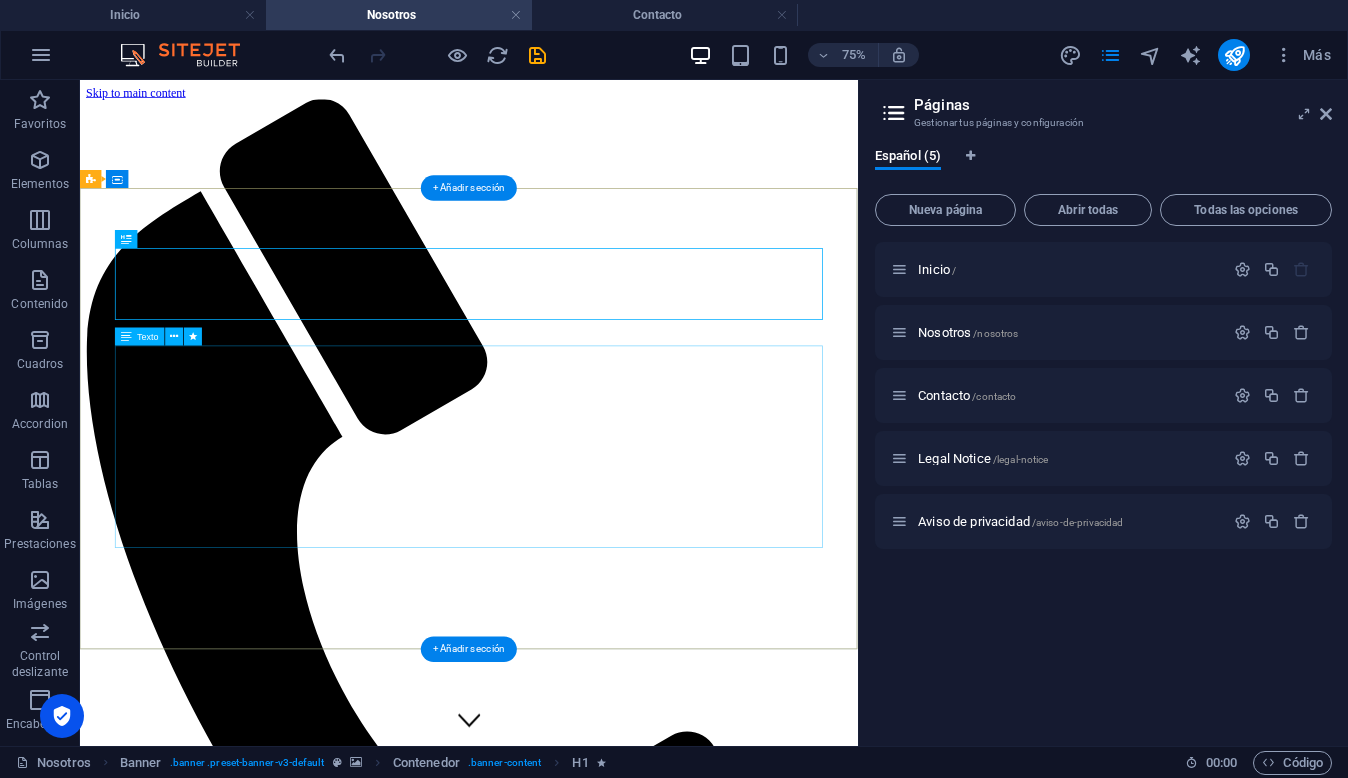 click on "Contamos con un equipo altamente especializado en derecho fiscal, comercio exterior y consultoría estratégica. Cada miembro de nuestra firma aporta experiencia técnica y visión jurídica para ofrecer soluciones integrales, alineadas con los objetivos y desafíos de nuestros clientes." at bounding box center (598, 6171) 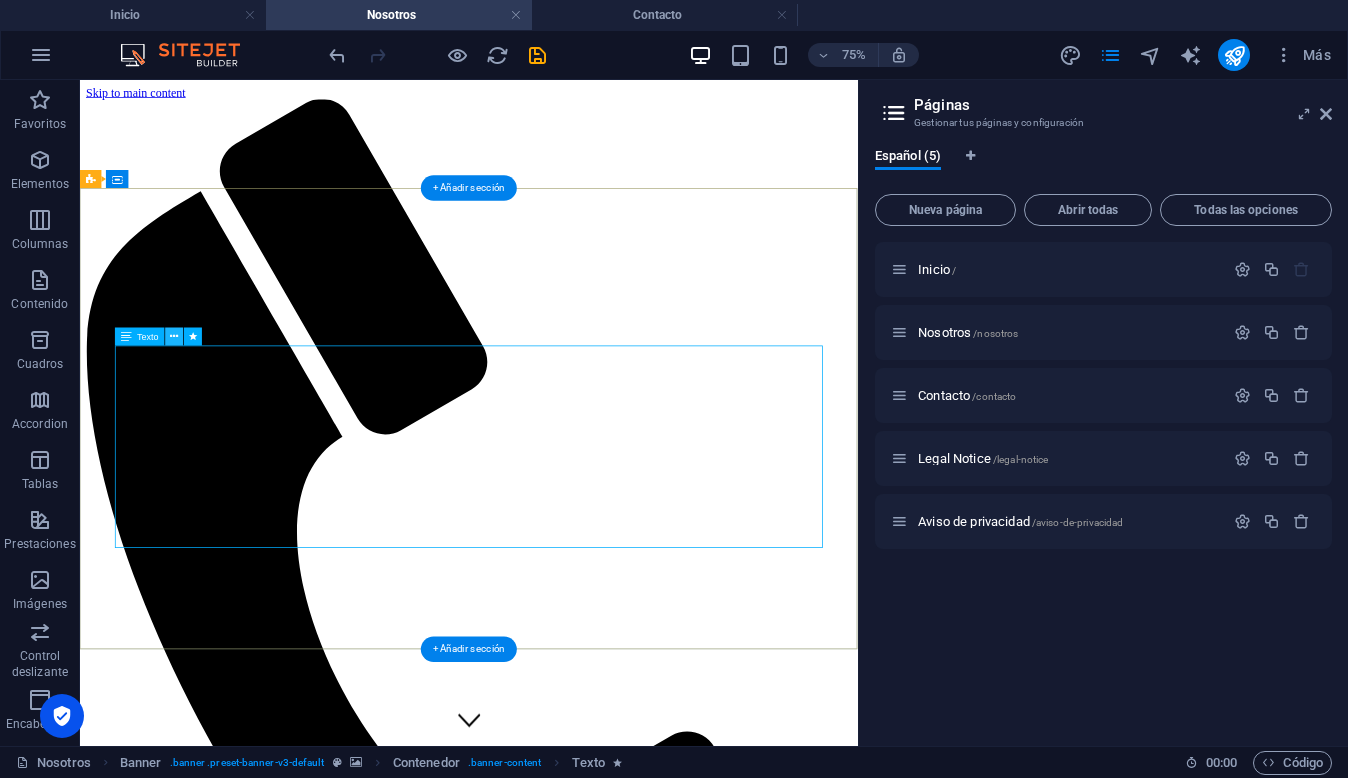 click at bounding box center (175, 337) 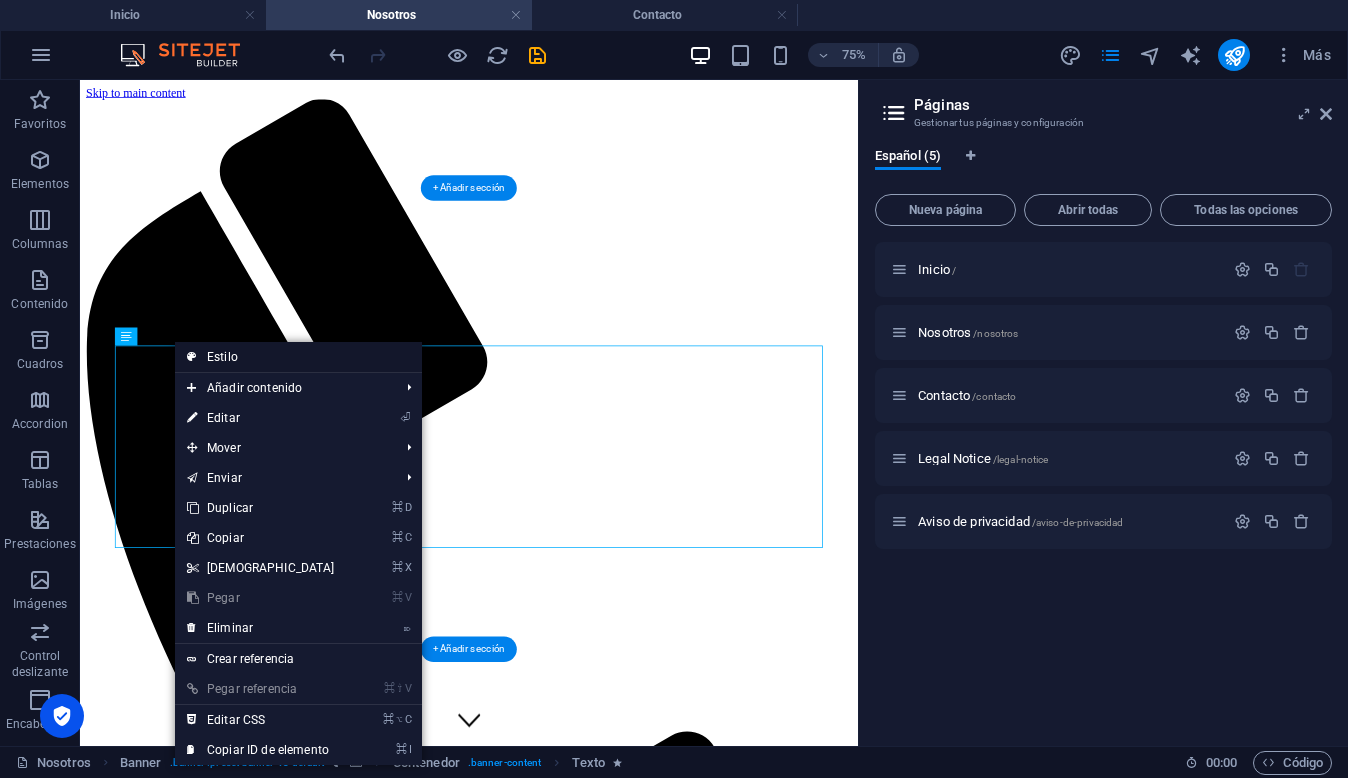 click on "Estilo" at bounding box center (298, 357) 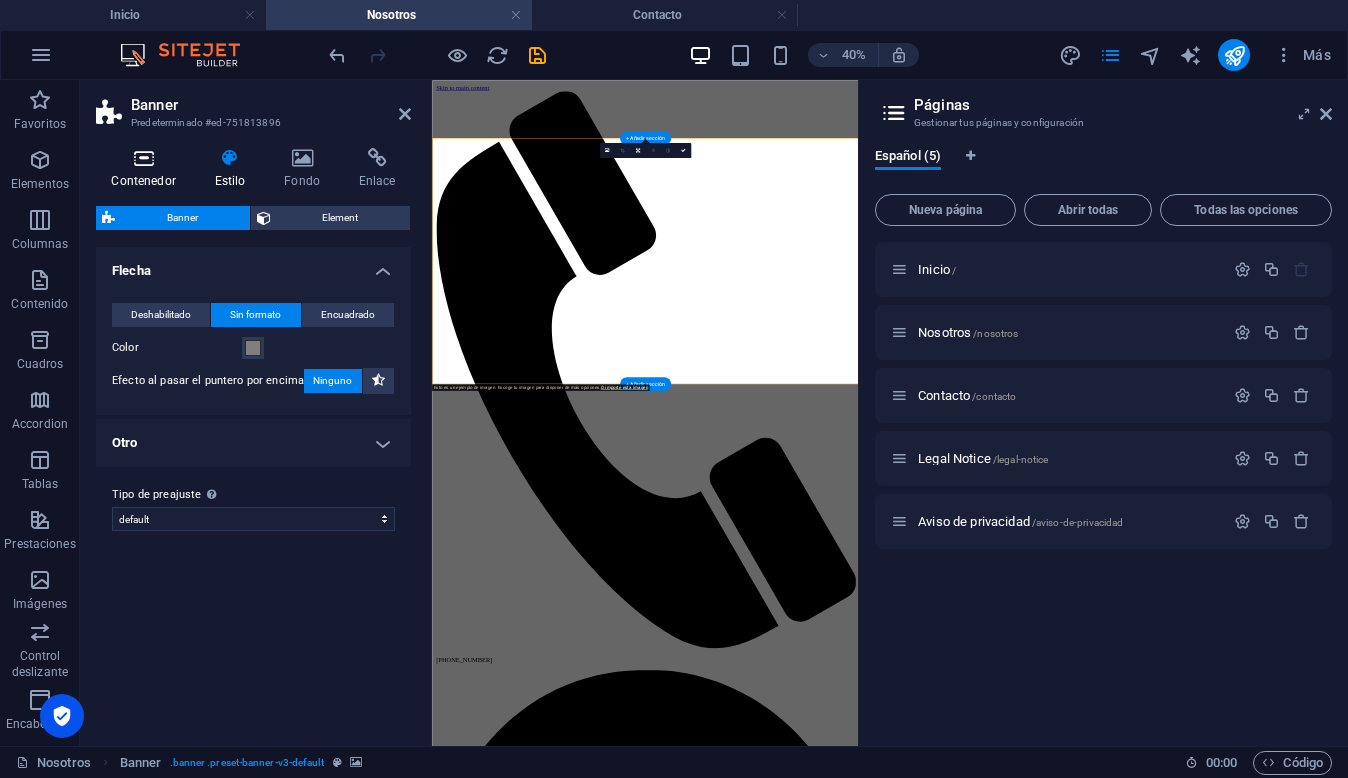 click at bounding box center (143, 158) 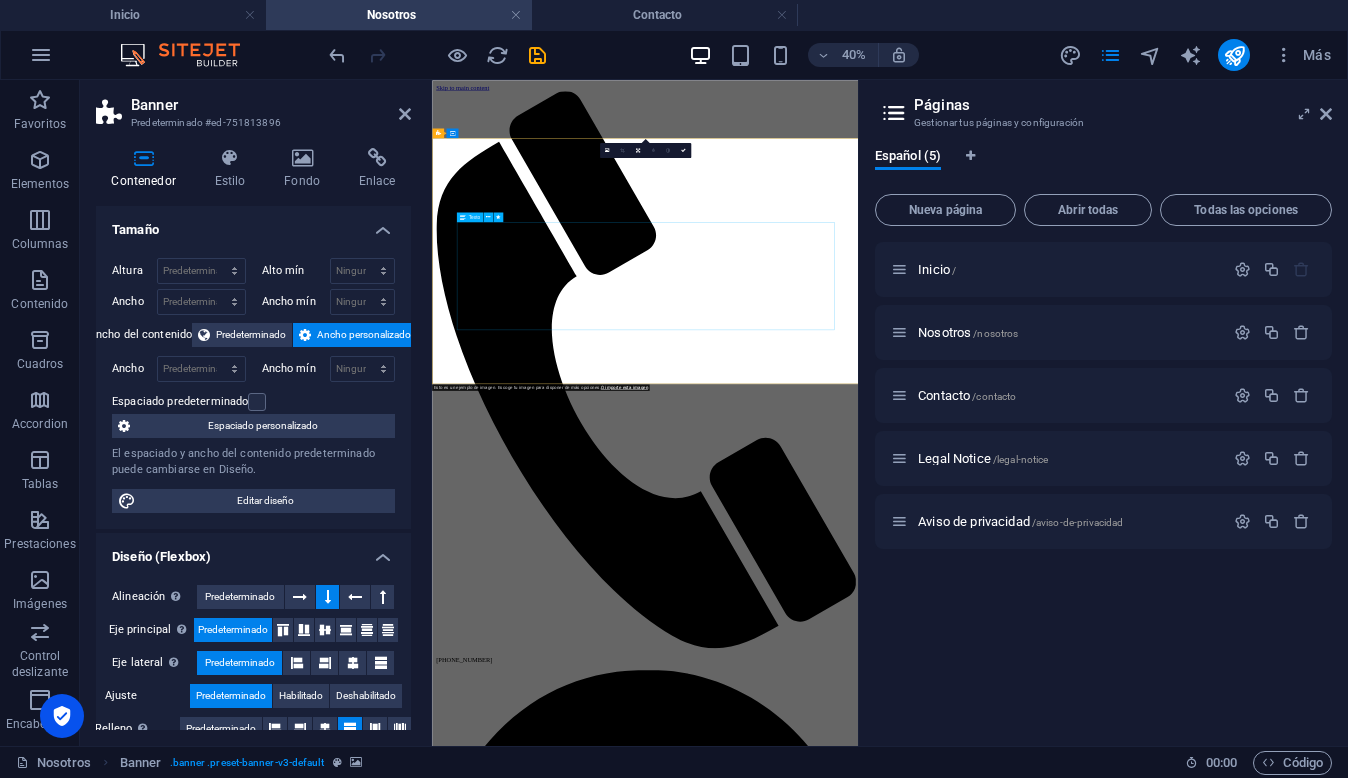 click on "Contamos con un equipo altamente especializado en derecho fiscal, comercio exterior y consultoría estratégica. Cada miembro de nuestra firma aporta experiencia técnica y visión jurídica para ofrecer soluciones integrales, alineadas con los objetivos y desafíos de nuestros clientes." at bounding box center [964, 6305] 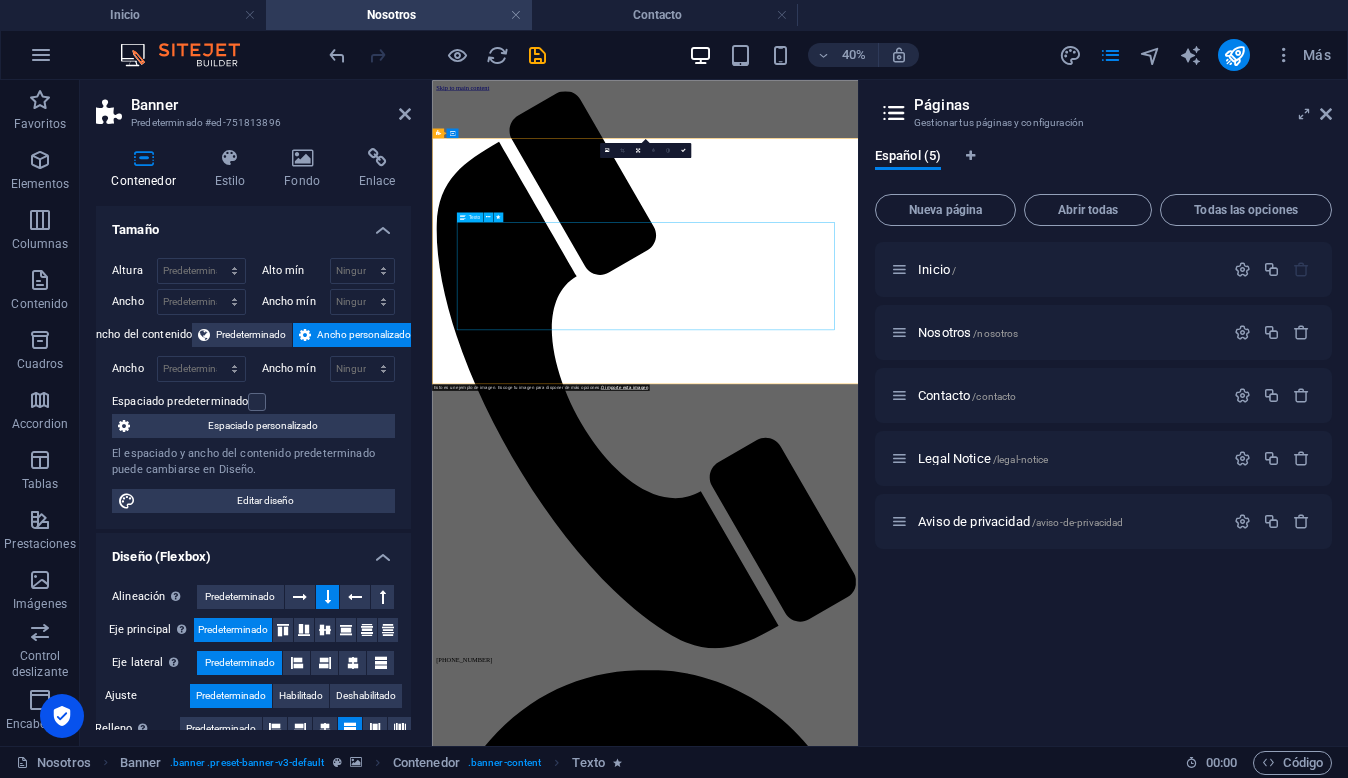 click on "Contamos con un equipo altamente especializado en derecho fiscal, comercio exterior y consultoría estratégica. Cada miembro de nuestra firma aporta experiencia técnica y visión jurídica para ofrecer soluciones integrales, alineadas con los objetivos y desafíos de nuestros clientes." at bounding box center [964, 6305] 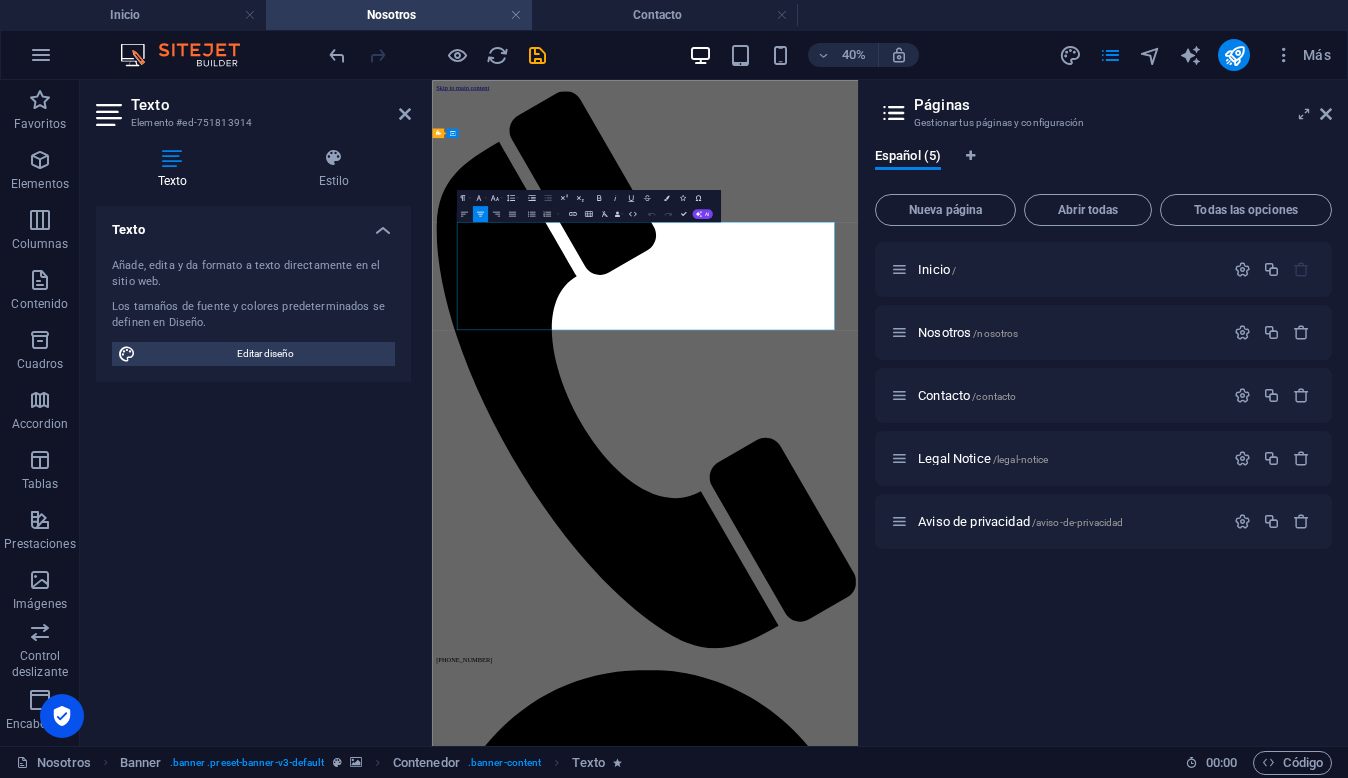 click on "Contamos con un equipo altamente especializado en derecho fiscal, comercio exterior y consultoría estratégica. Cada miembro de nuestra firma aporta experiencia técnica y visión jurídica para ofrecer soluciones integrales, alineadas con los objetivos y desafíos de nuestros clientes." at bounding box center (964, 6305) 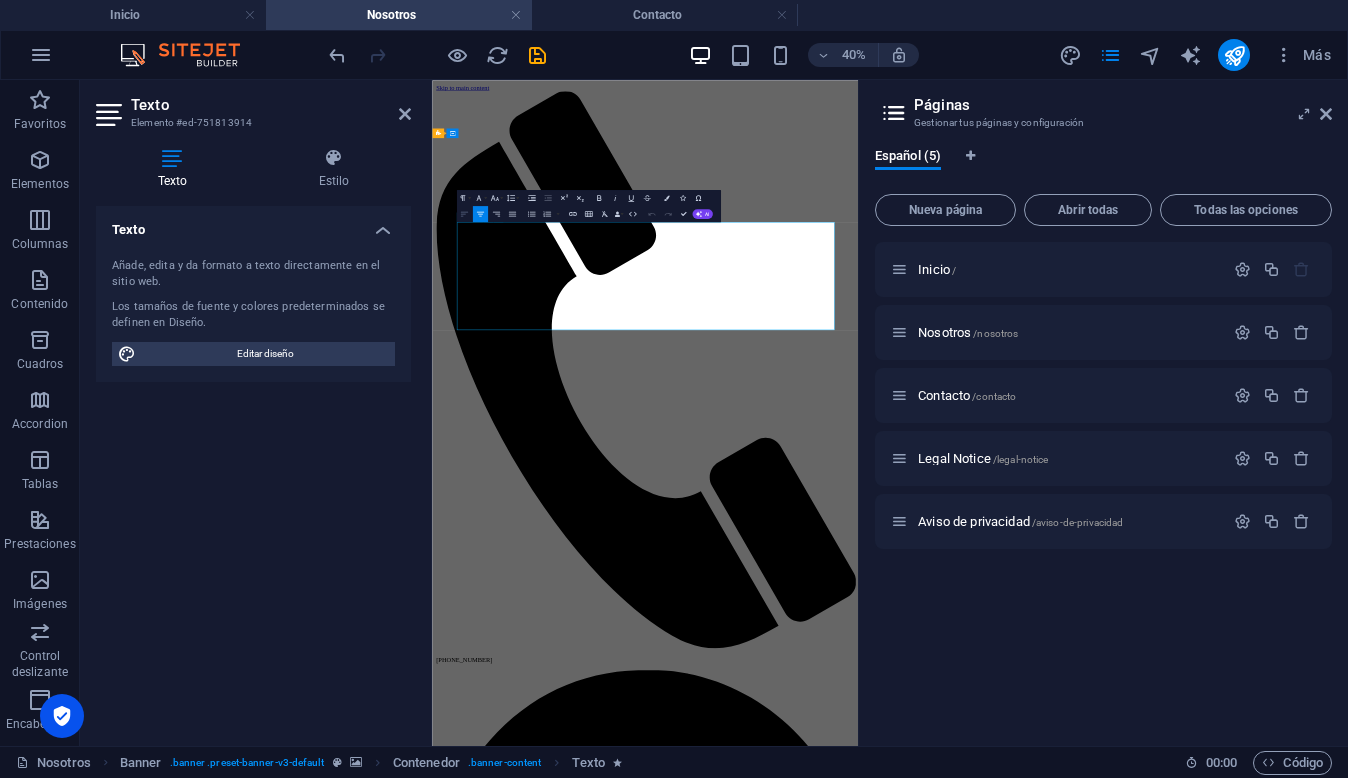 click 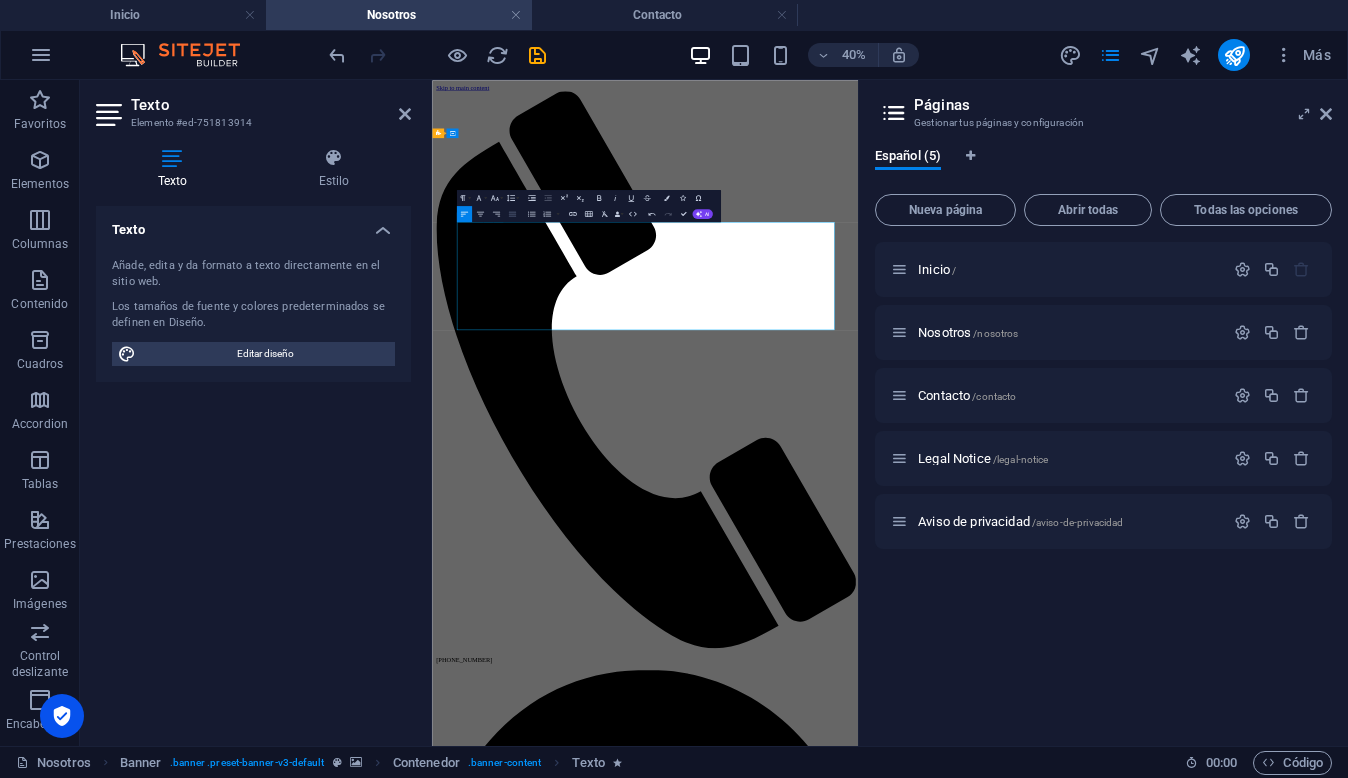 click on "Align Justify" at bounding box center [511, 214] 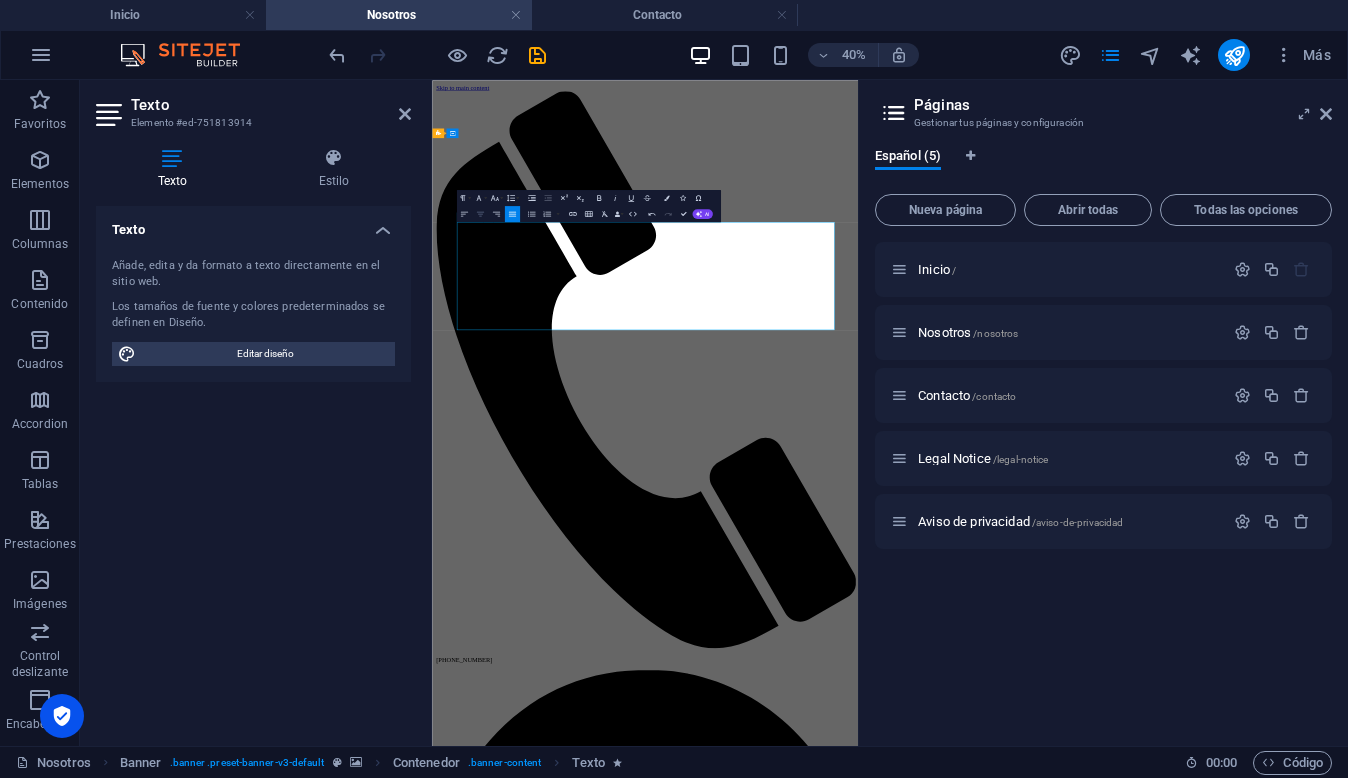 click 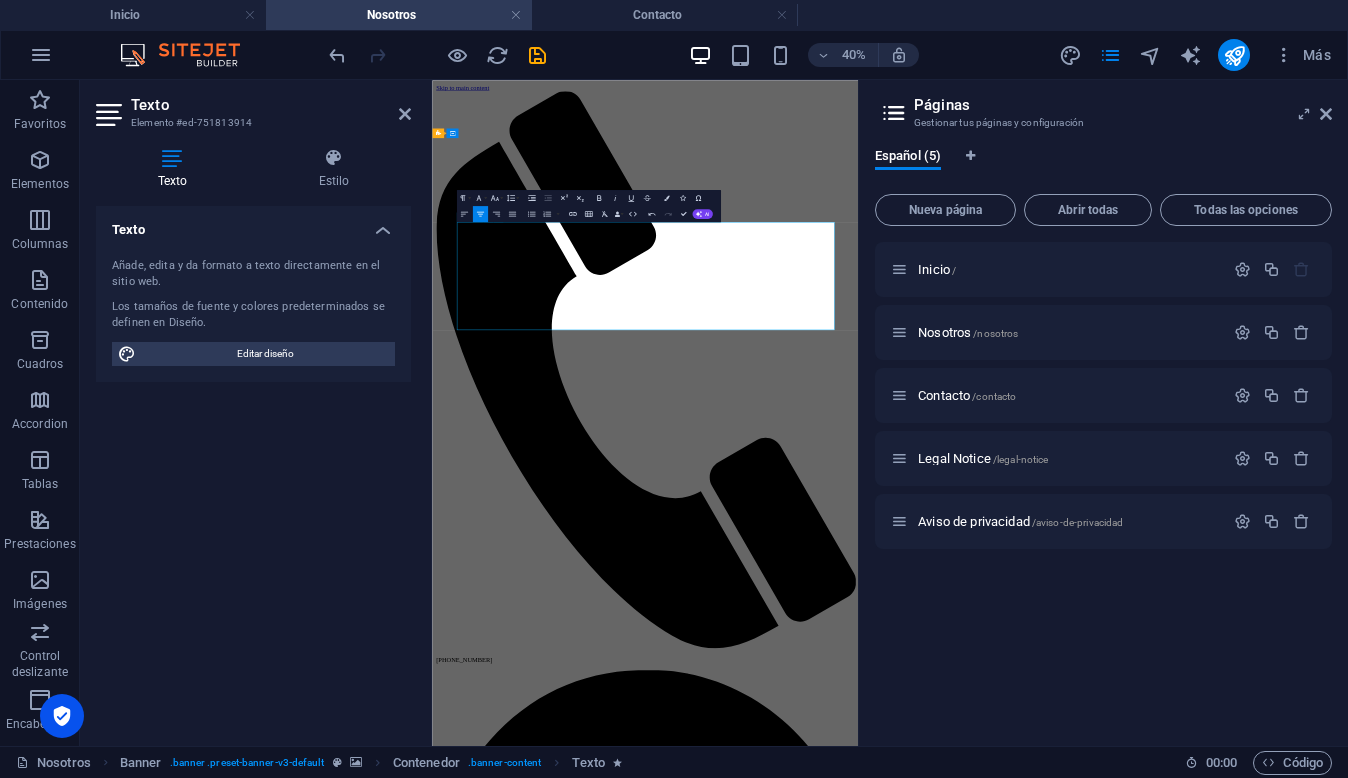 click 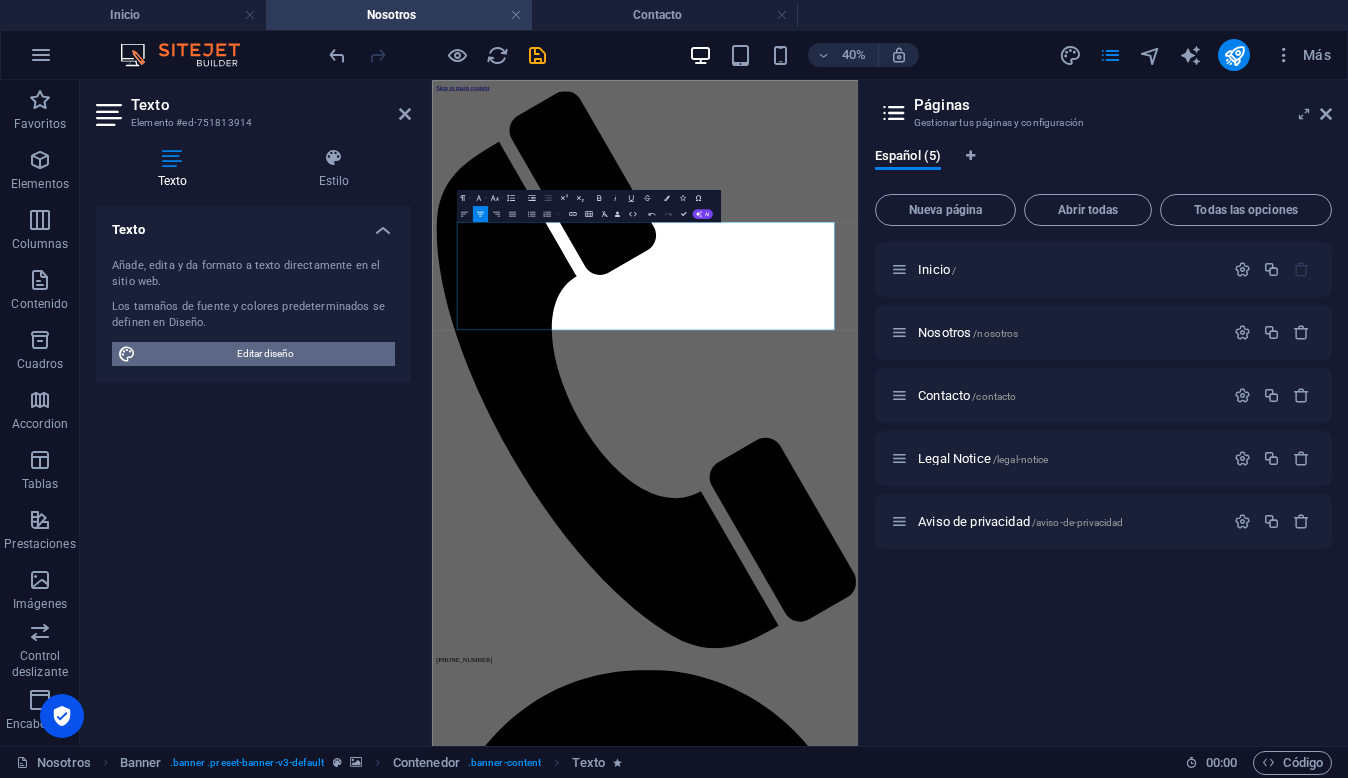 click on "Editar diseño" at bounding box center (265, 354) 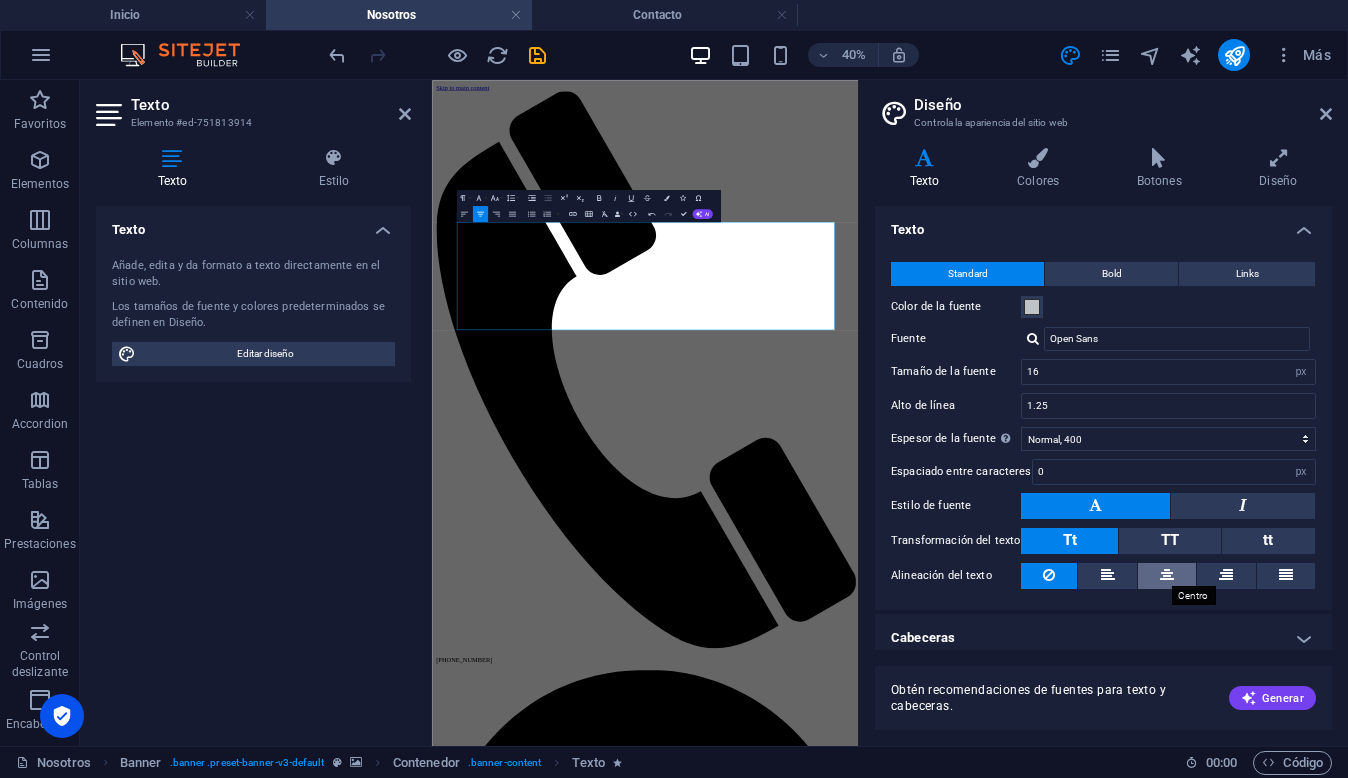 click at bounding box center [1167, 575] 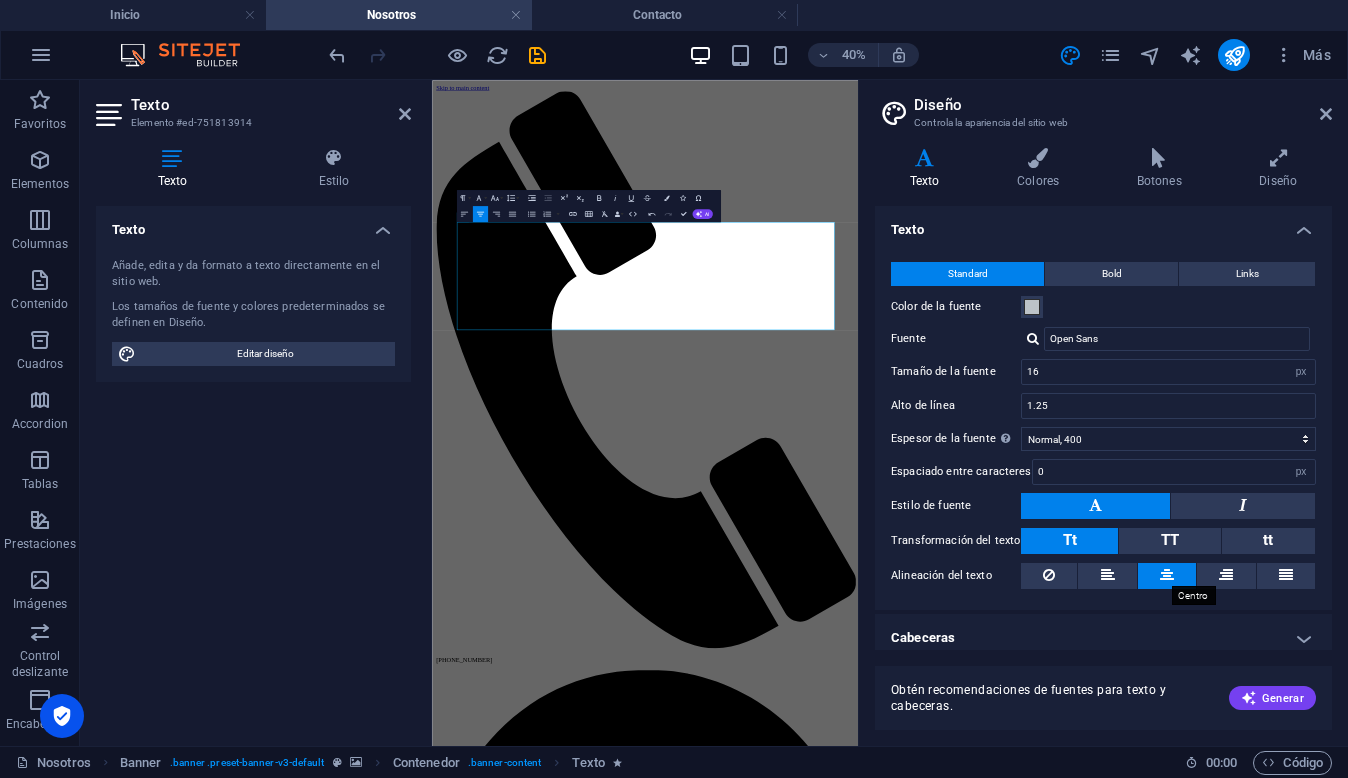 click at bounding box center (1167, 575) 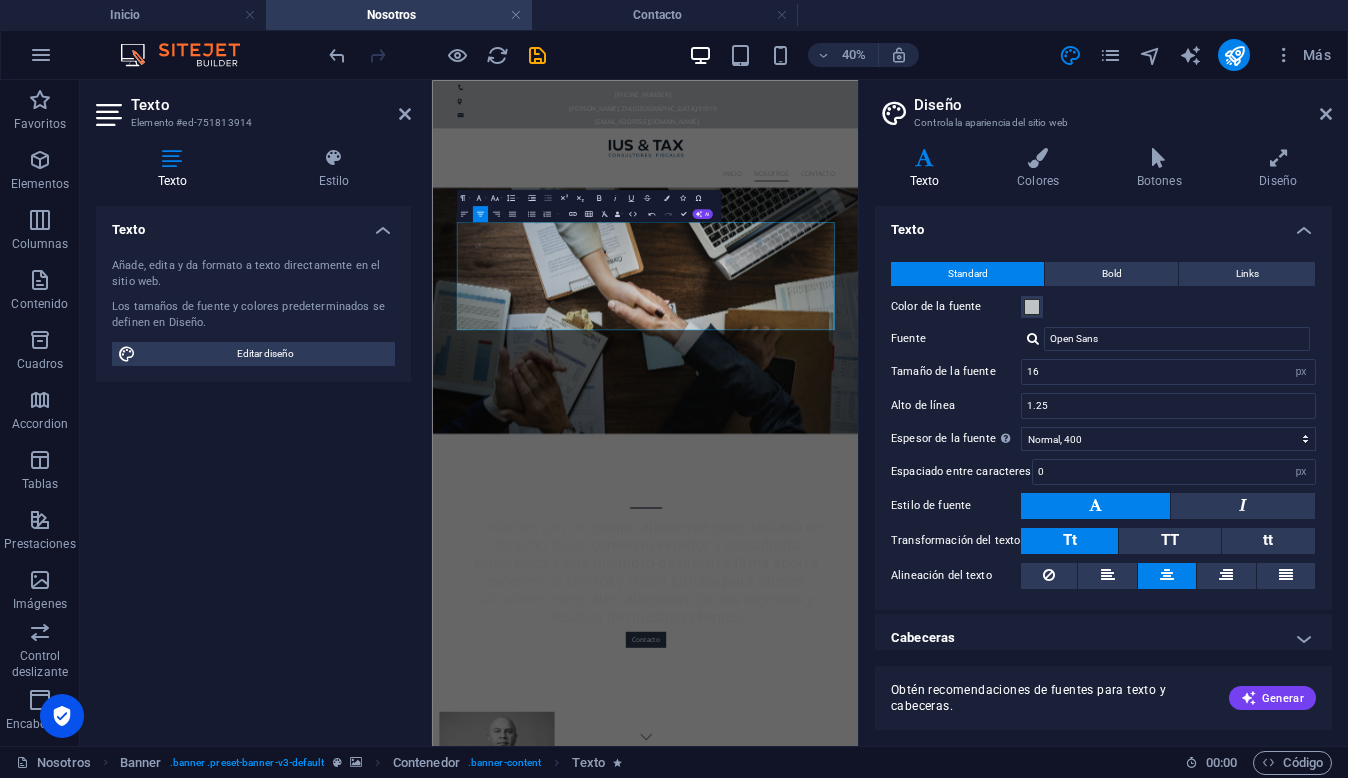 click at bounding box center [1167, 575] 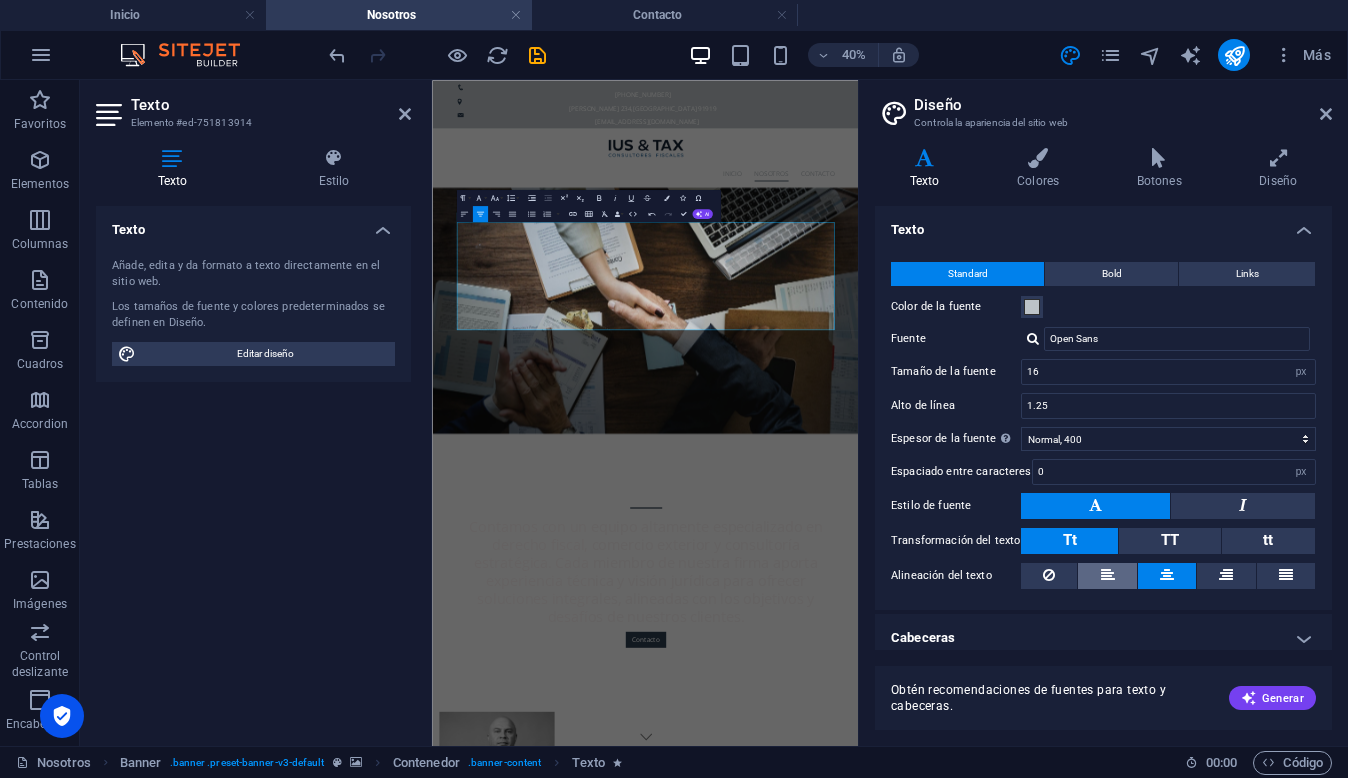 click at bounding box center (1107, 576) 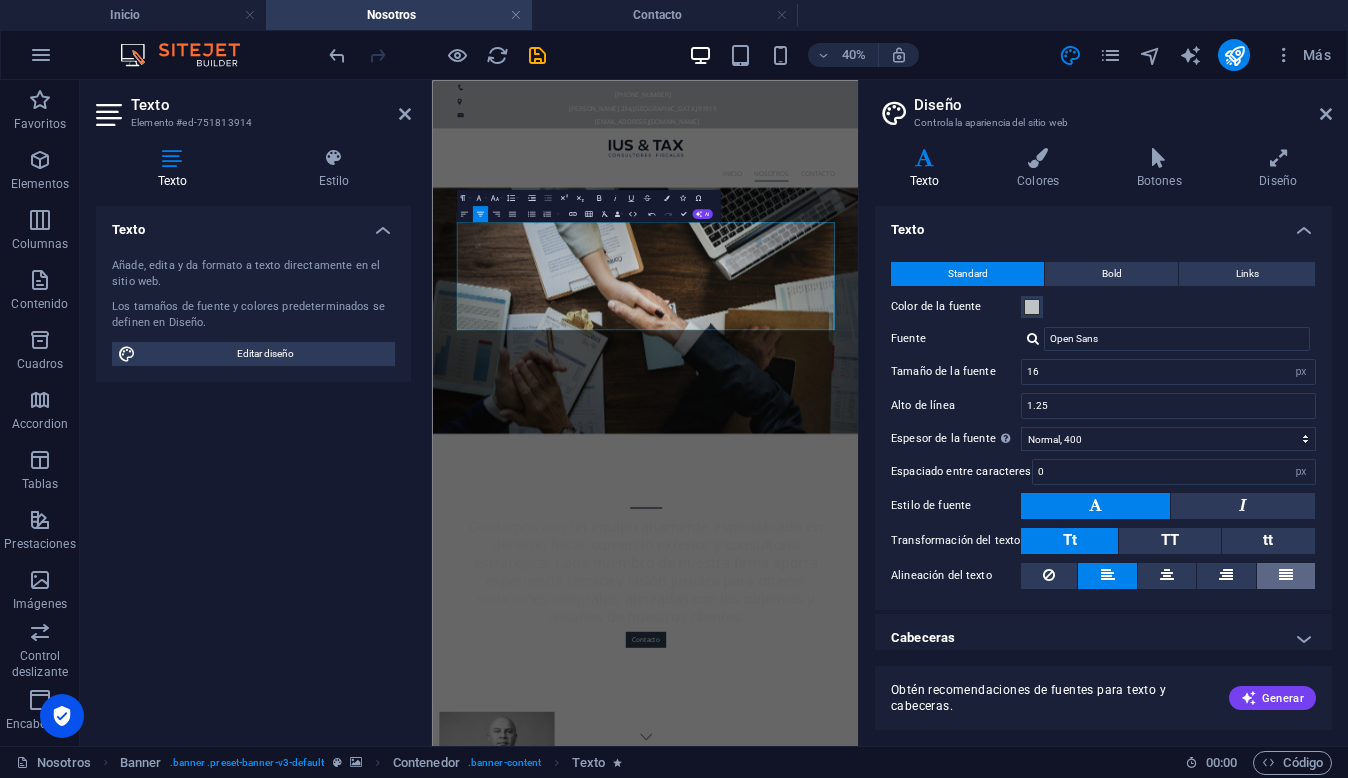 click at bounding box center [1286, 575] 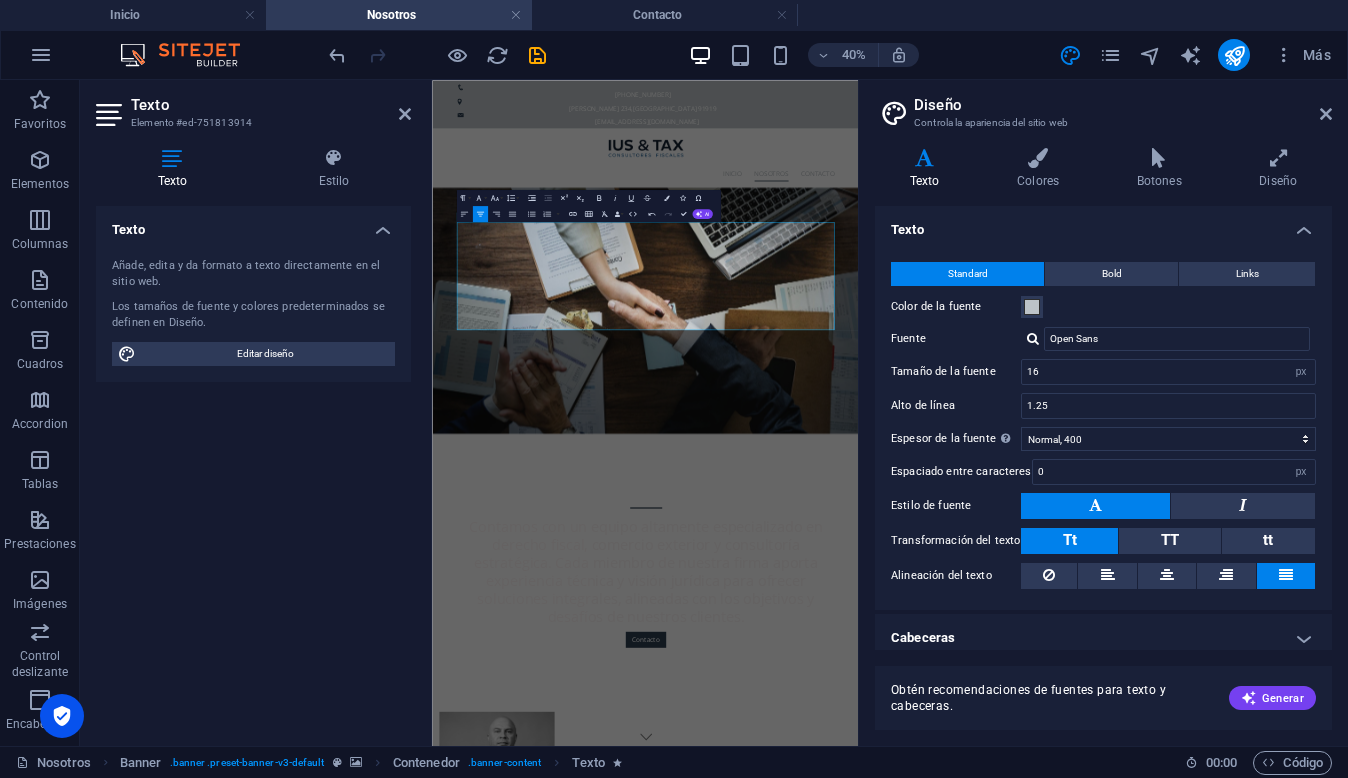 click at bounding box center (1286, 575) 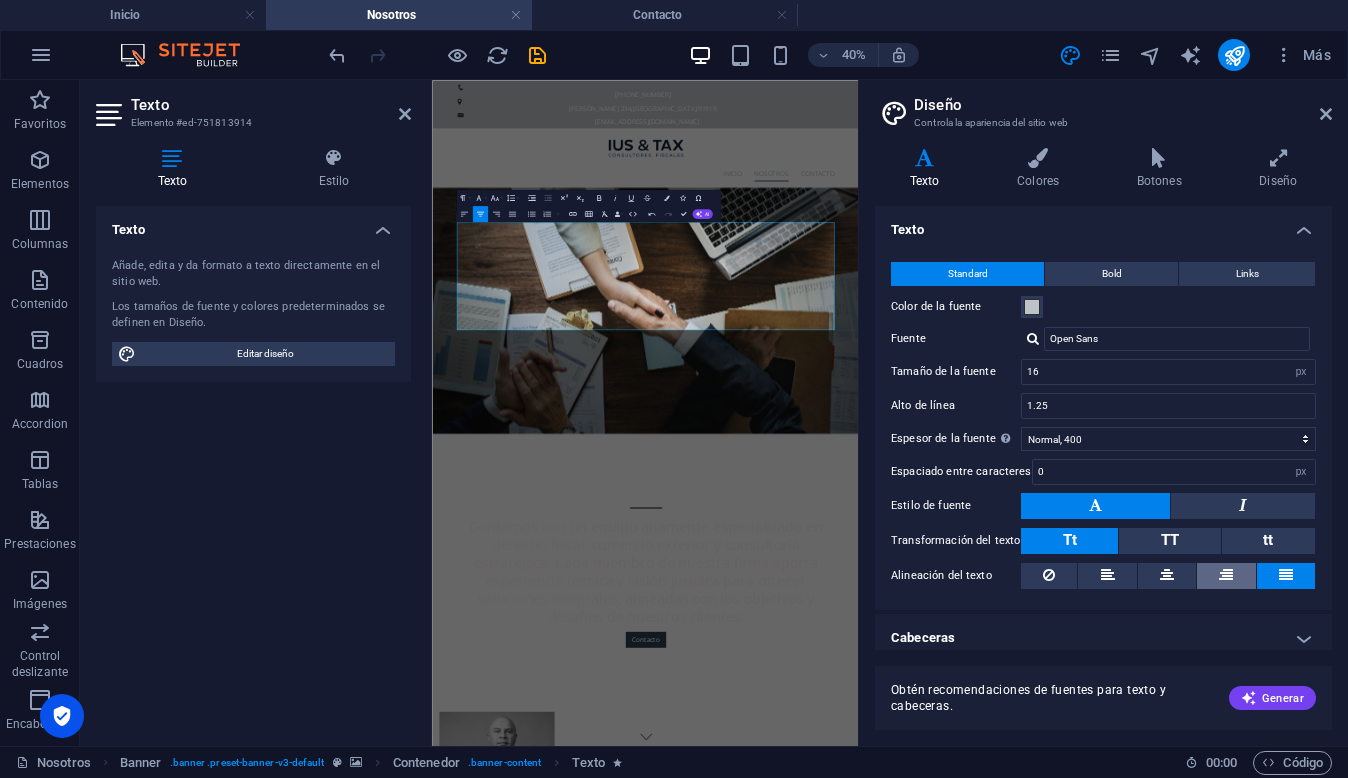 click at bounding box center [1226, 576] 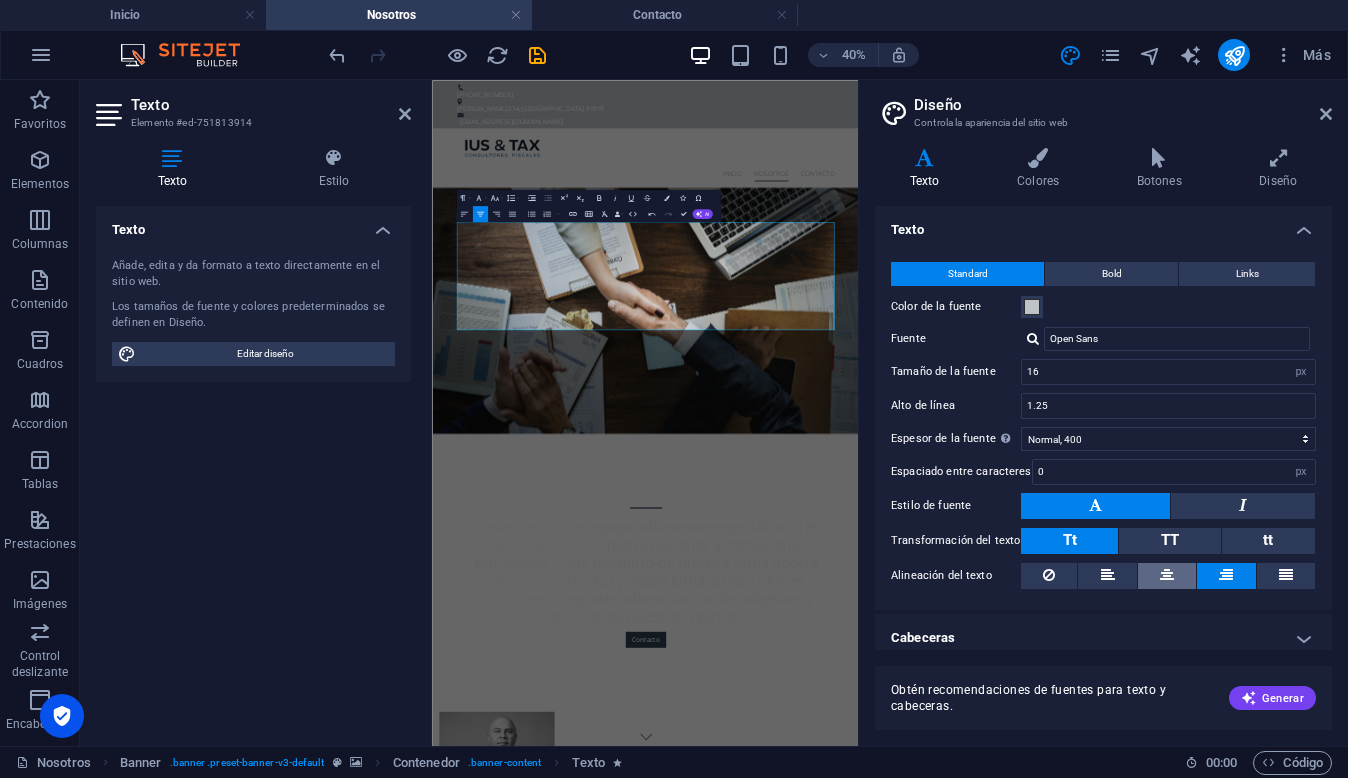 click at bounding box center [1167, 576] 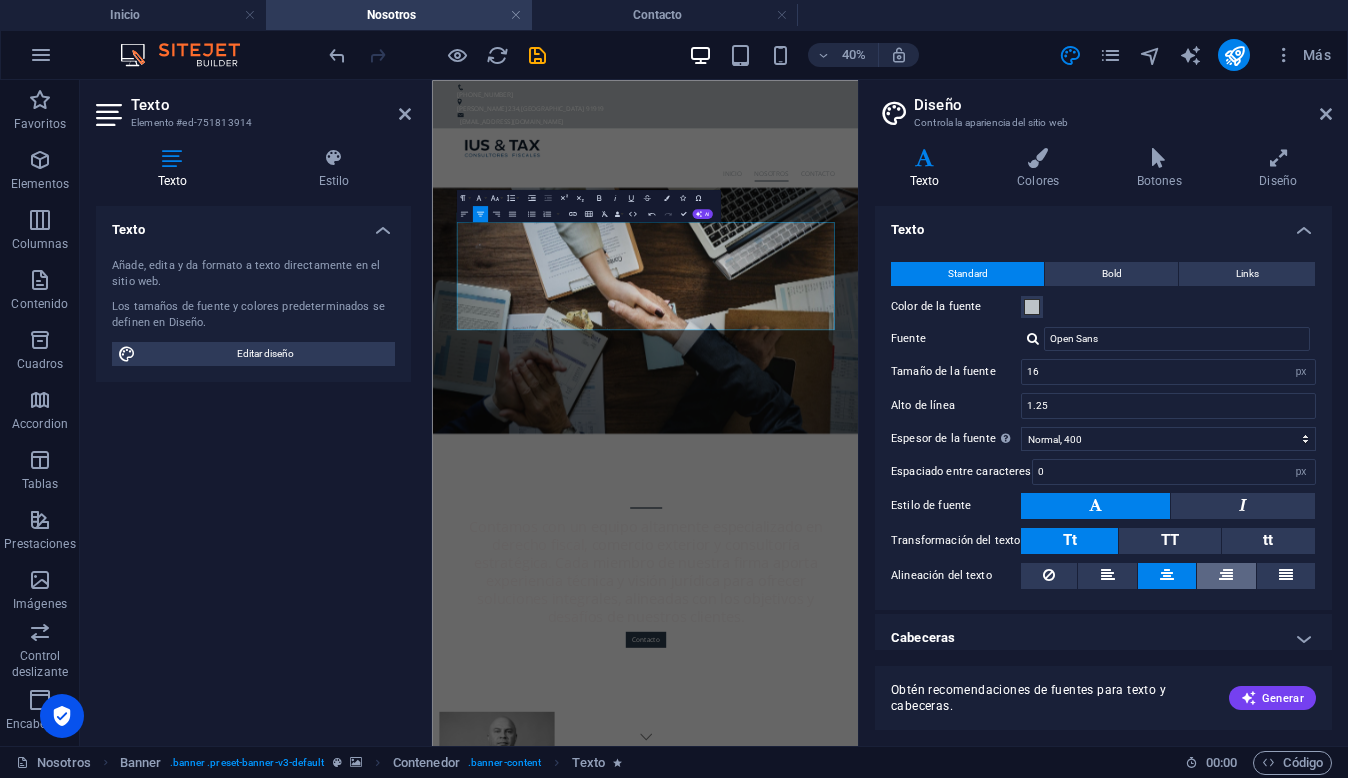 click at bounding box center [1226, 576] 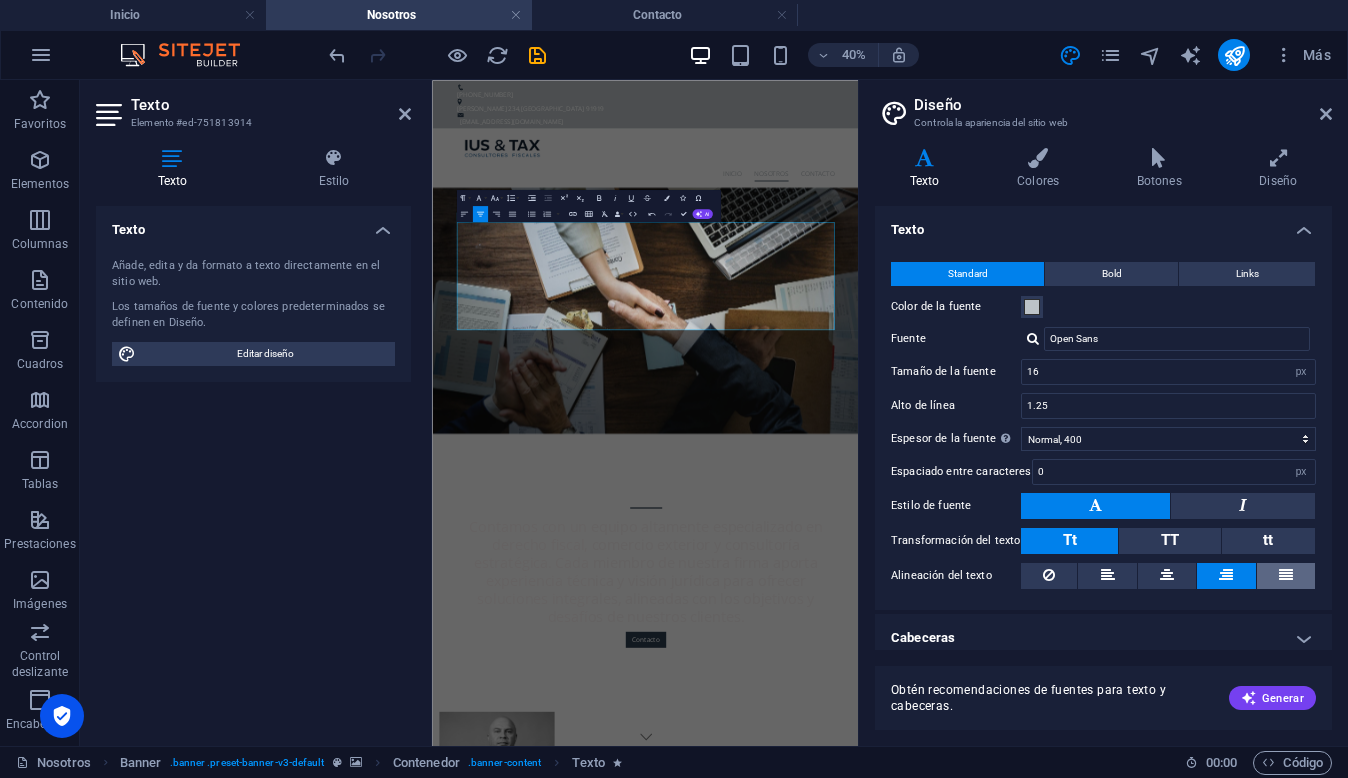 click at bounding box center (1286, 576) 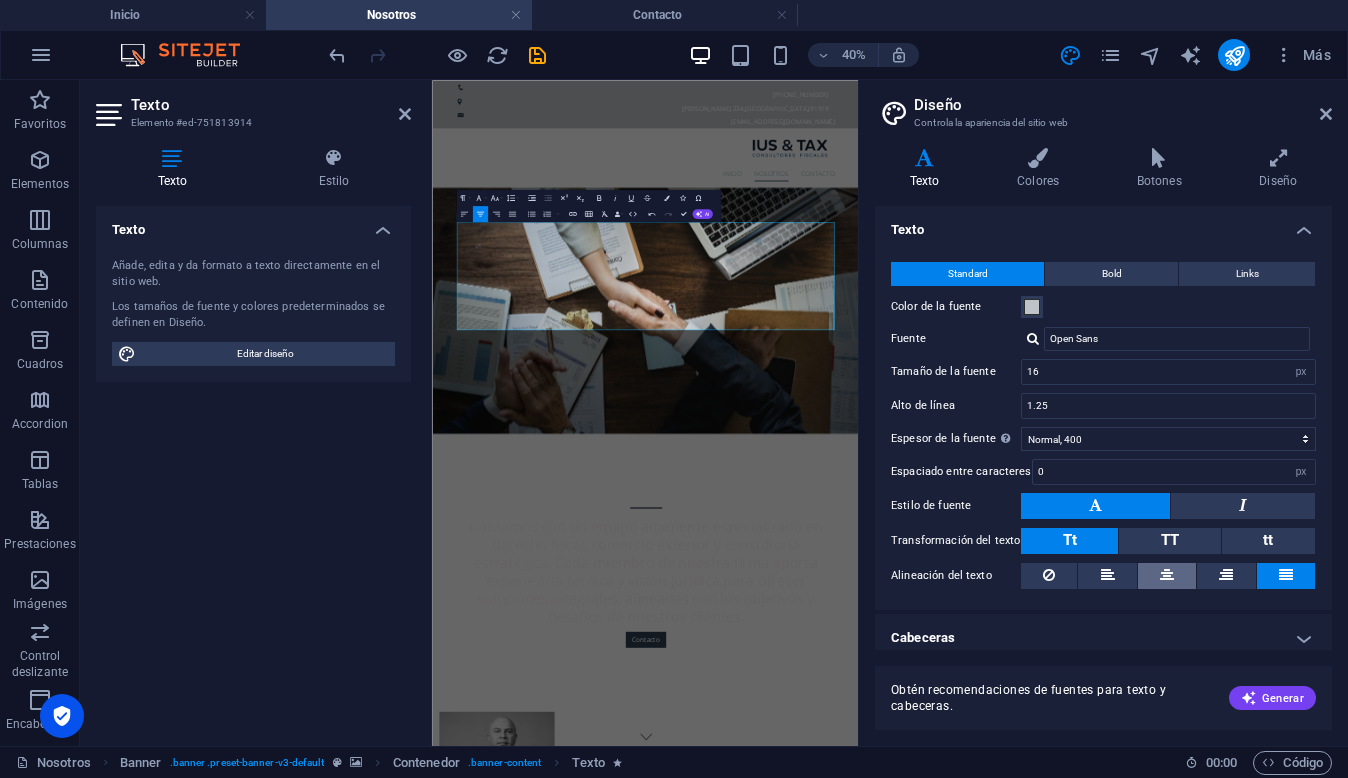 click at bounding box center [1167, 575] 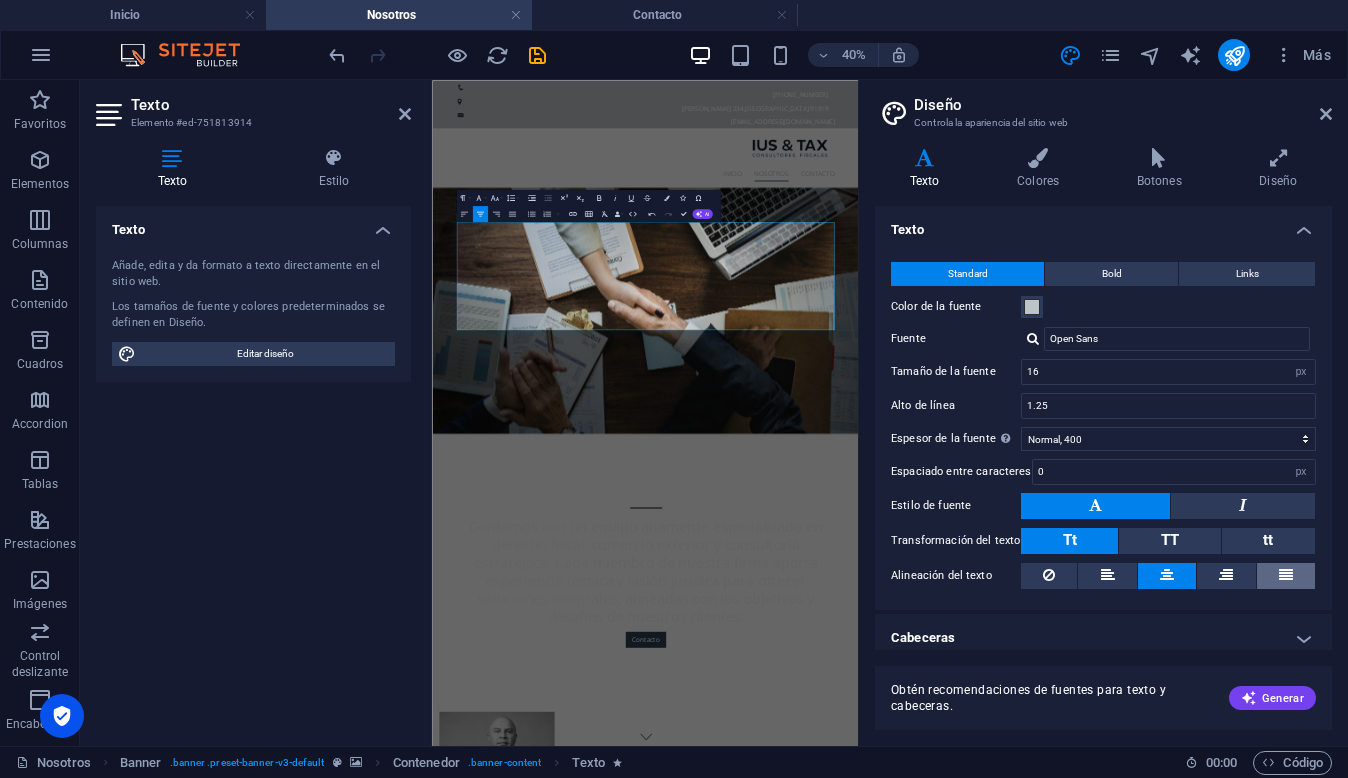 click at bounding box center (1286, 575) 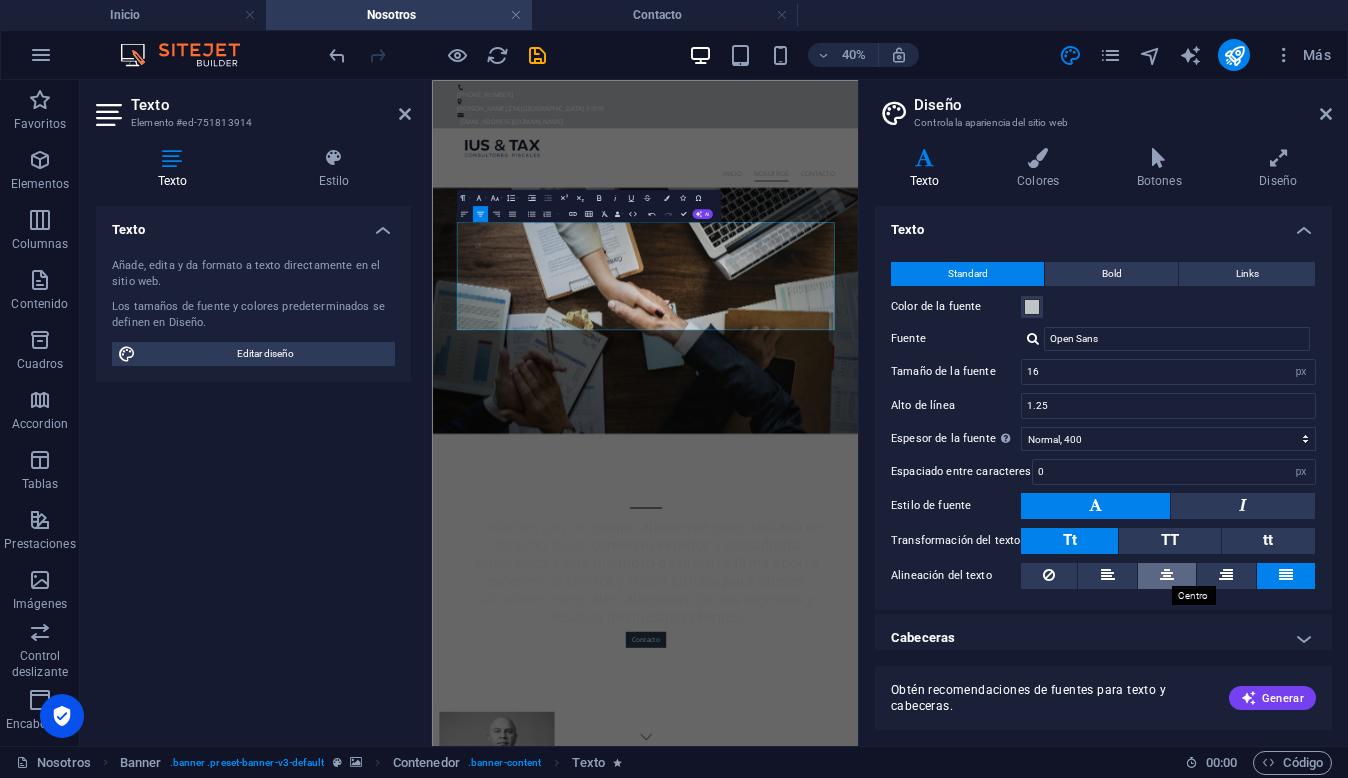 click at bounding box center [1167, 575] 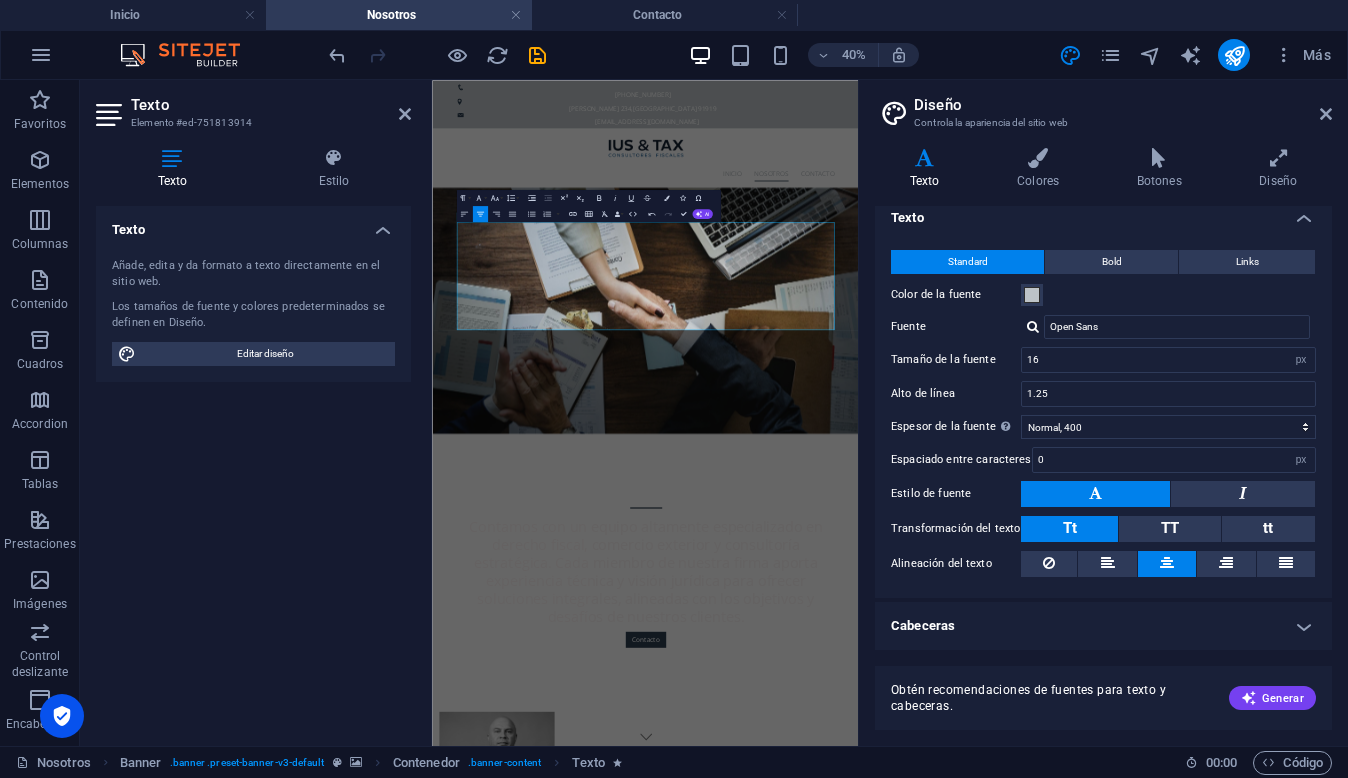 scroll, scrollTop: 11, scrollLeft: 0, axis: vertical 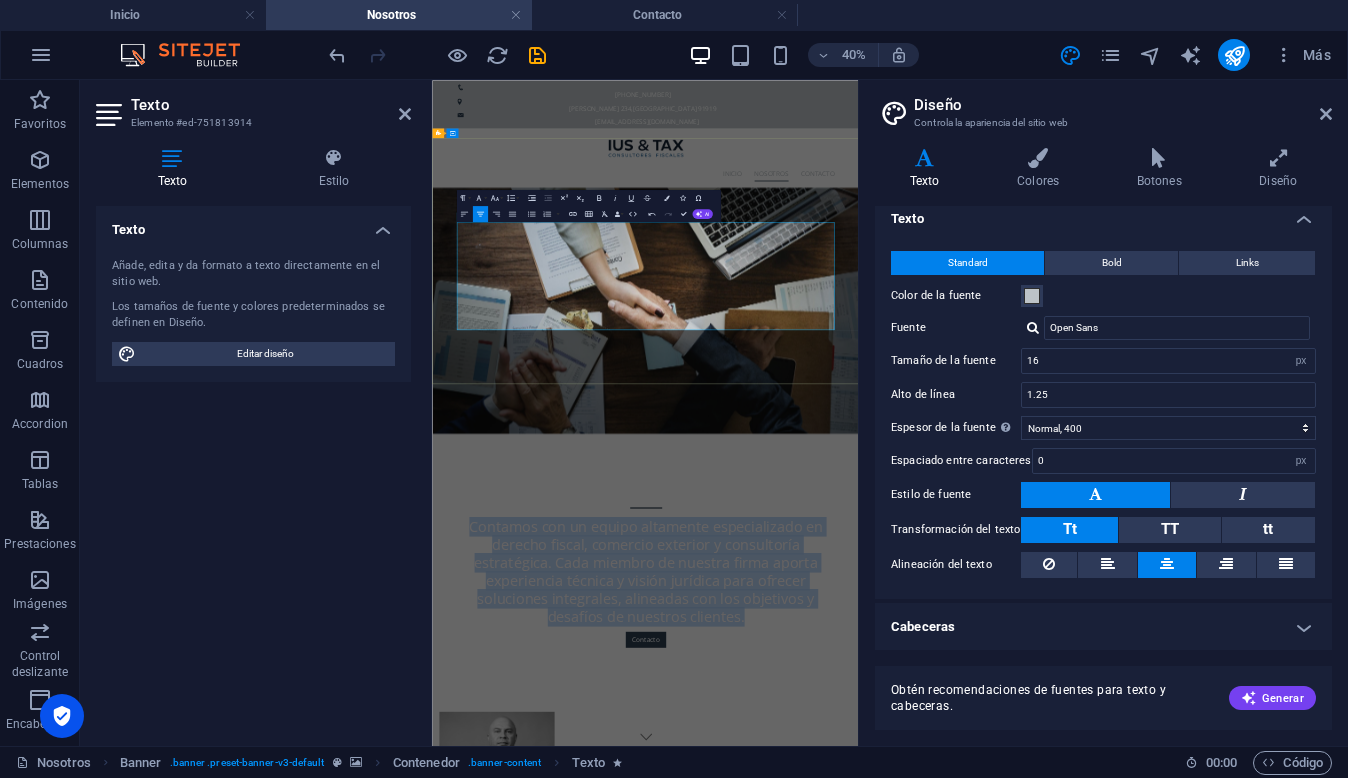 click on "Contamos con un equipo altamente especializado en derecho fiscal, comercio exterior y consultoría estratégica. Cada miembro de nuestra firma aporta experiencia técnica y visión jurídica para ofrecer soluciones integrales, alineadas con los objetivos y desafíos de nuestros clientes." at bounding box center (965, 1307) 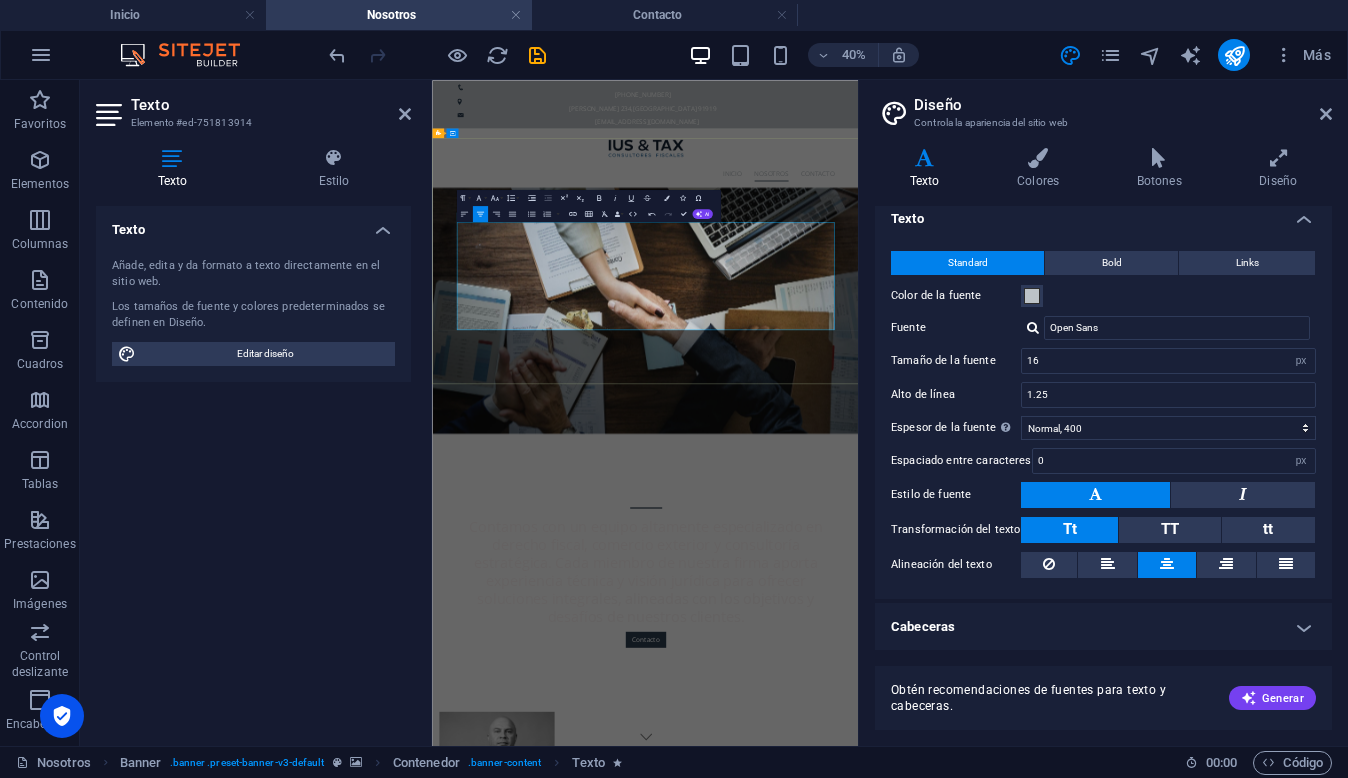 click on "Contamos con un equipo altamente especializado en derecho fiscal, comercio exterior y consultoría estratégica. Cada miembro de nuestra firma aporta experiencia técnica y visión jurídica para ofrecer soluciones integrales, alineadas con los objetivos y desafíos de nuestros clientes." at bounding box center [965, 1307] 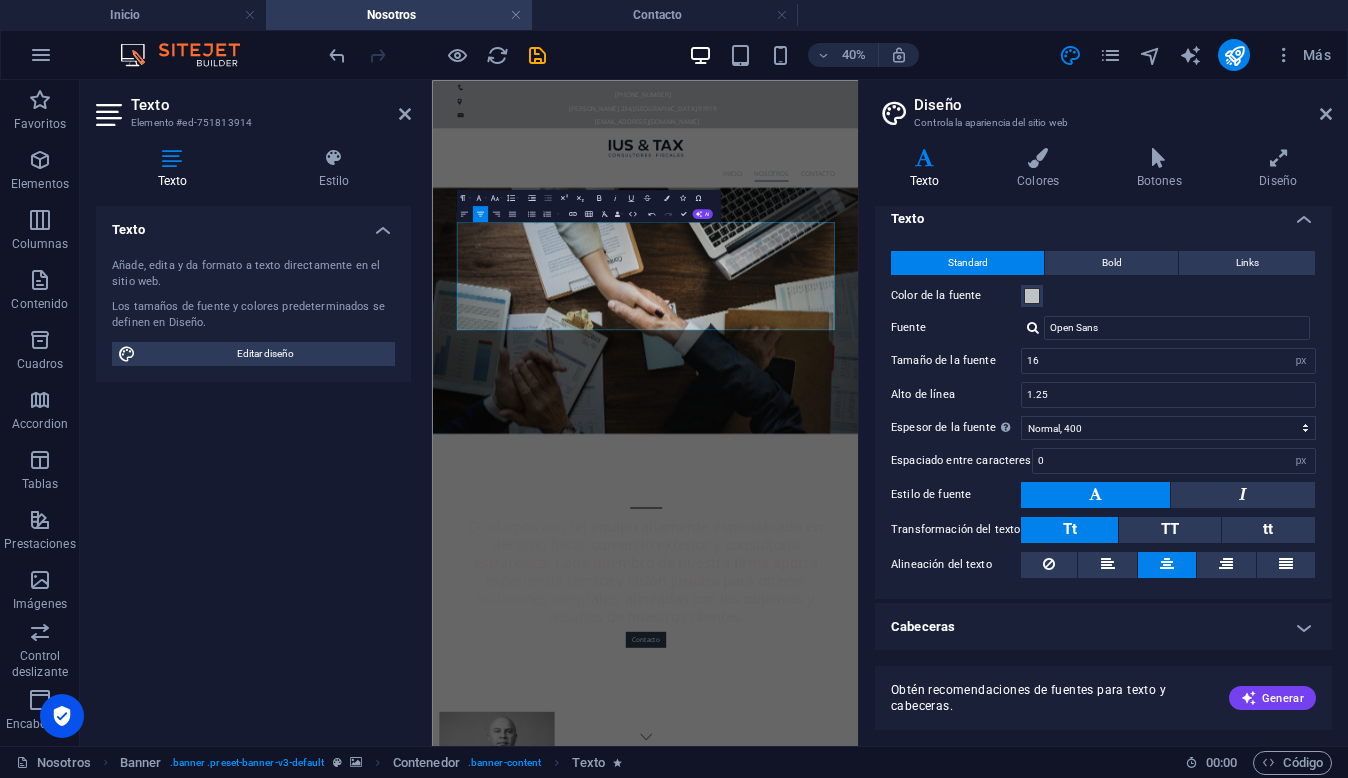 click at bounding box center (1167, 565) 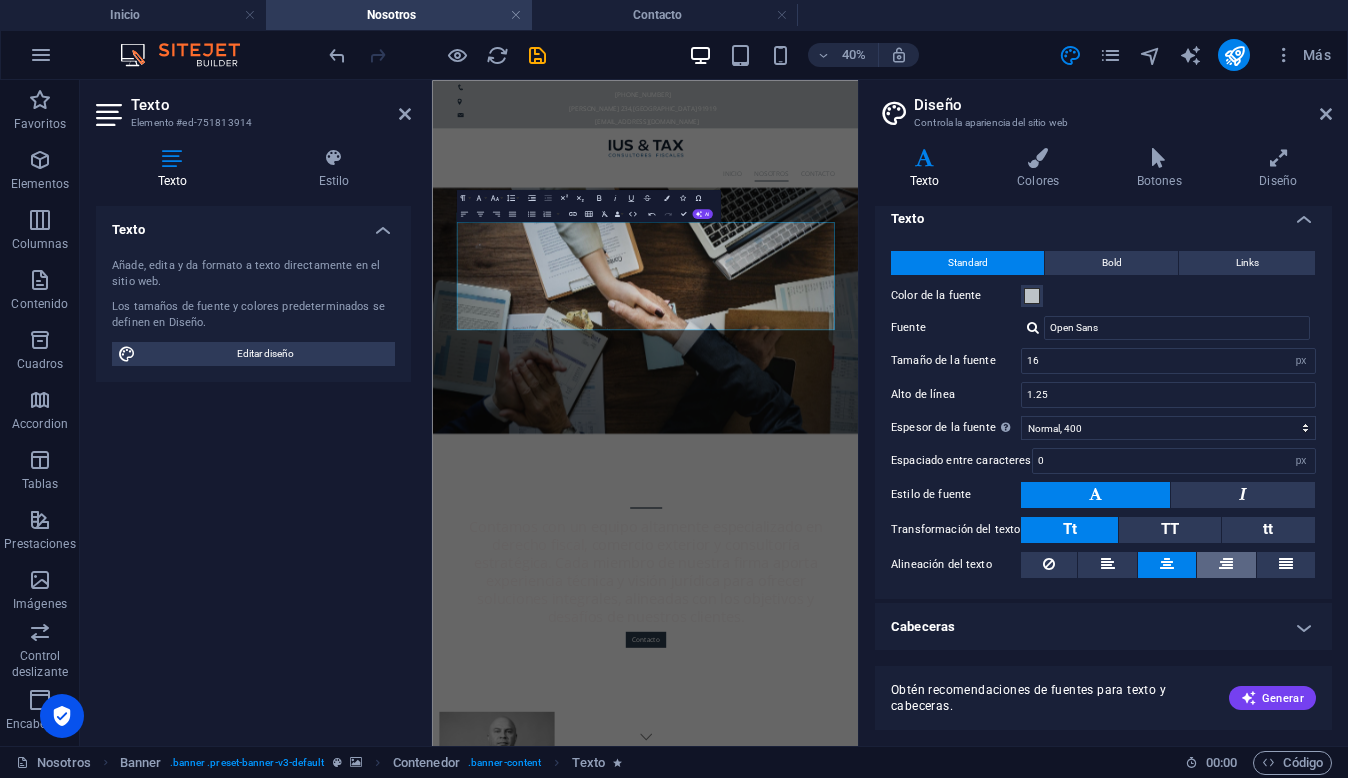 click at bounding box center (1226, 564) 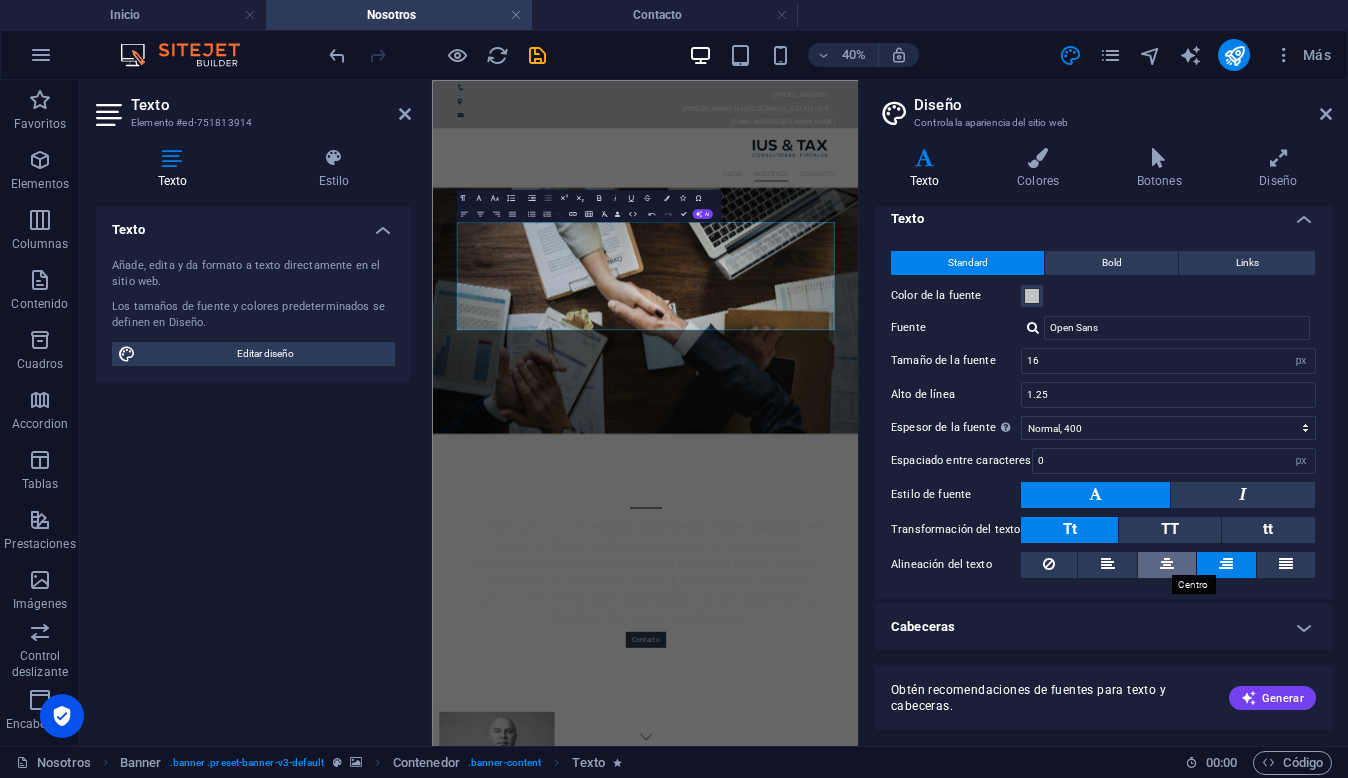 click at bounding box center [1167, 564] 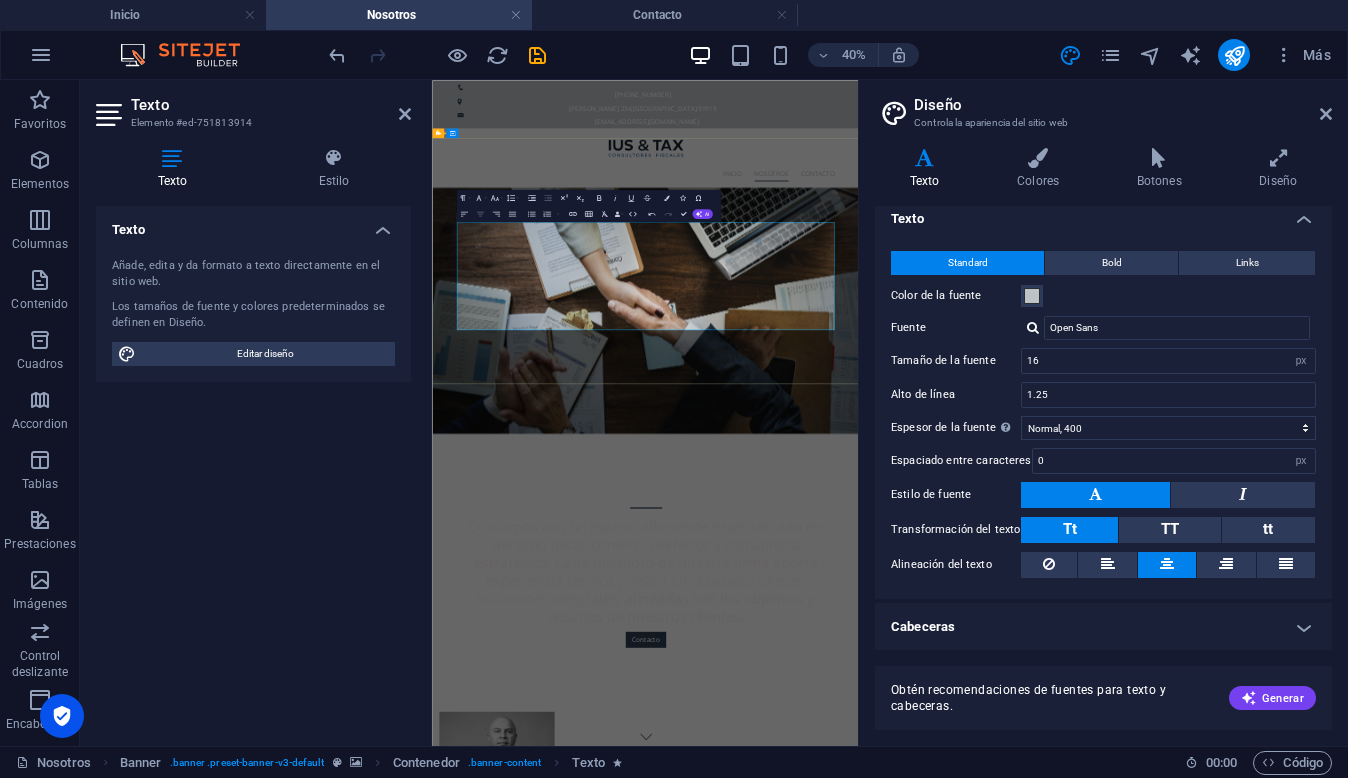 click 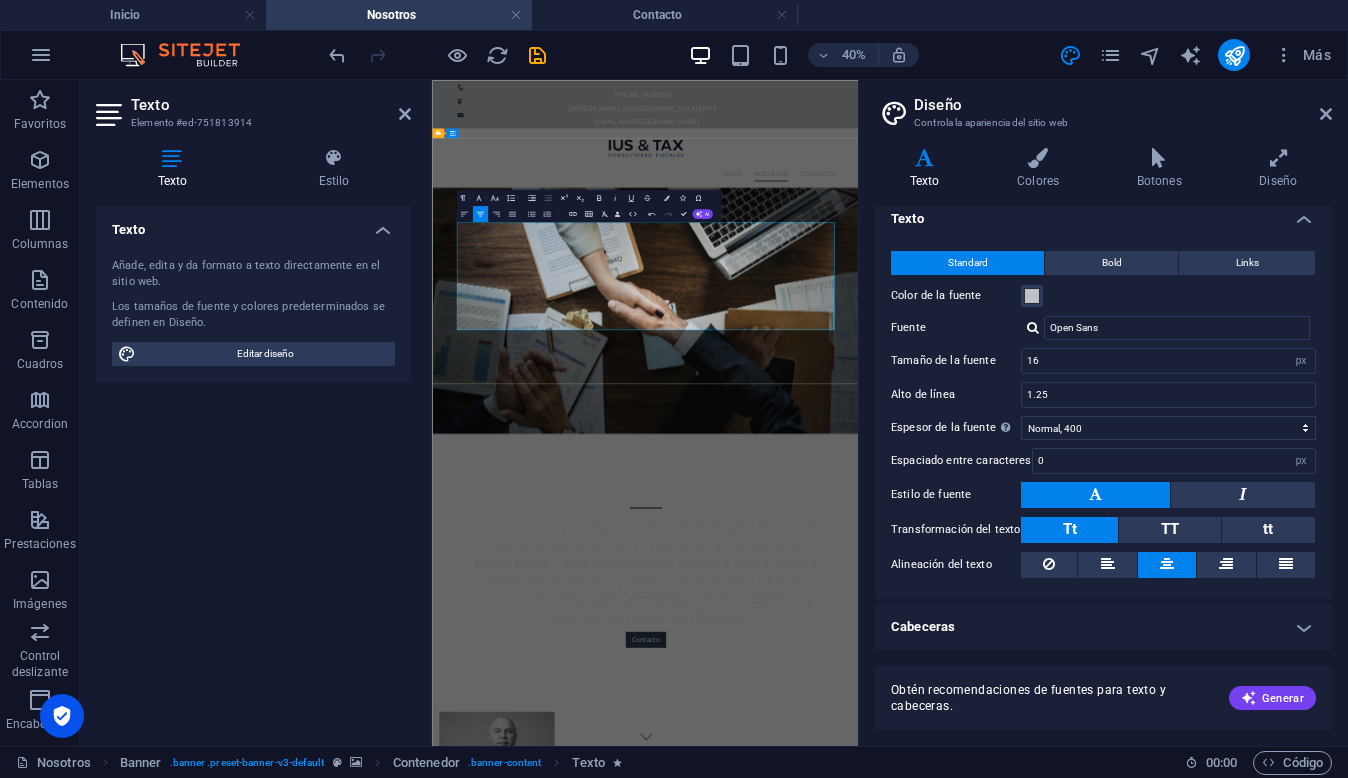 click 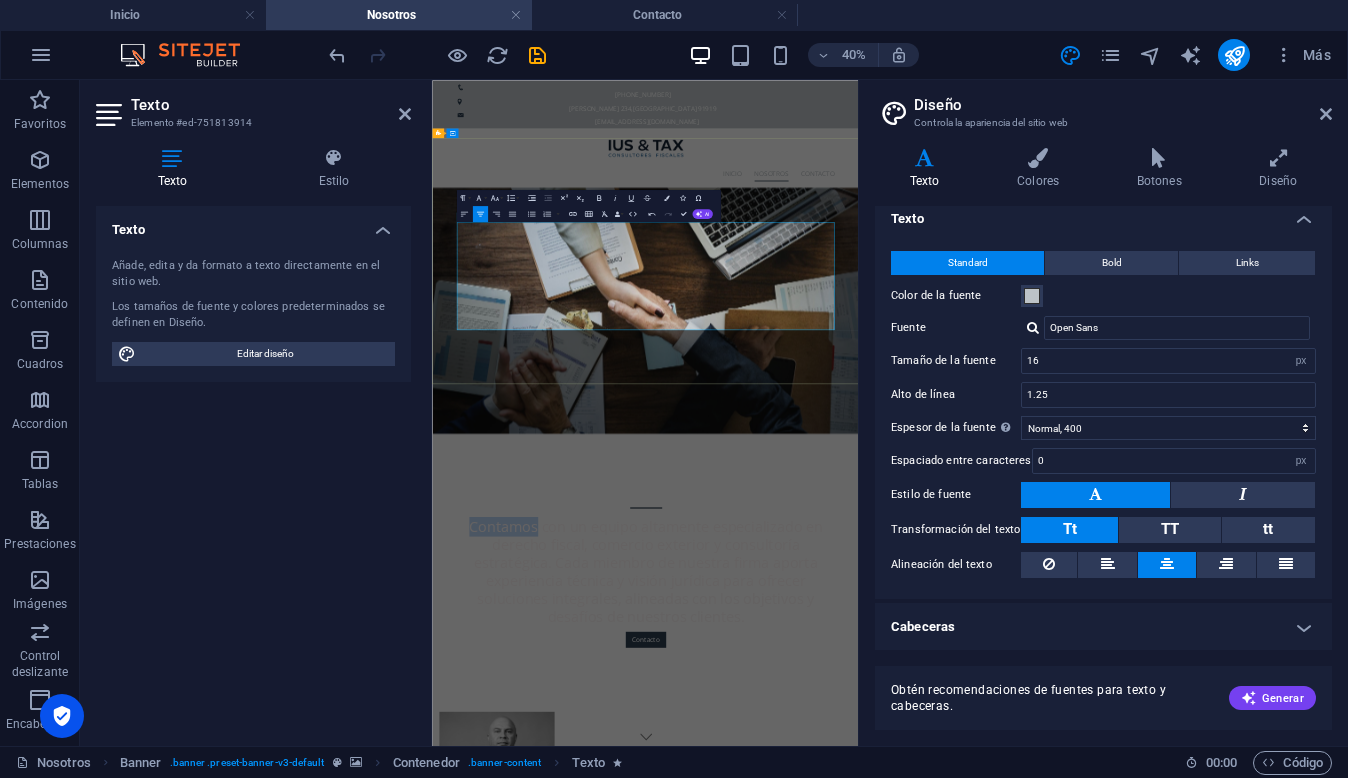 click on "Contamos con un equipo altamente especializado en derecho fiscal, comercio exterior y consultoría estratégica. Cada miembro de nuestra firma aporta experiencia técnica y visión jurídica para ofrecer soluciones integrales, alineadas con los objetivos y desafíos de nuestros clientes." at bounding box center [965, 1307] 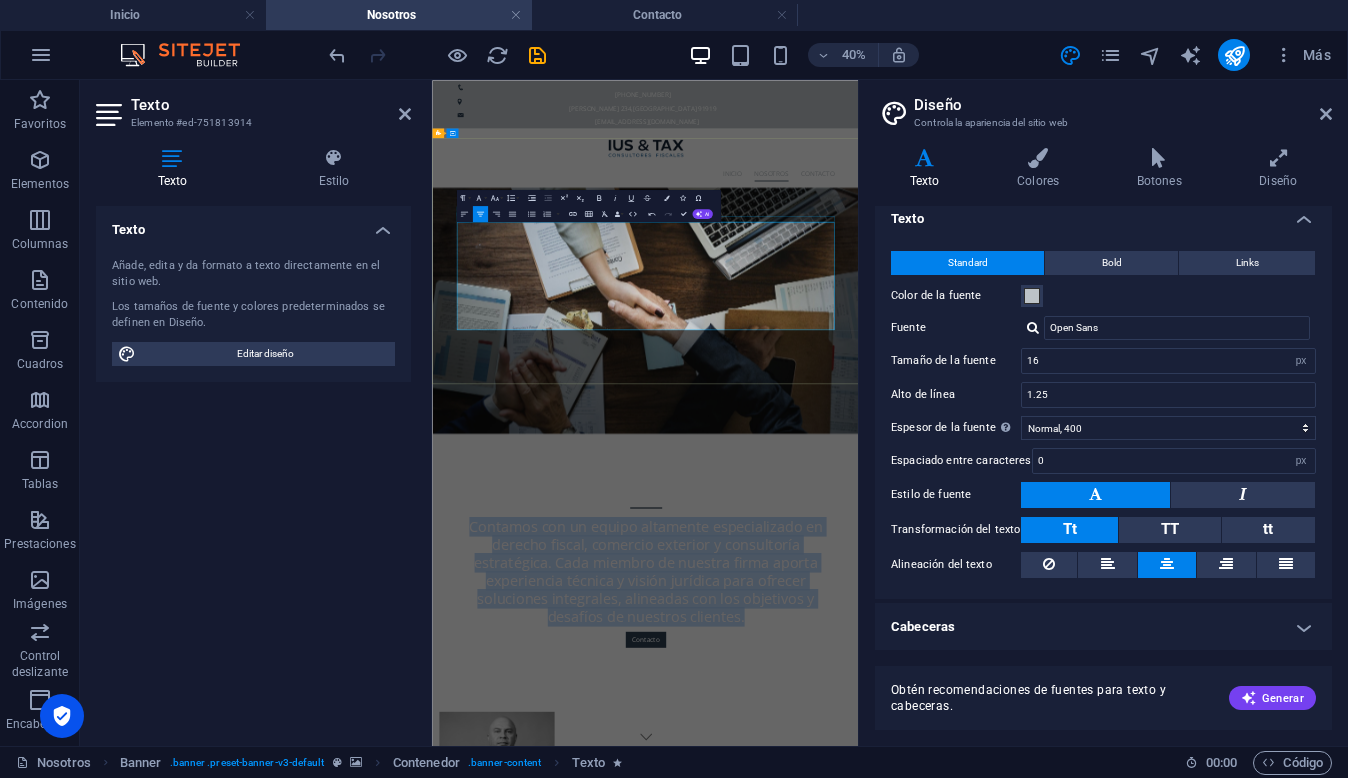 click 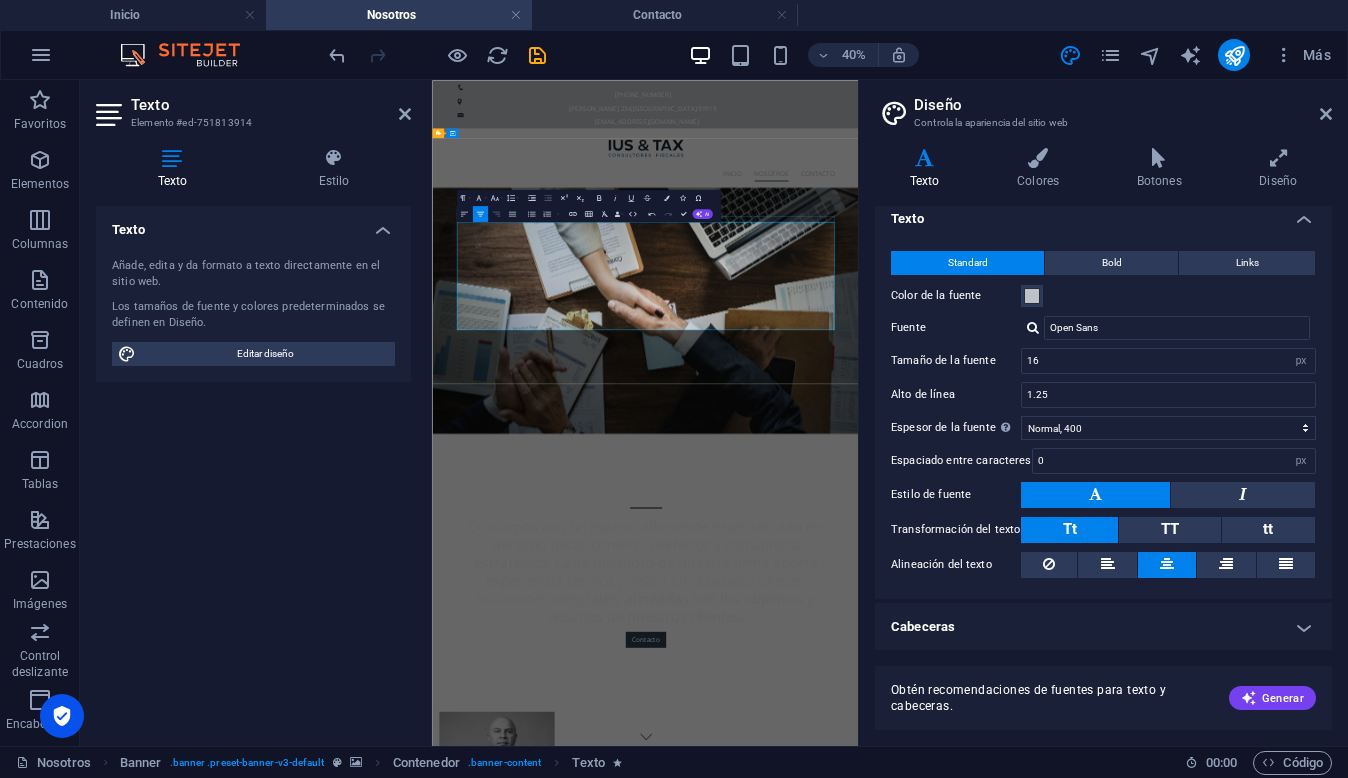 click 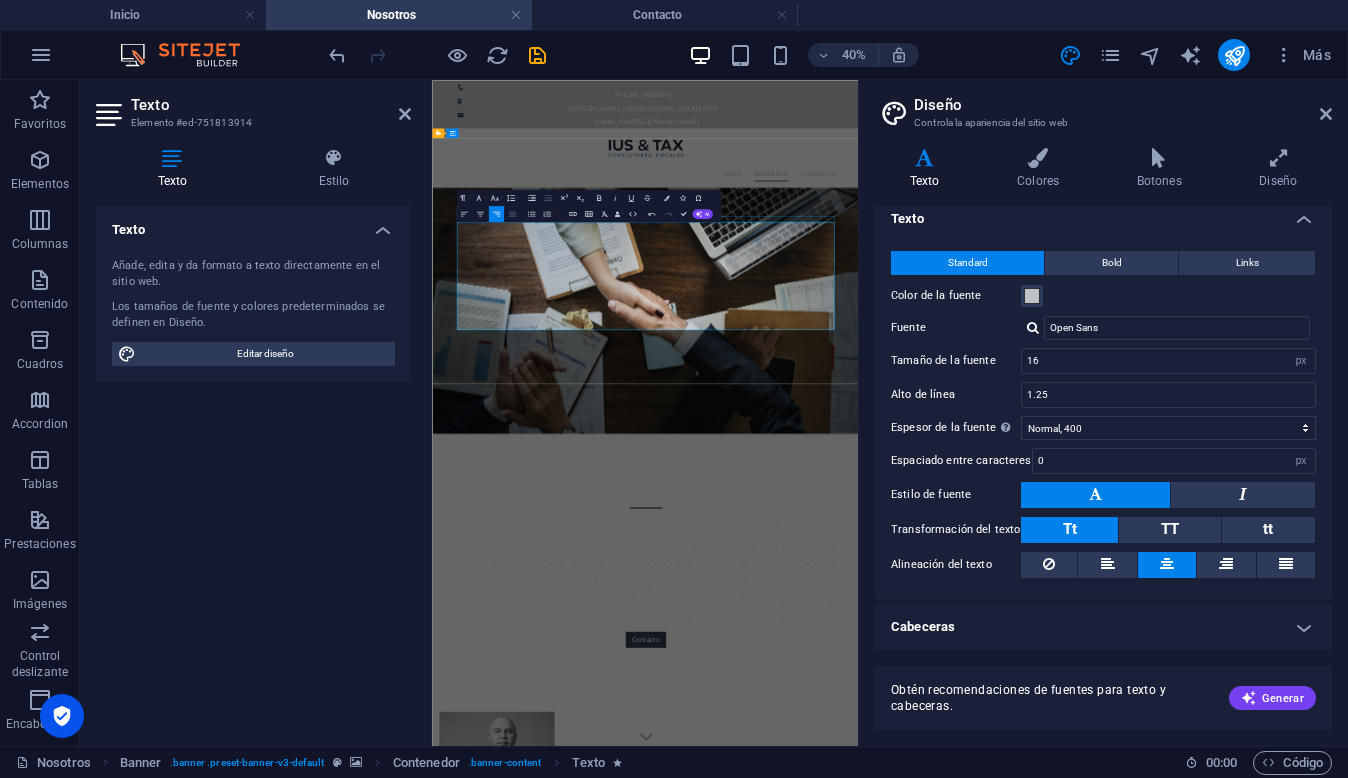 click 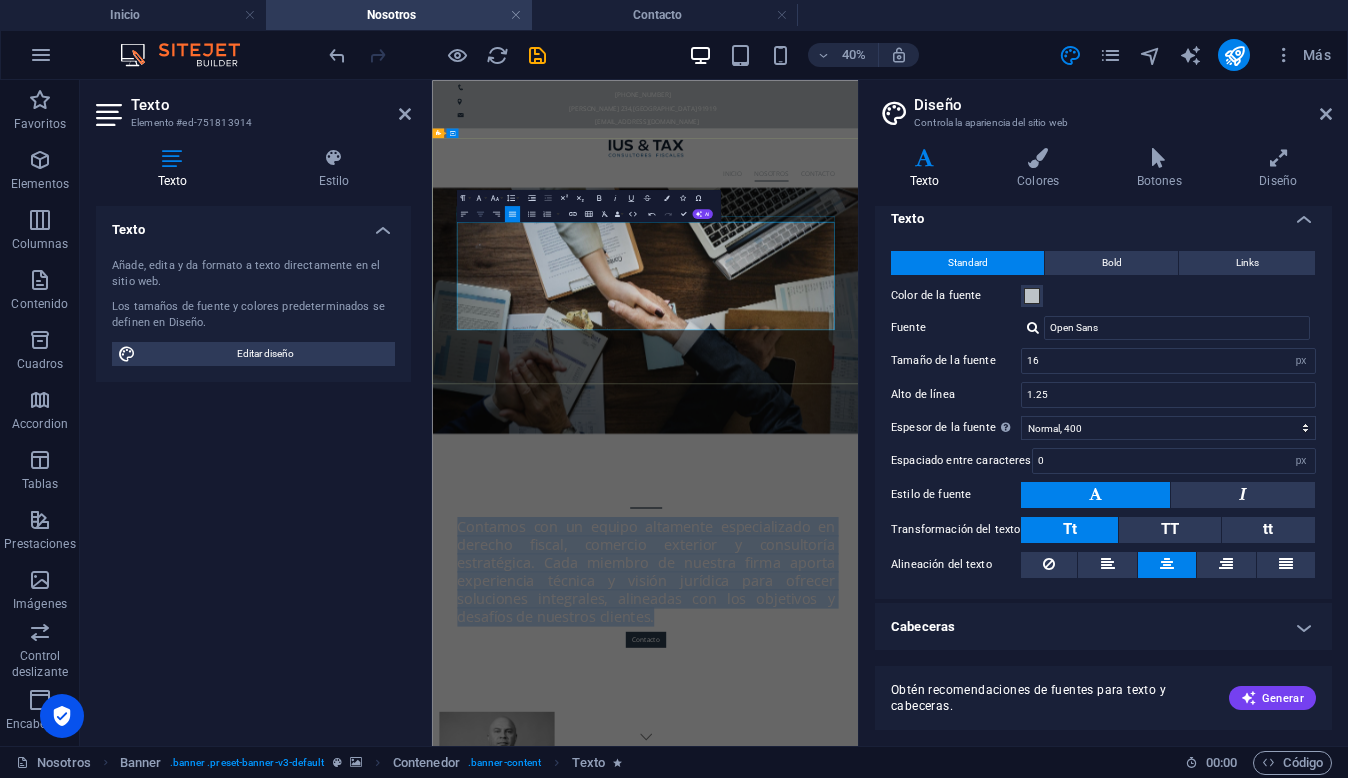 click 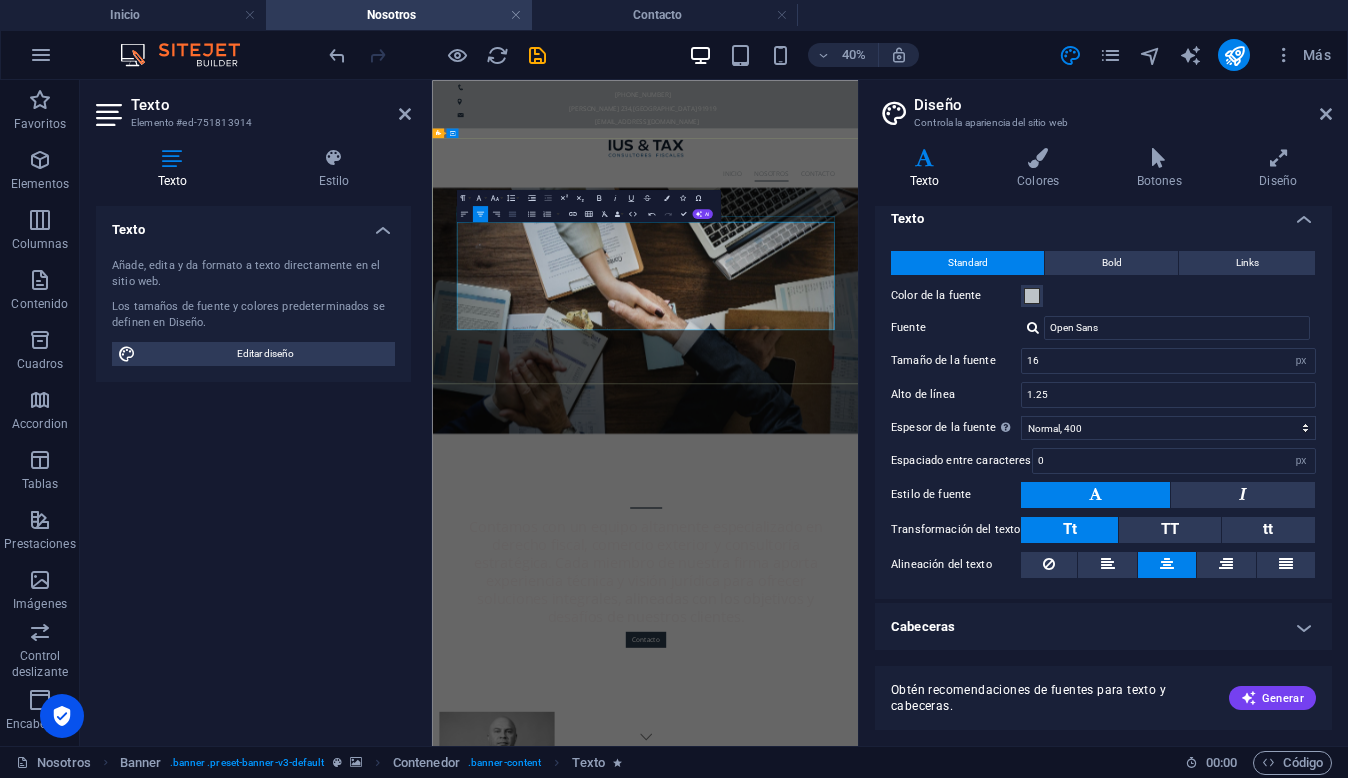 click 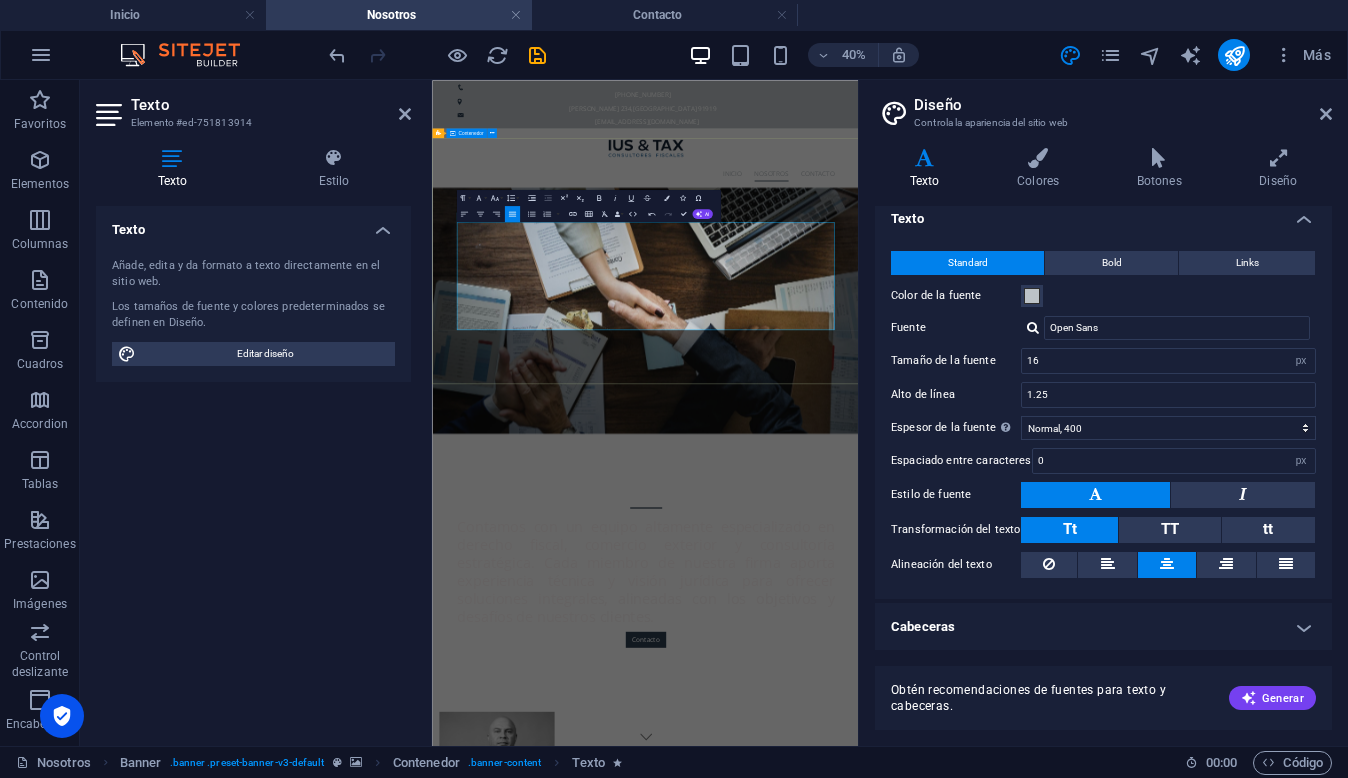 click on "Nosotros Contamos con un equipo altamente especializado en derecho fiscal, comercio exterior y consultoría estratégica. Cada miembro de nuestra firma aporta experiencia técnica y visión jurídica para ofrecer soluciones integrales, alineadas con los objetivos y desafíos de nuestros clientes. Contacto" at bounding box center (964, 1269) 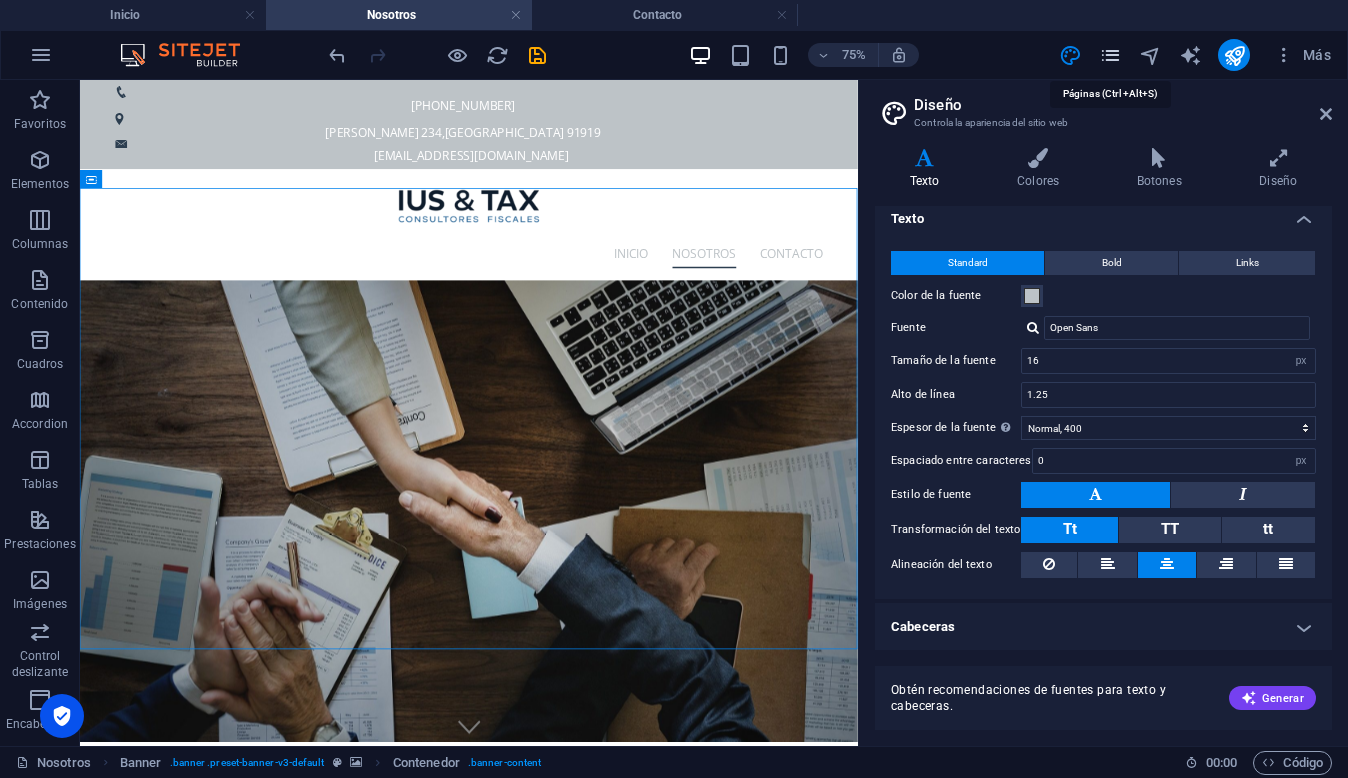 click at bounding box center [1110, 55] 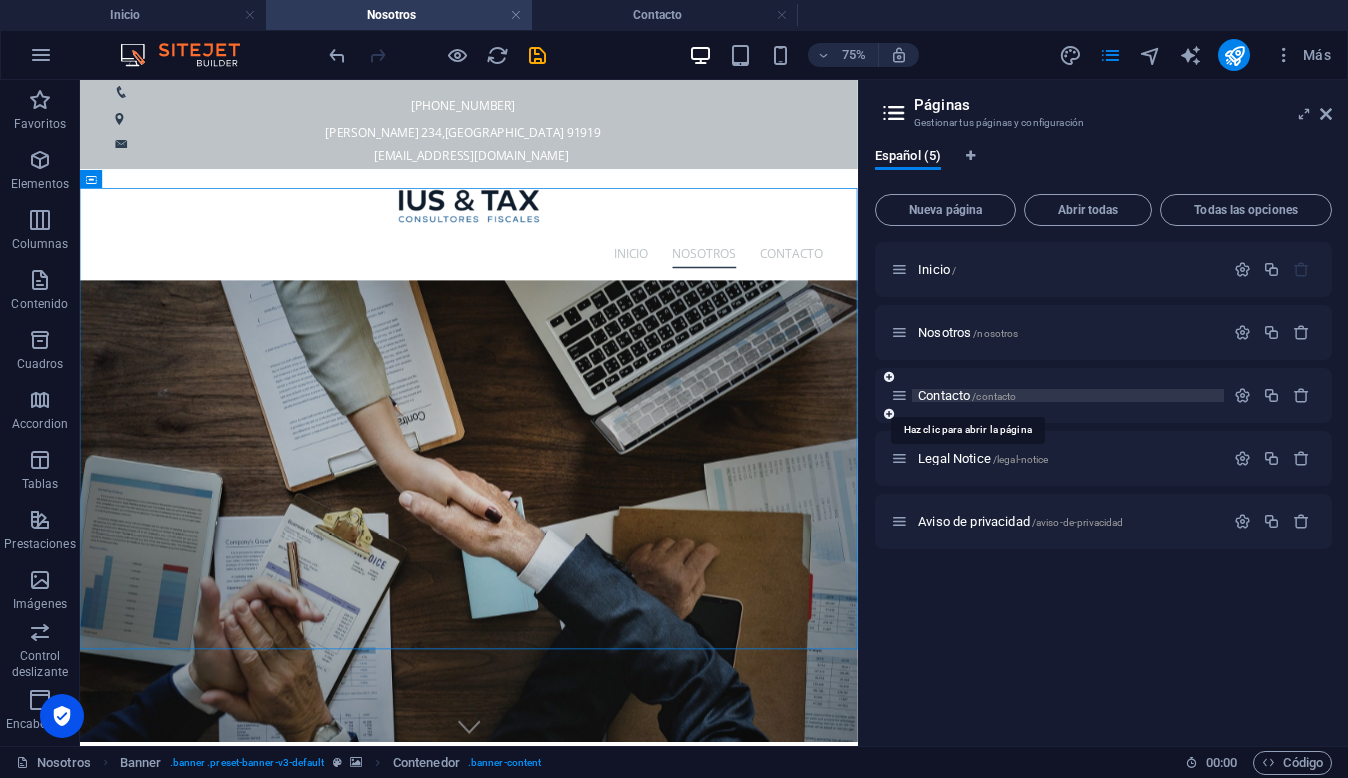 click on "/contacto" at bounding box center [994, 396] 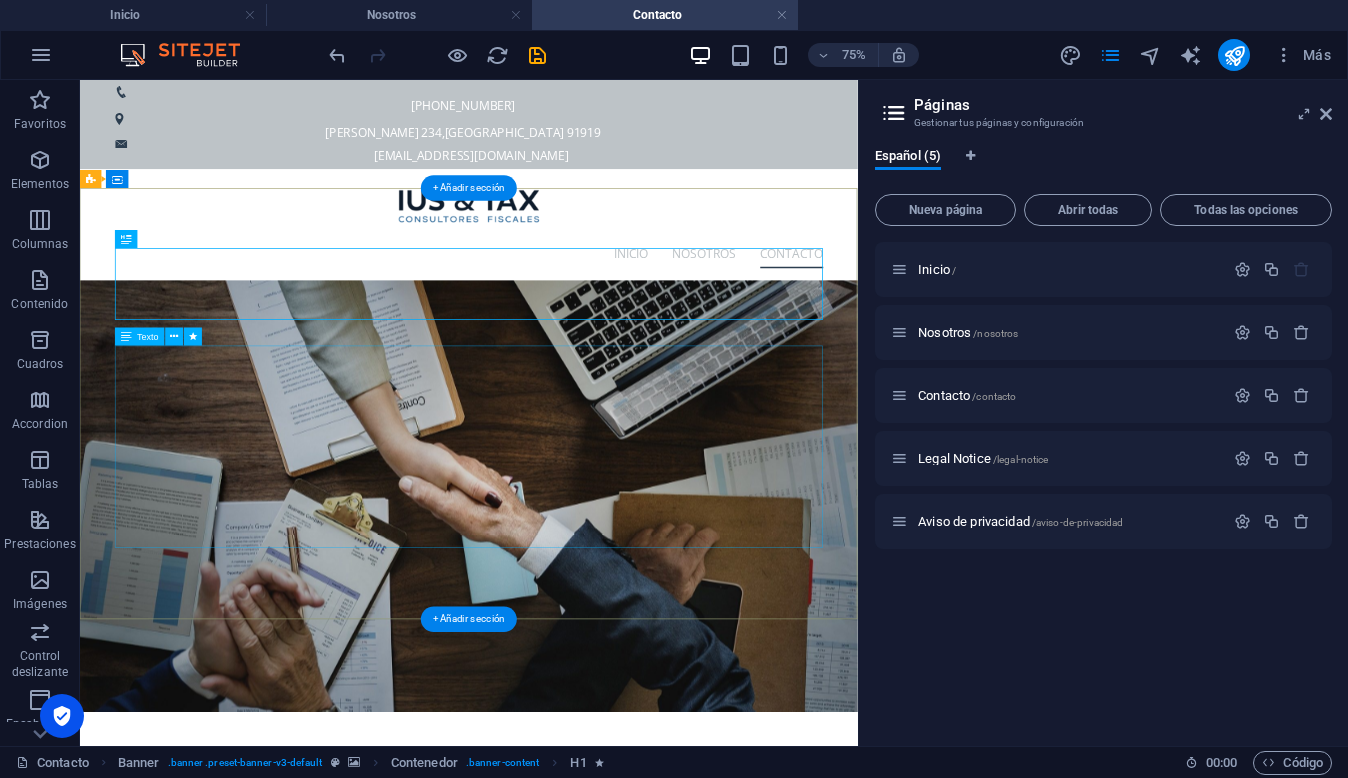 click on "En   Ius & Tax   estamos listos para acompañarte con soluciones jurídicas a la altura de tus retos fiscales y comerciales. Contáctanos   y conversemos sobre cómo podemos ayudarte a proteger, optimizar y fortalecer tu operación." at bounding box center [599, 1244] 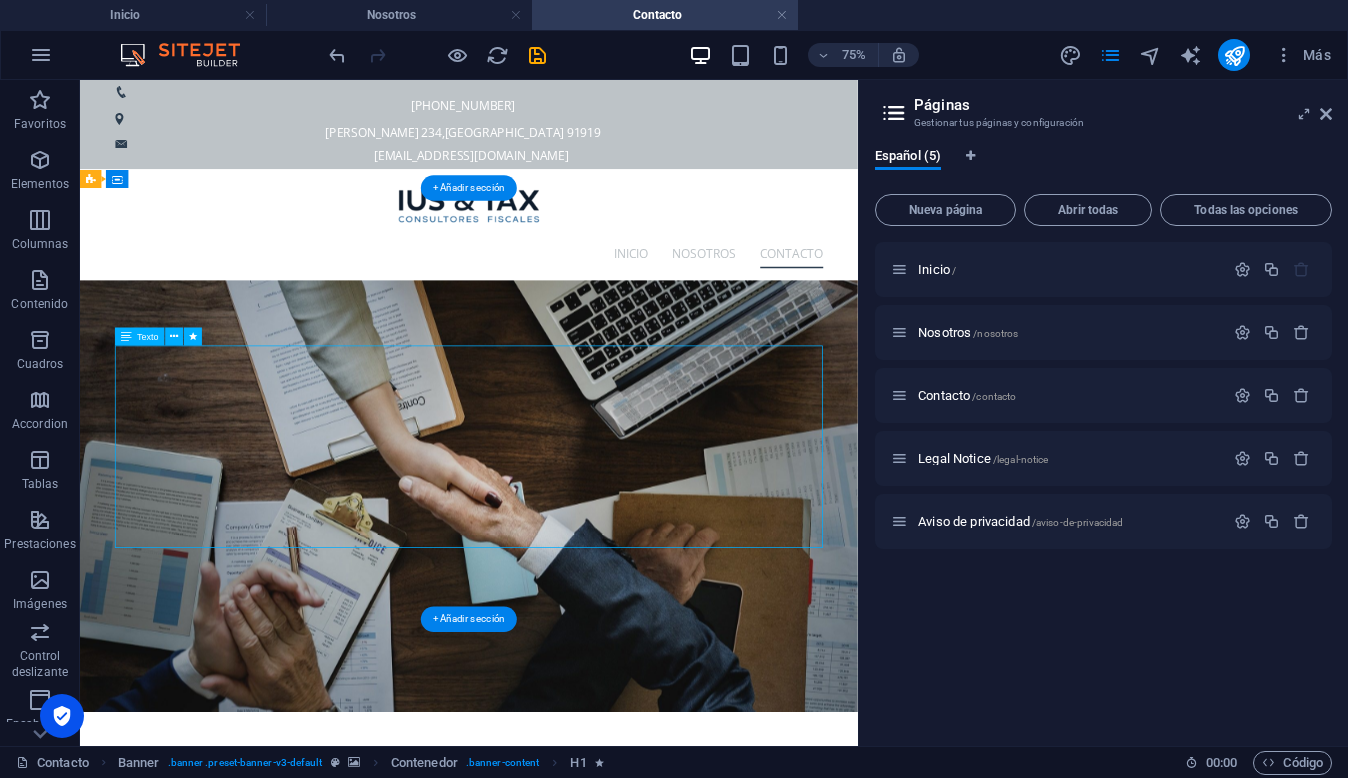 click on "En   Ius & Tax   estamos listos para acompañarte con soluciones jurídicas a la altura de tus retos fiscales y comerciales. Contáctanos   y conversemos sobre cómo podemos ayudarte a proteger, optimizar y fortalecer tu operación." at bounding box center [599, 1244] 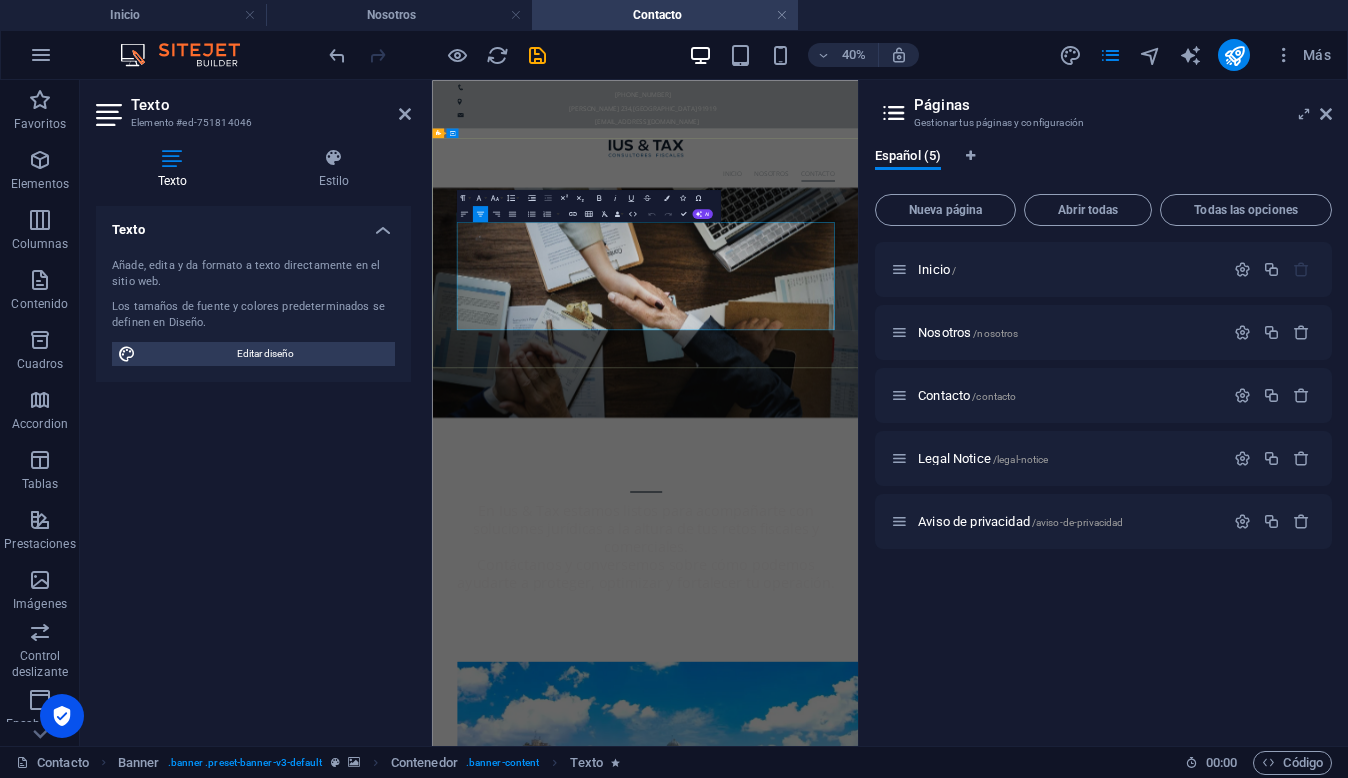 click on "estamos listos para acompañarte con soluciones jurídicas a la altura de tus retos fiscales y comerciales." at bounding box center [965, 1199] 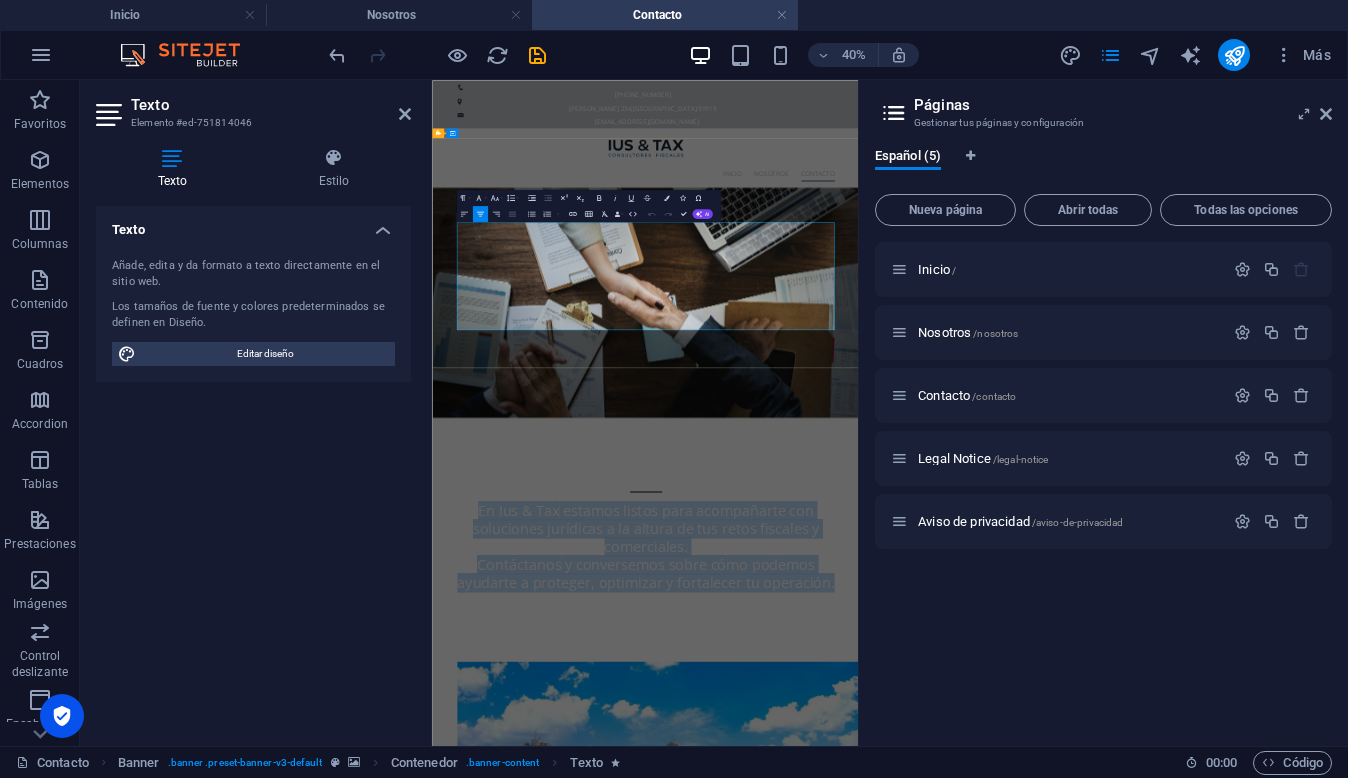 click 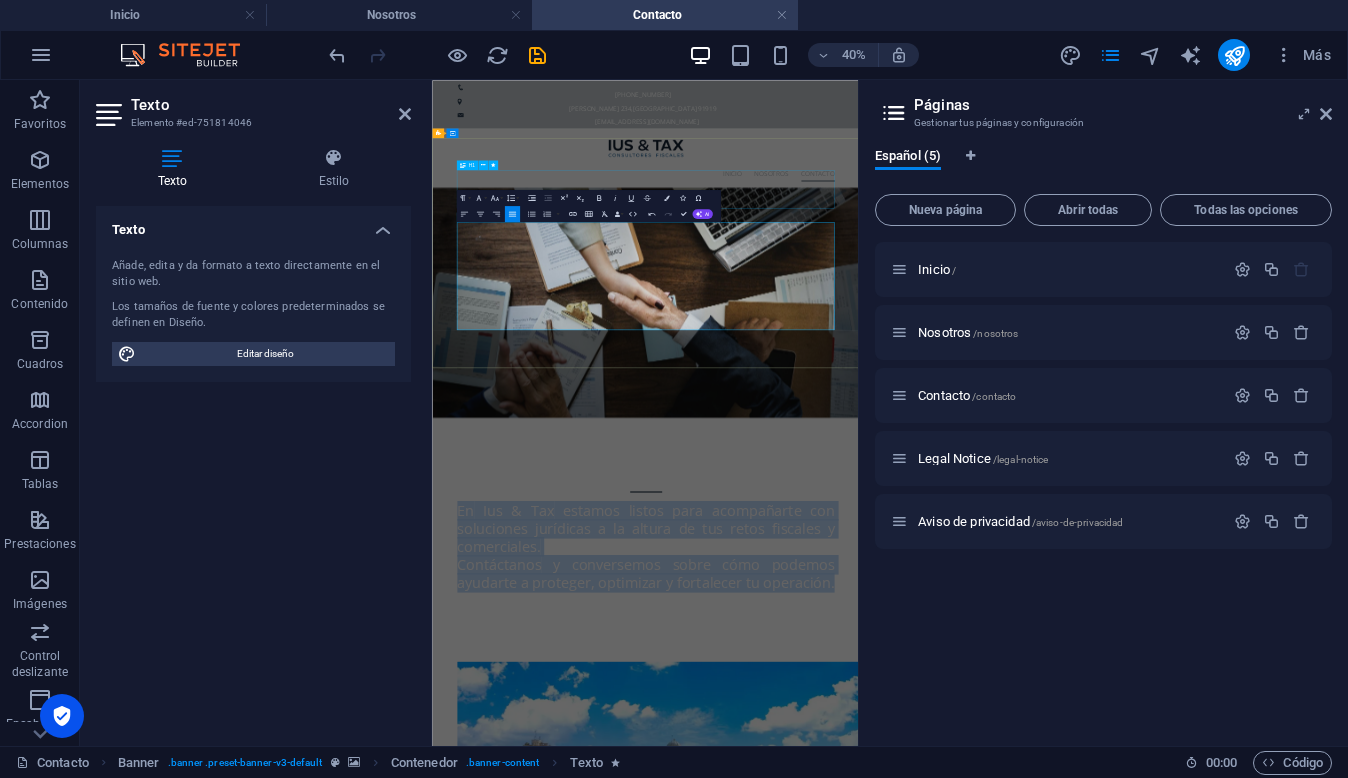 click on "Contacto" at bounding box center (965, 1050) 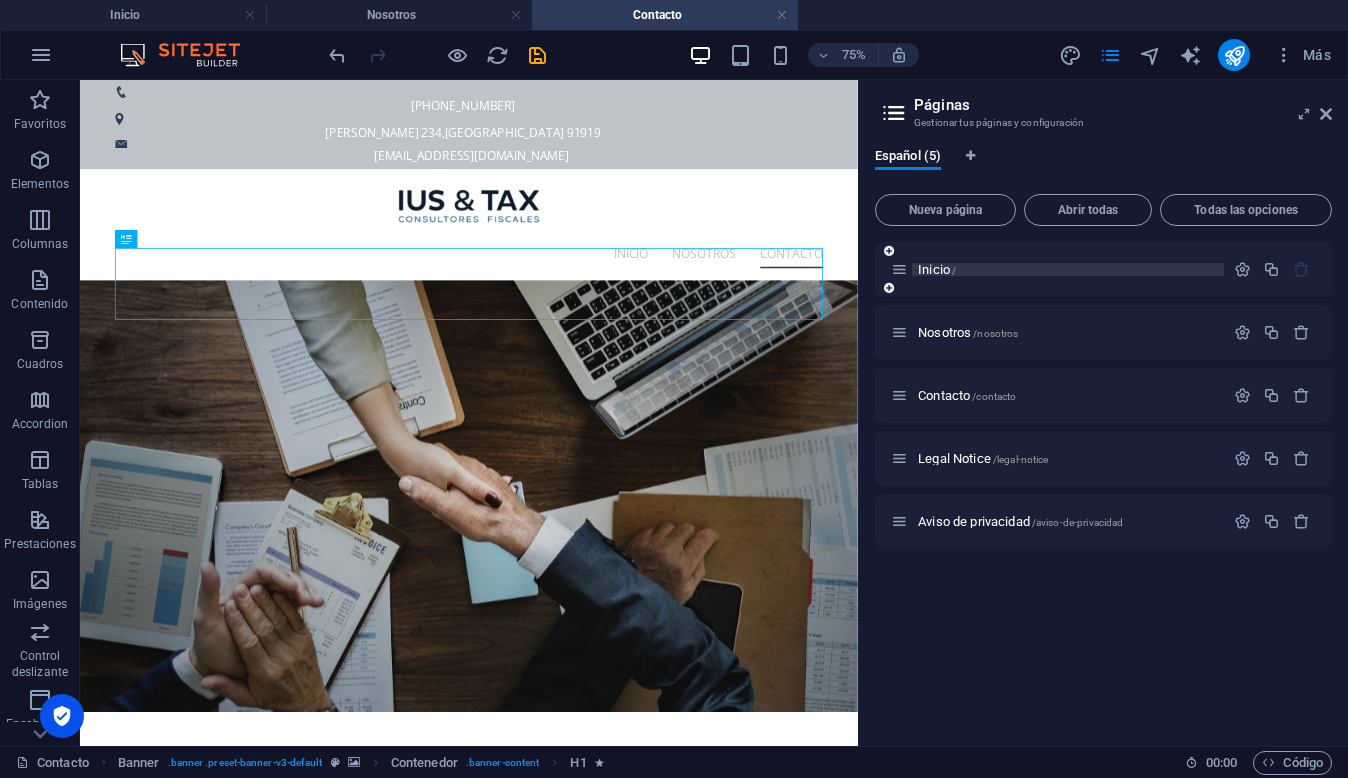 click on "Inicio /" at bounding box center (937, 269) 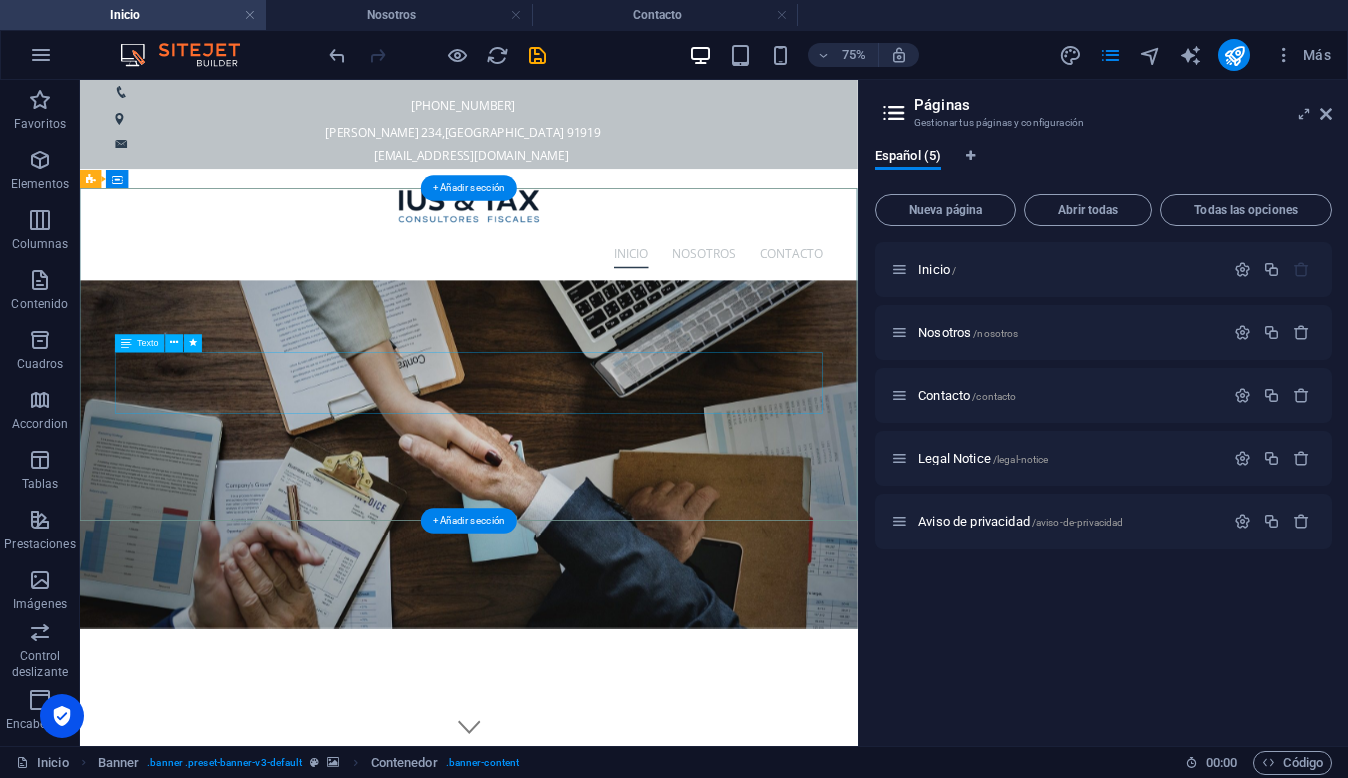 click on "Expertos en derecho fiscal y comercio exterior, con visión estratégica y precisión jurídica." at bounding box center (599, 1062) 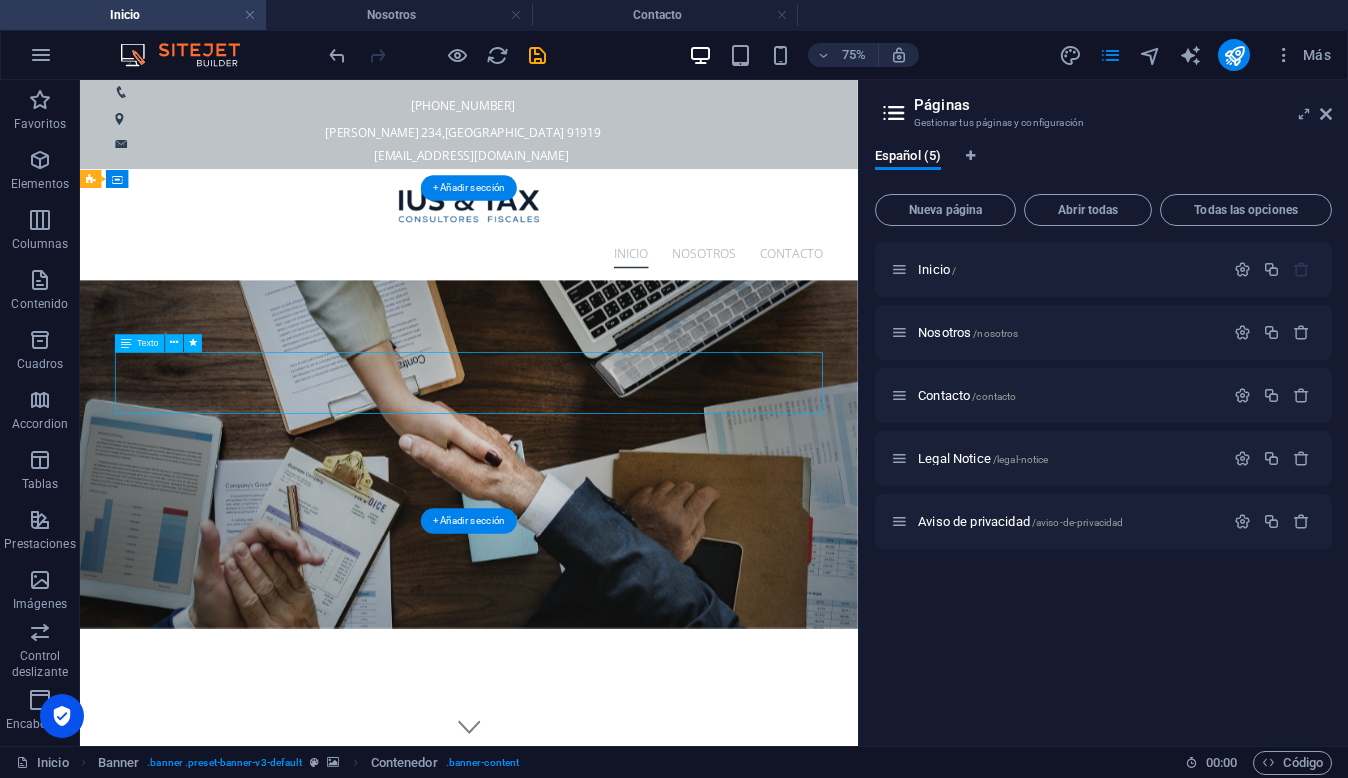 click on "Expertos en derecho fiscal y comercio exterior, con visión estratégica y precisión jurídica." at bounding box center [599, 1062] 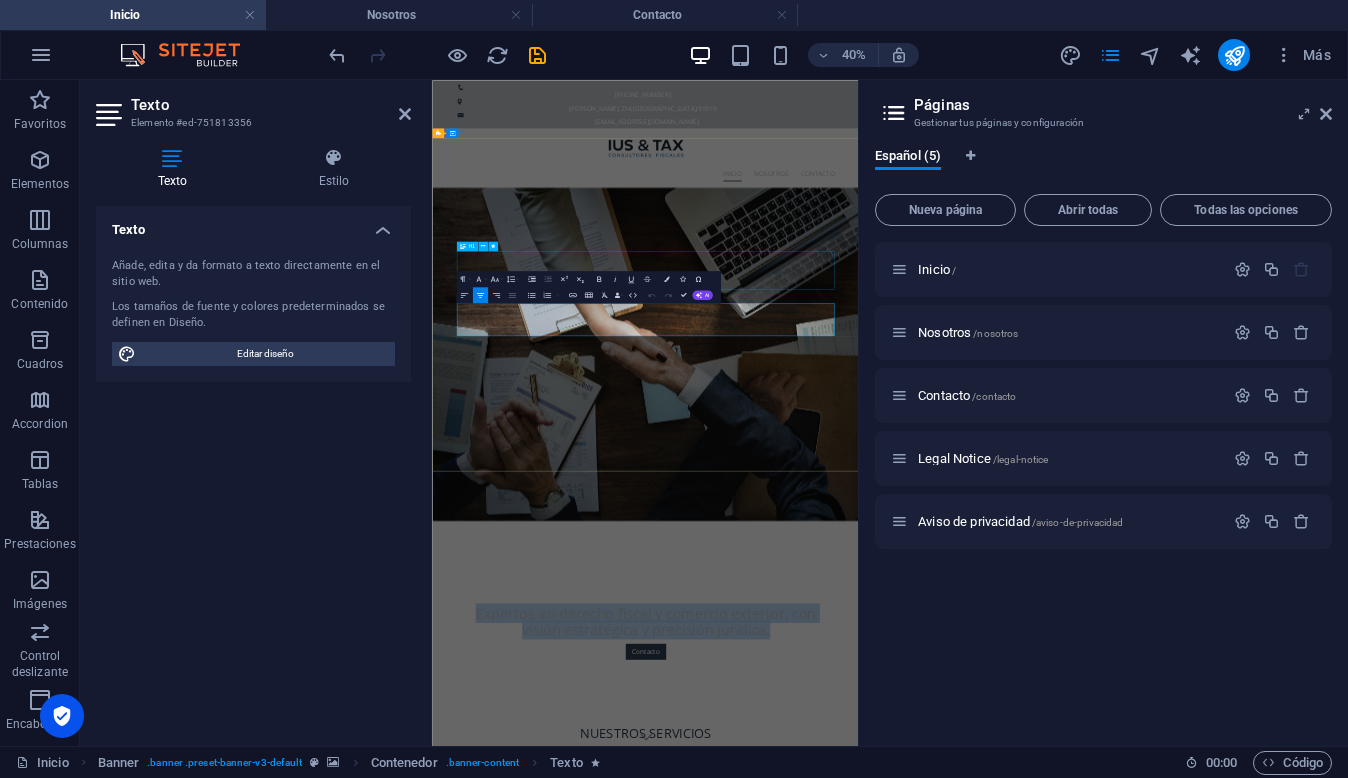 click 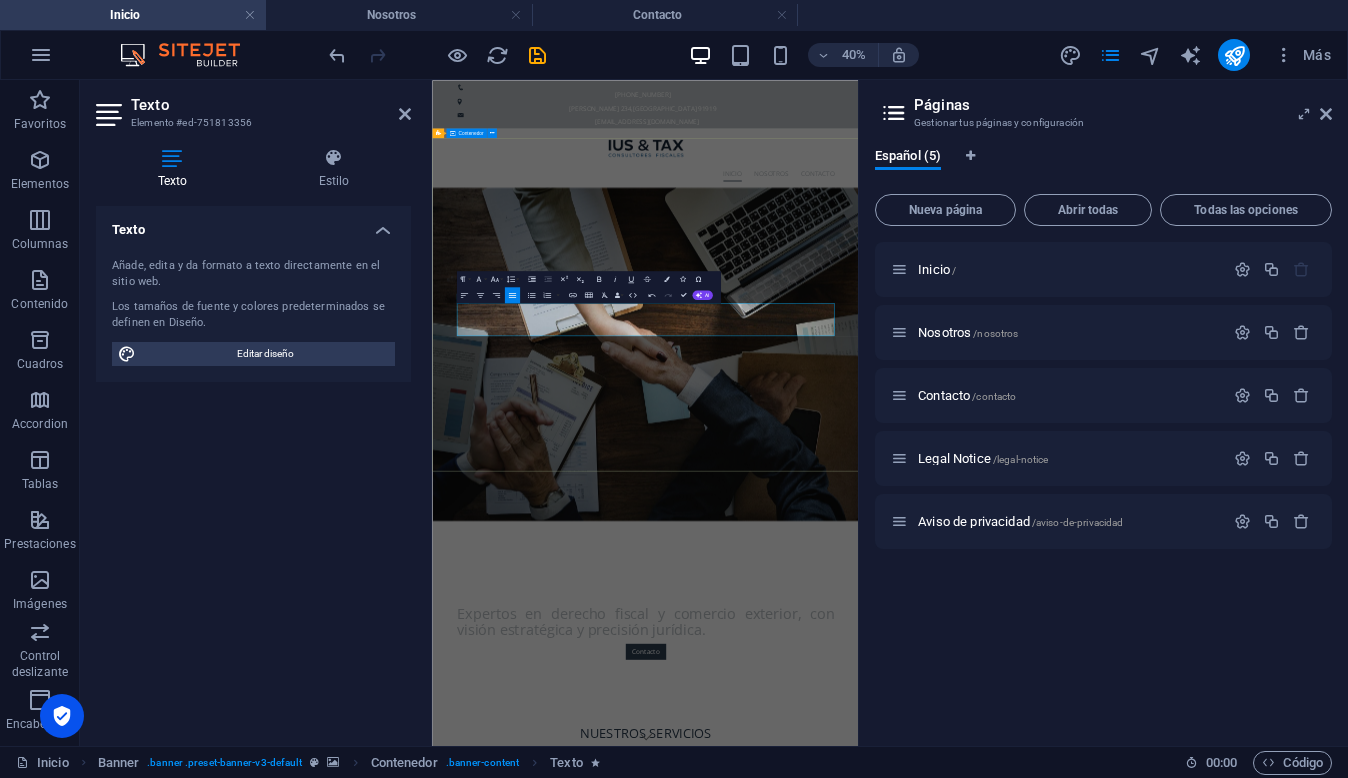 click on "Asesoría Fiscal Expertos en derecho fiscal y comercio exterior, con visión estratégica y precisión jurídica. Contacto" at bounding box center (964, 1394) 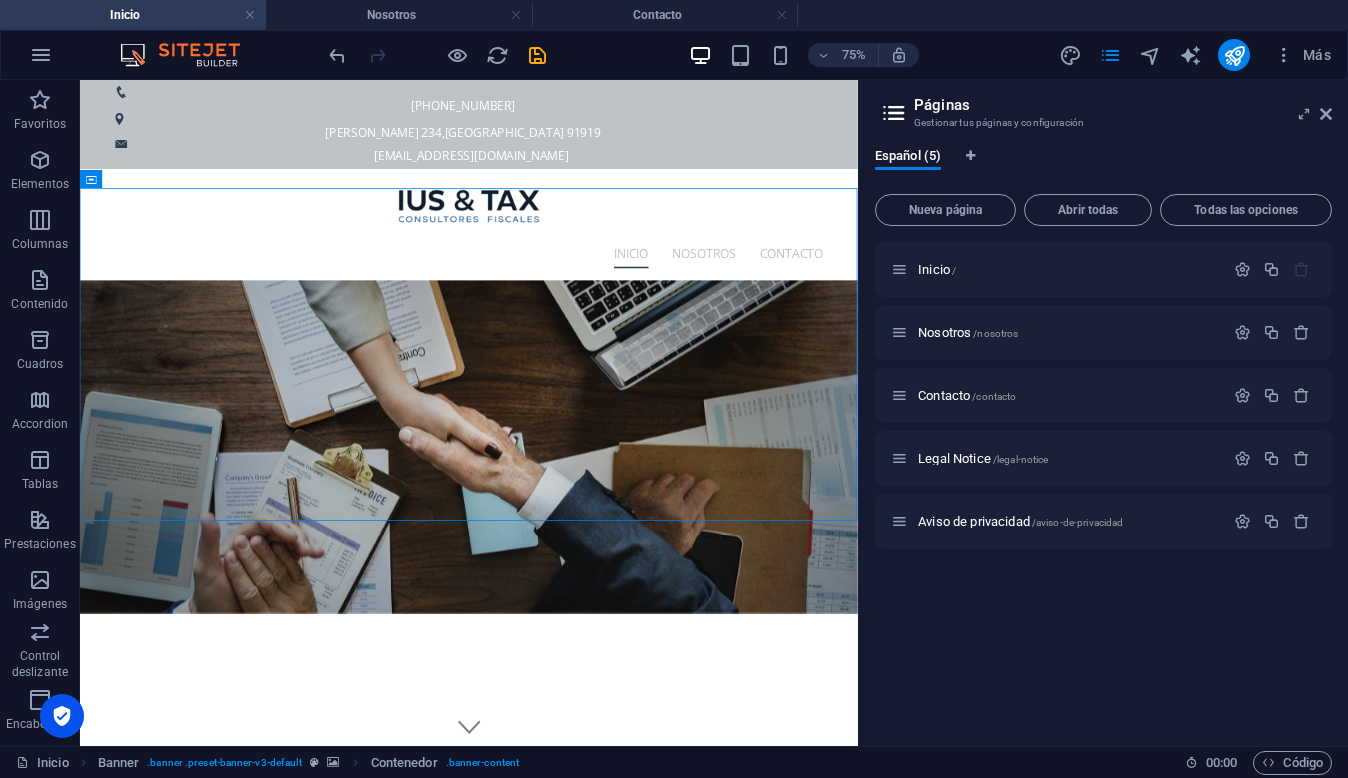 click on "Español (5) Nueva página Abrir todas Todas las opciones Inicio / Nosotros /nosotros Contacto /contacto Legal Notice /legal-notice Aviso de privacidad /aviso-de-privacidad" at bounding box center (1103, 439) 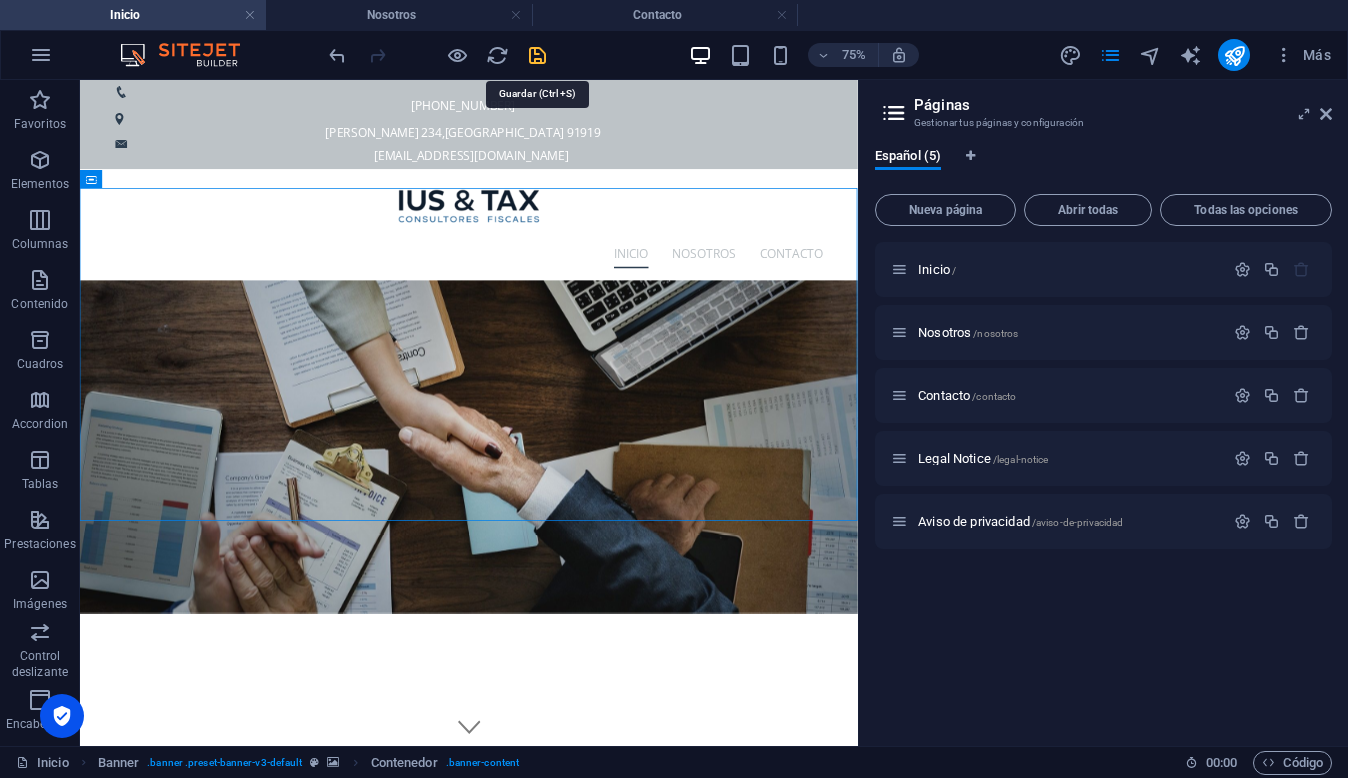 click at bounding box center [537, 55] 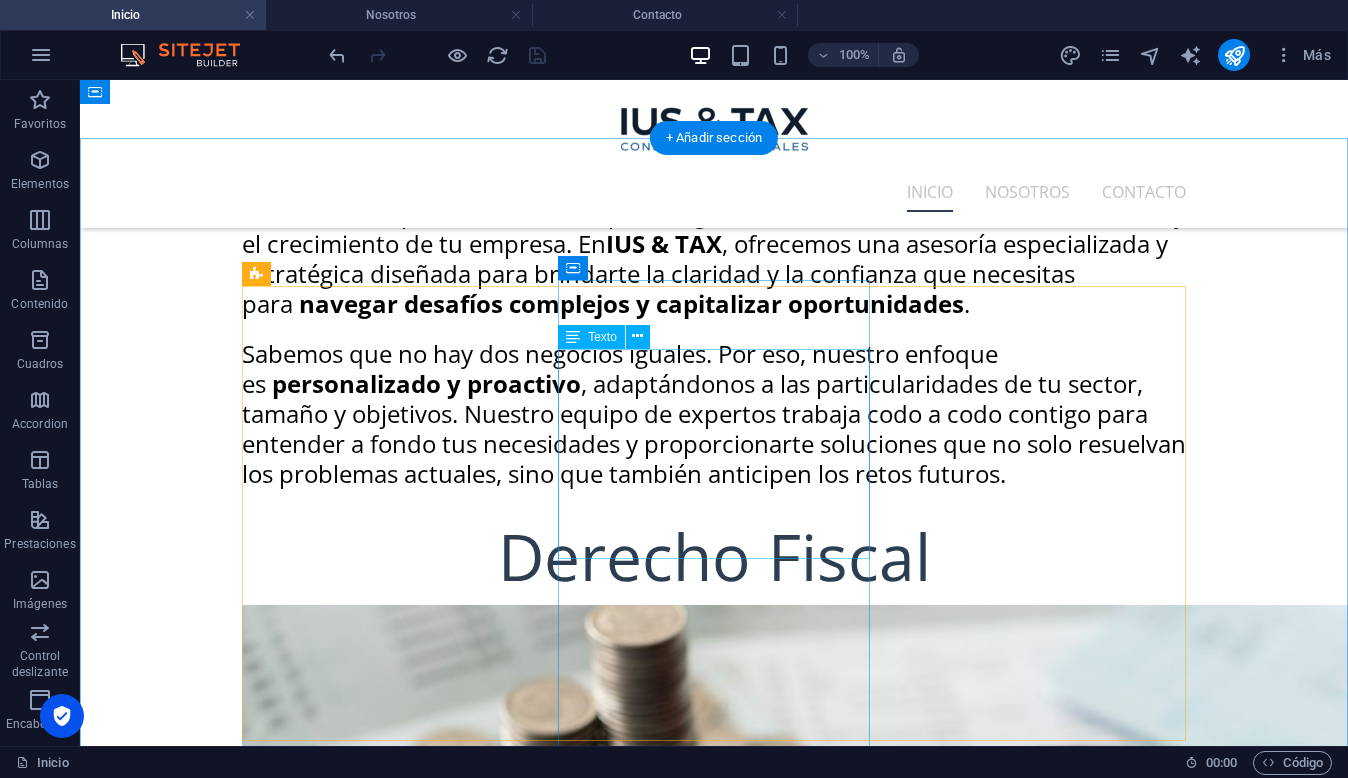 scroll, scrollTop: 3322, scrollLeft: 0, axis: vertical 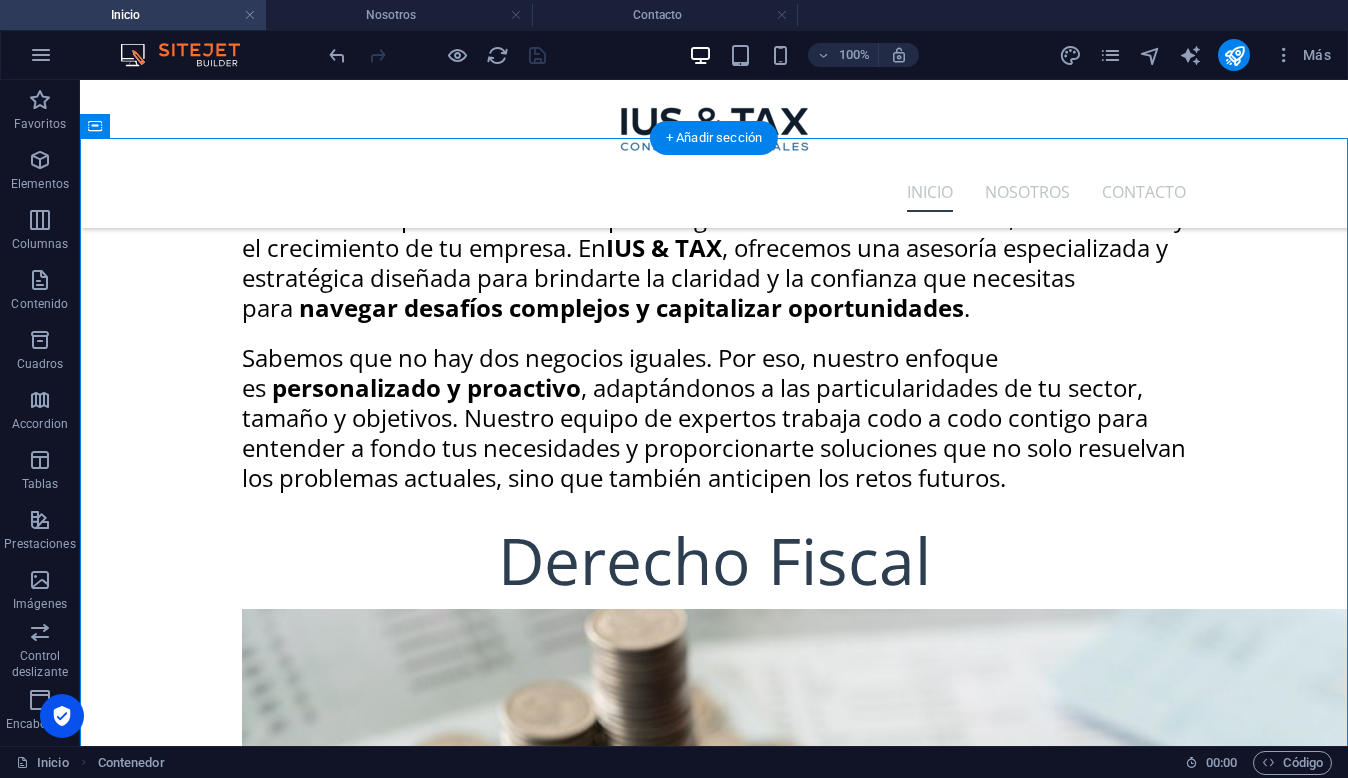 drag, startPoint x: 382, startPoint y: 295, endPoint x: 644, endPoint y: 267, distance: 263.49194 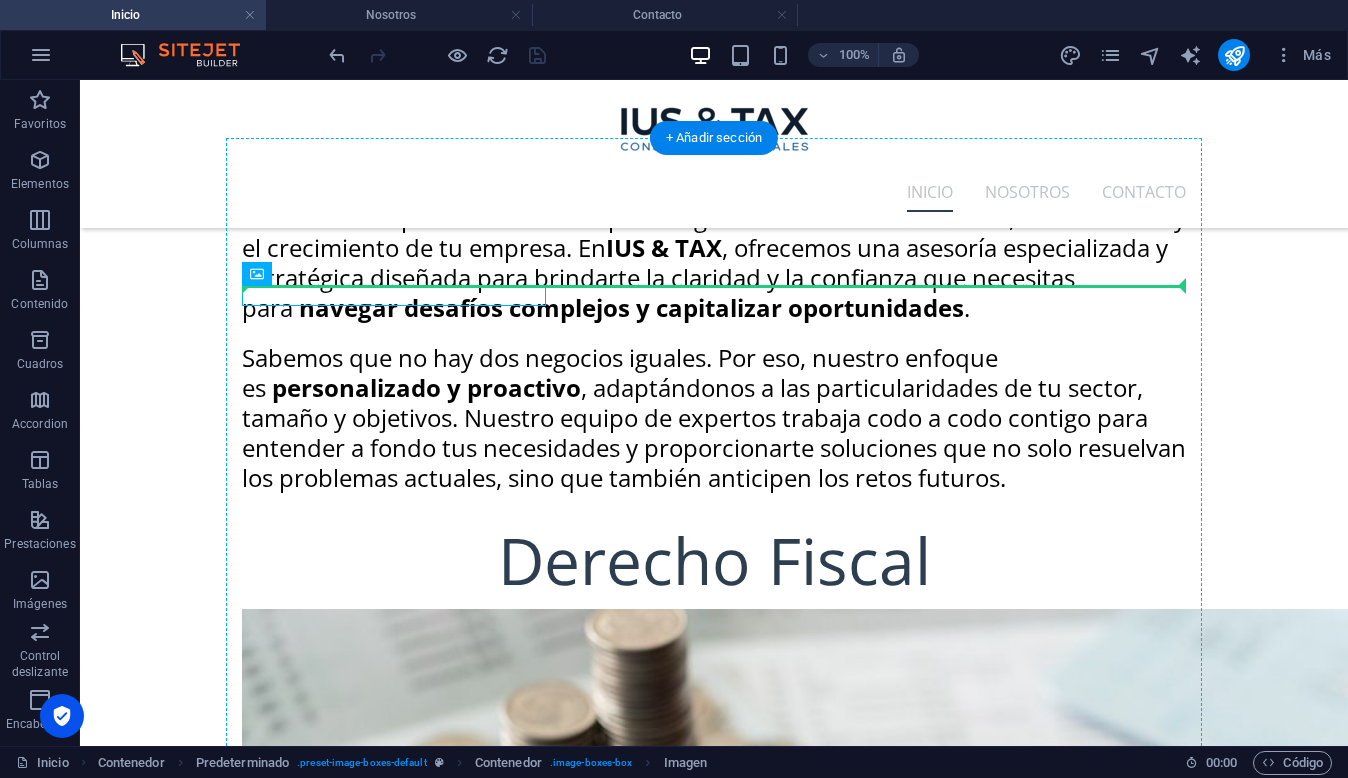 drag, startPoint x: 490, startPoint y: 298, endPoint x: 576, endPoint y: 277, distance: 88.52683 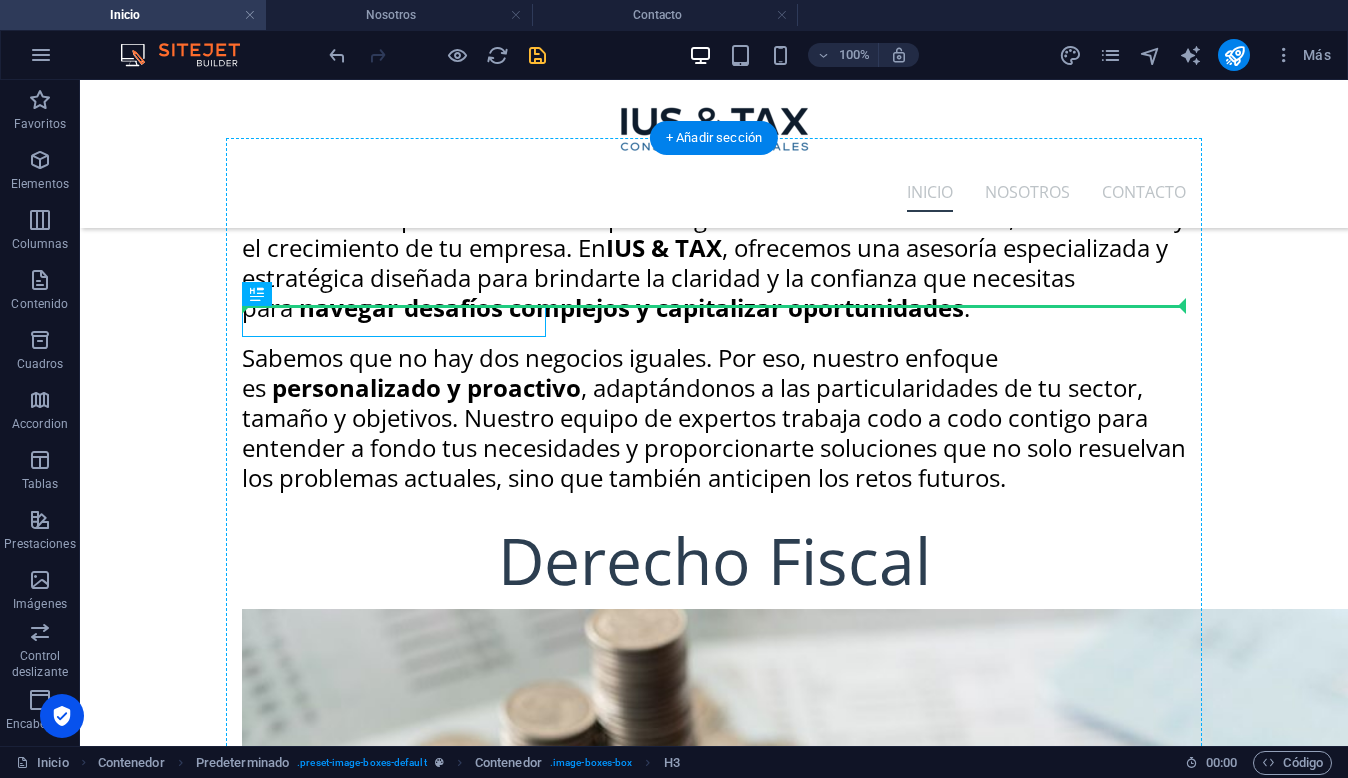 drag, startPoint x: 516, startPoint y: 324, endPoint x: 549, endPoint y: 299, distance: 41.400482 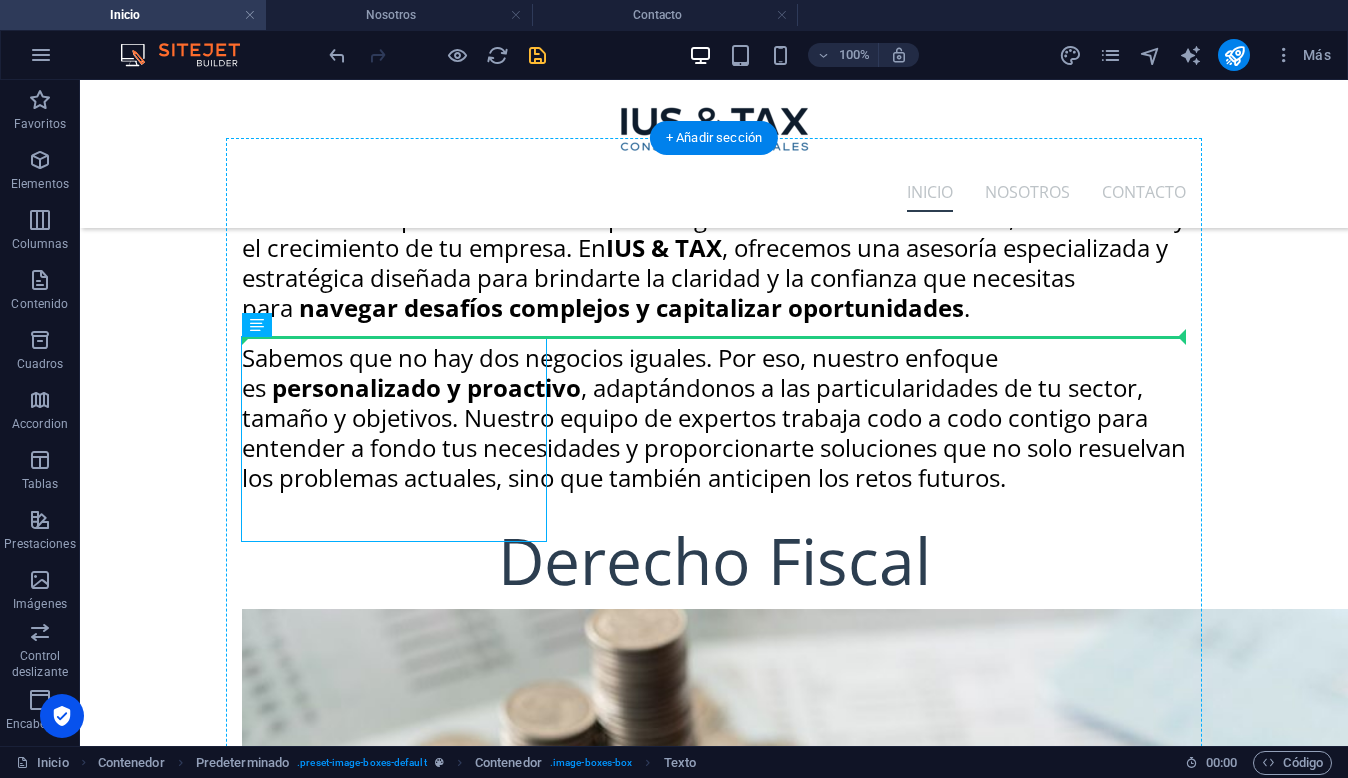 drag, startPoint x: 536, startPoint y: 359, endPoint x: 546, endPoint y: 328, distance: 32.572994 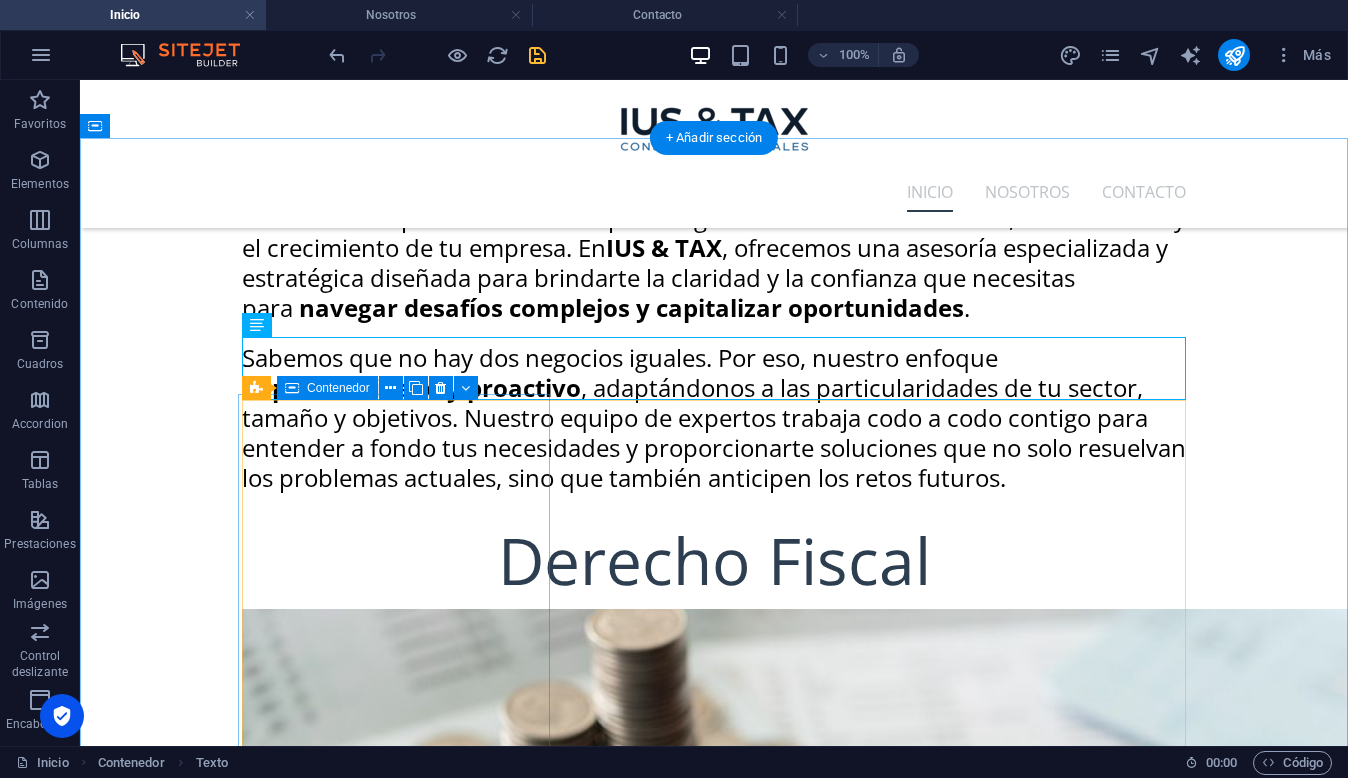 click on "Suelta el contenido aquí o  Añadir elementos  Pegar portapapeles" at bounding box center [714, 4896] 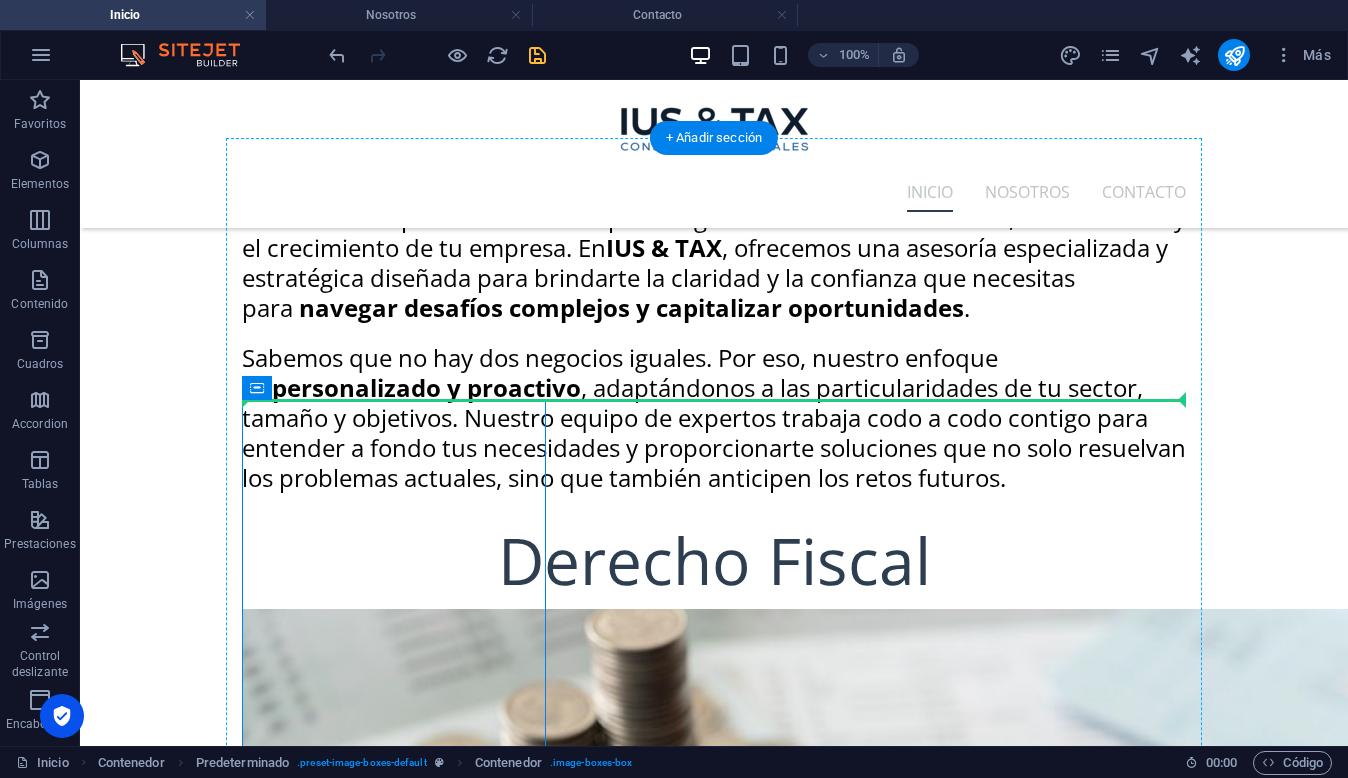 drag, startPoint x: 478, startPoint y: 627, endPoint x: 637, endPoint y: 370, distance: 302.20853 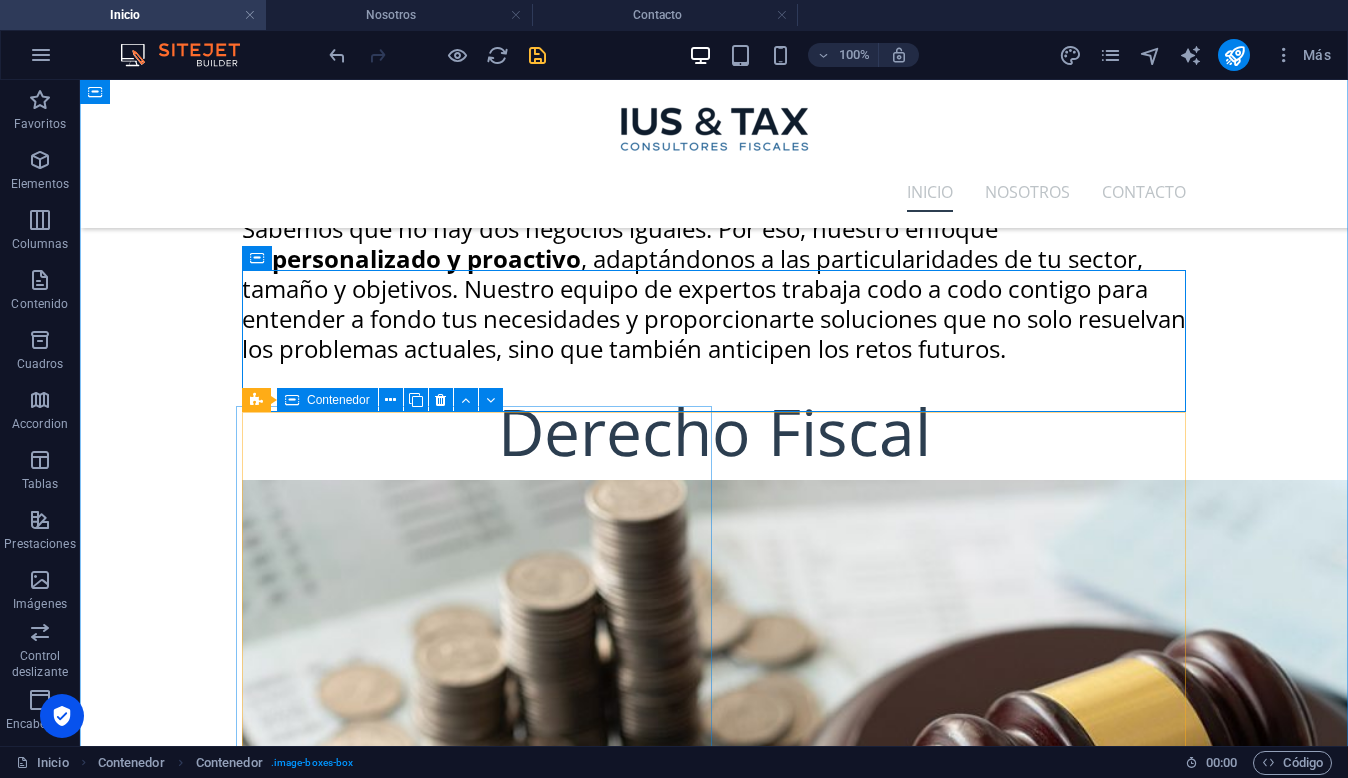 scroll, scrollTop: 3452, scrollLeft: 0, axis: vertical 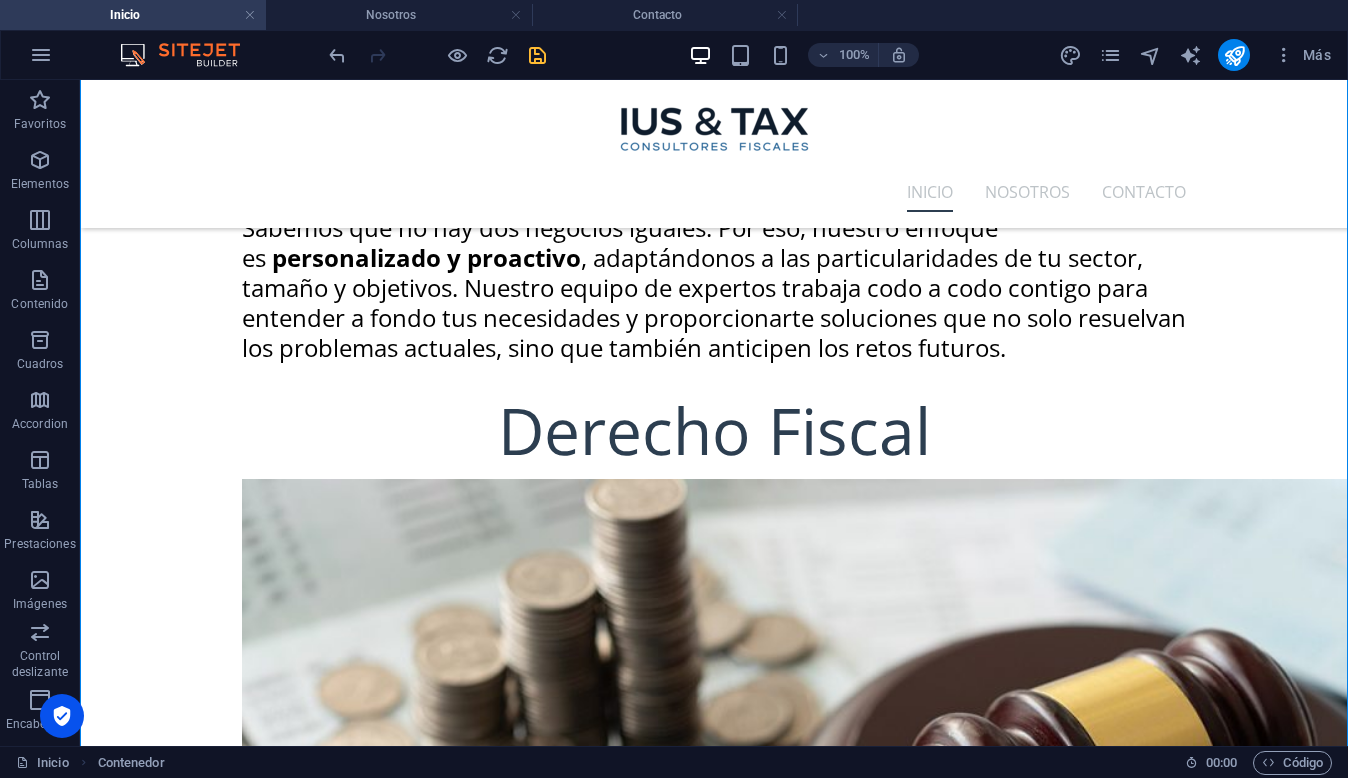 drag, startPoint x: 624, startPoint y: 578, endPoint x: 747, endPoint y: 237, distance: 362.50516 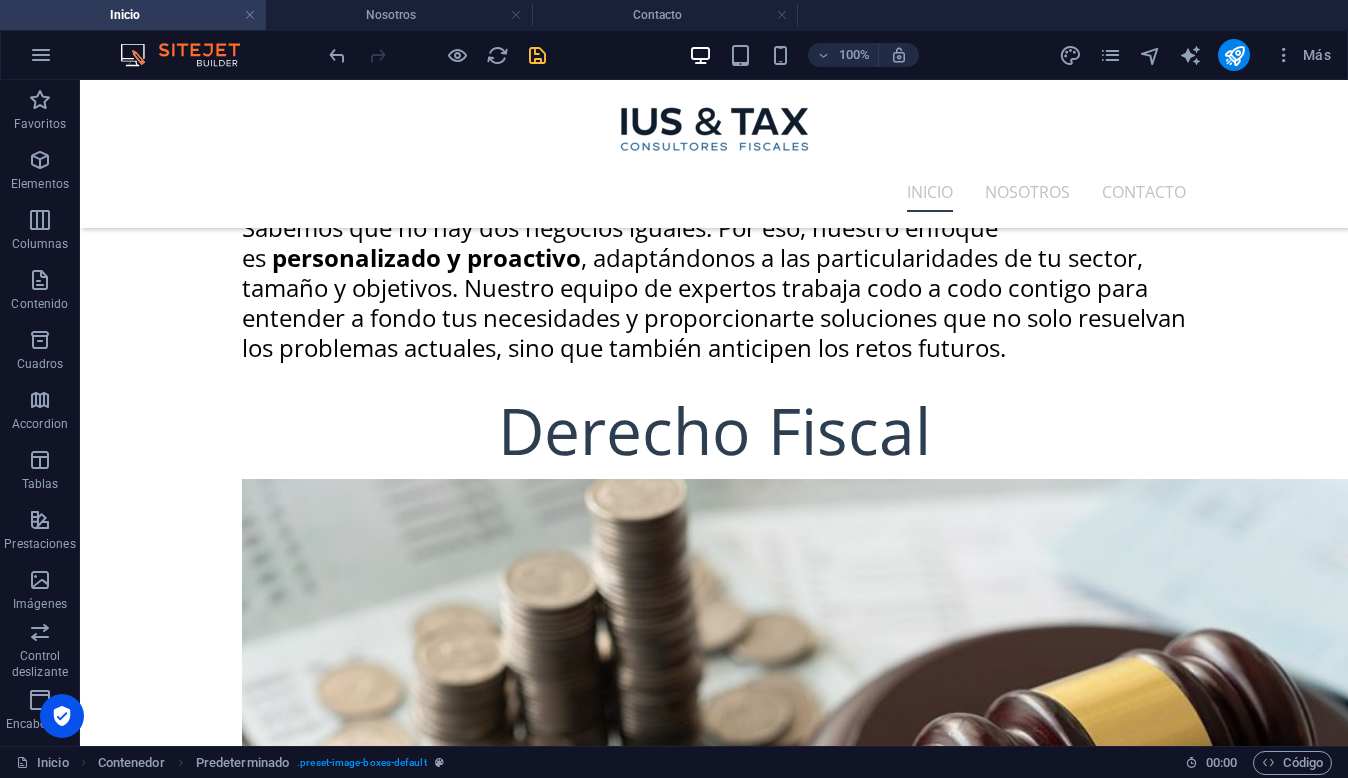 drag, startPoint x: 338, startPoint y: 341, endPoint x: 381, endPoint y: 252, distance: 98.84331 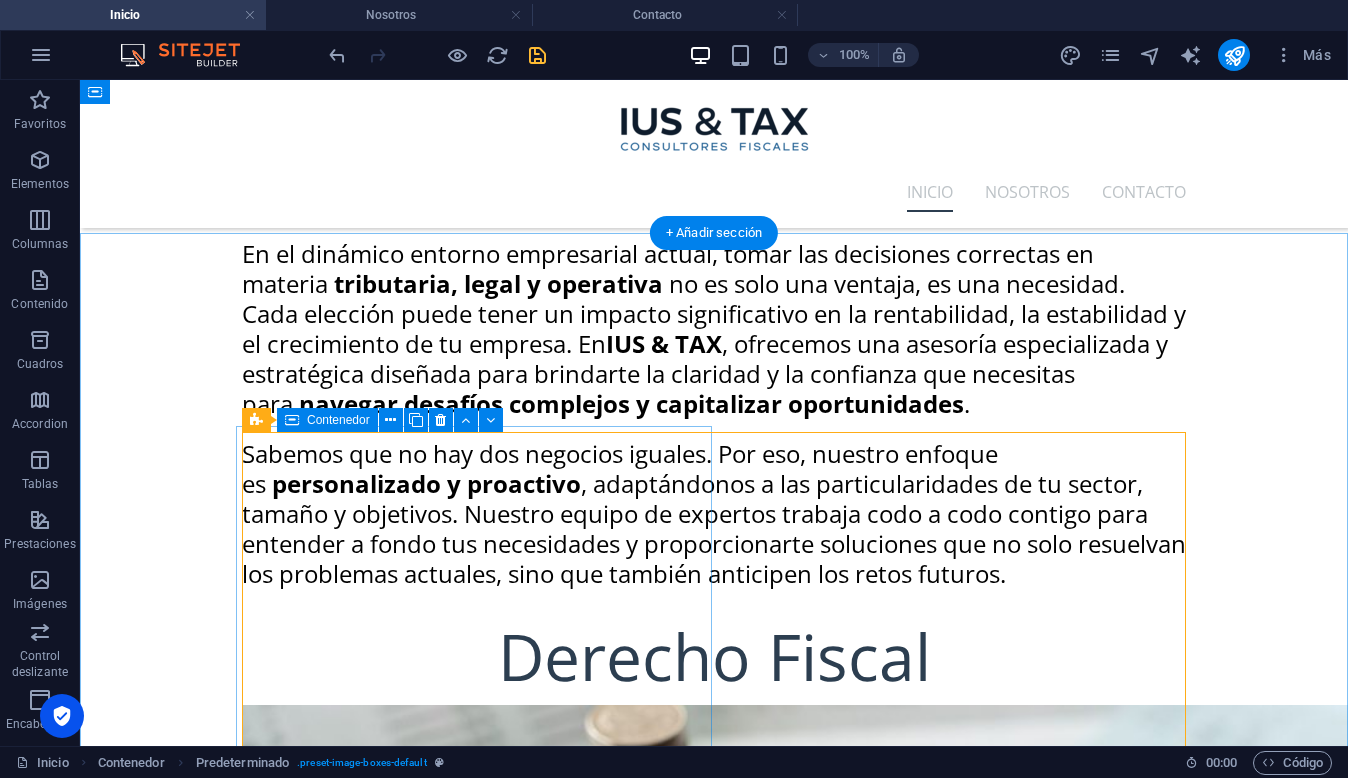 scroll, scrollTop: 3224, scrollLeft: 0, axis: vertical 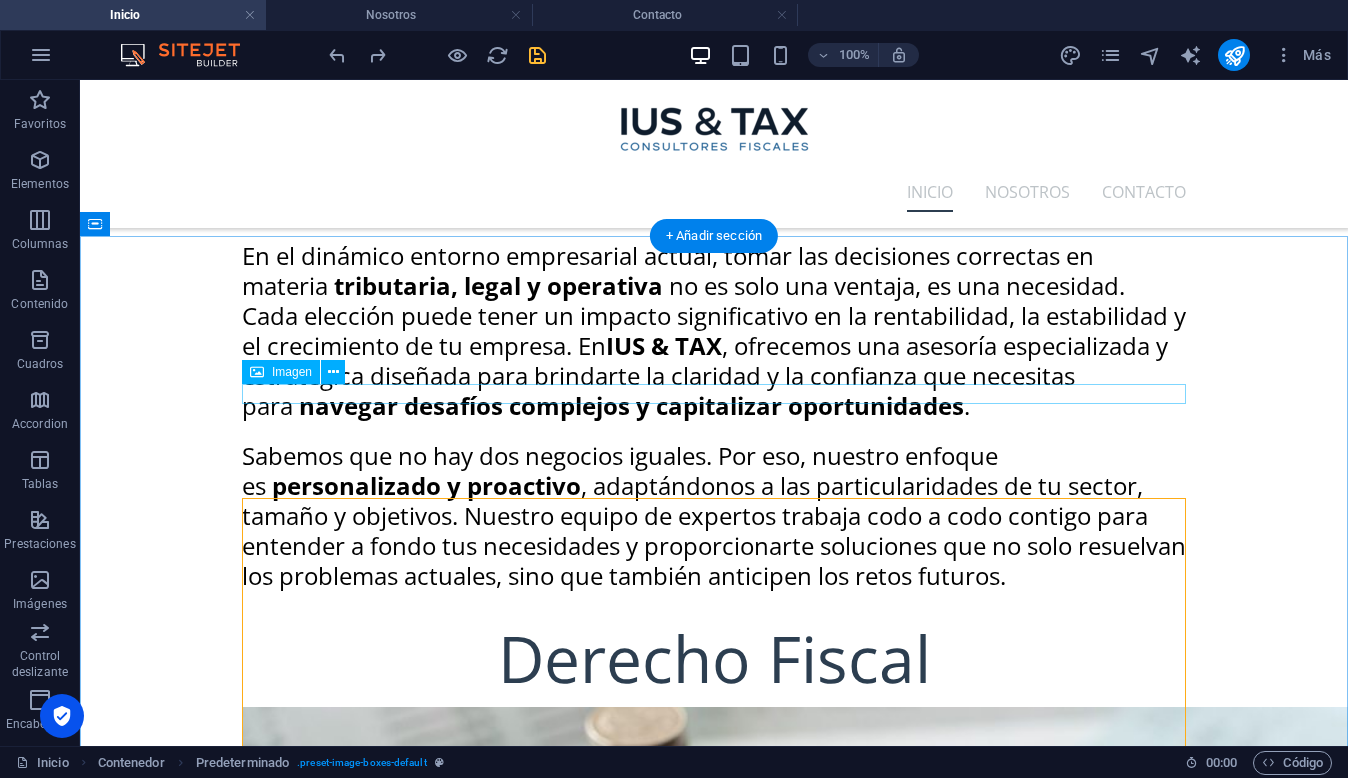 click on "Imagen" at bounding box center (292, 372) 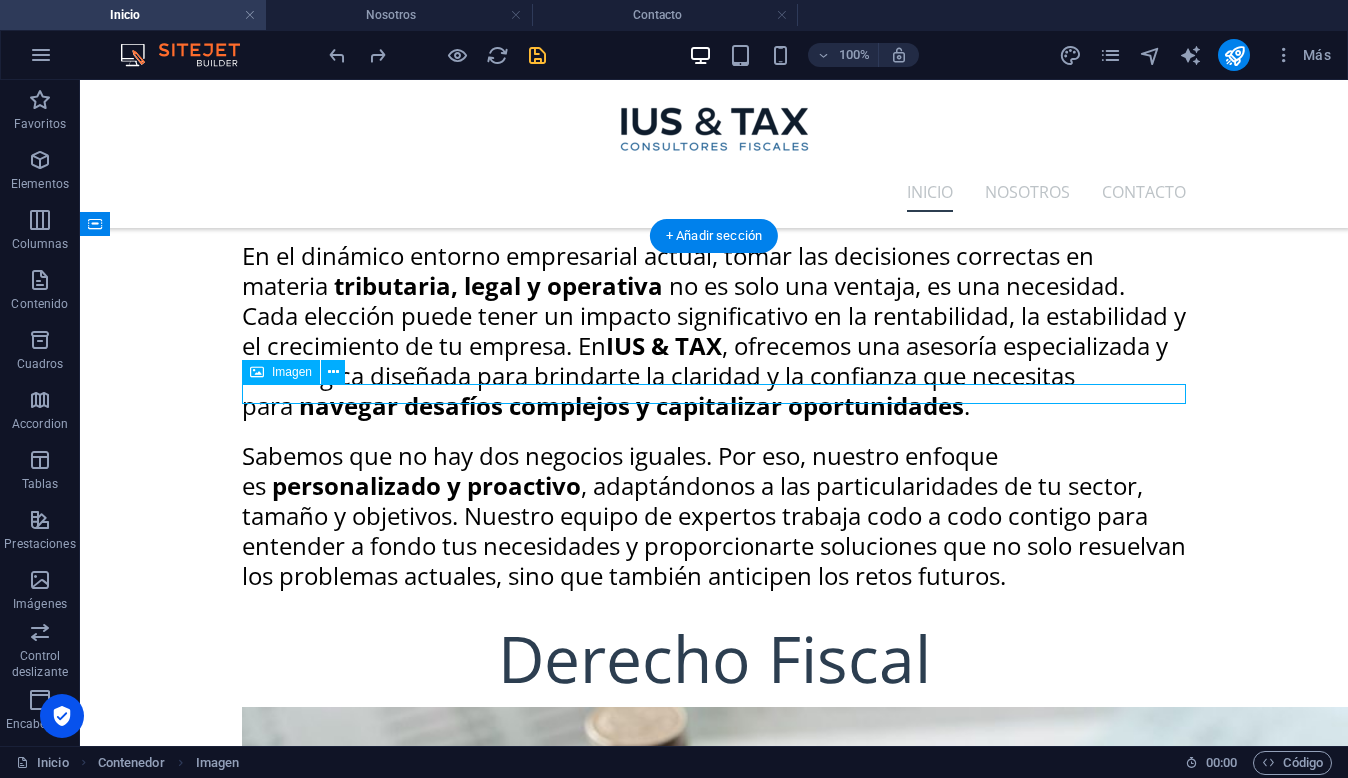 click on "Imagen" at bounding box center (292, 372) 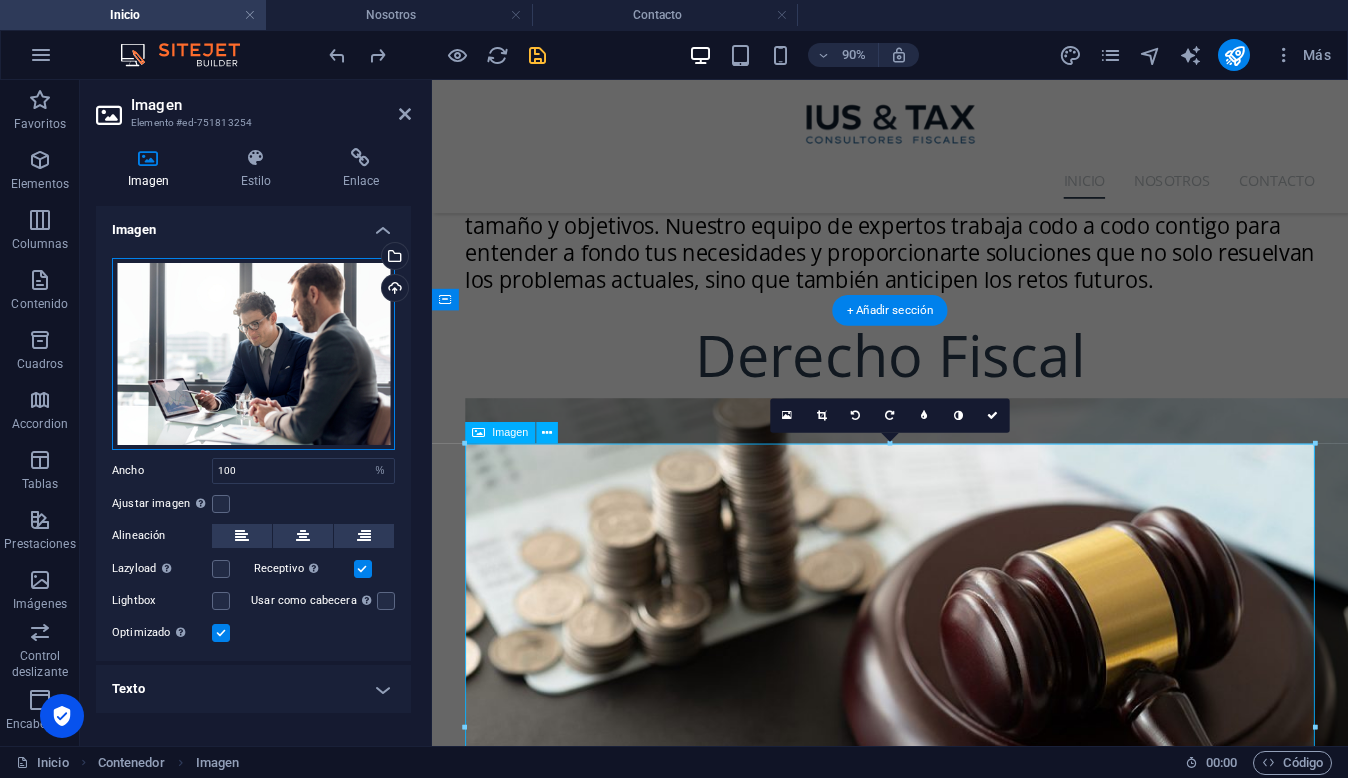 click on "Arrastra archivos aquí, haz clic para escoger archivos o  selecciona archivos de Archivos o de nuestra galería gratuita de fotos y vídeos" at bounding box center [253, 354] 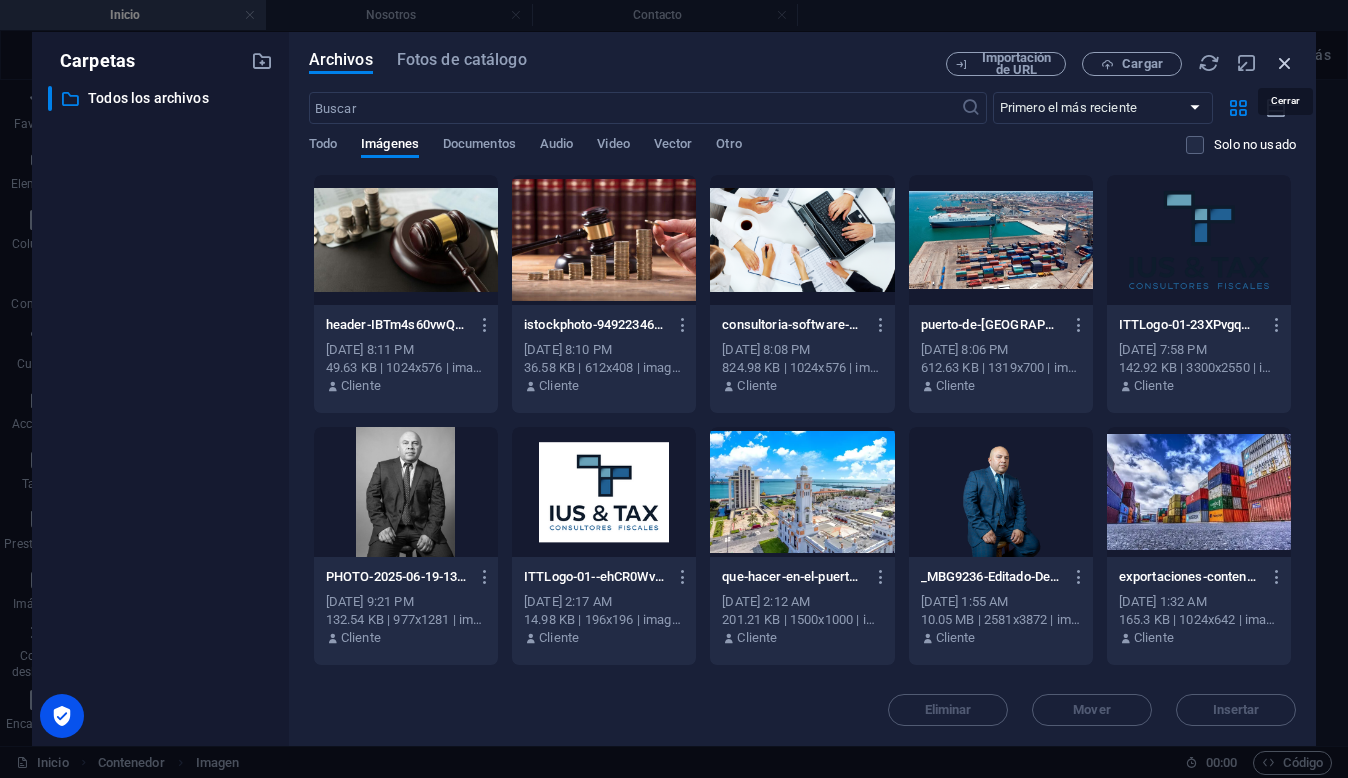 click at bounding box center (1285, 63) 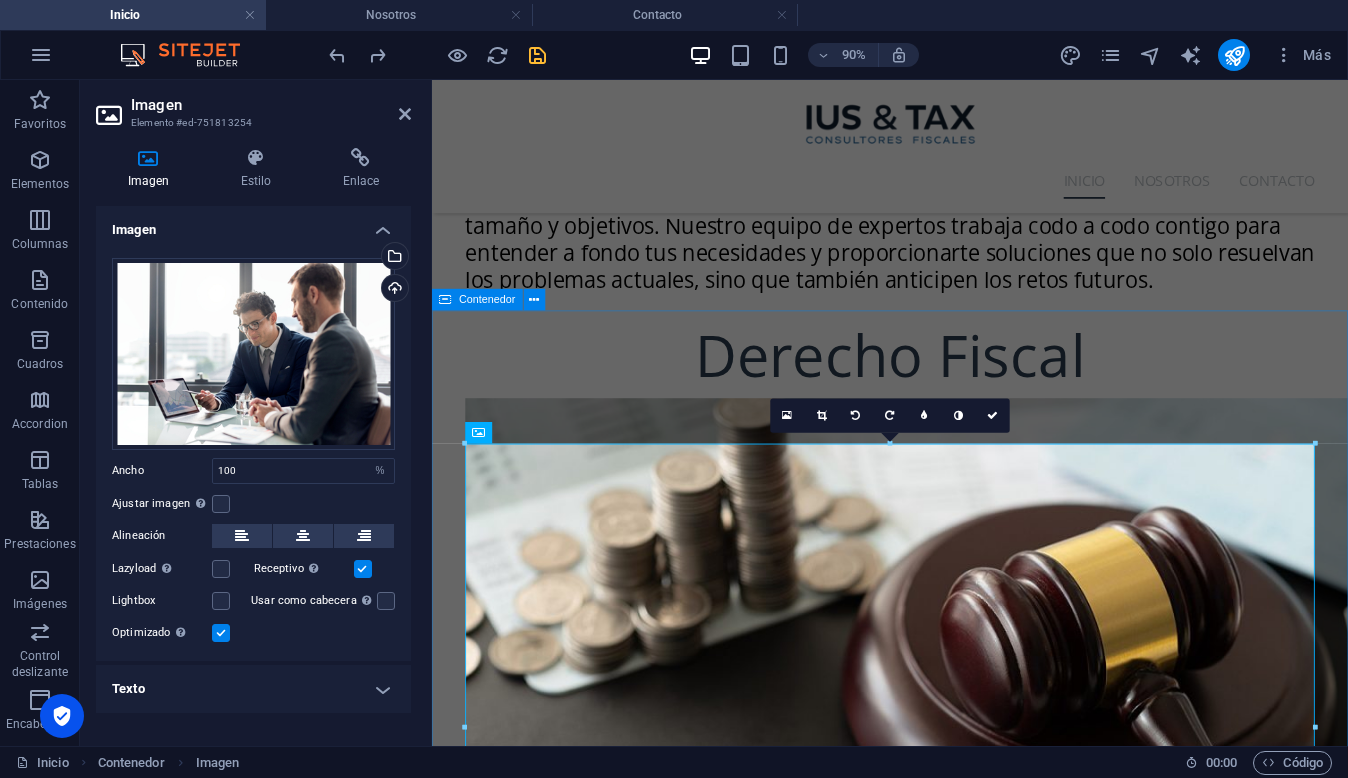 click on "NUESTRAS AREAS DE TRABAJO Consultoría Diseñamos estrategias legales y fiscales alineadas a tu modelo de negocio. Nuestra consultoría no solo resuelve dudas, anticipa escenarios y construye soluciones sostenibles, reduciendo riesgos y fortaleciendo la toma de decisiones. Actuamos como tu aliado técnico y estratégico. Comercio Exterior Aseguramos que tus operaciones internacionales cumplan con los [PERSON_NAME] normativos y fiscales, optimizando procesos aduanales y reduciendo contingencias. Facilitamos el flujo legal de mercancías, maximizando la eficiencia de tus actividades globales. Impuestos Gestionamos obligaciones fiscales con precisión y visión estratégica. Desde el cumplimiento hasta la defensa ante autoridades, brindamos asesoría robusta en ISR, IVA, precios de transferencia y más, asegurando cumplimiento y optimización tributaria. Contacto" at bounding box center (941, 4884) 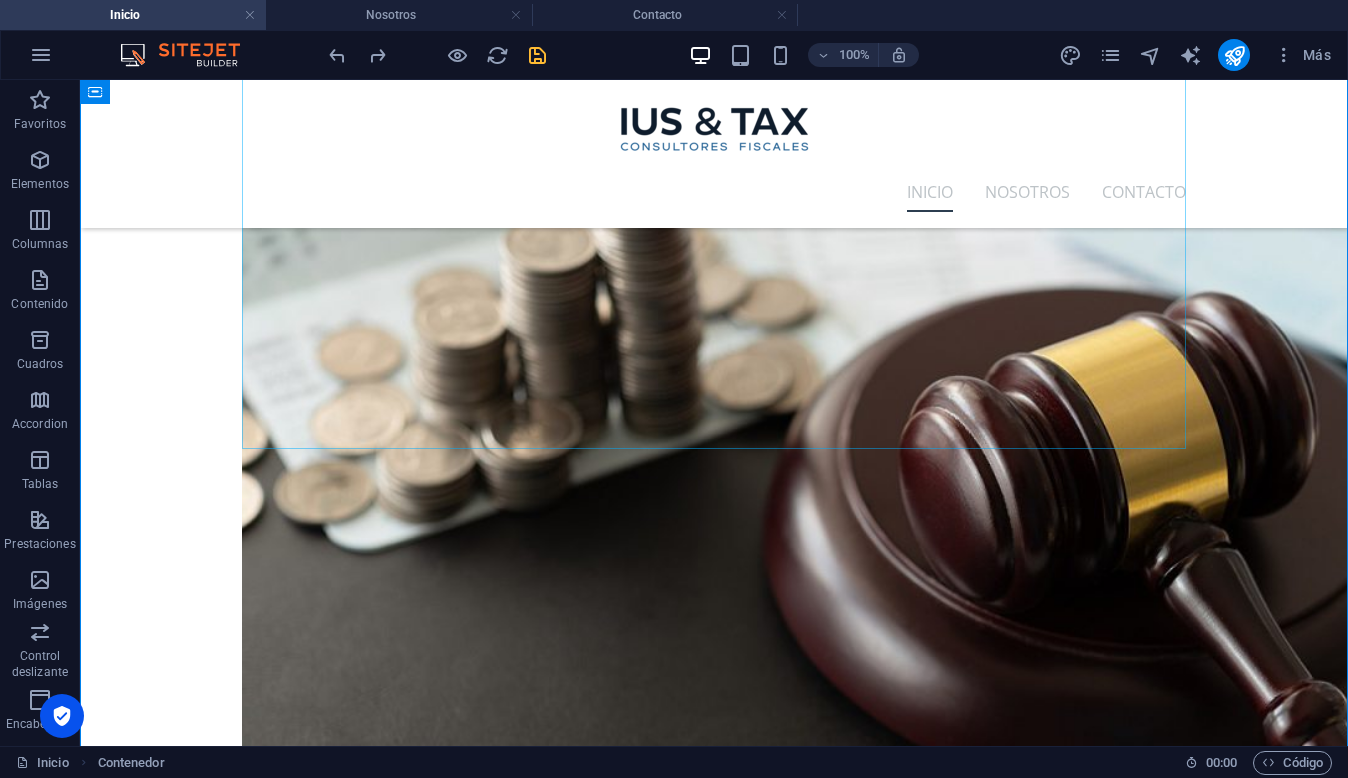 scroll, scrollTop: 3790, scrollLeft: 0, axis: vertical 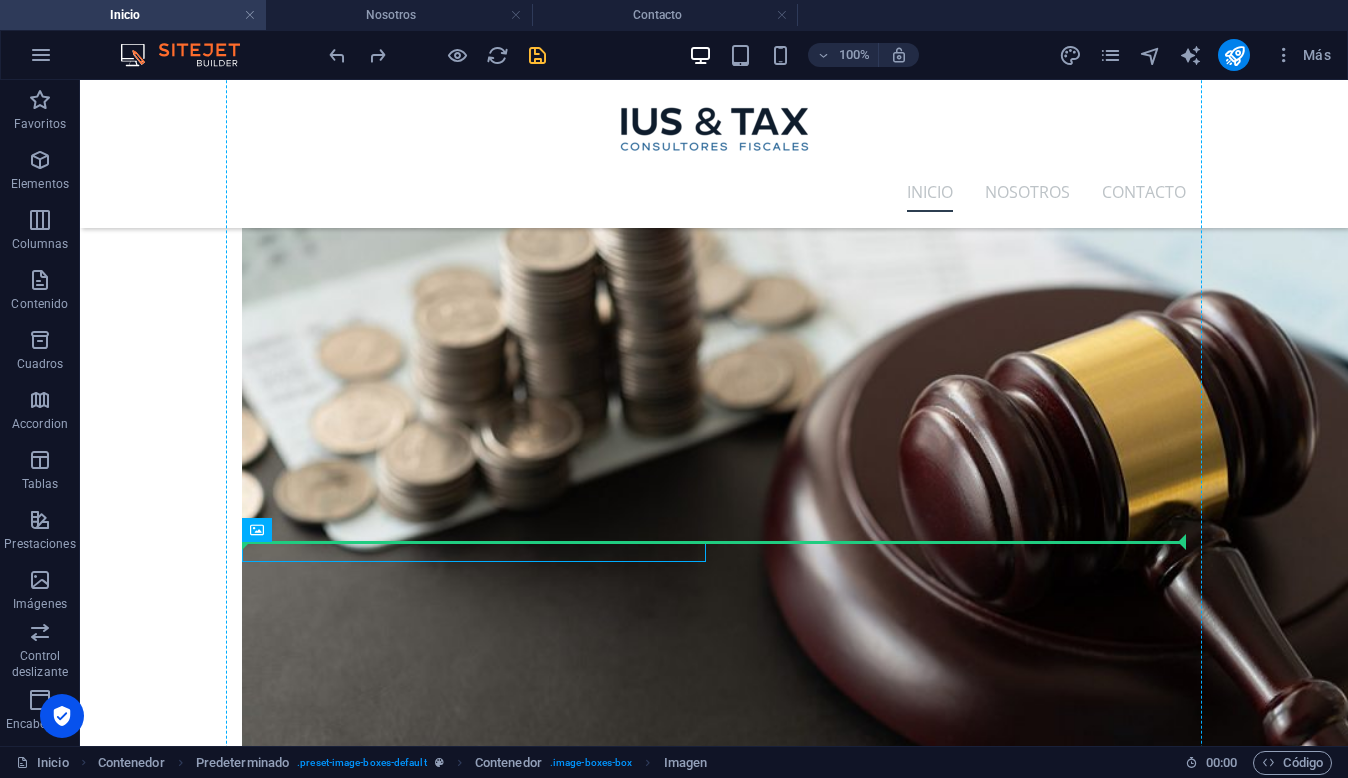 drag, startPoint x: 552, startPoint y: 548, endPoint x: 557, endPoint y: 524, distance: 24.5153 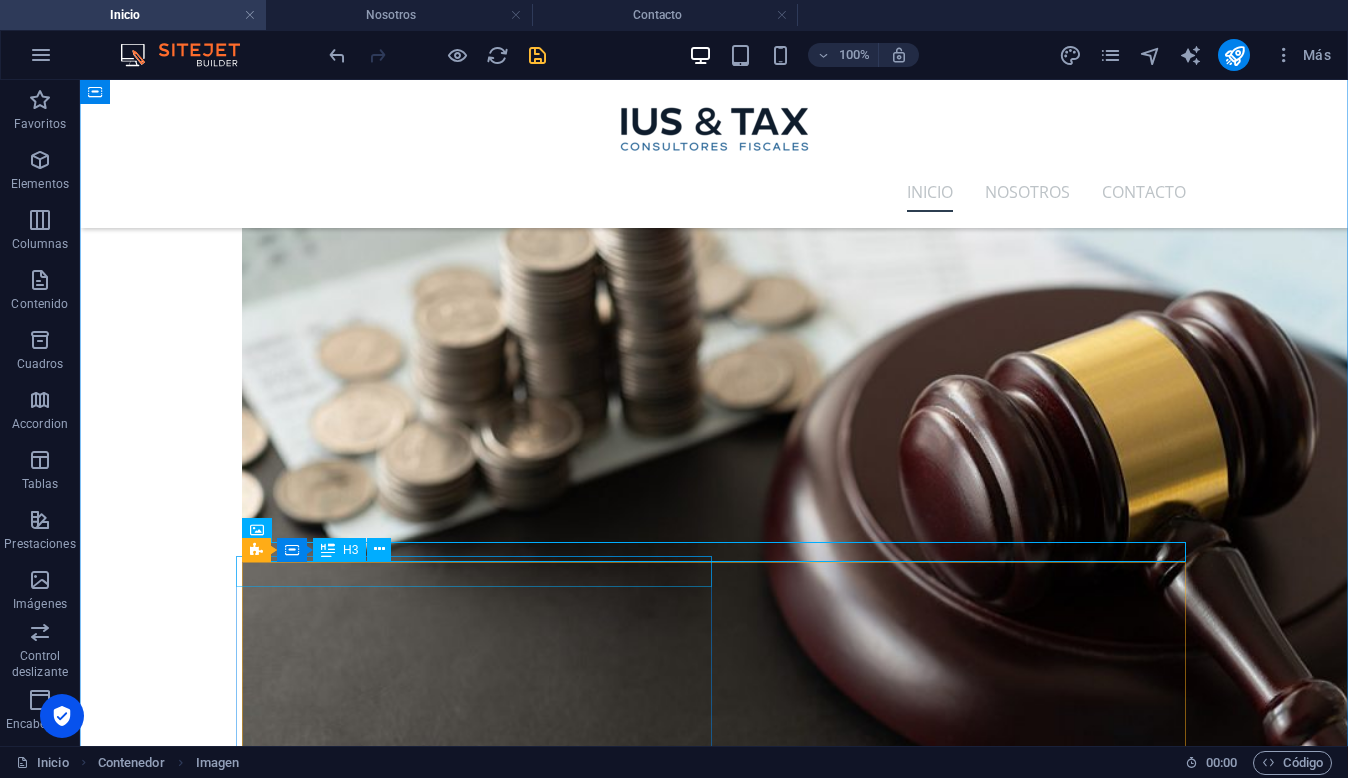 click on "Comercio Exterior" at bounding box center [714, 4964] 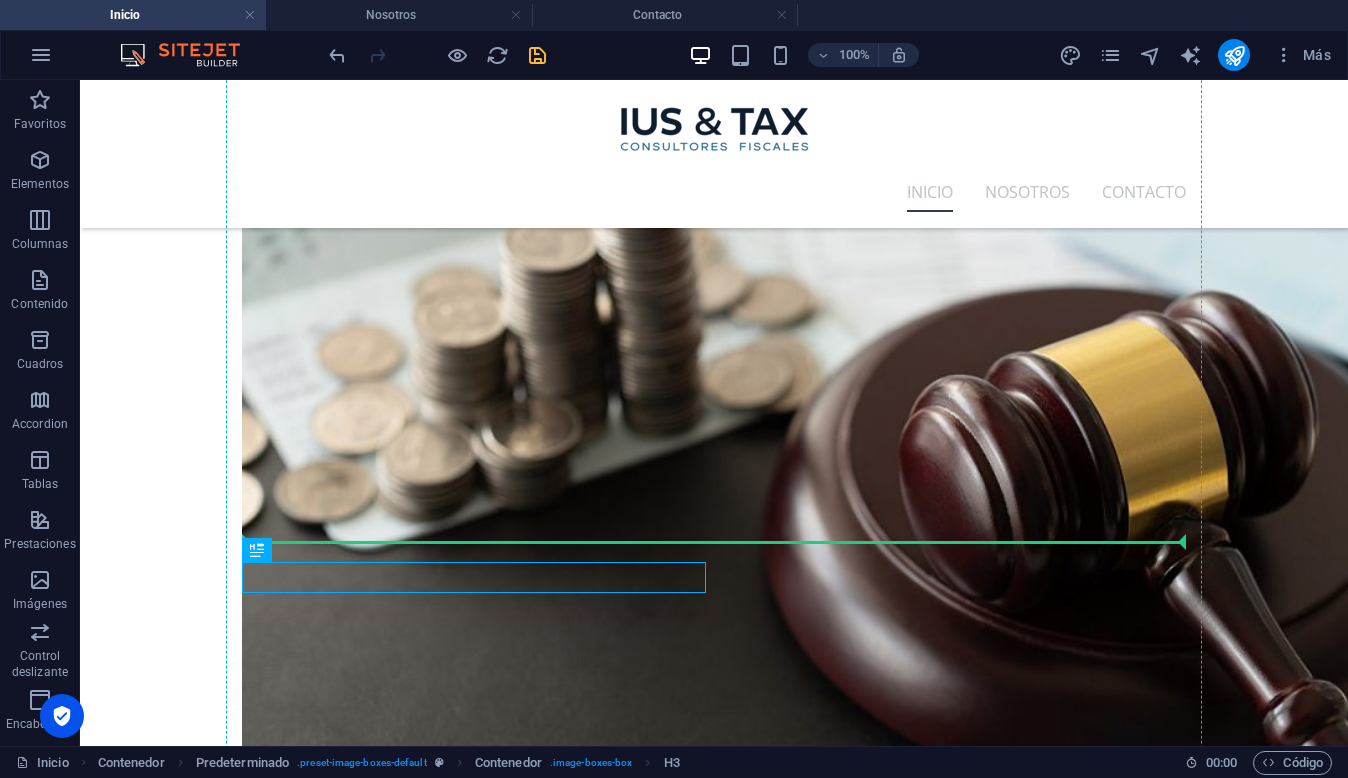 drag, startPoint x: 409, startPoint y: 570, endPoint x: 409, endPoint y: 546, distance: 24 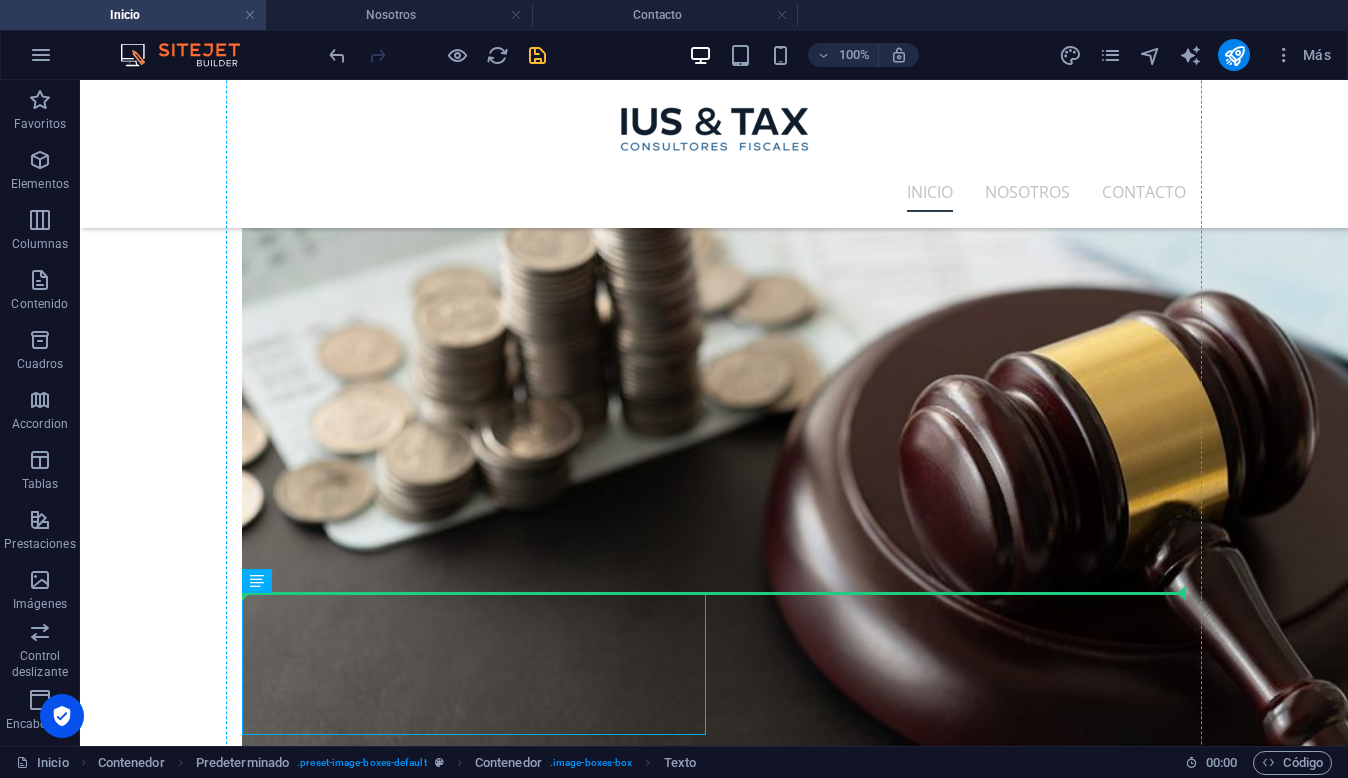 drag, startPoint x: 420, startPoint y: 635, endPoint x: 435, endPoint y: 590, distance: 47.434166 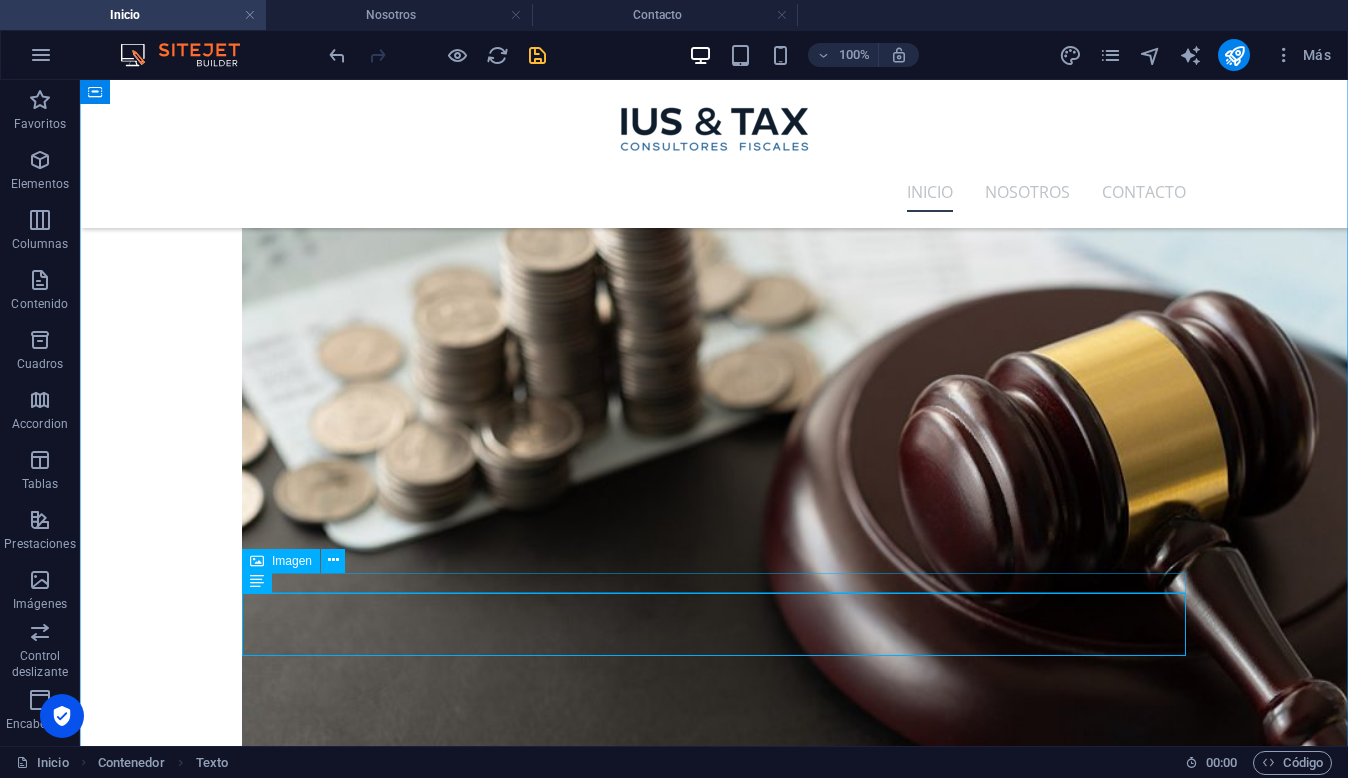 click at bounding box center [714, 4684] 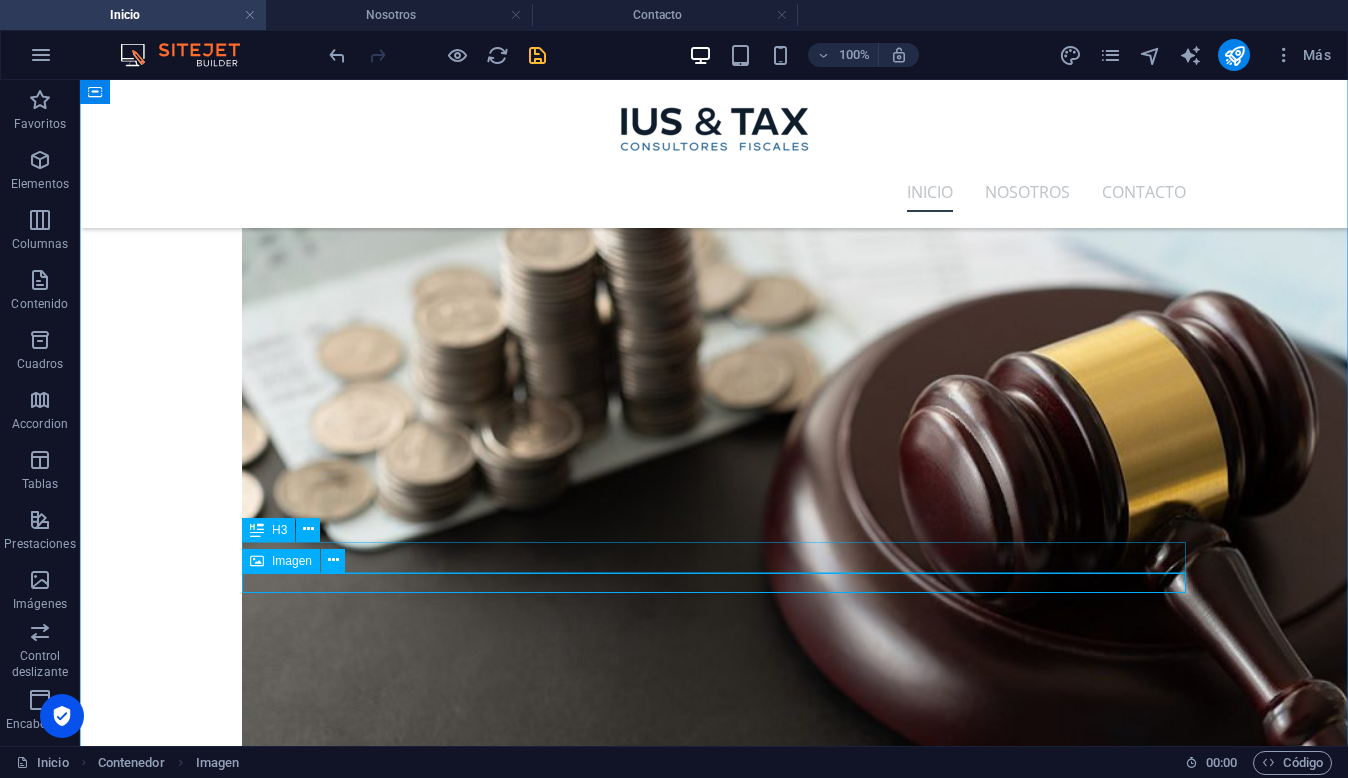 click on "Imagen" at bounding box center (292, 561) 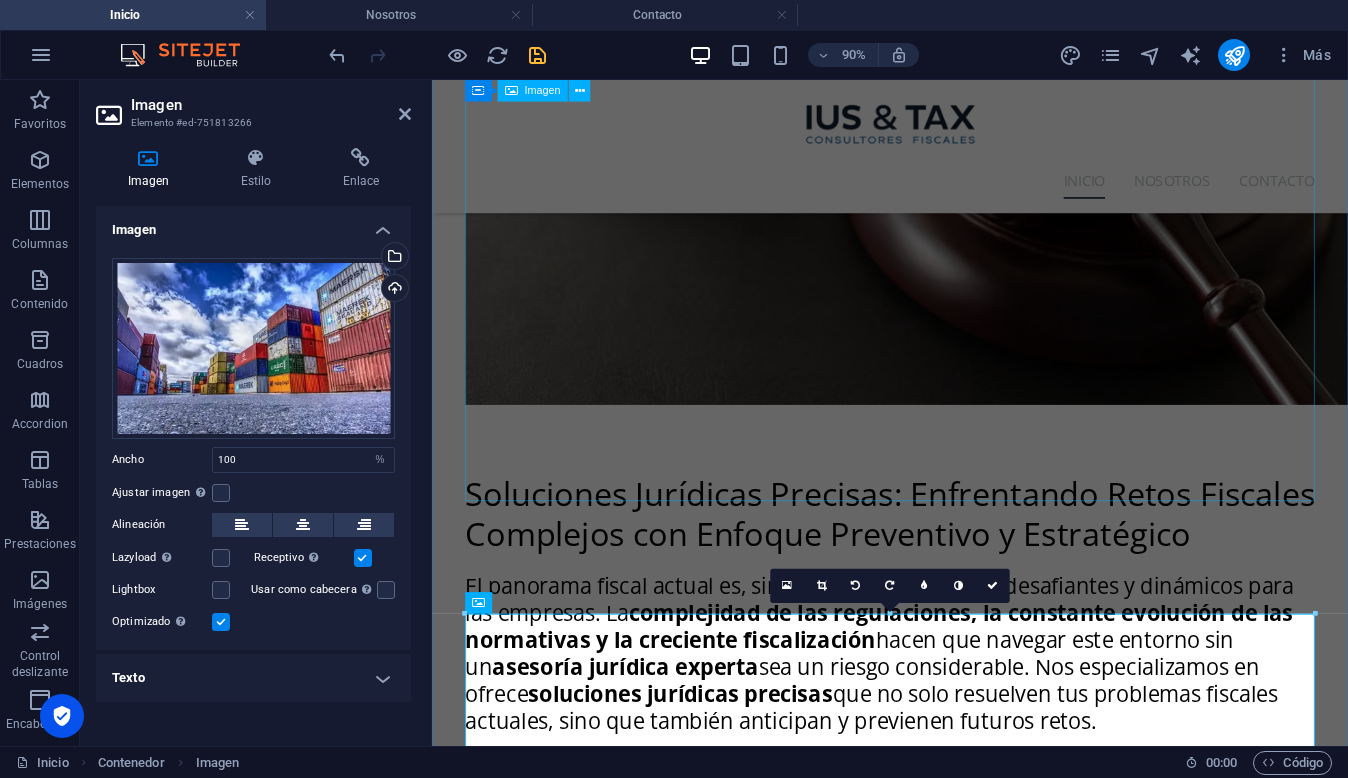 click at bounding box center [941, 3535] 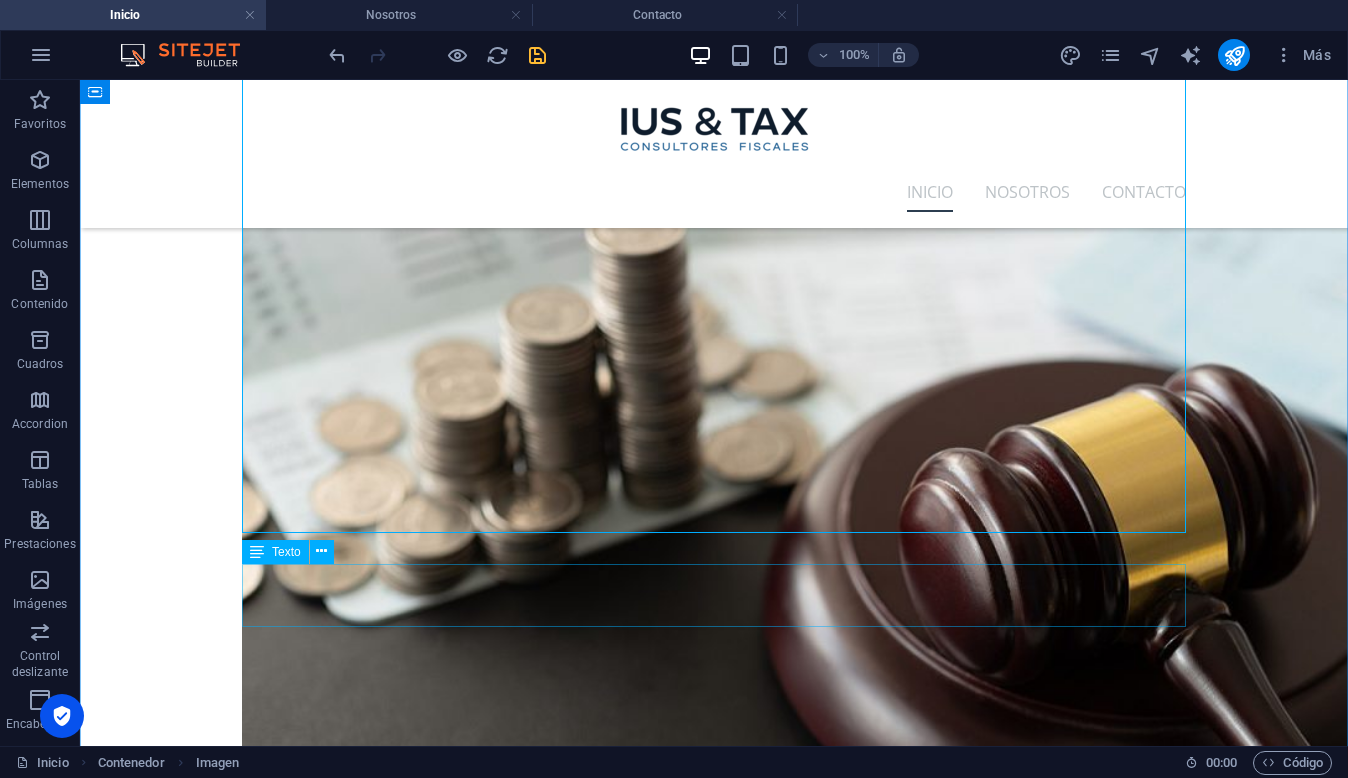scroll, scrollTop: 3705, scrollLeft: 0, axis: vertical 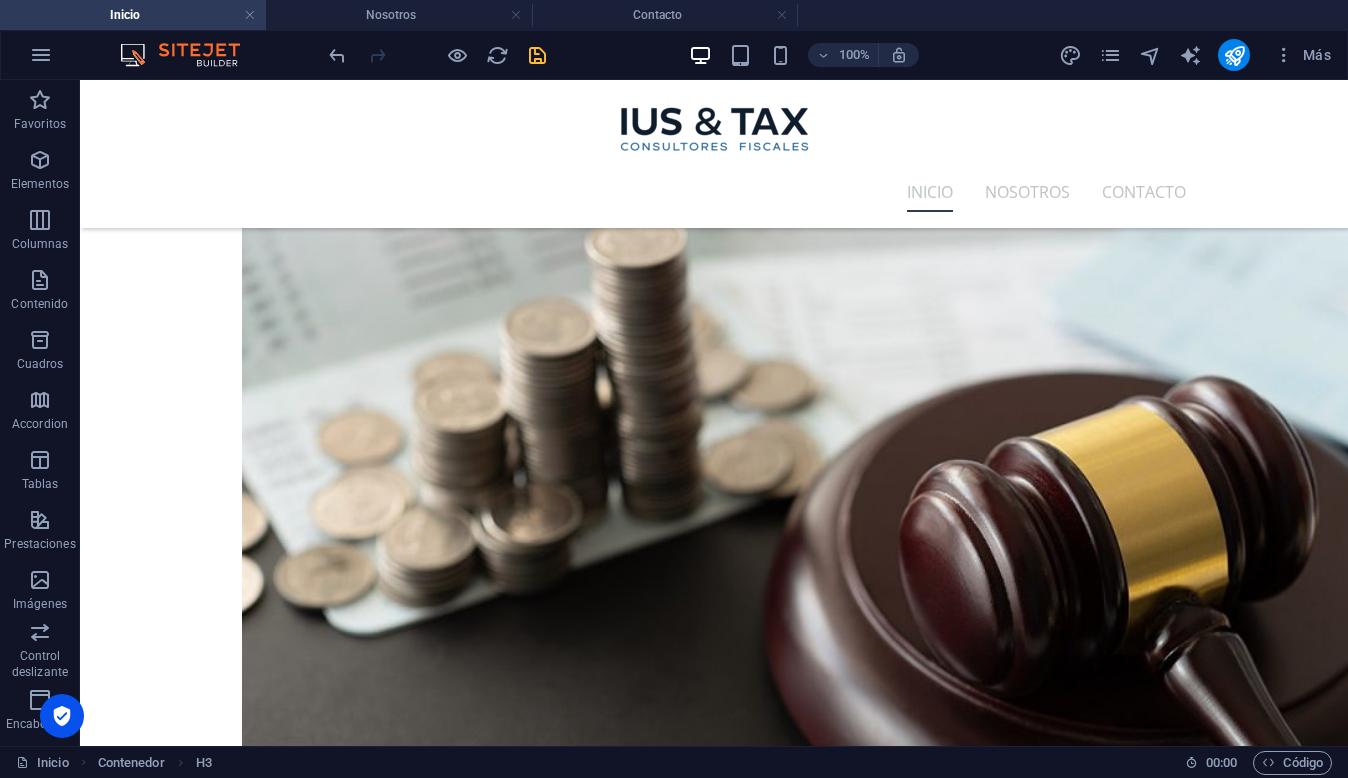 drag, startPoint x: 341, startPoint y: 547, endPoint x: 371, endPoint y: 358, distance: 191.36613 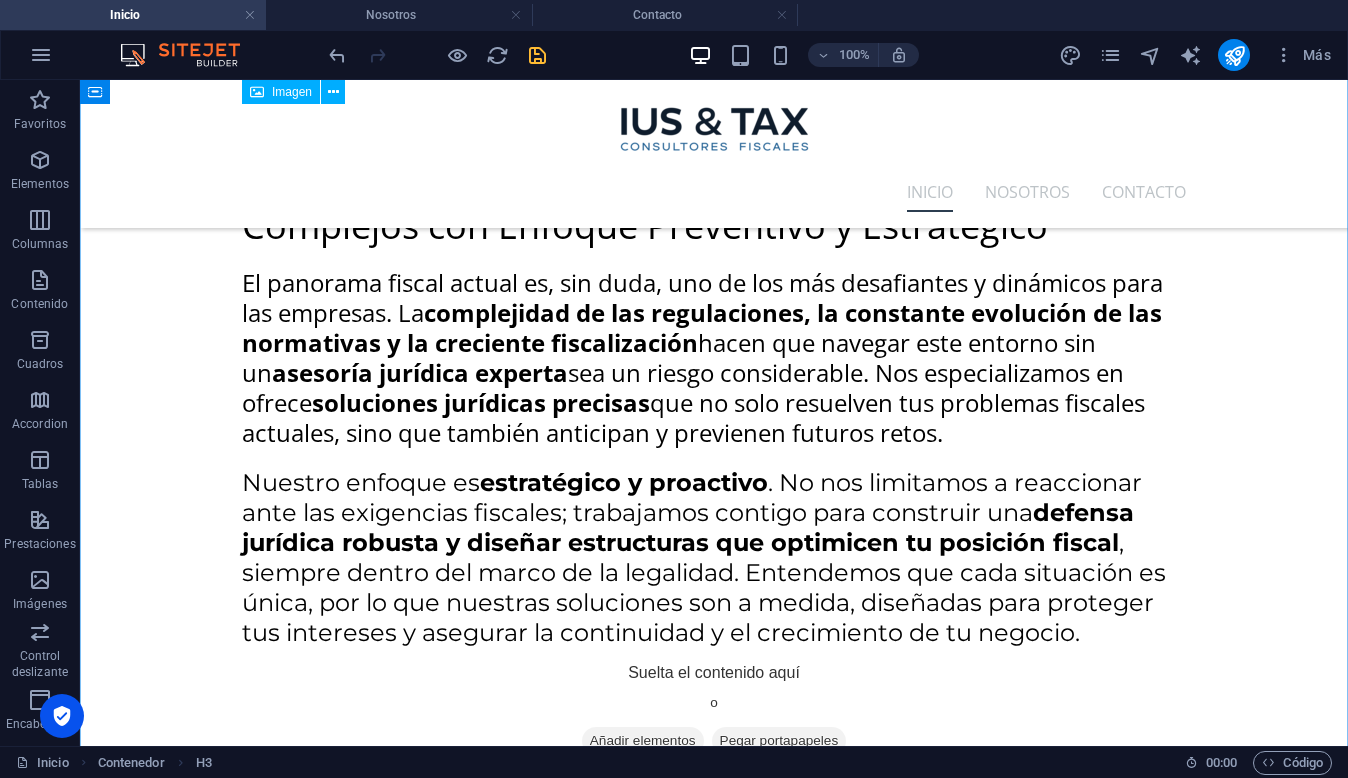 scroll, scrollTop: 4596, scrollLeft: 0, axis: vertical 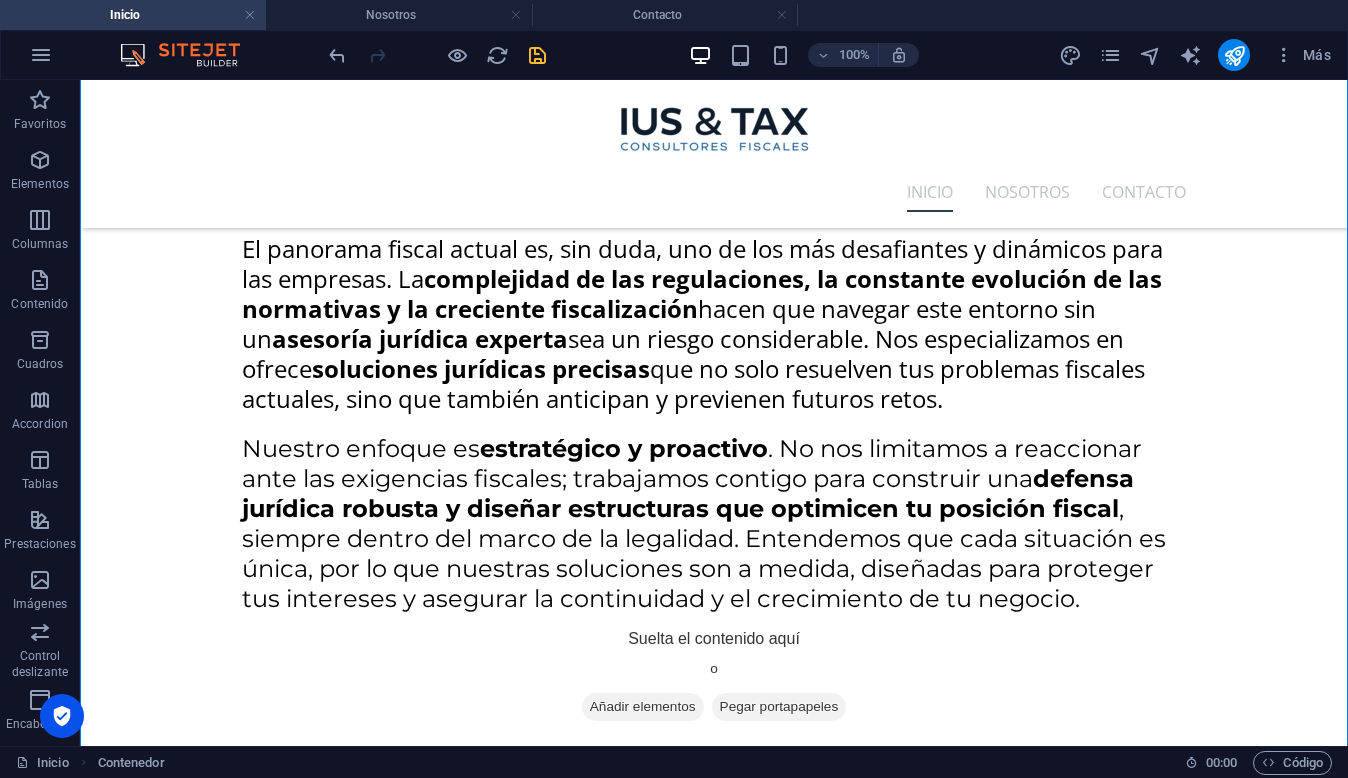 drag, startPoint x: 886, startPoint y: 470, endPoint x: 770, endPoint y: 419, distance: 126.71622 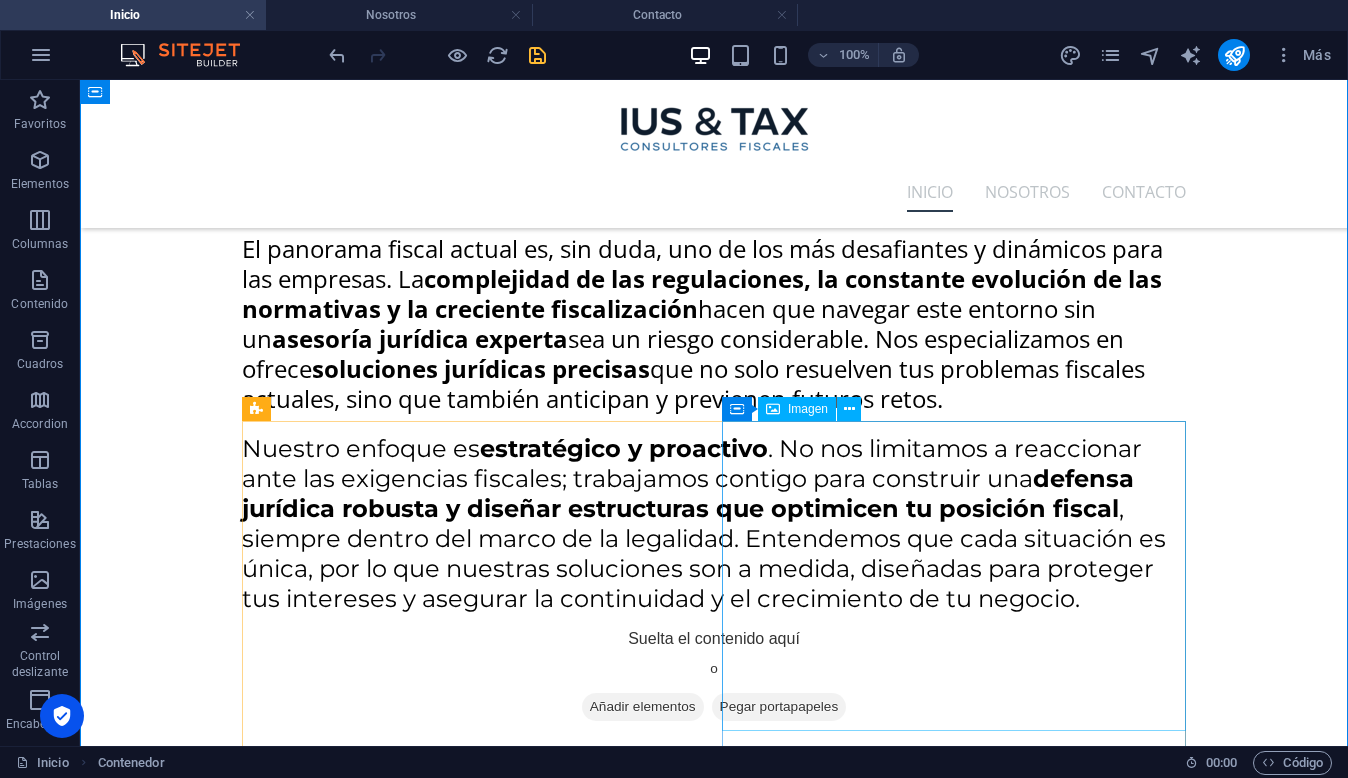 click at bounding box center (714, 4700) 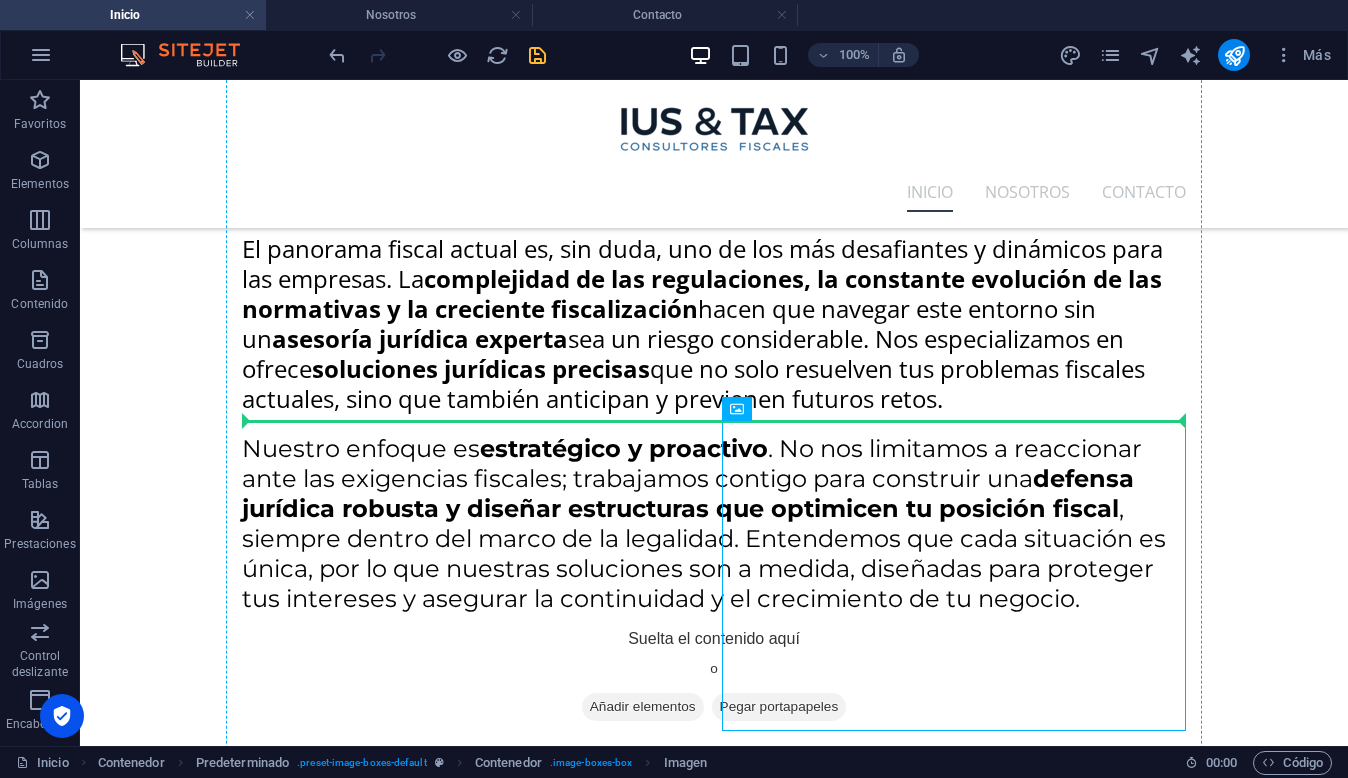 drag, startPoint x: 790, startPoint y: 483, endPoint x: 654, endPoint y: 409, distance: 154.82893 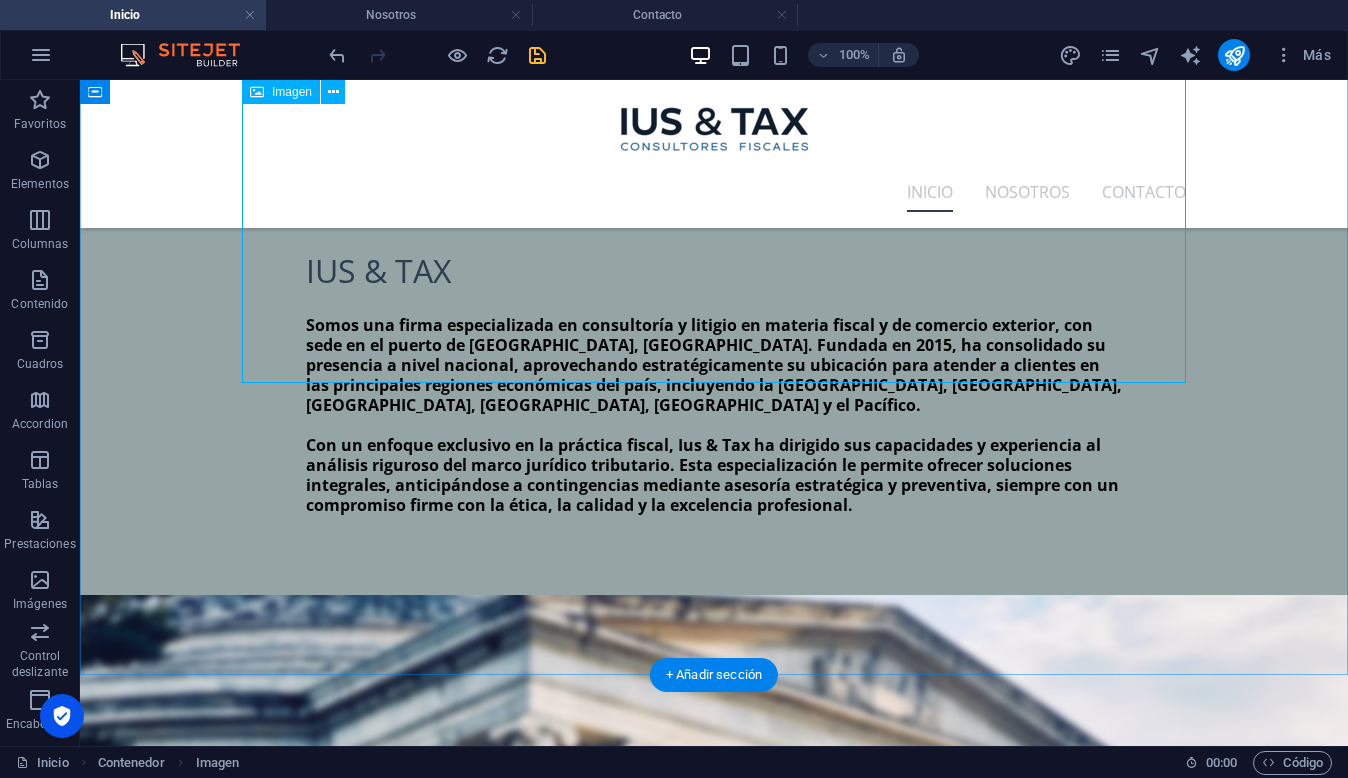 scroll, scrollTop: 5264, scrollLeft: 0, axis: vertical 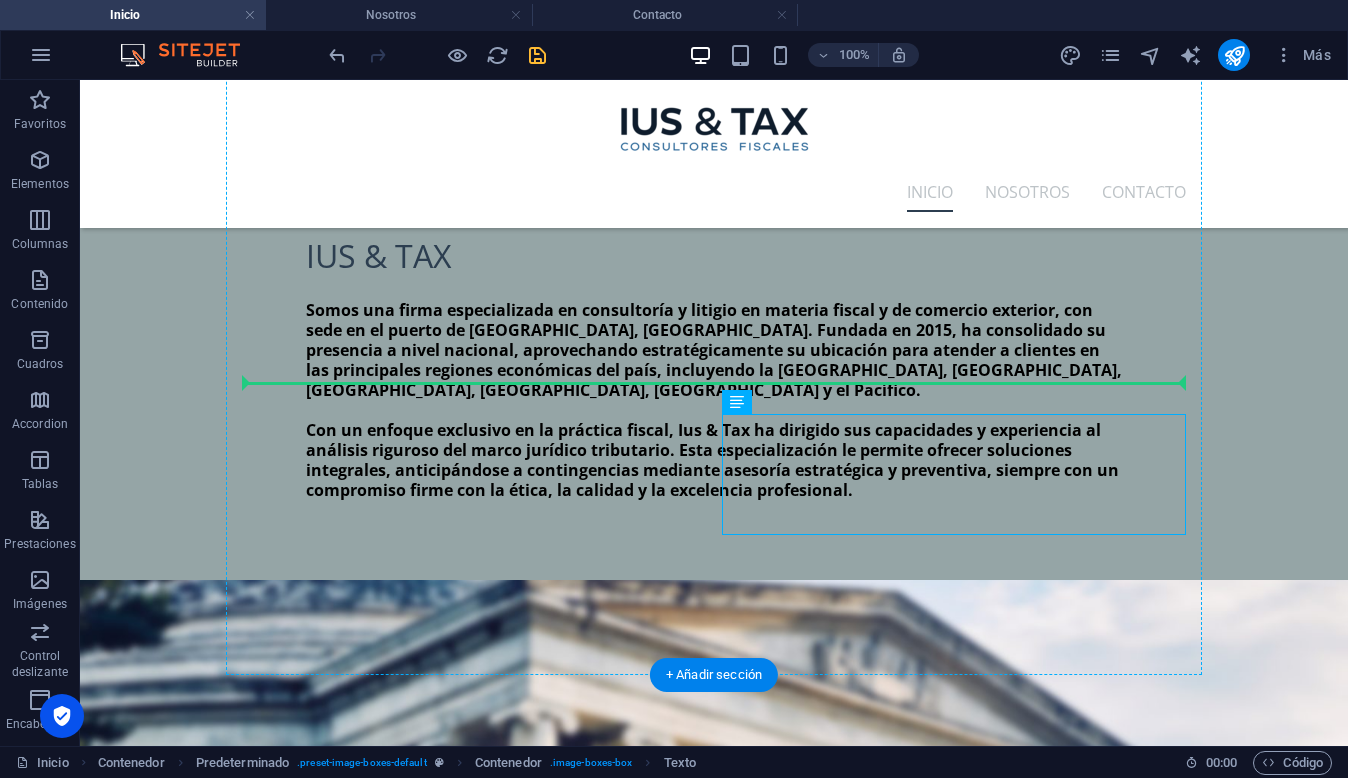 drag, startPoint x: 855, startPoint y: 486, endPoint x: 729, endPoint y: 285, distance: 237.22774 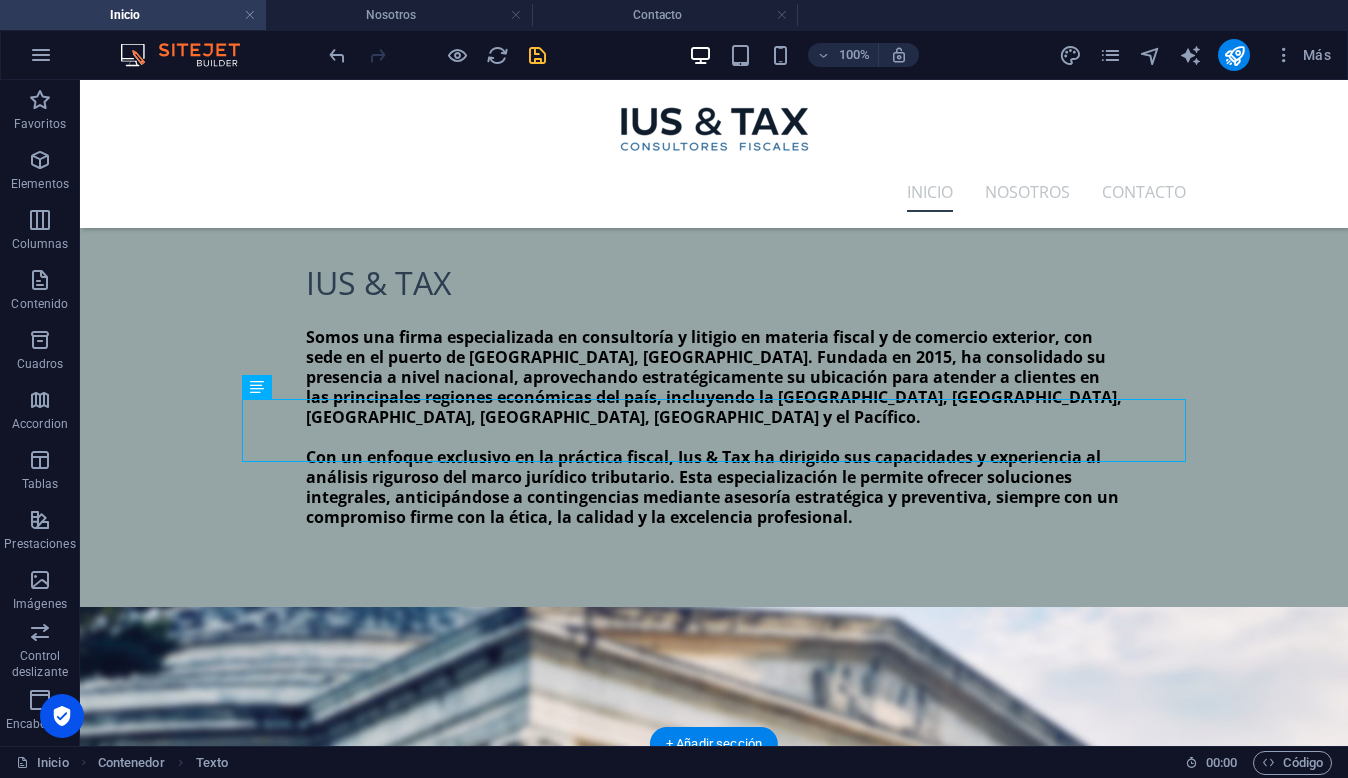 scroll, scrollTop: 5228, scrollLeft: 0, axis: vertical 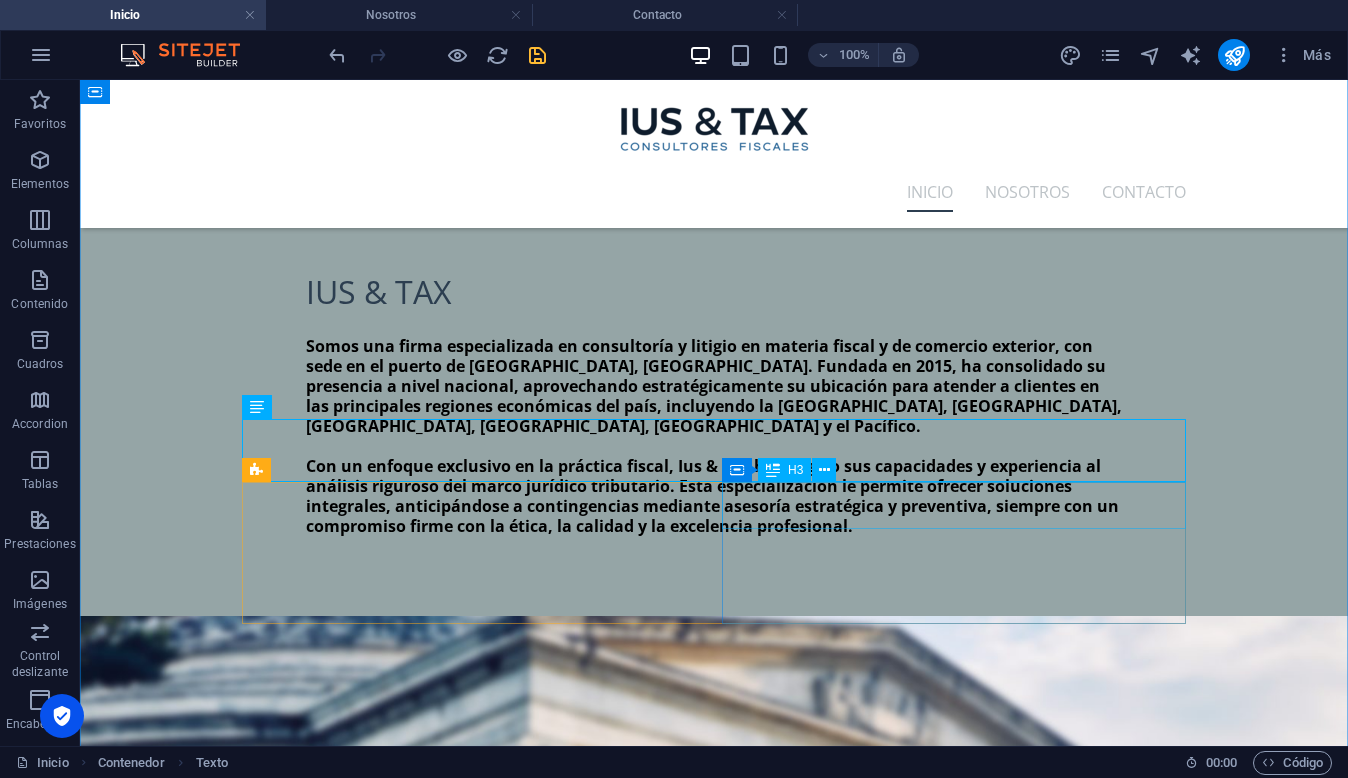 click on "Impuestos" at bounding box center (714, 4471) 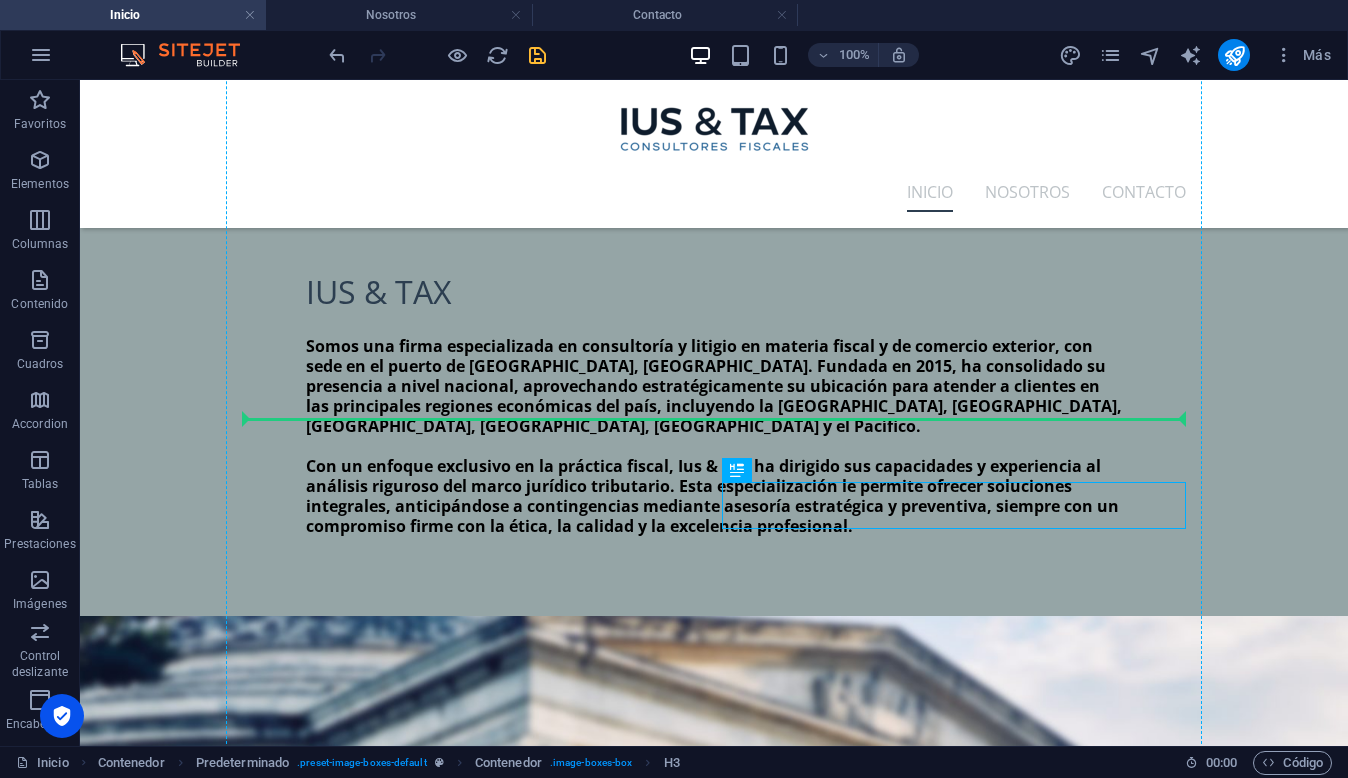 drag, startPoint x: 772, startPoint y: 502, endPoint x: 1157, endPoint y: 221, distance: 476.64032 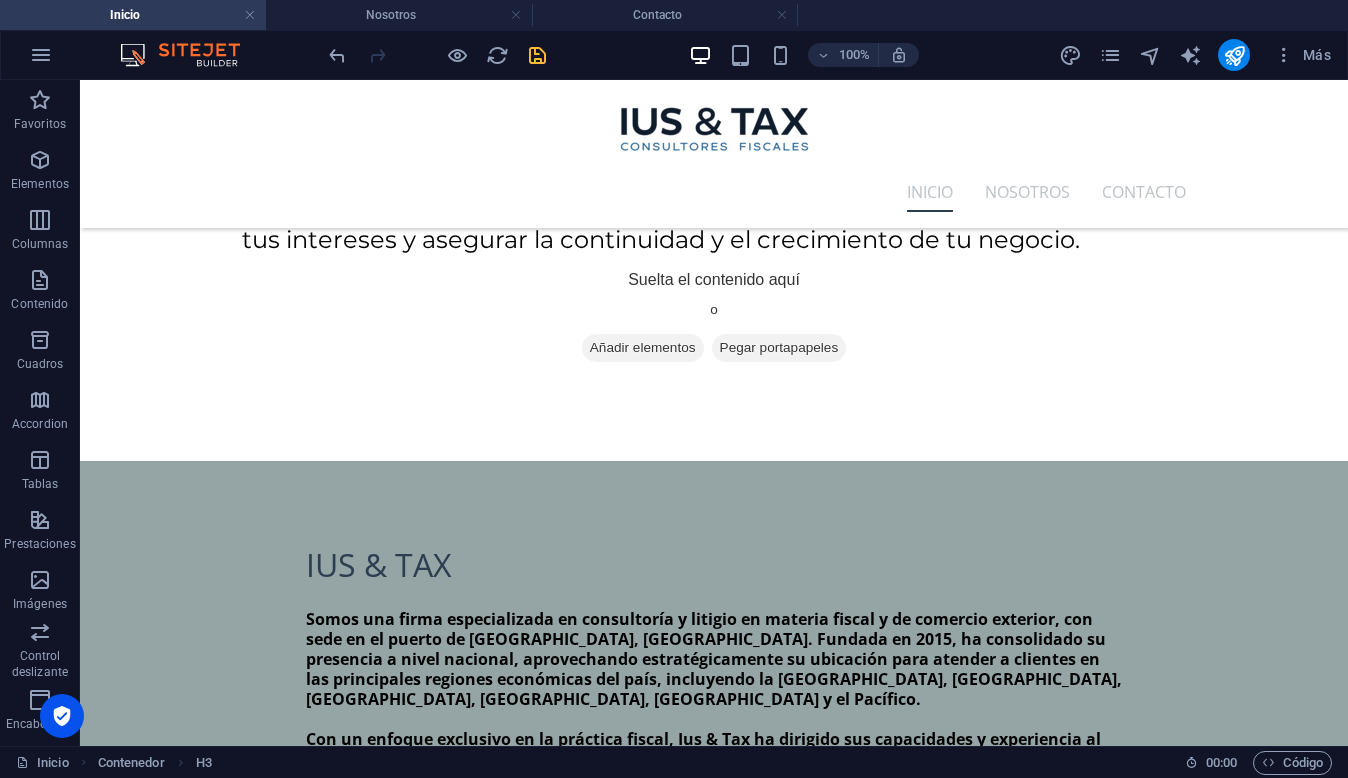 scroll, scrollTop: 4963, scrollLeft: 0, axis: vertical 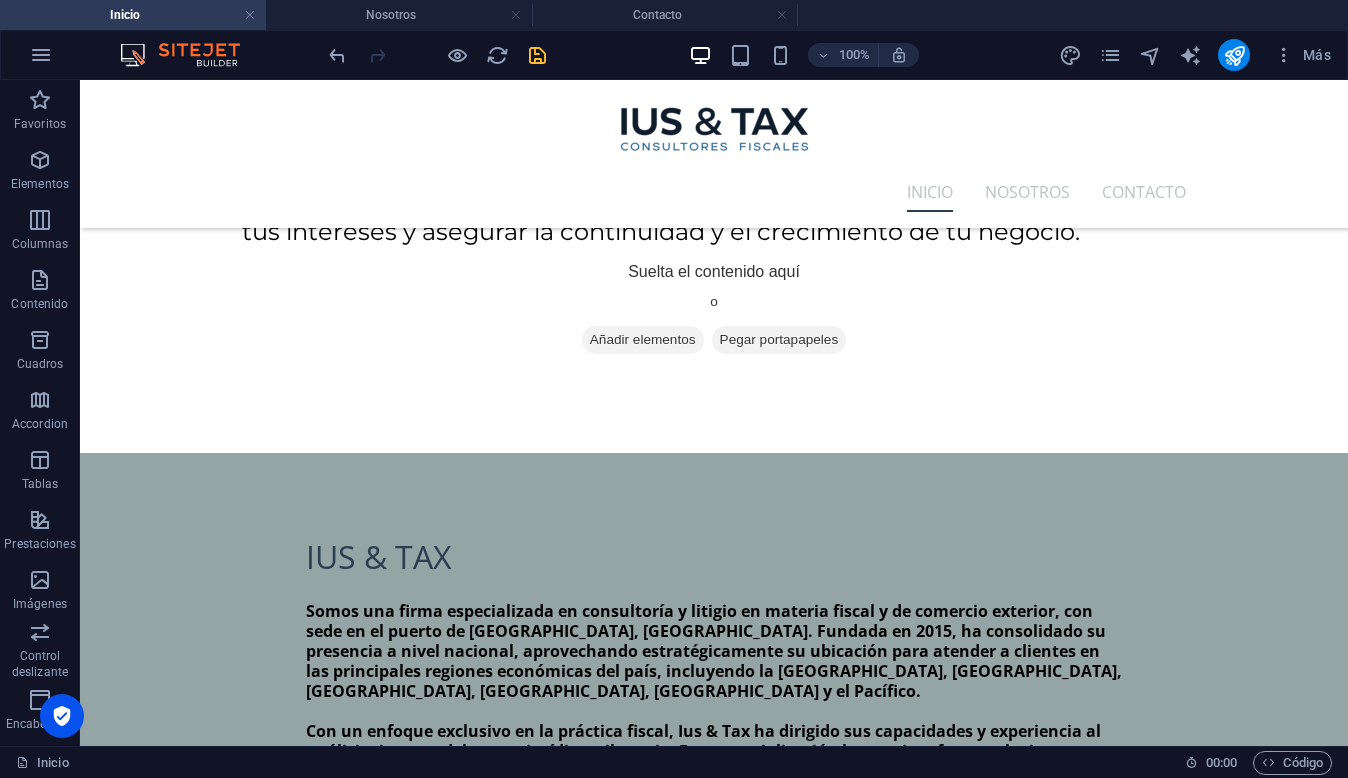 drag, startPoint x: 275, startPoint y: 708, endPoint x: 390, endPoint y: 342, distance: 383.64175 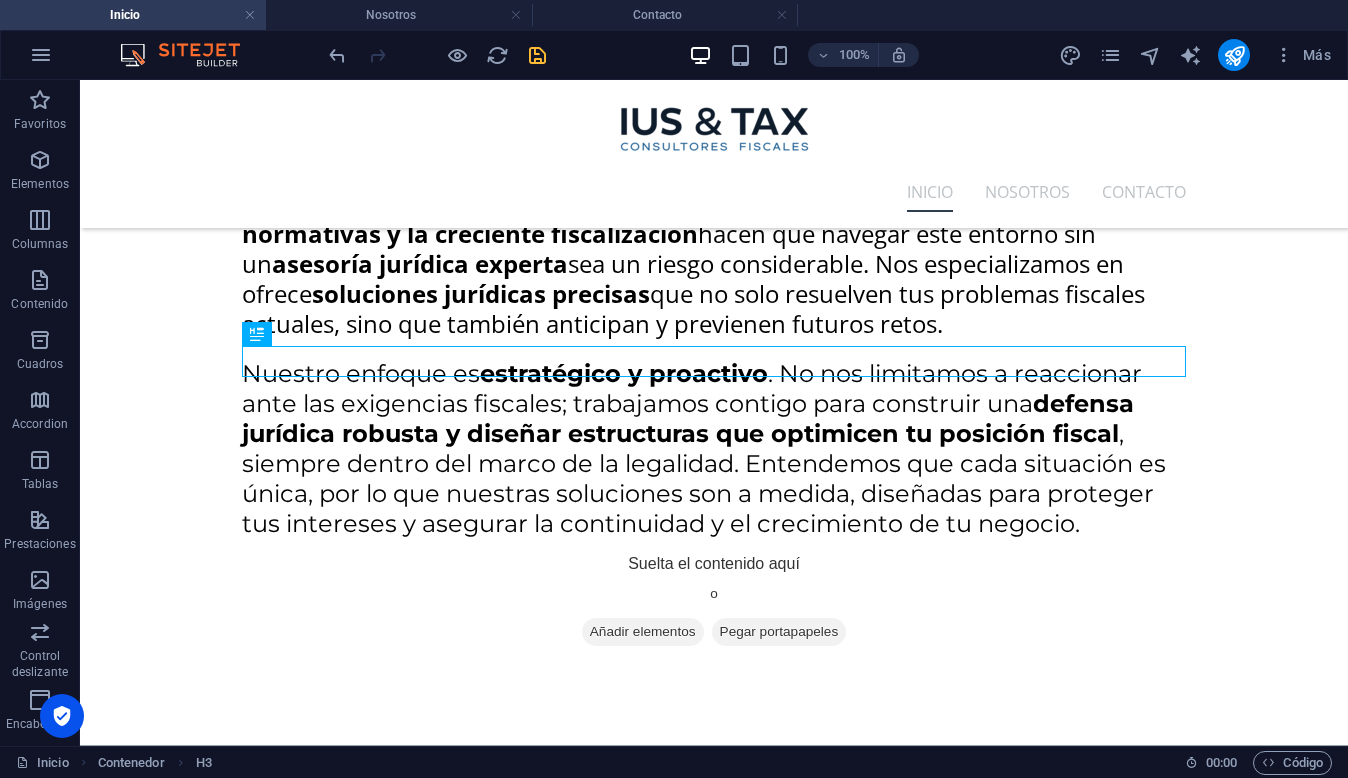 scroll, scrollTop: 4646, scrollLeft: 0, axis: vertical 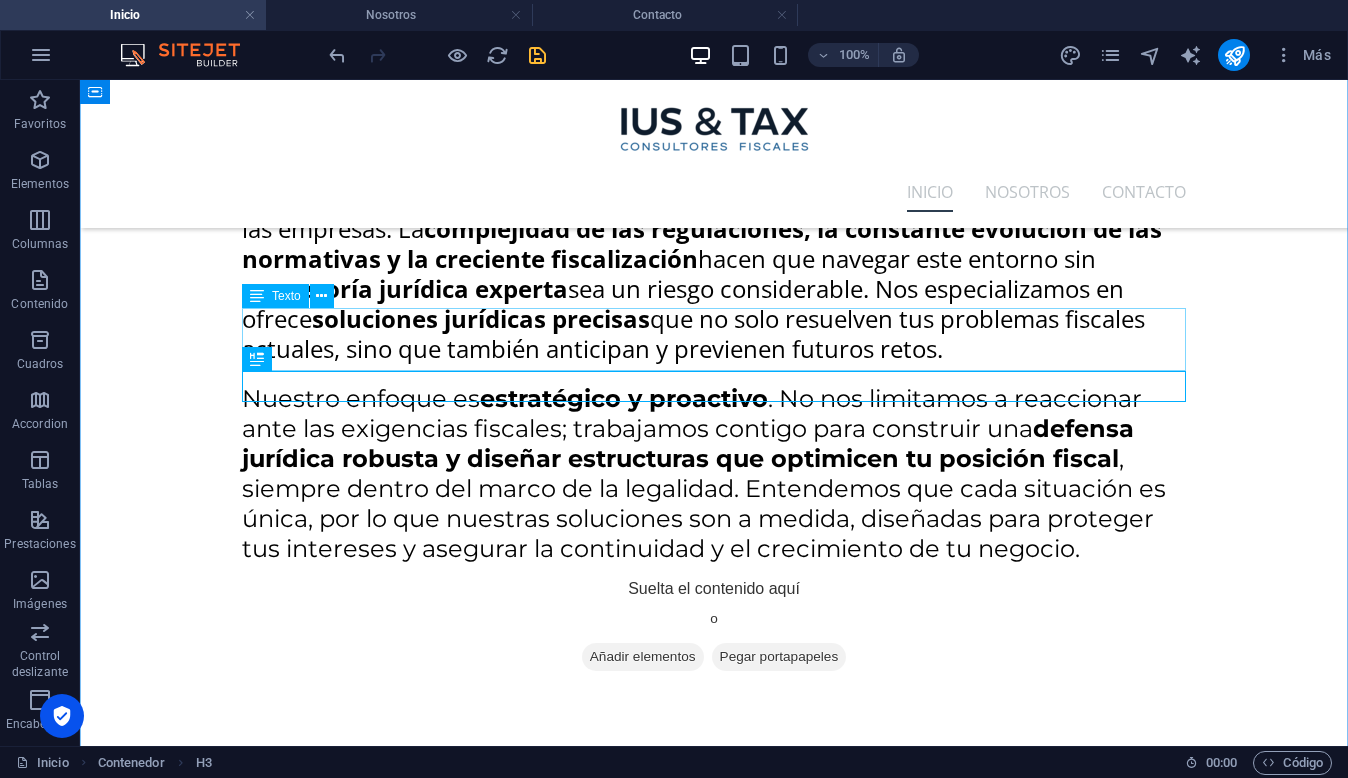 click on "Aseguramos que tus operaciones internacionales cumplan con los [PERSON_NAME] normativos y fiscales, optimizando procesos aduanales y reduciendo contingencias. Facilitamos el flujo legal de mercancías, maximizando la eficiencia de tus actividades globales." at bounding box center (714, 4155) 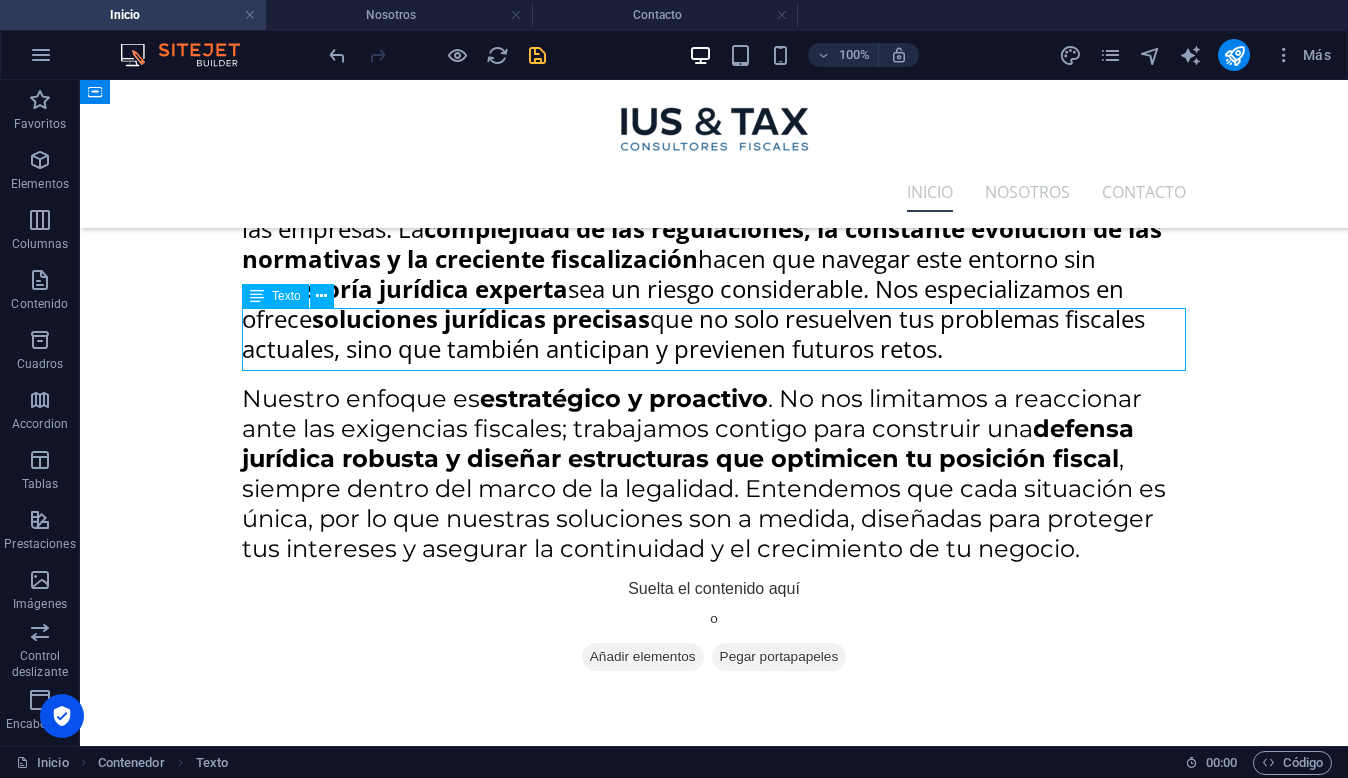 click on "Aseguramos que tus operaciones internacionales cumplan con los [PERSON_NAME] normativos y fiscales, optimizando procesos aduanales y reduciendo contingencias. Facilitamos el flujo legal de mercancías, maximizando la eficiencia de tus actividades globales." at bounding box center [714, 4155] 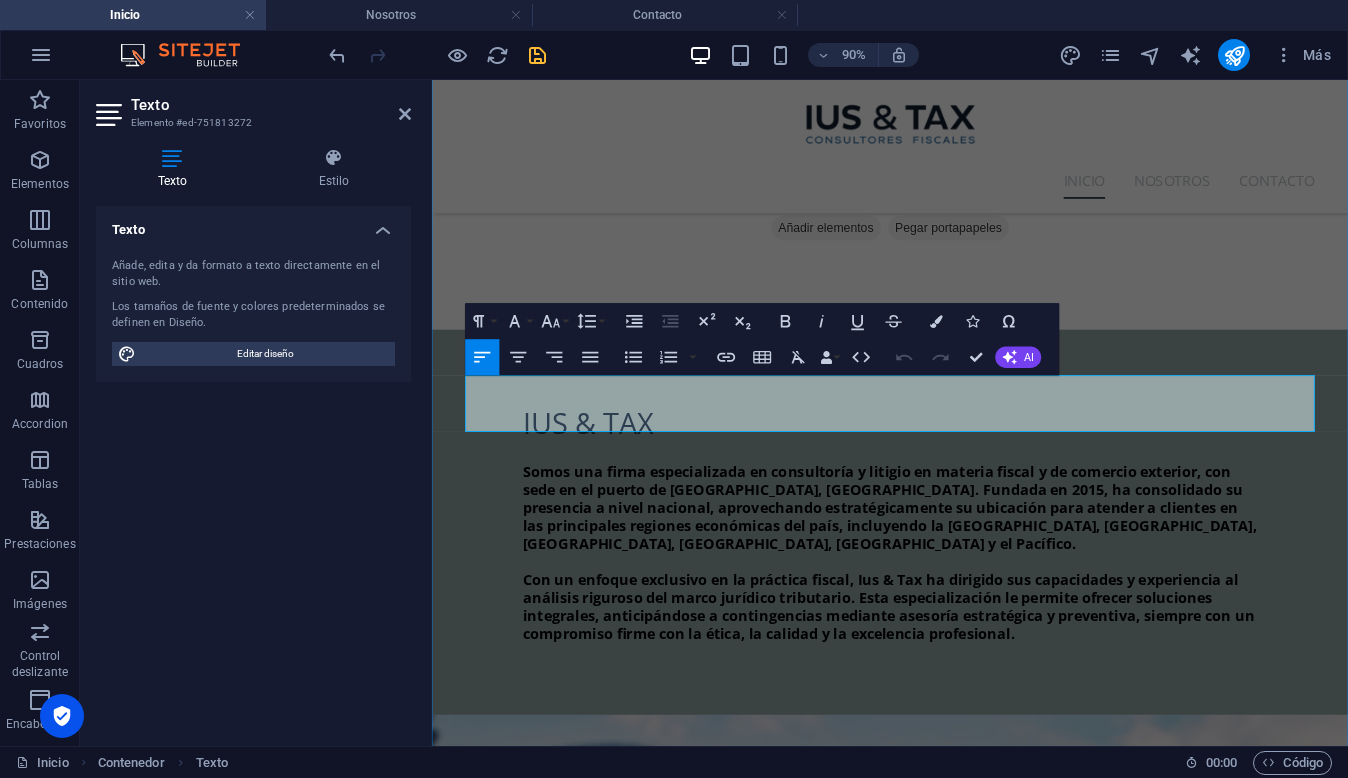 click on "Aseguramos que tus operaciones internacionales cumplan con los [PERSON_NAME] normativos y fiscales, optimizando procesos aduanales y reduciendo contingencias. Facilitamos el flujo legal de mercancías, maximizando la eficiencia de tus actividades globales." at bounding box center (941, 3741) 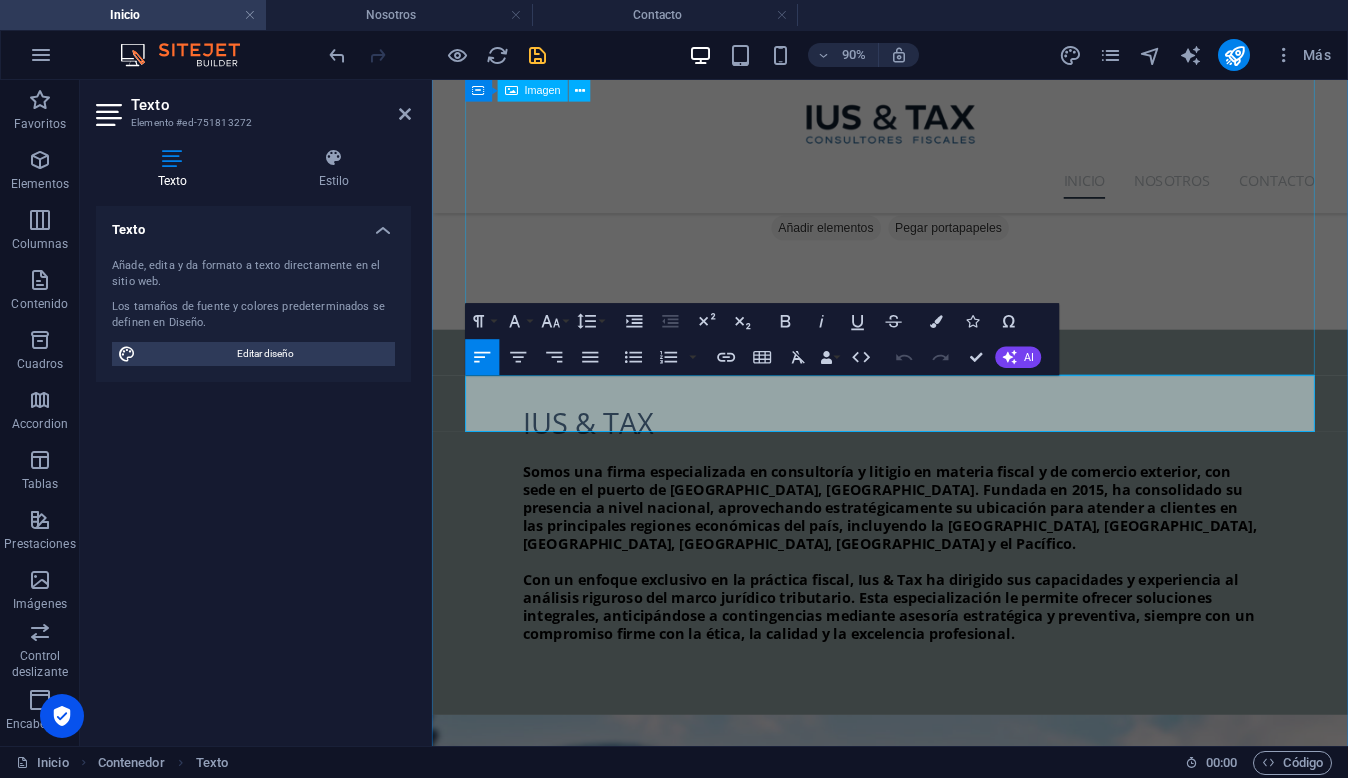 click at bounding box center (941, 3415) 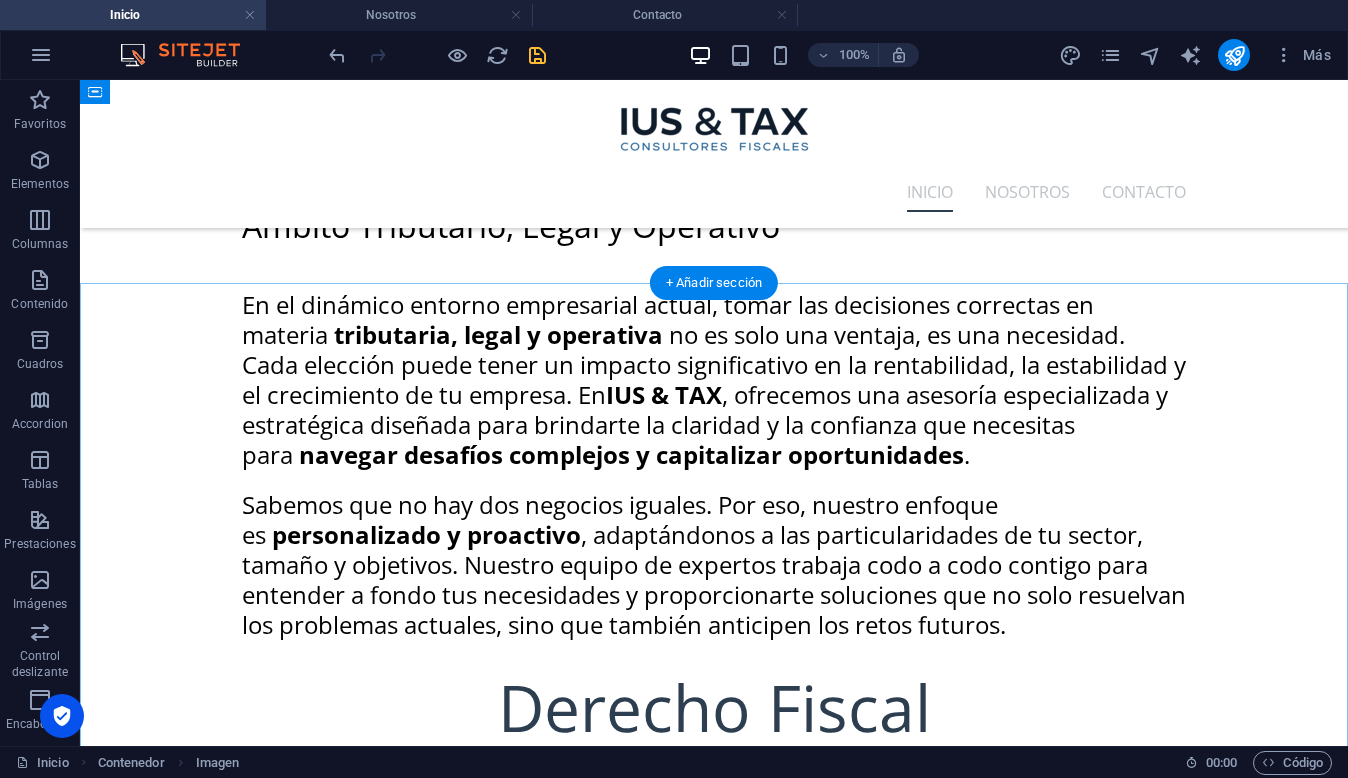 scroll, scrollTop: 3174, scrollLeft: 0, axis: vertical 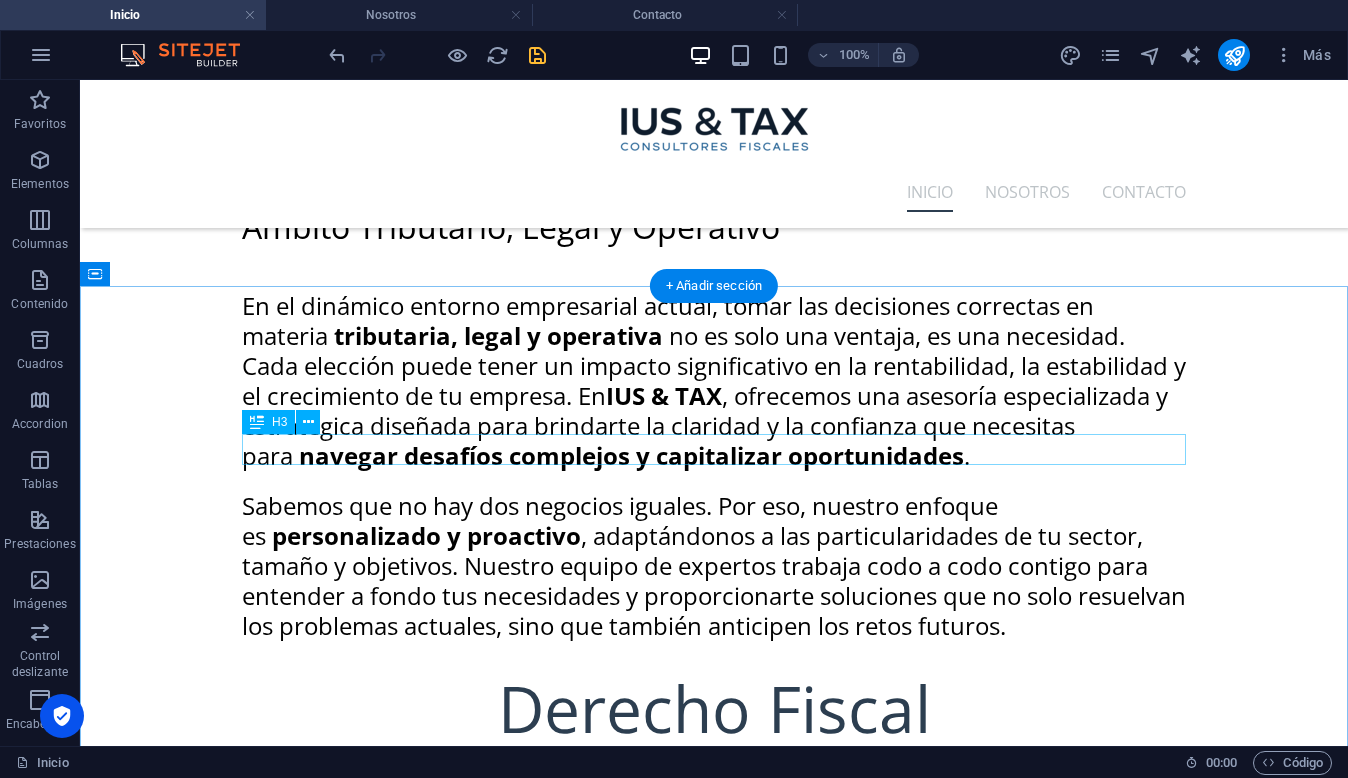 click on "Consultoría" at bounding box center [714, 4264] 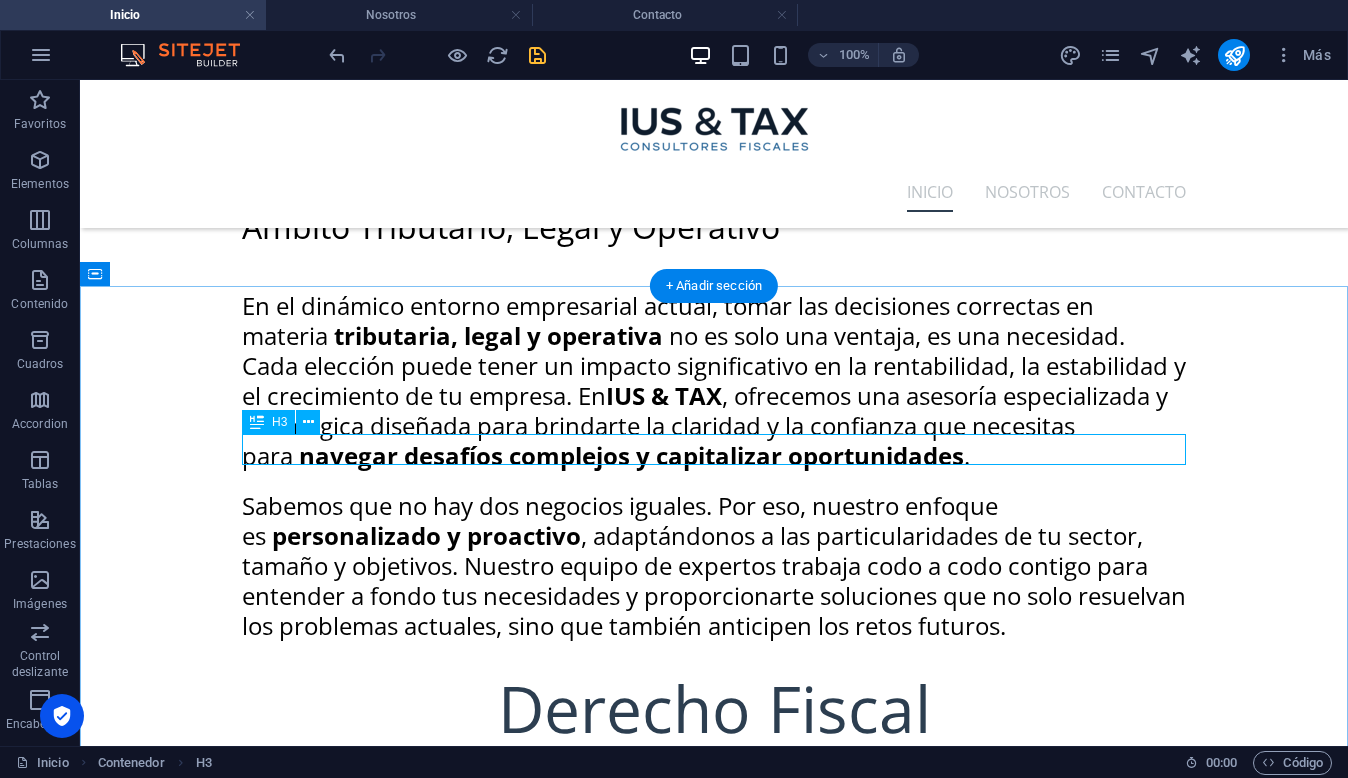 click on "H3" at bounding box center [279, 422] 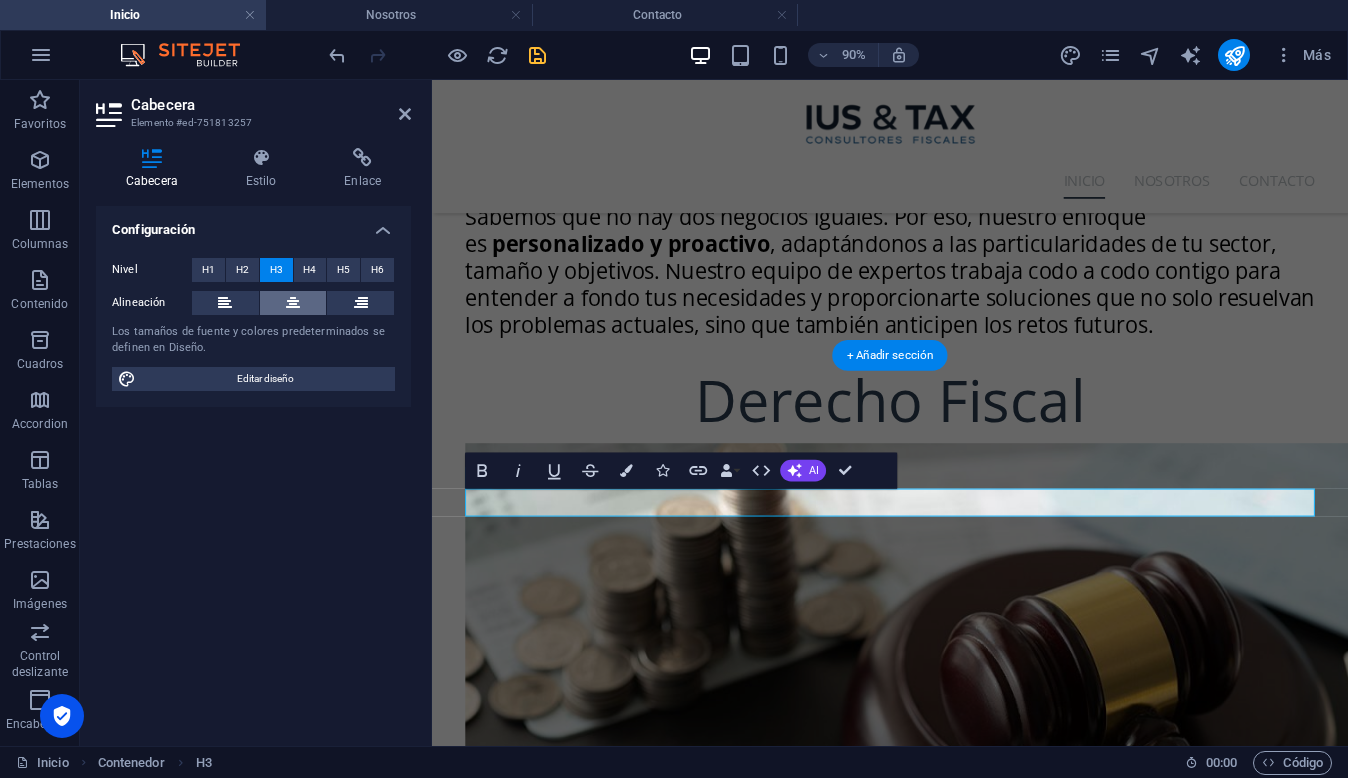 click at bounding box center (293, 303) 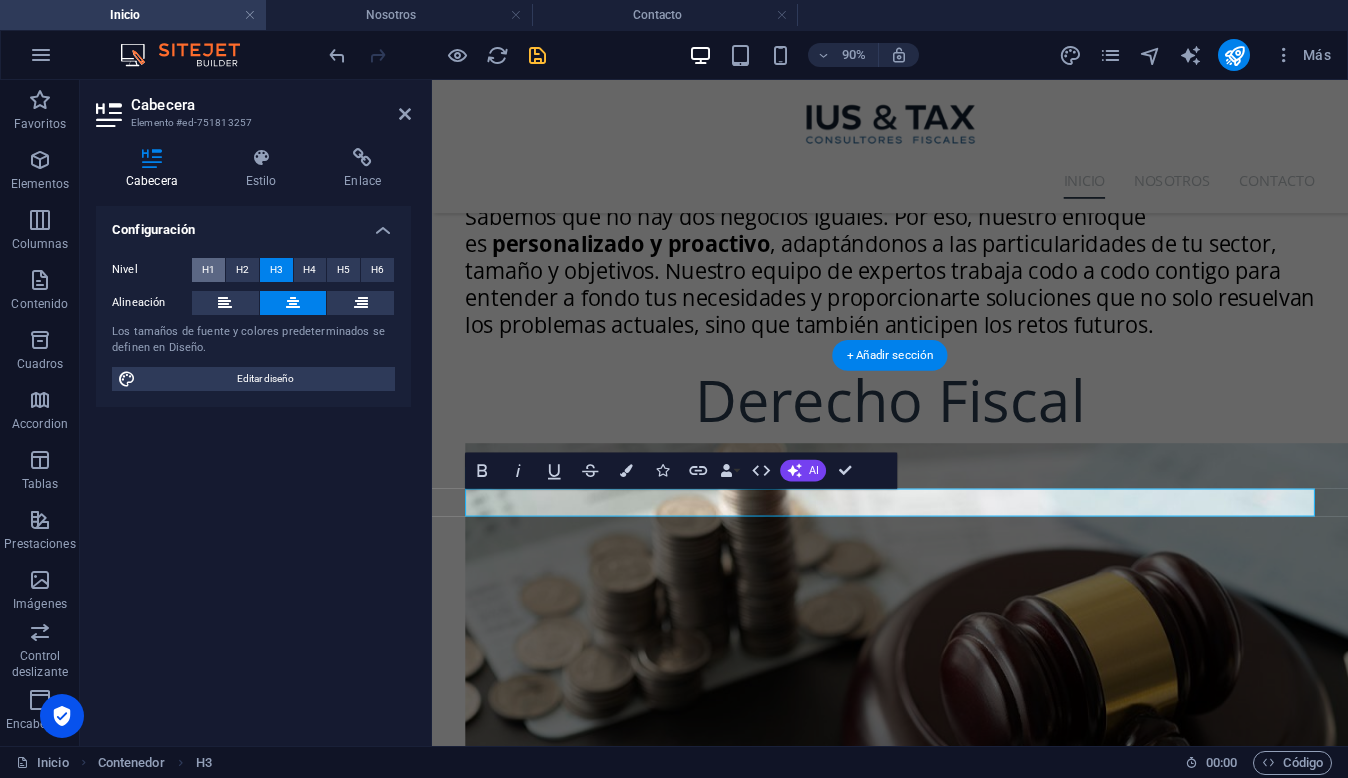 click on "H1" at bounding box center [208, 270] 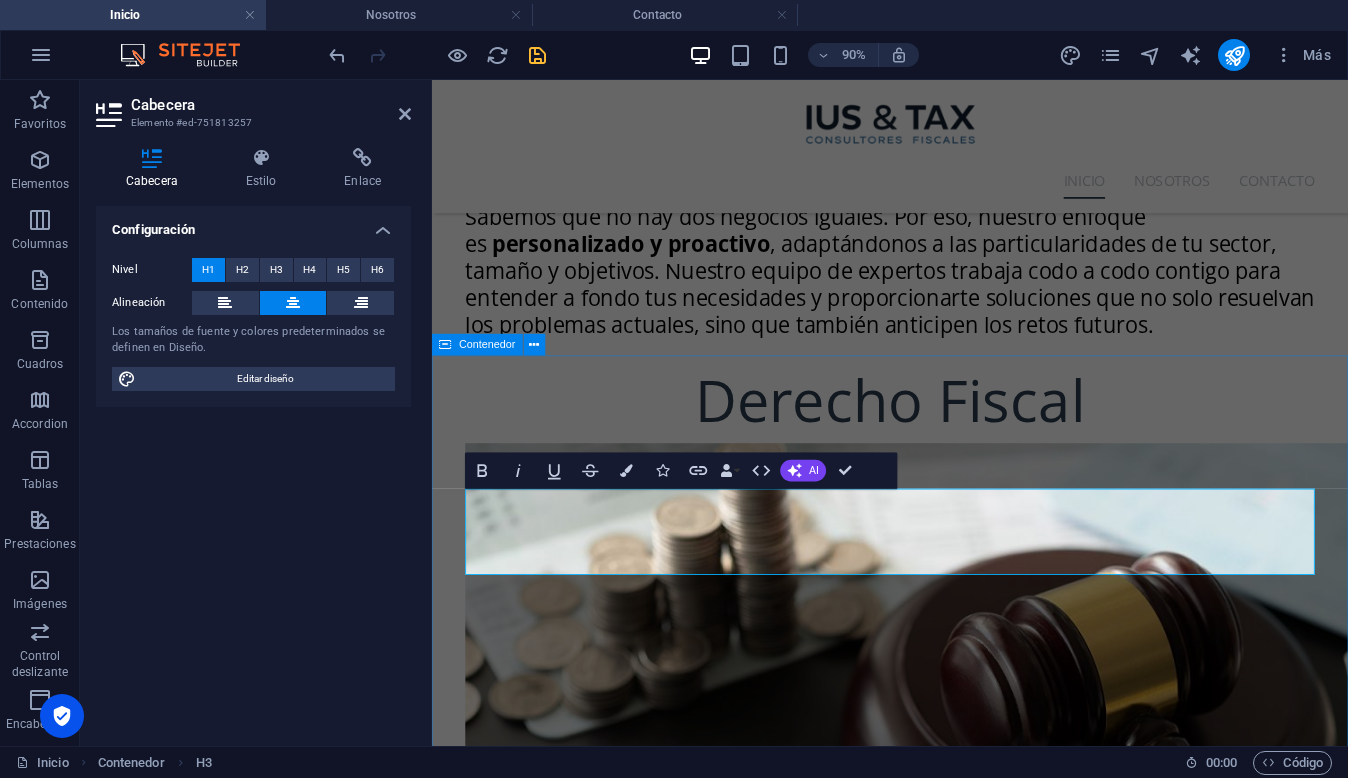 click on "NUESTRAS AREAS DE TRABAJO Consultoría Diseñamos estrategias legales y fiscales alineadas a tu modelo de negocio. Nuestra consultoría no solo resuelve dudas, anticipa escenarios y construye soluciones sostenibles, reduciendo riesgos y fortaleciendo la toma de decisiones. Actuamos como tu aliado técnico y estratégico. Comercio Exterior Aseguramos que tus operaciones internacionales cumplan con los [PERSON_NAME] normativos y fiscales, optimizando procesos aduanales y reduciendo contingencias. Facilitamos el flujo legal de mercancías, maximizando la eficiencia de tus actividades globales. Impuestos Gestionamos obligaciones fiscales con precisión y visión estratégica. Desde el cumplimiento hasta la defensa ante autoridades, brindamos asesoría robusta en ISR, IVA, precios de transferencia y más, asegurando cumplimiento y optimización tributaria. Suelta el contenido aquí o  Añadir elementos  Pegar portapapeles Suelta el contenido aquí o  Añadir elementos  Pegar portapapeles Contacto" at bounding box center [941, 5164] 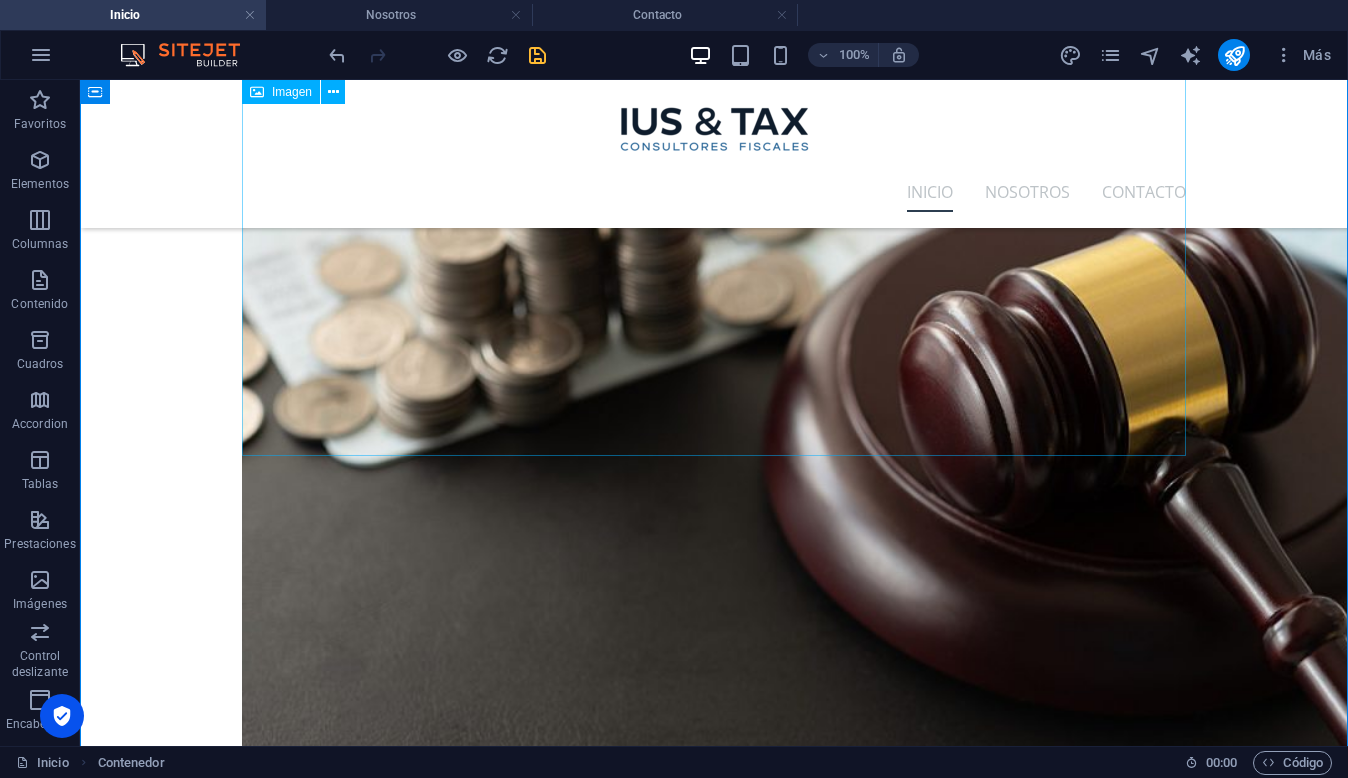scroll, scrollTop: 3878, scrollLeft: 0, axis: vertical 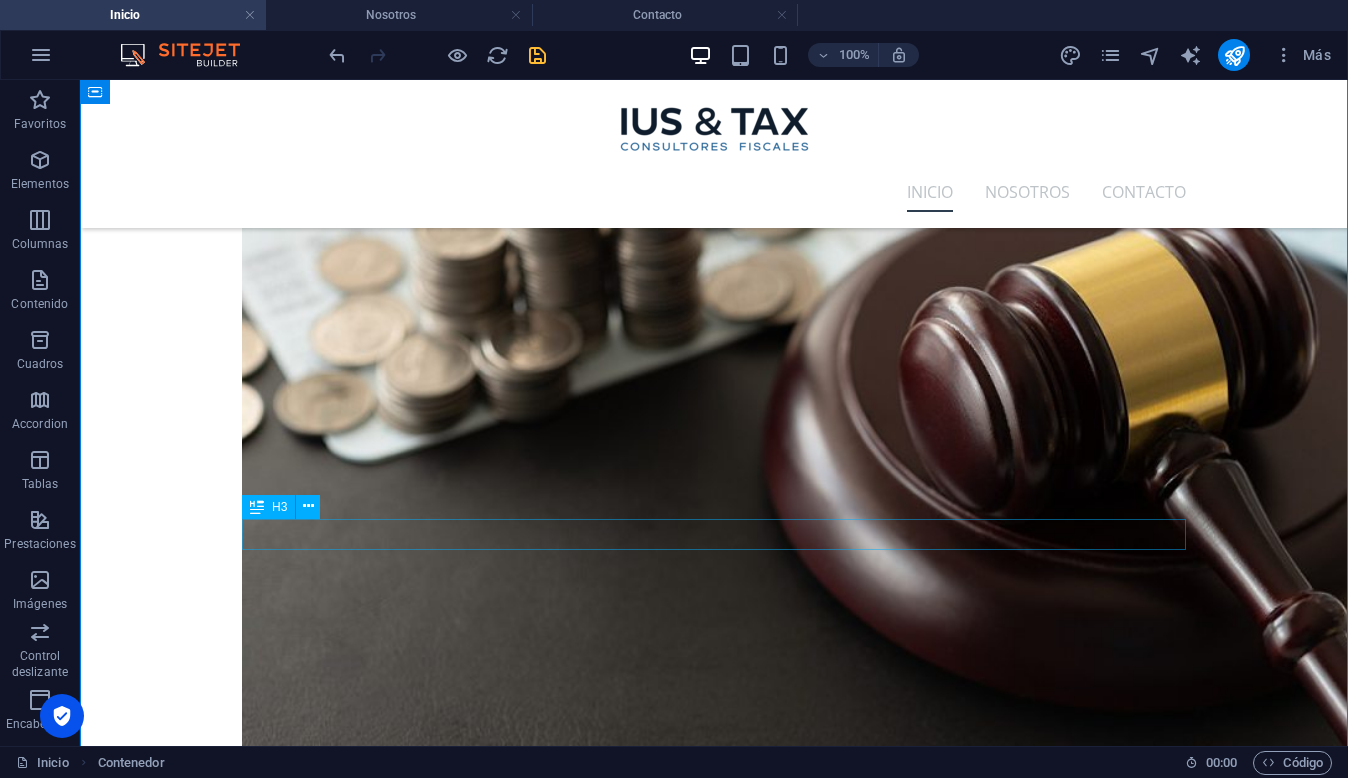 click on "H3" at bounding box center [279, 507] 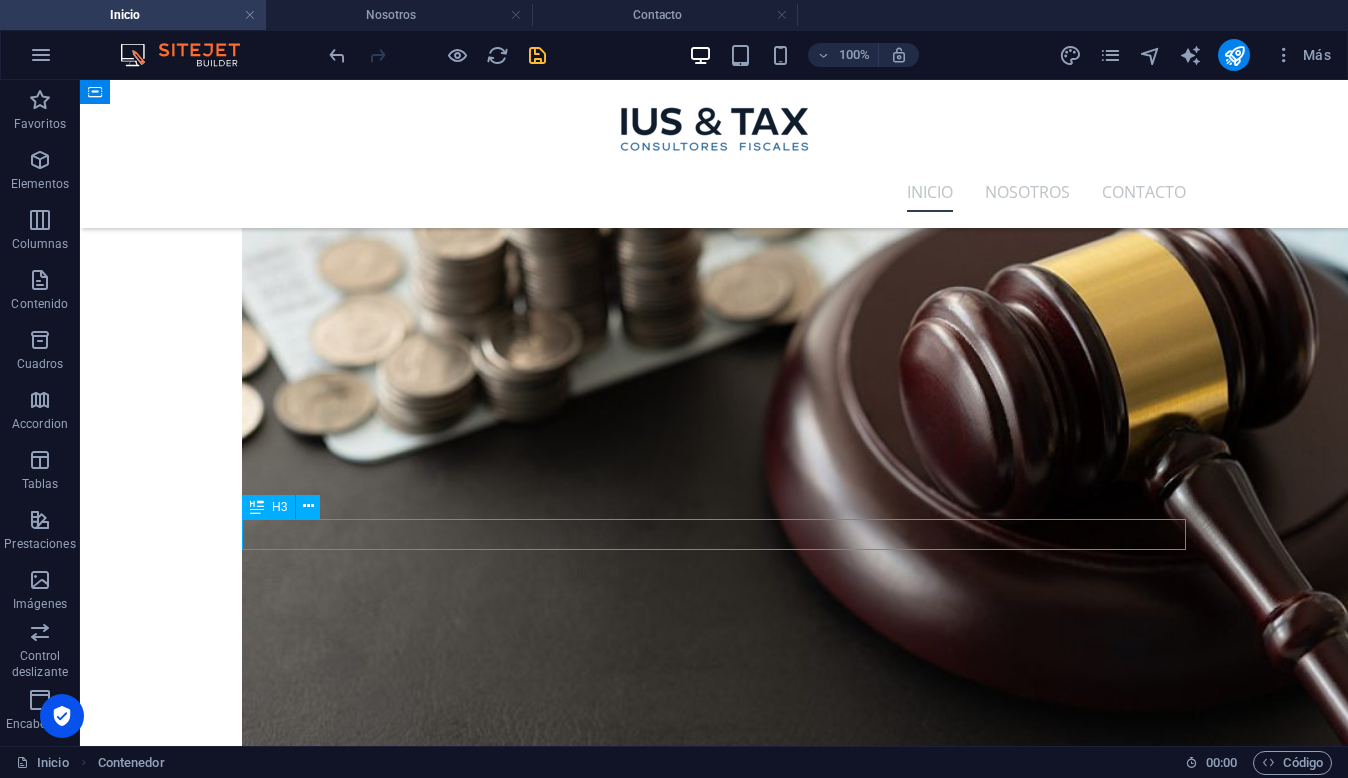 click on "H3" at bounding box center (279, 507) 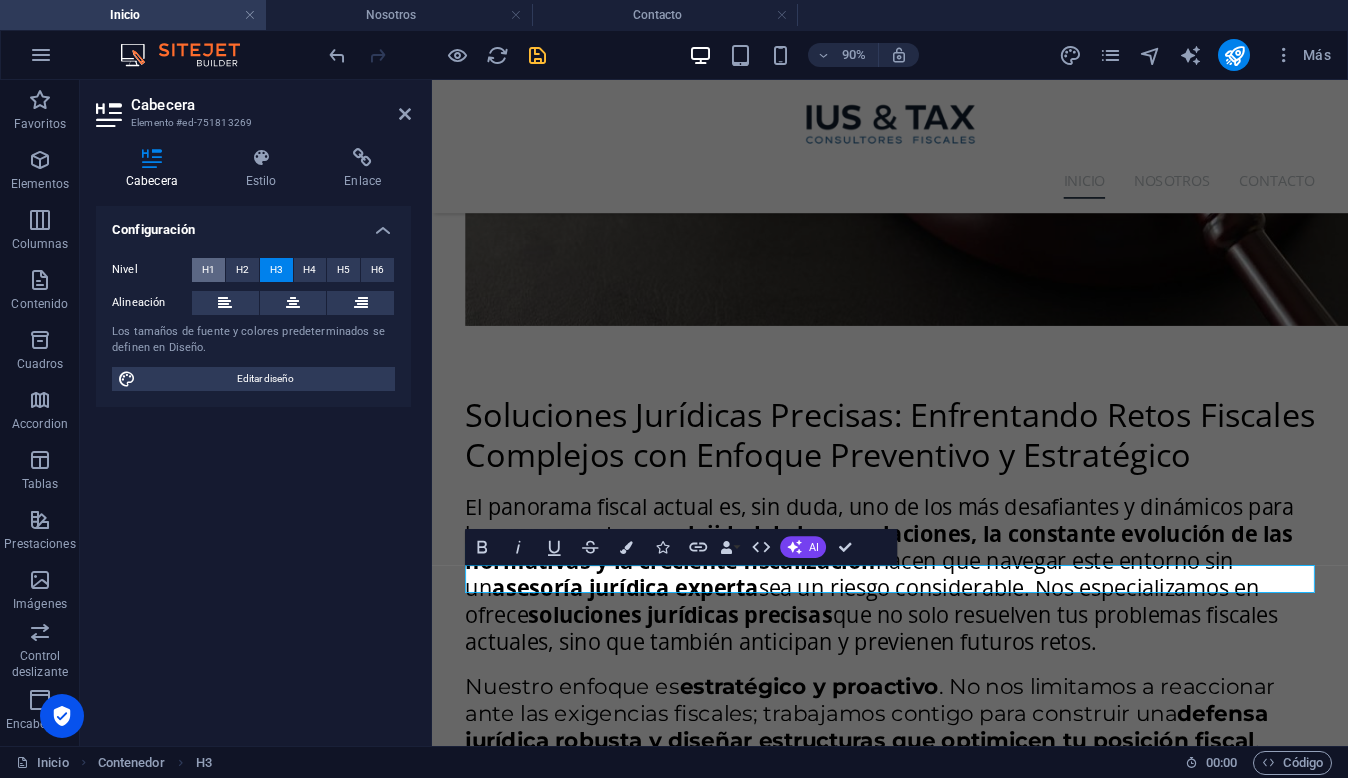 click on "H1" at bounding box center (208, 270) 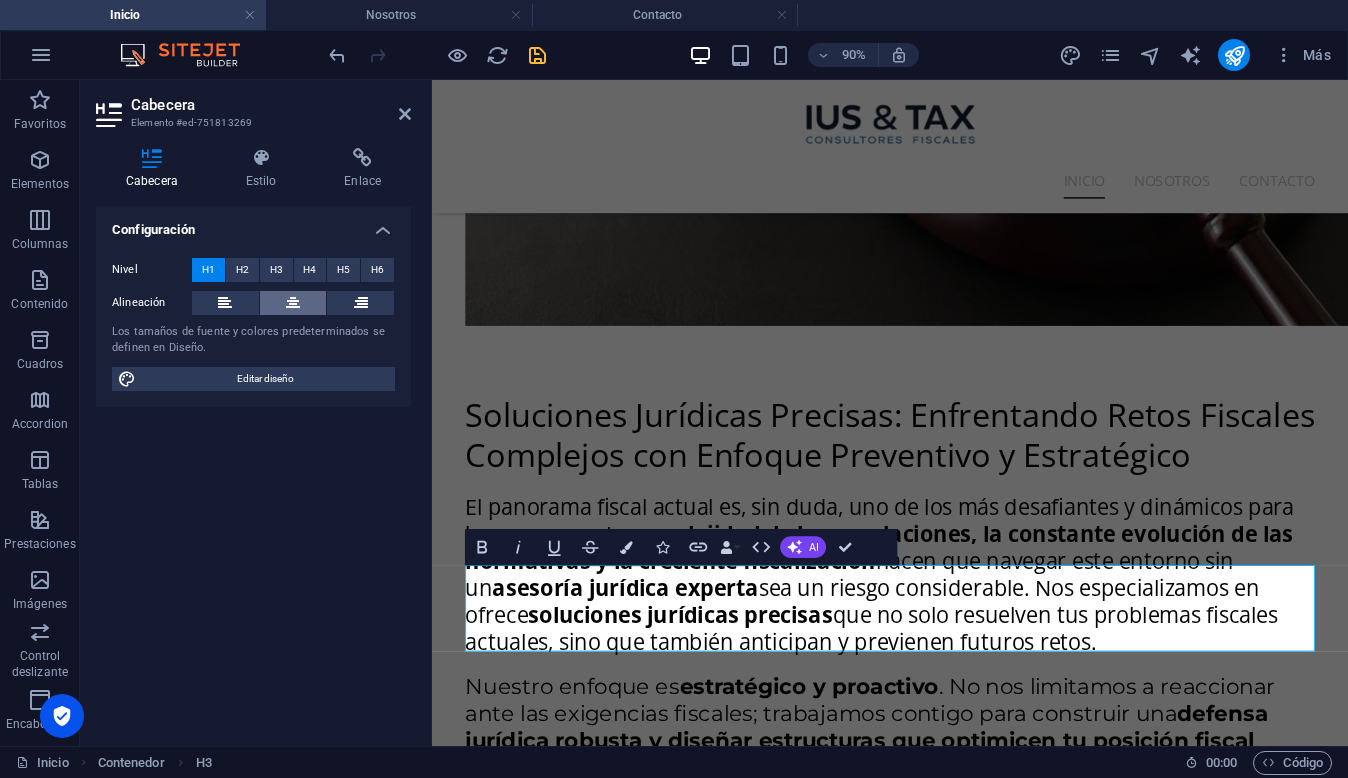click at bounding box center (293, 303) 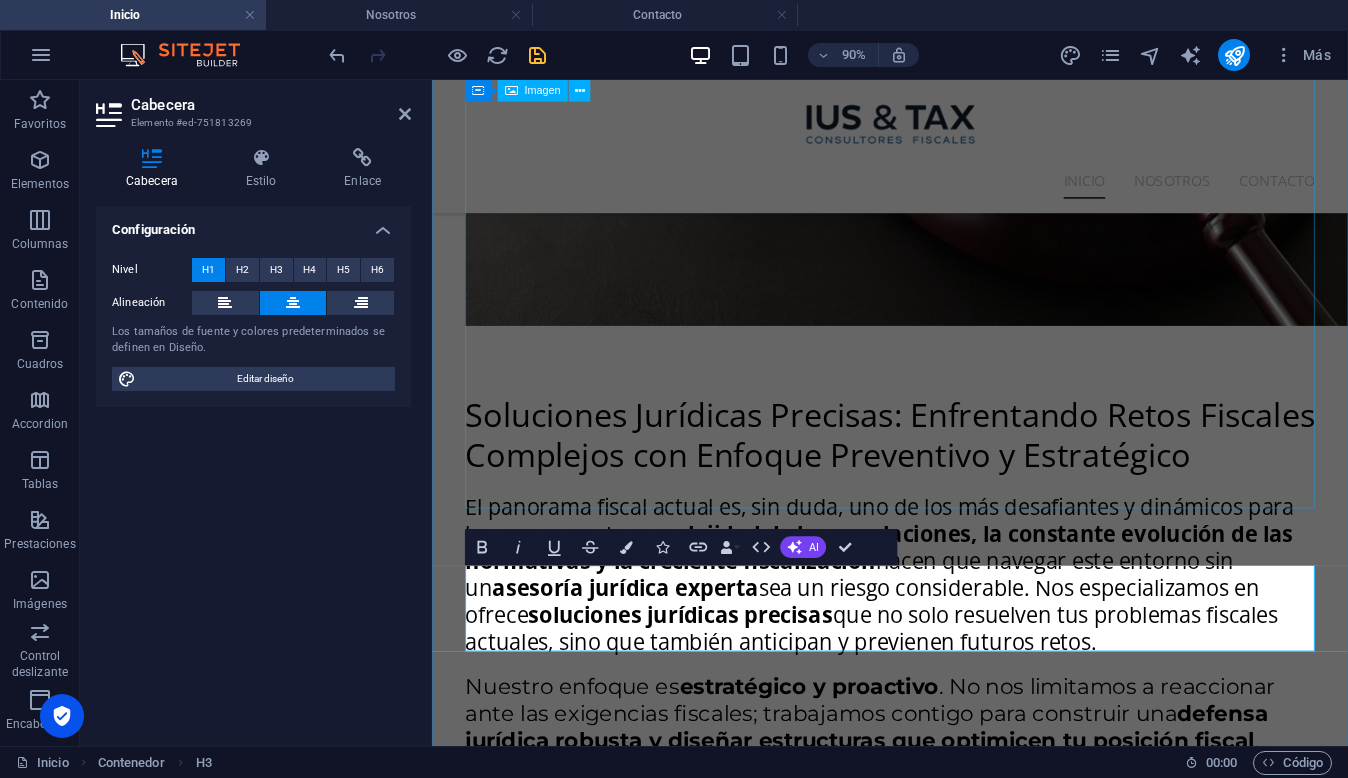 click at bounding box center (941, 3630) 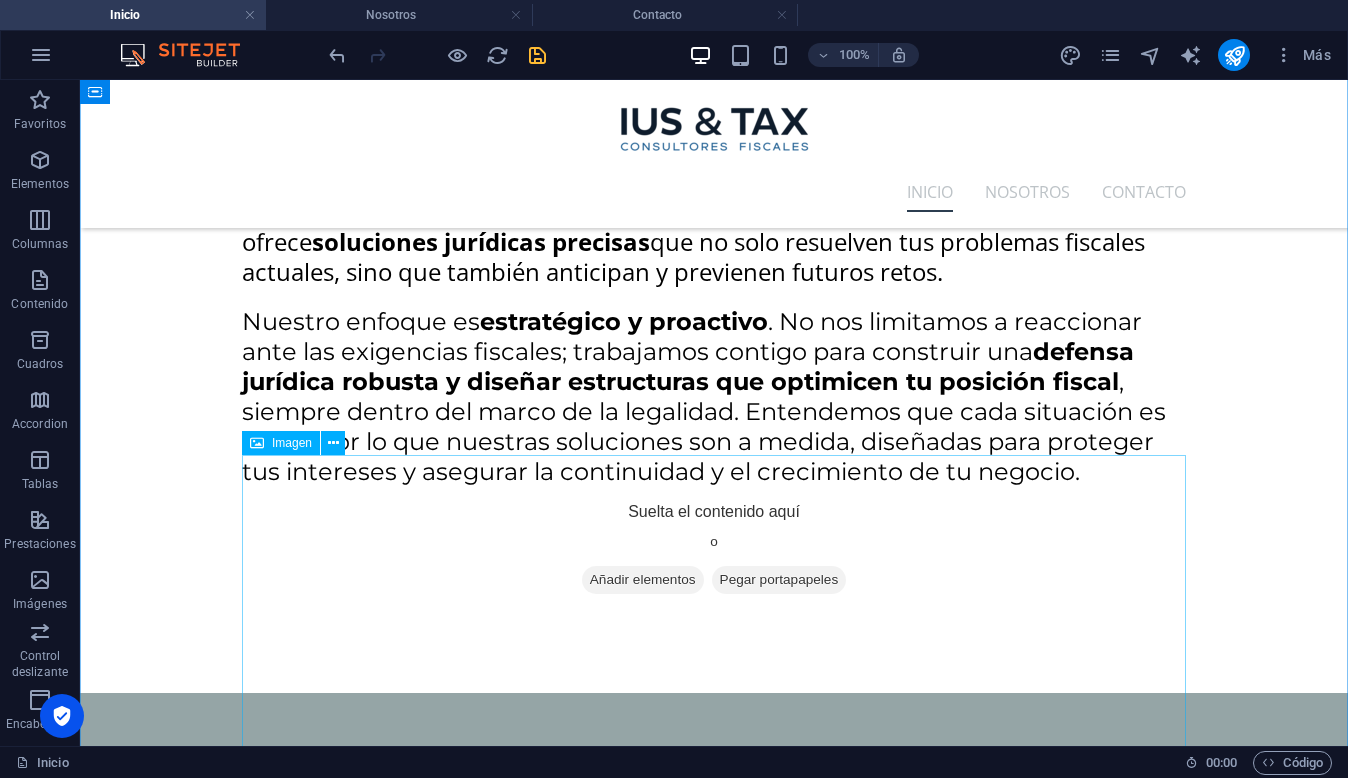 scroll, scrollTop: 4618, scrollLeft: 0, axis: vertical 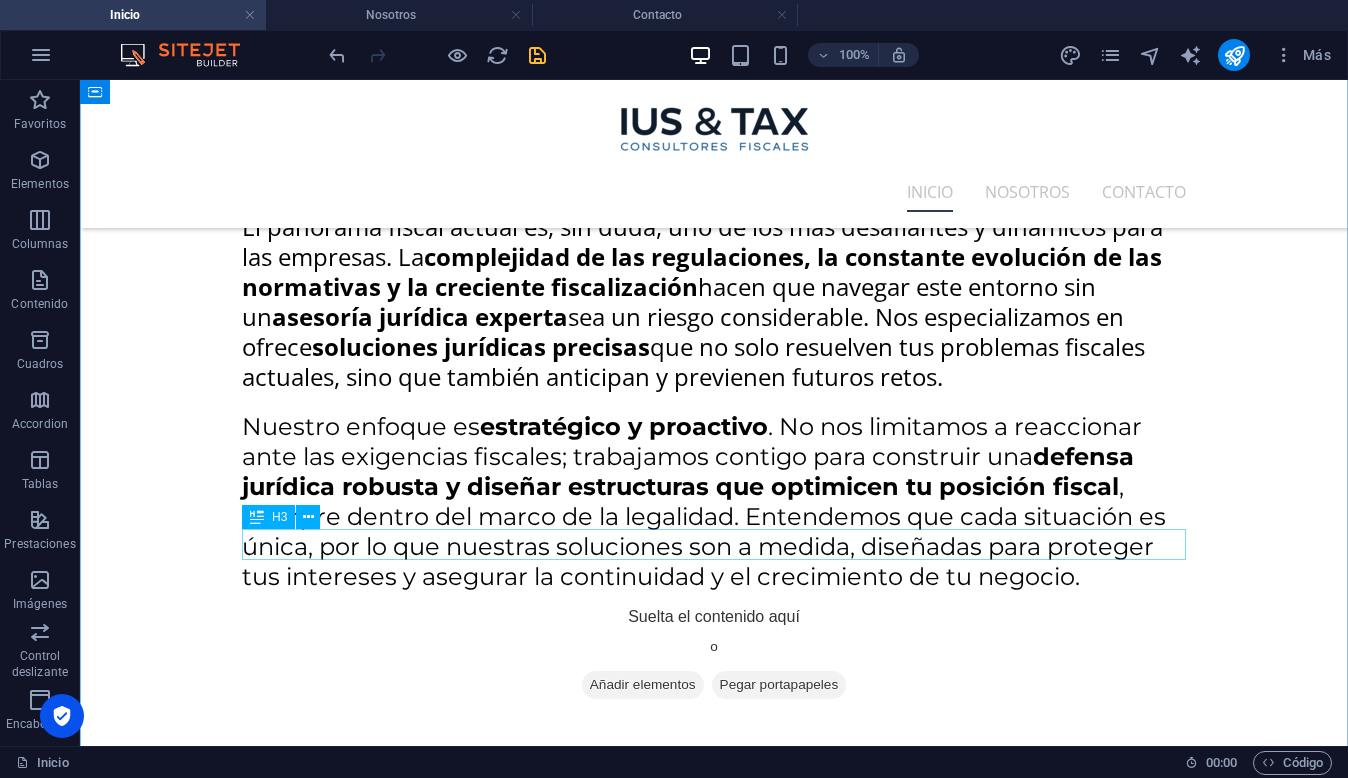 click on "Impuestos" at bounding box center [714, 4360] 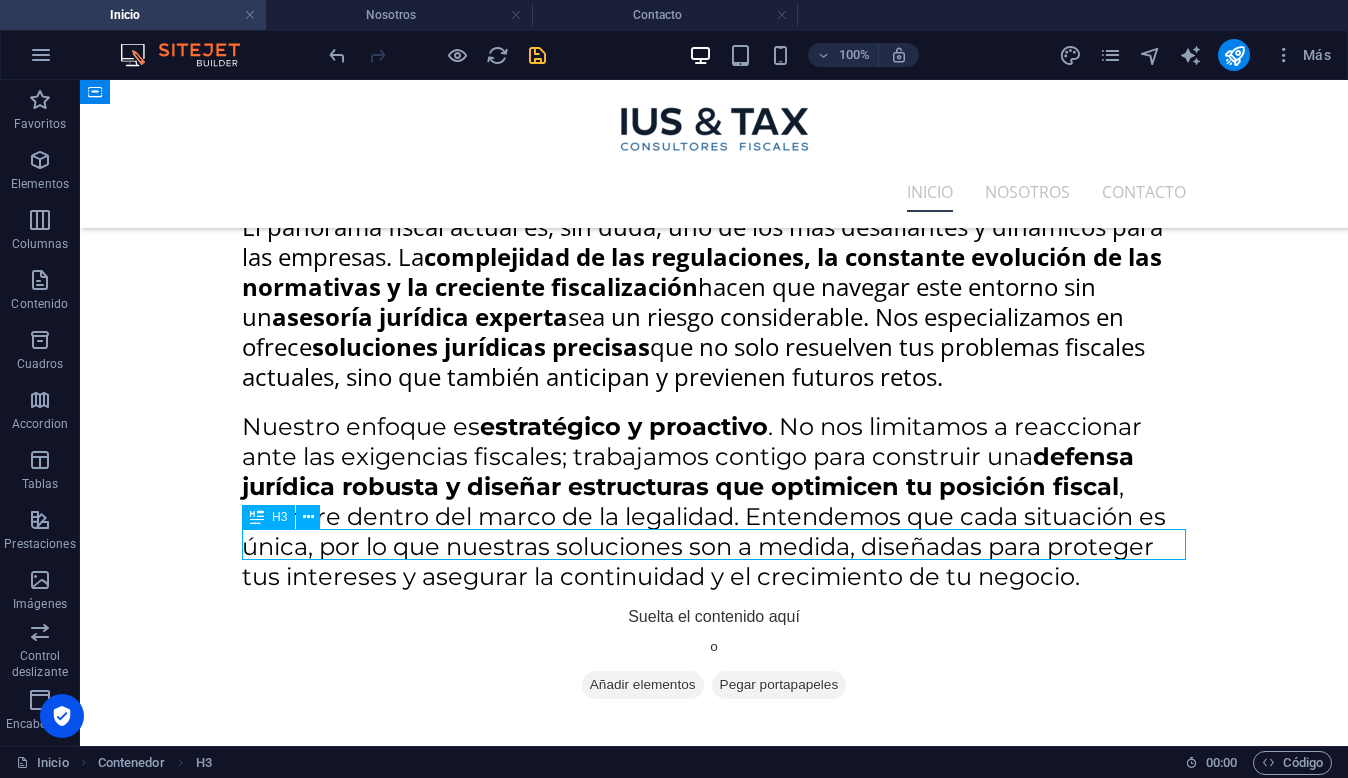 click on "Impuestos" at bounding box center (714, 4360) 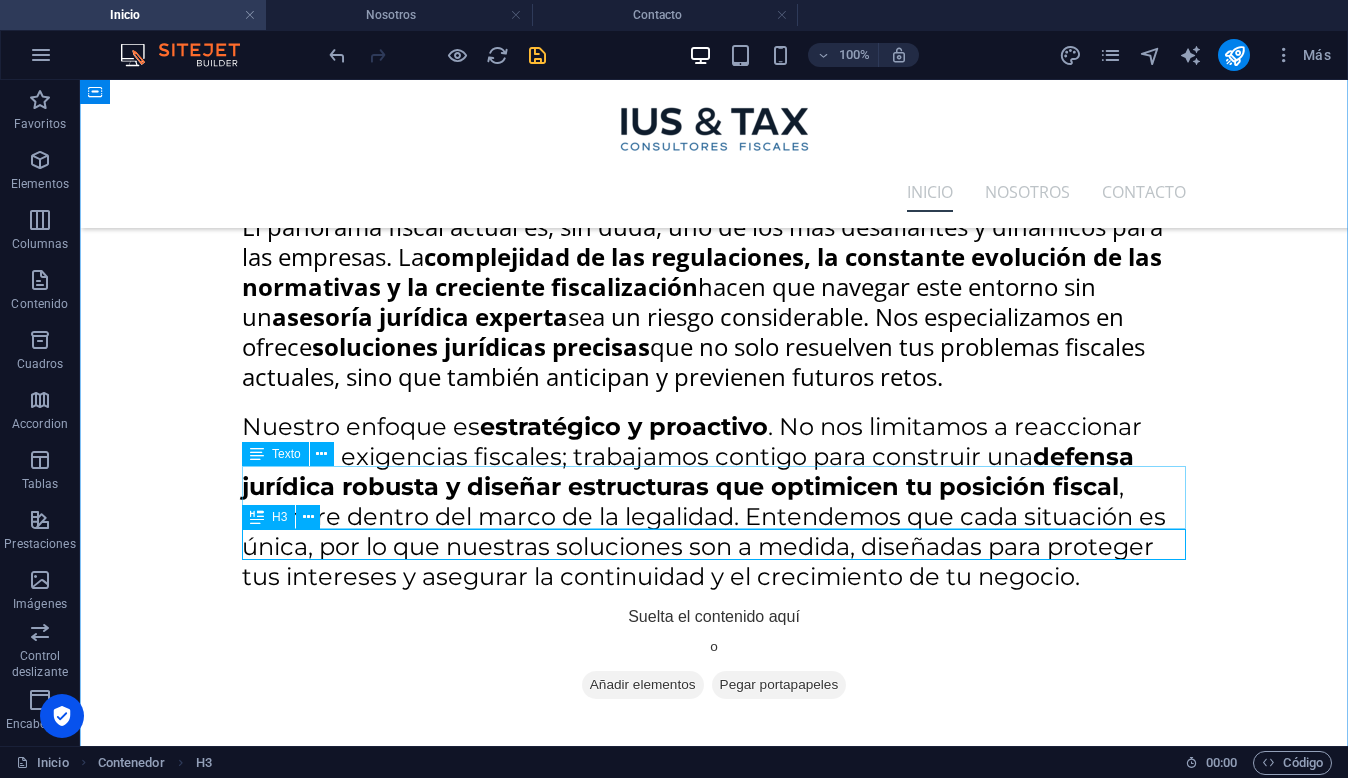 click at bounding box center [257, 517] 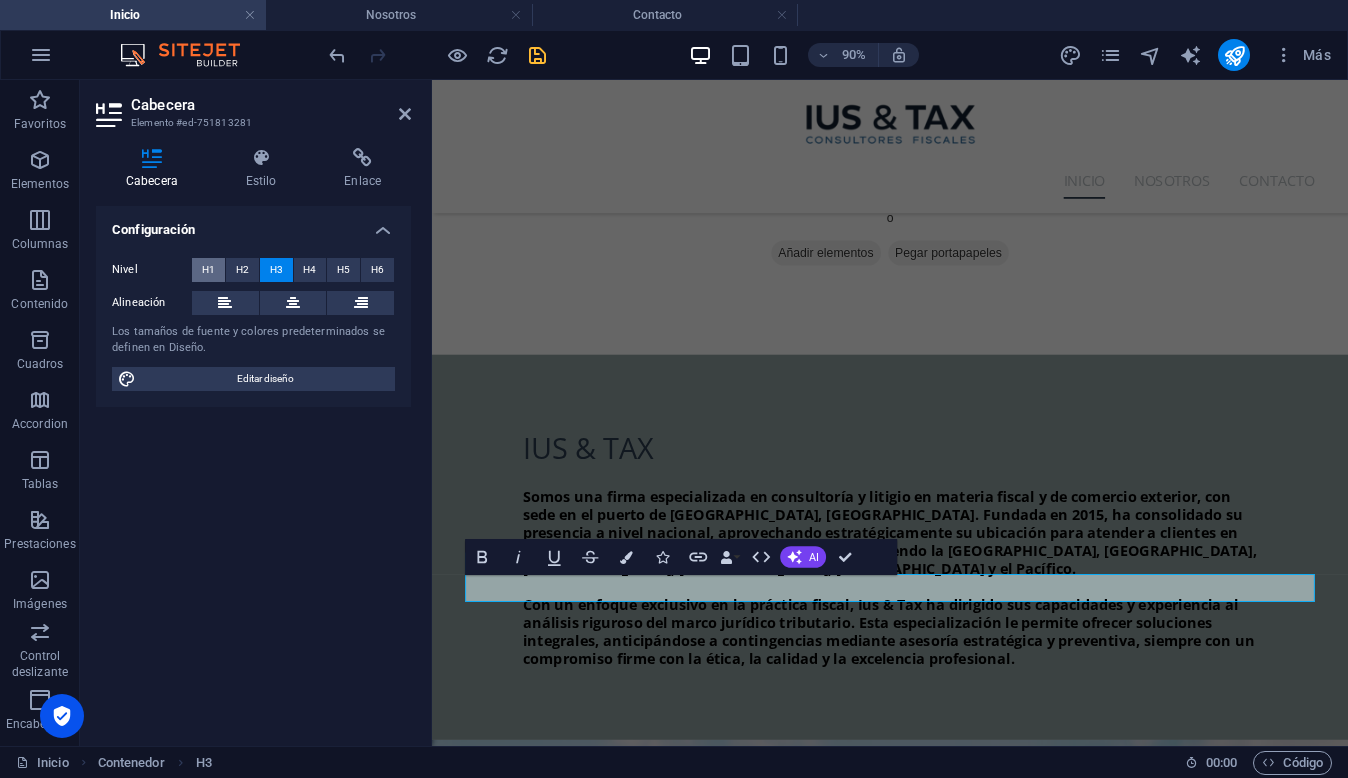 click on "H1" at bounding box center [208, 270] 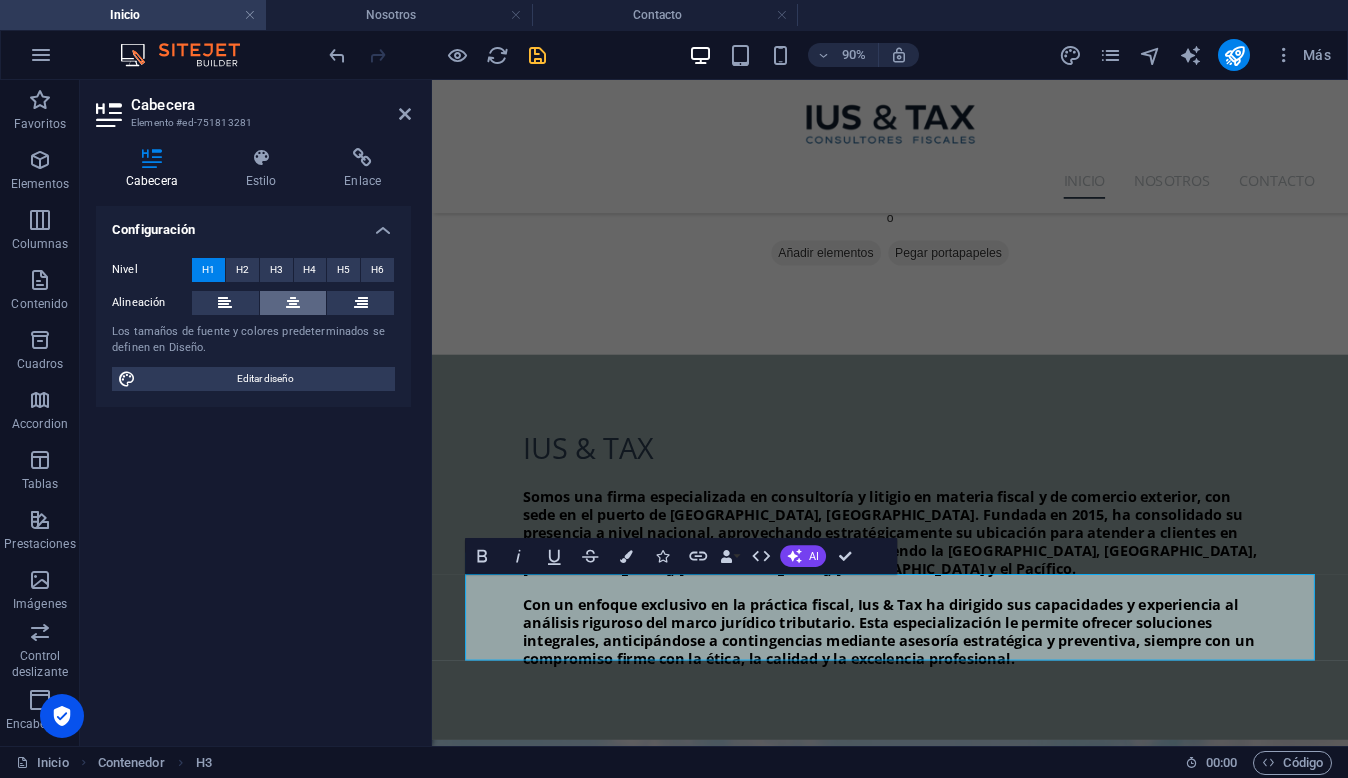 click at bounding box center [293, 303] 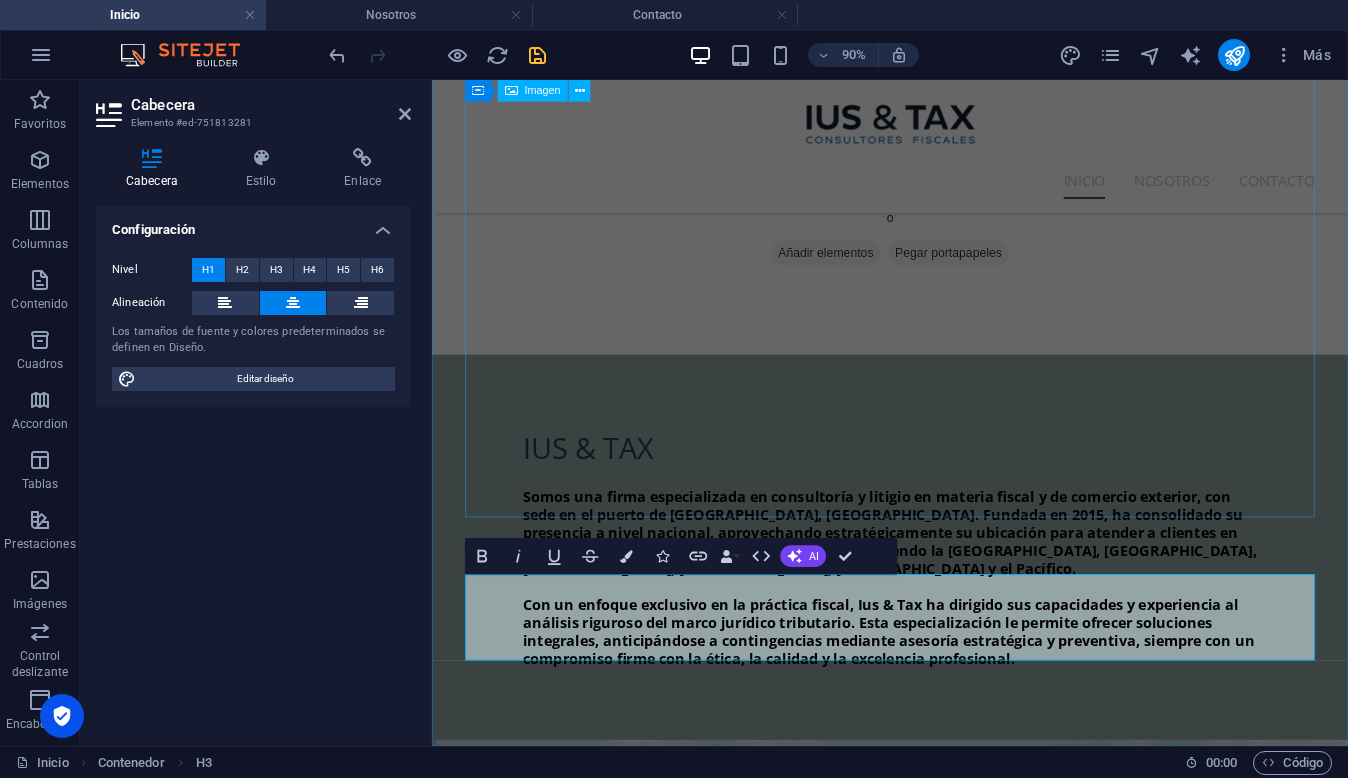 click at bounding box center [941, 3659] 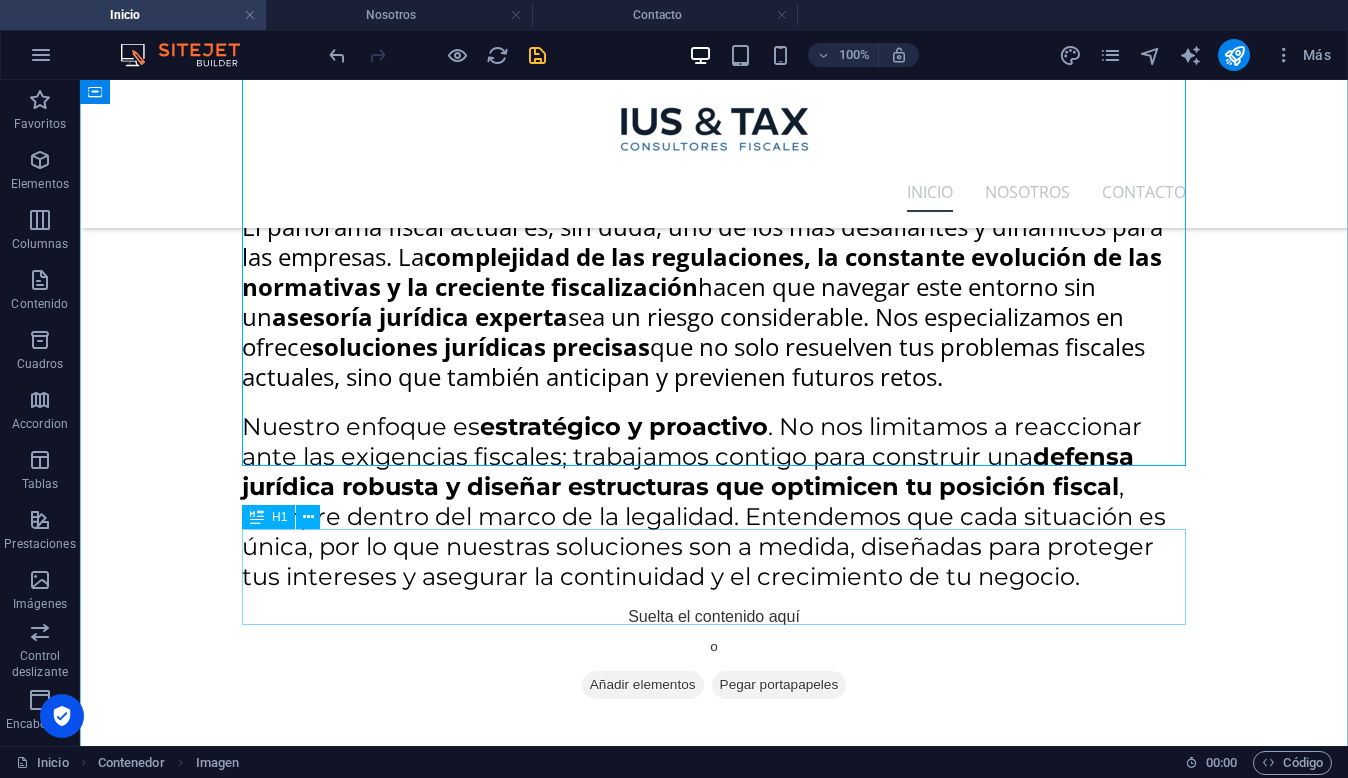 click on "Impuestos" at bounding box center [714, 4480] 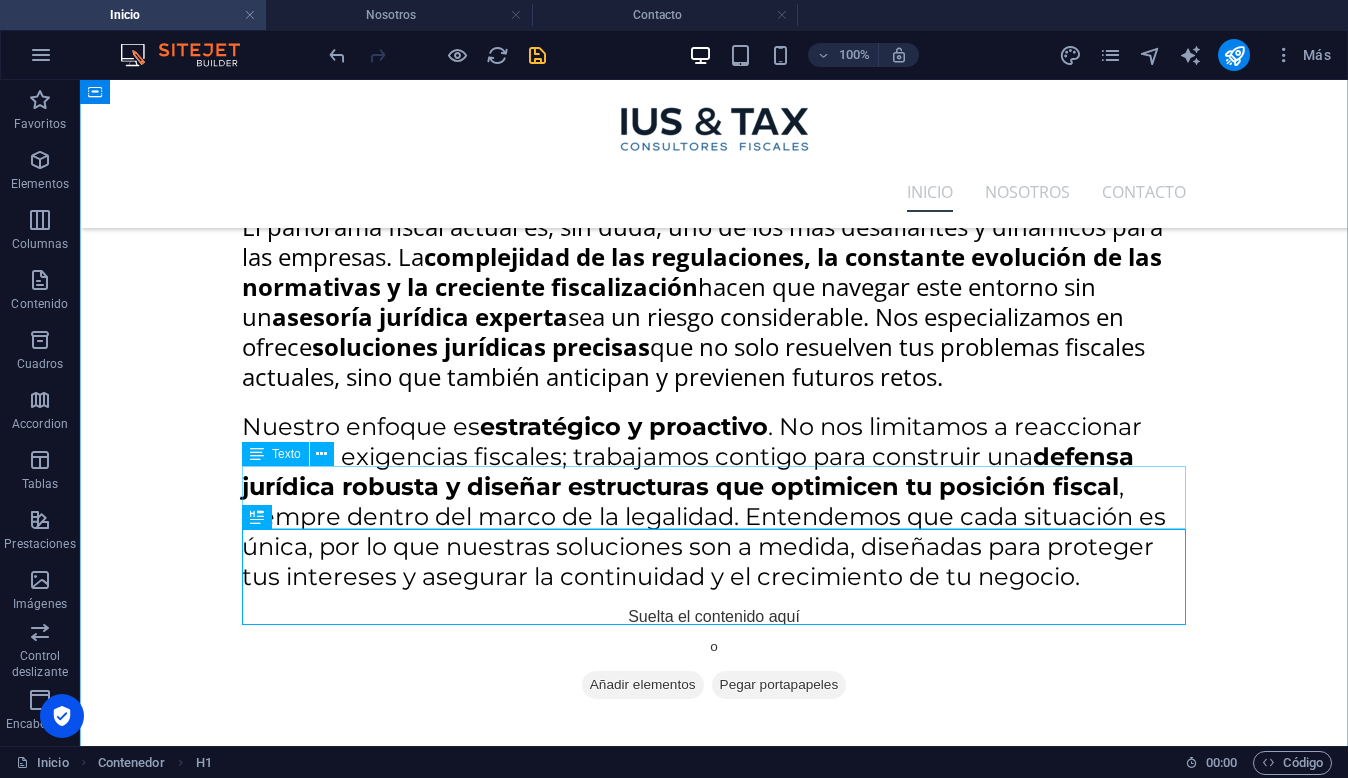 click on "Aseguramos que tus operaciones internacionales cumplan con los [PERSON_NAME] normativos y fiscales, optimizando procesos aduanales y reduciendo contingencias. Facilitamos el flujo legal de mercancías, maximizando la eficiencia de tus actividades globales." at bounding box center (714, 4400) 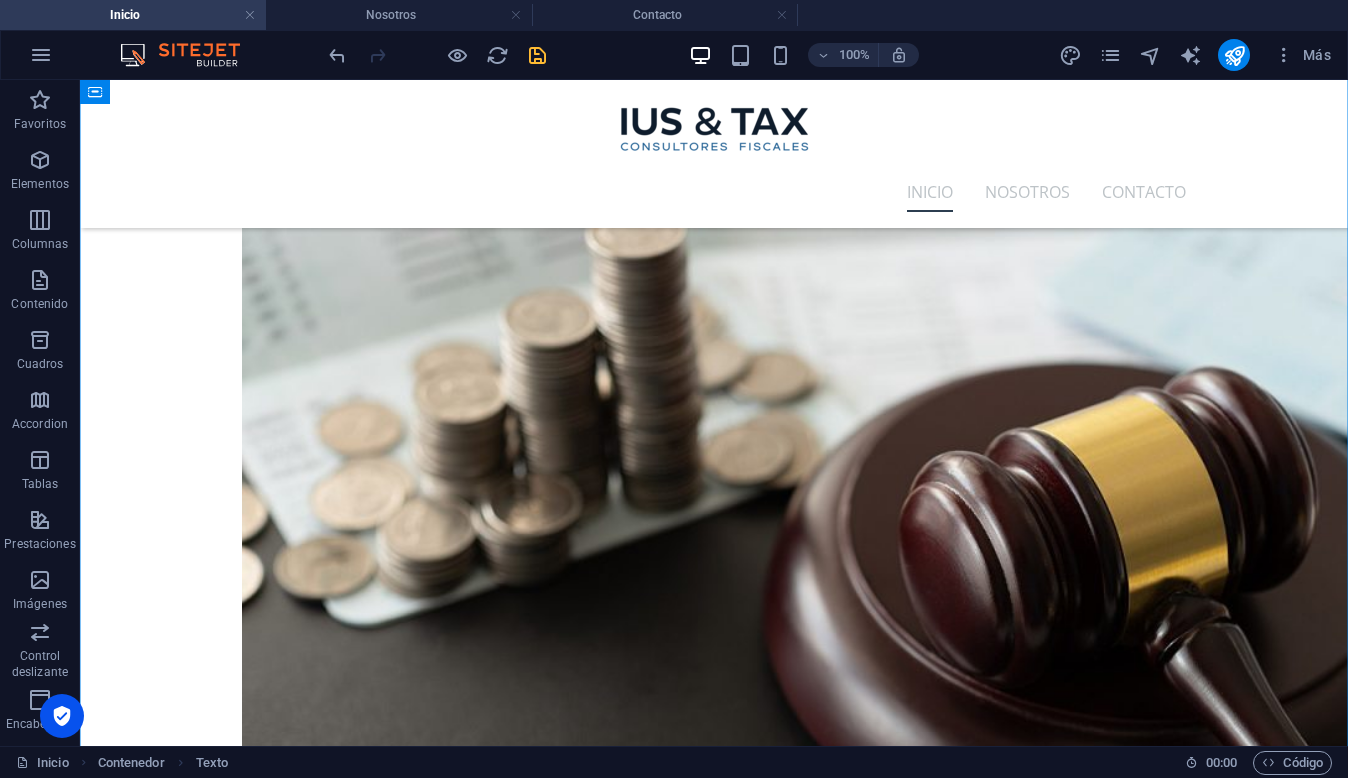 scroll, scrollTop: 3721, scrollLeft: 0, axis: vertical 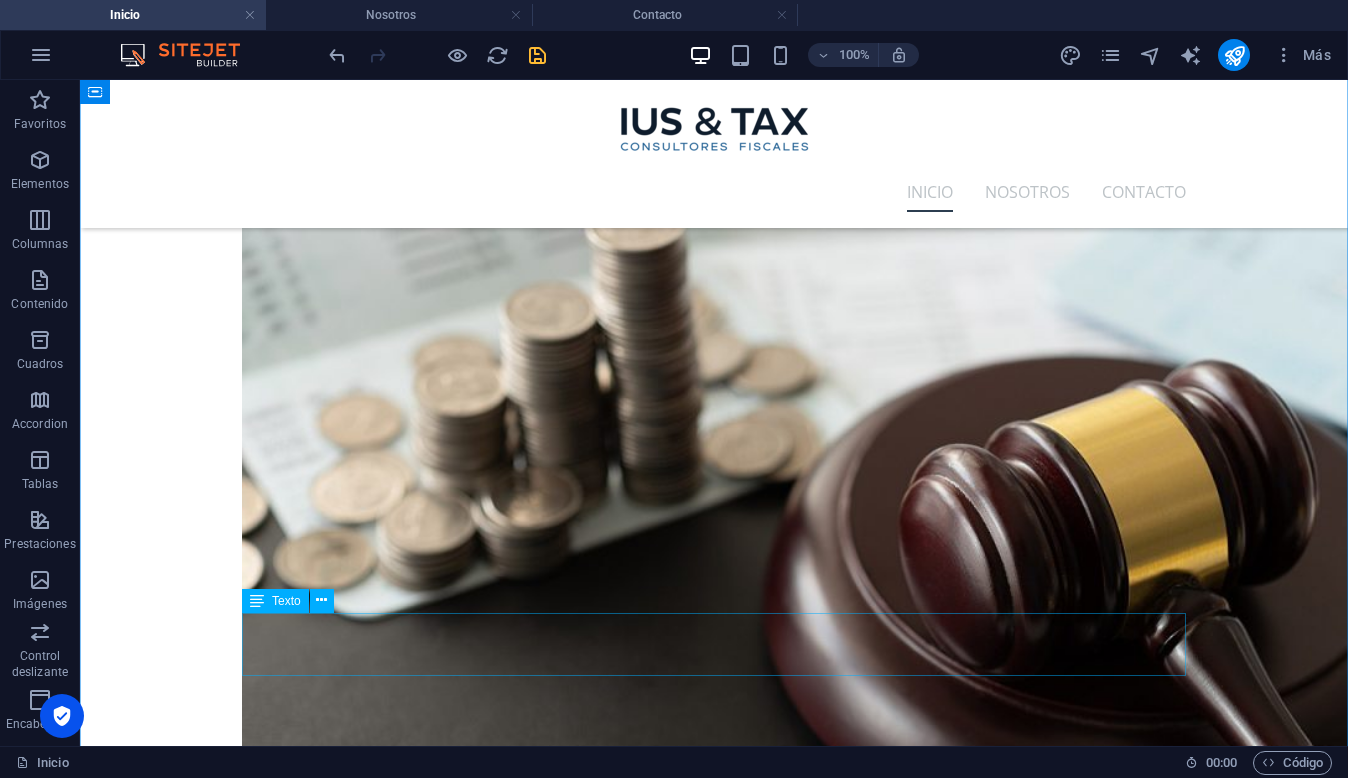 click on "Diseñamos estrategias legales y fiscales alineadas a tu modelo de negocio. Nuestra consultoría no solo resuelve dudas, anticipa escenarios y construye soluciones sostenibles, reduciendo riesgos y fortaleciendo la toma de decisiones. Actuamos como tu aliado técnico y estratégico." at bounding box center (714, 4459) 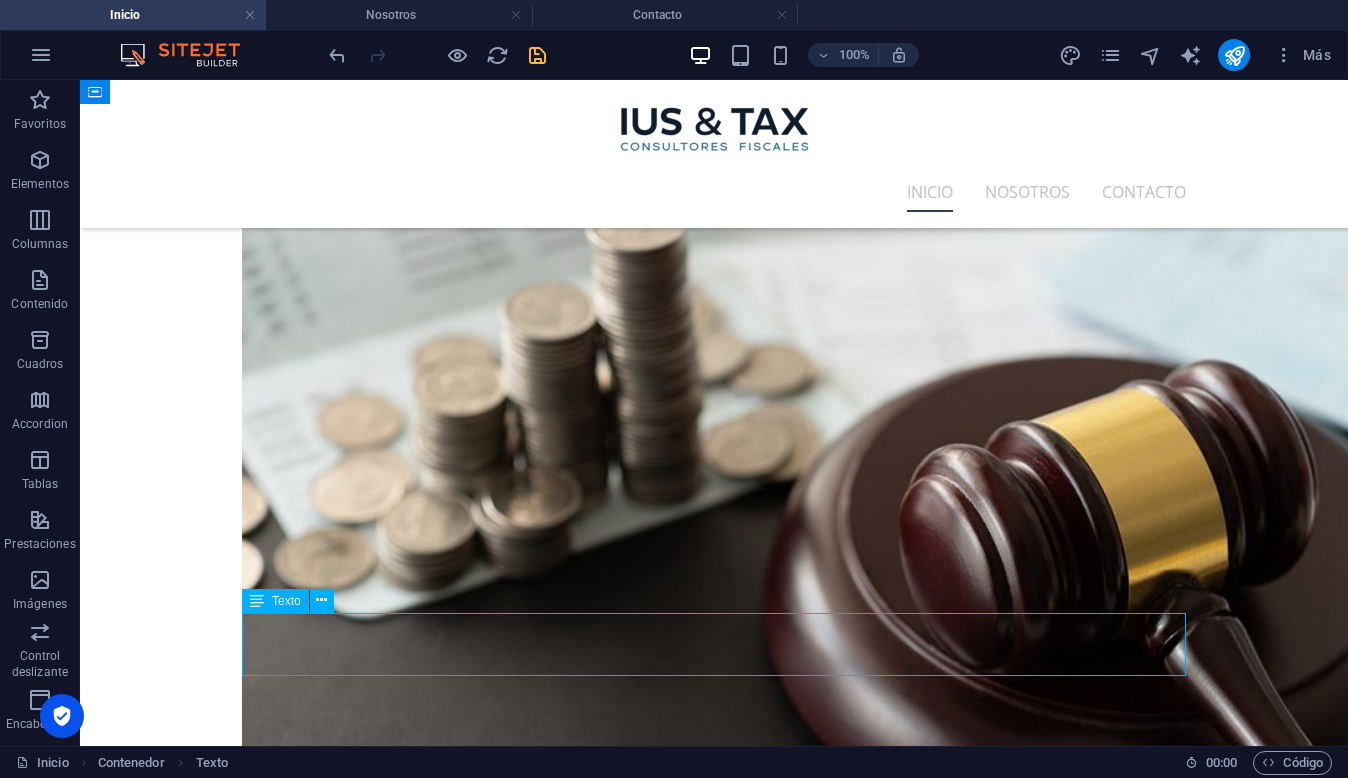 click on "Diseñamos estrategias legales y fiscales alineadas a tu modelo de negocio. Nuestra consultoría no solo resuelve dudas, anticipa escenarios y construye soluciones sostenibles, reduciendo riesgos y fortaleciendo la toma de decisiones. Actuamos como tu aliado técnico y estratégico." at bounding box center (714, 4459) 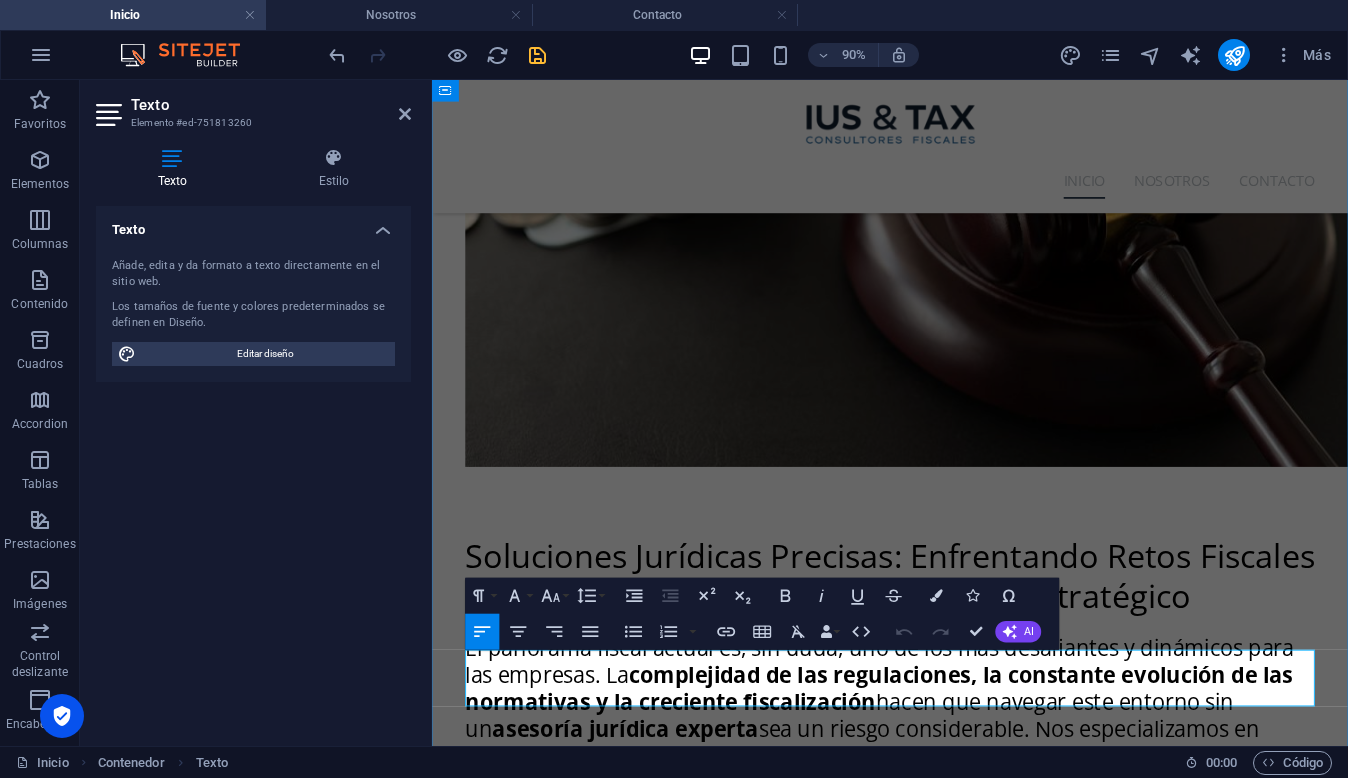click on "Diseñamos estrategias legales y fiscales alineadas a tu modelo de negocio. Nuestra consultoría no solo resuelve dudas, anticipa escenarios y construye soluciones sostenibles, reduciendo riesgos y fortaleciendo la toma de decisiones. Actuamos como tu aliado técnico y estratégico." at bounding box center [941, 4045] 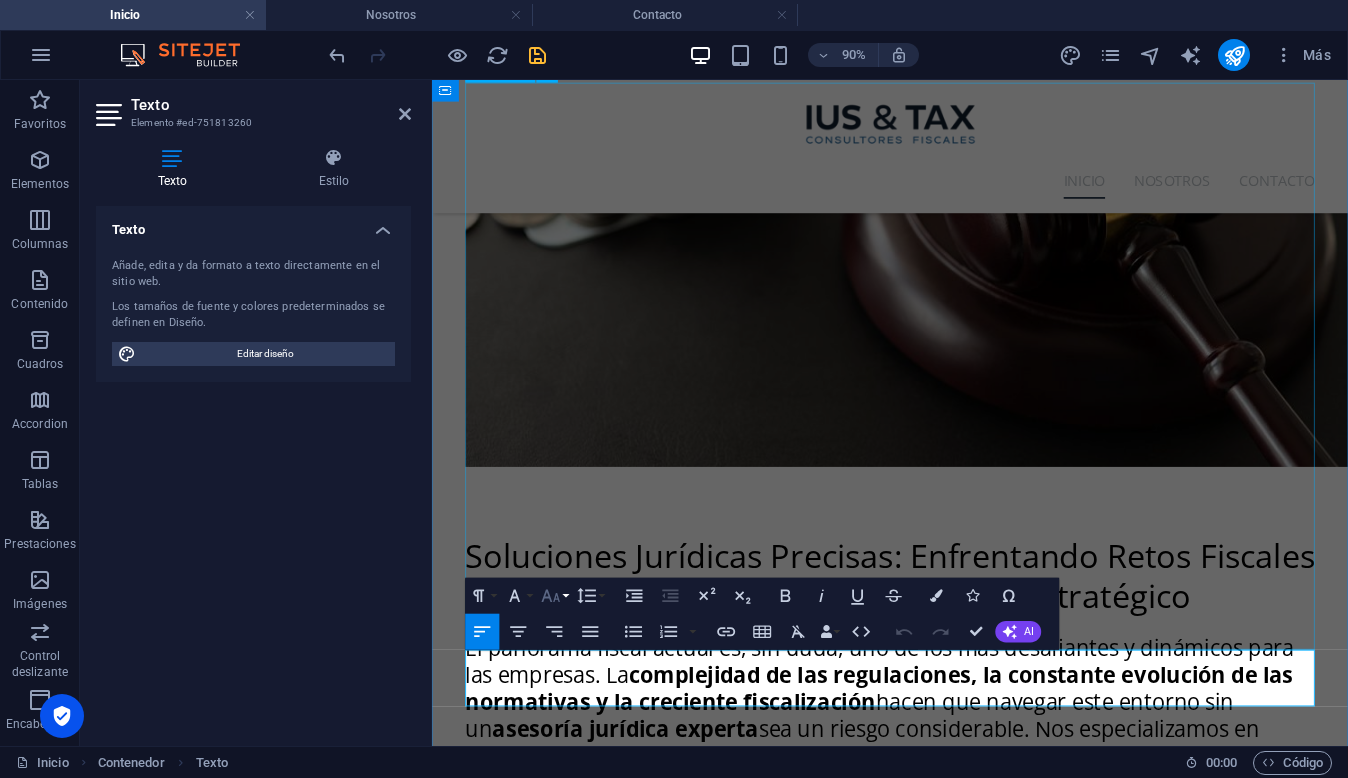click 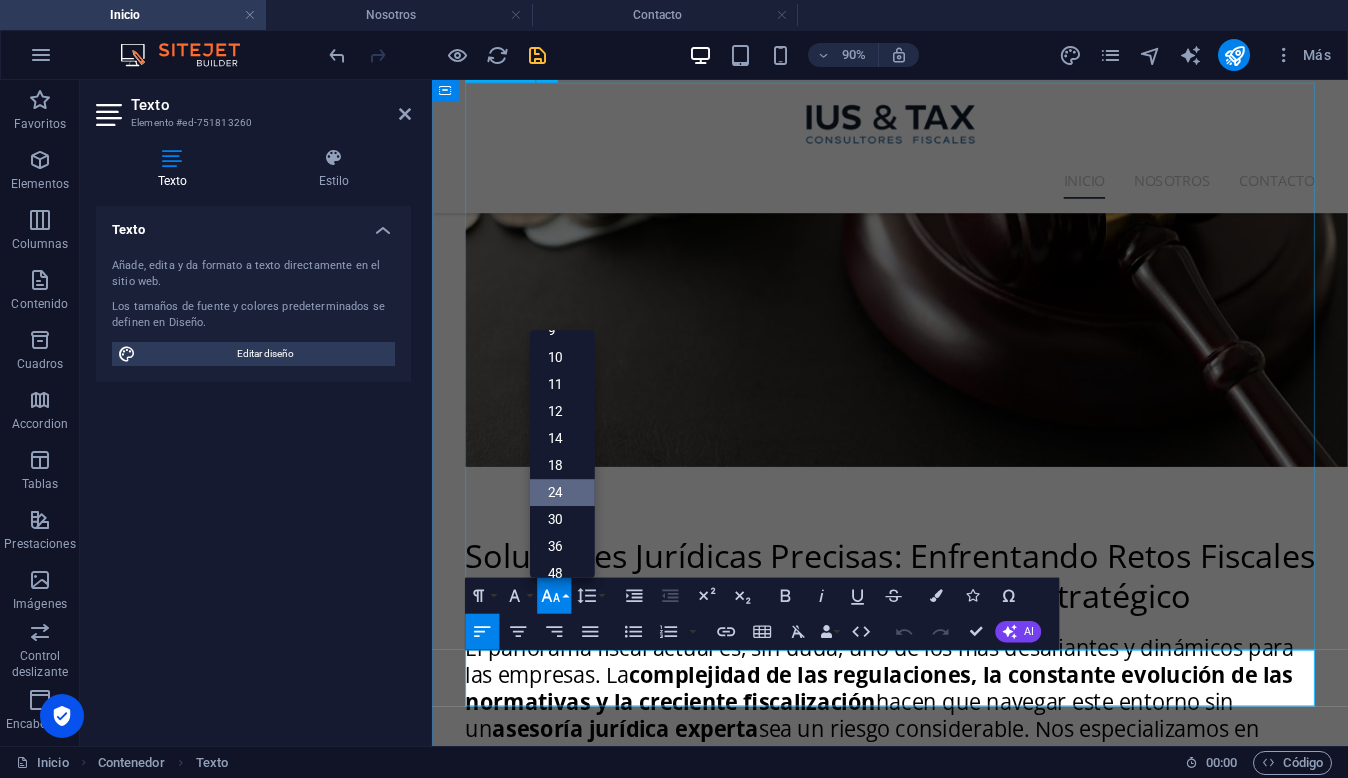 scroll, scrollTop: 63, scrollLeft: 0, axis: vertical 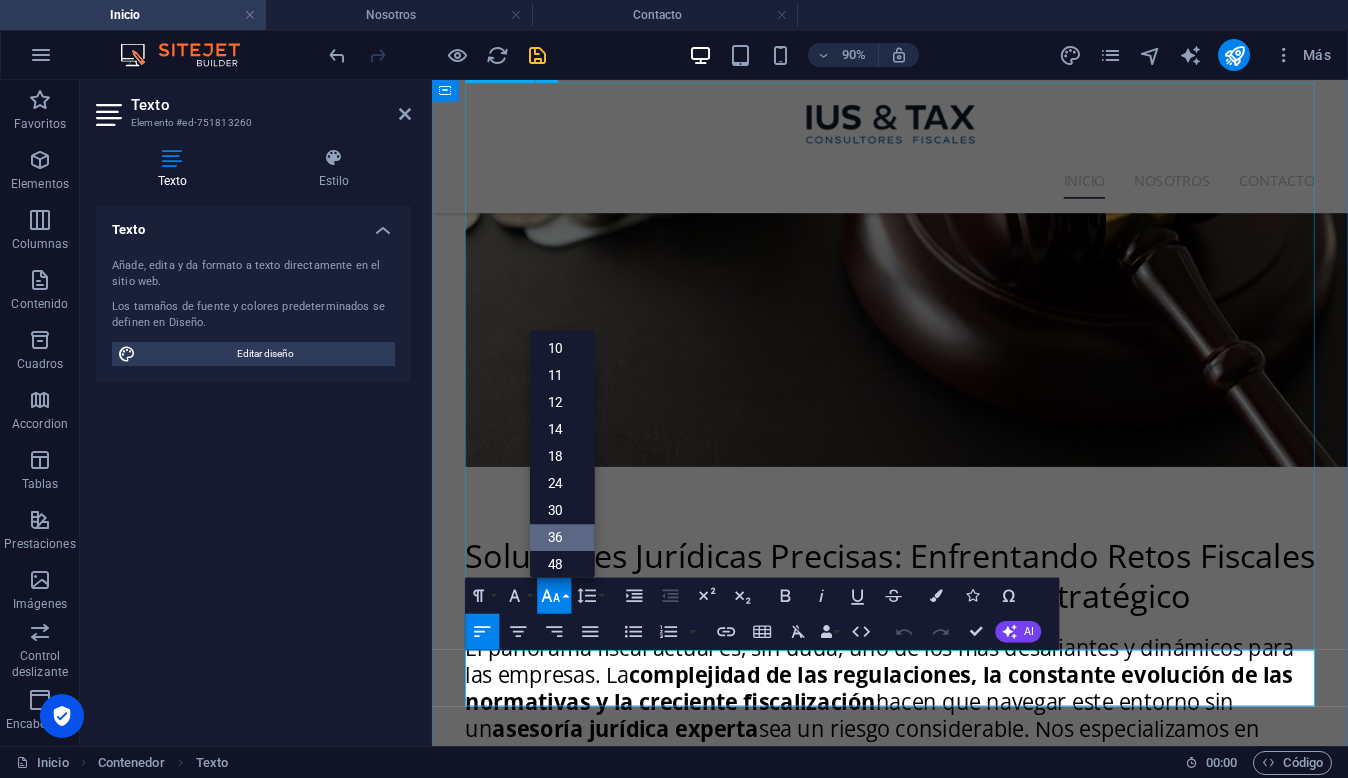 click on "36" at bounding box center (562, 536) 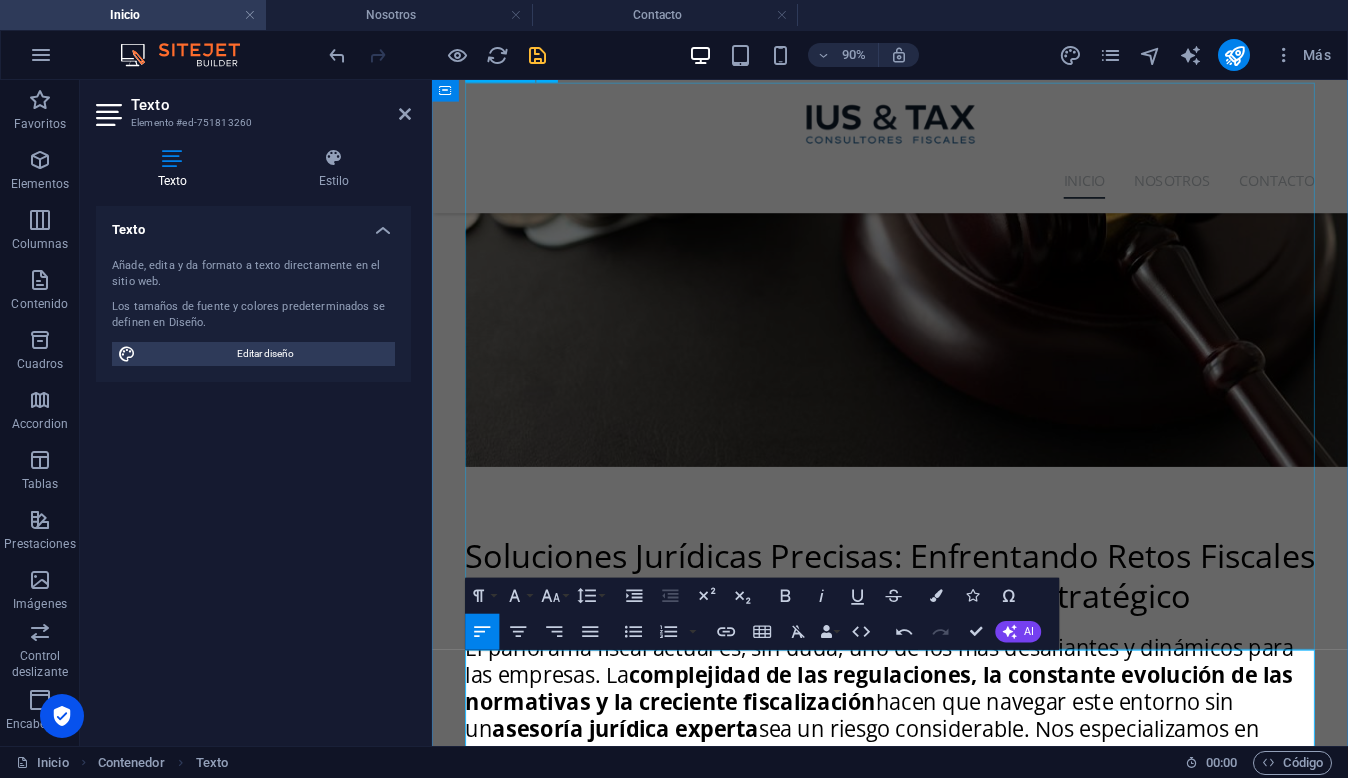 click at bounding box center [941, 3787] 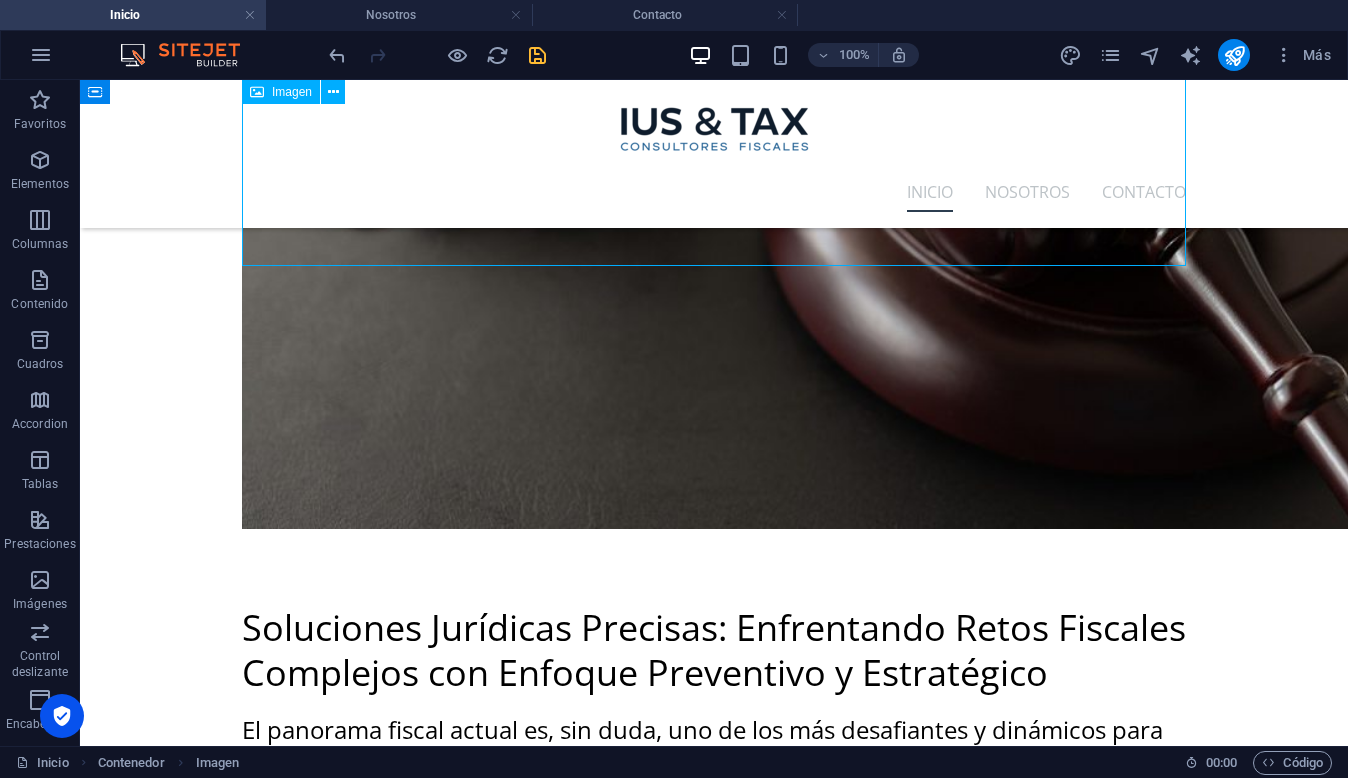 scroll, scrollTop: 4124, scrollLeft: 0, axis: vertical 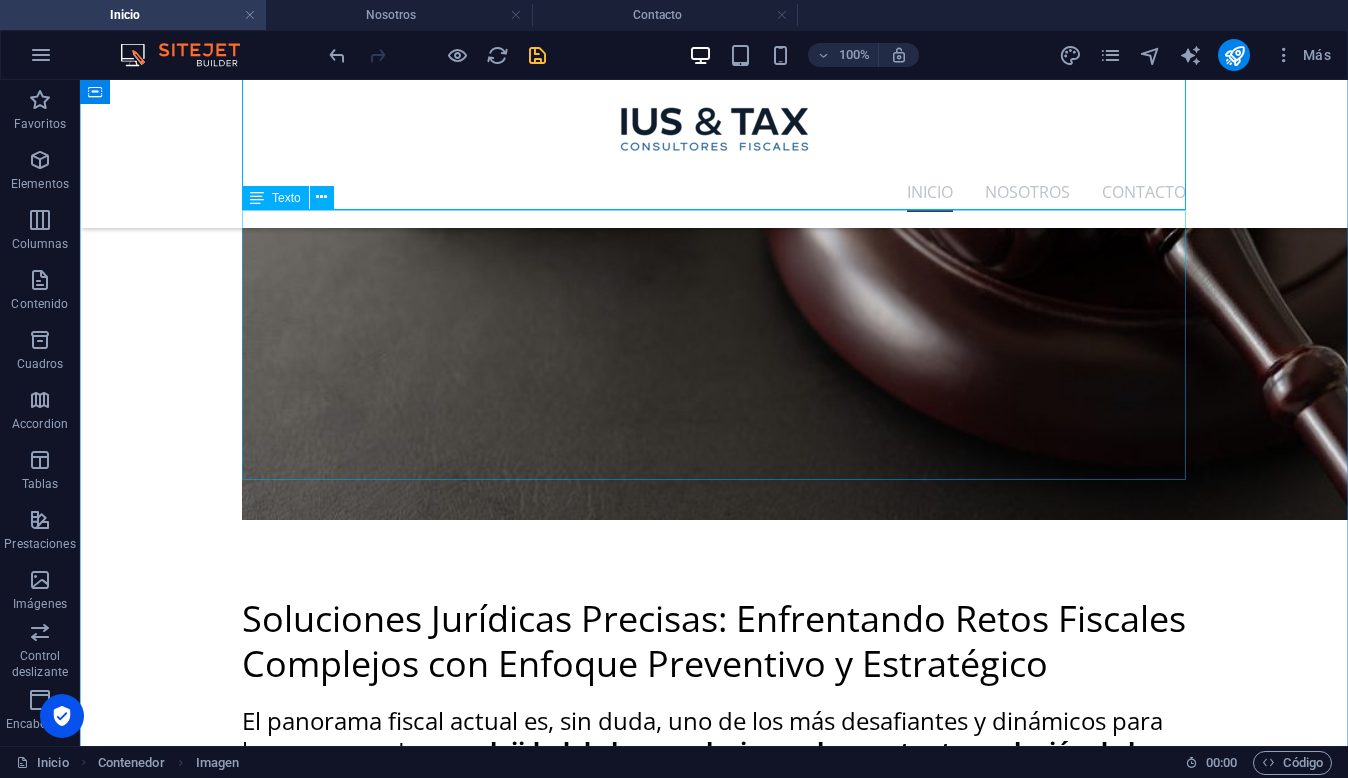 click on "Diseñamos estrategias legales y fiscales alineadas a tu modelo de negocio. Nuestra consultoría no solo resuelve dudas, anticipa escenarios y construye soluciones sostenibles, reduciendo riesgos y fortaleciendo la toma de decisiones. Actuamos como tu aliado técnico y estratégico." at bounding box center [714, 4160] 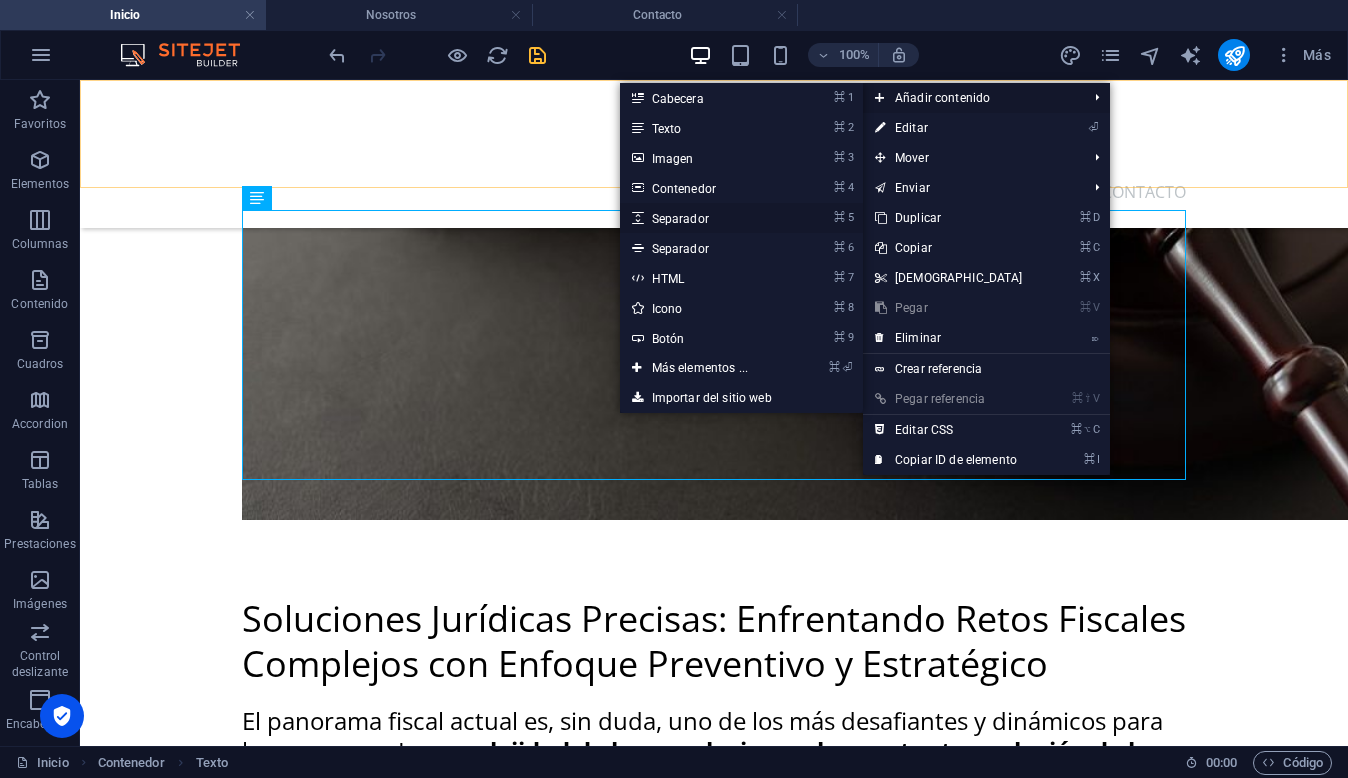 click on "⌘ 5  Separador" at bounding box center (704, 218) 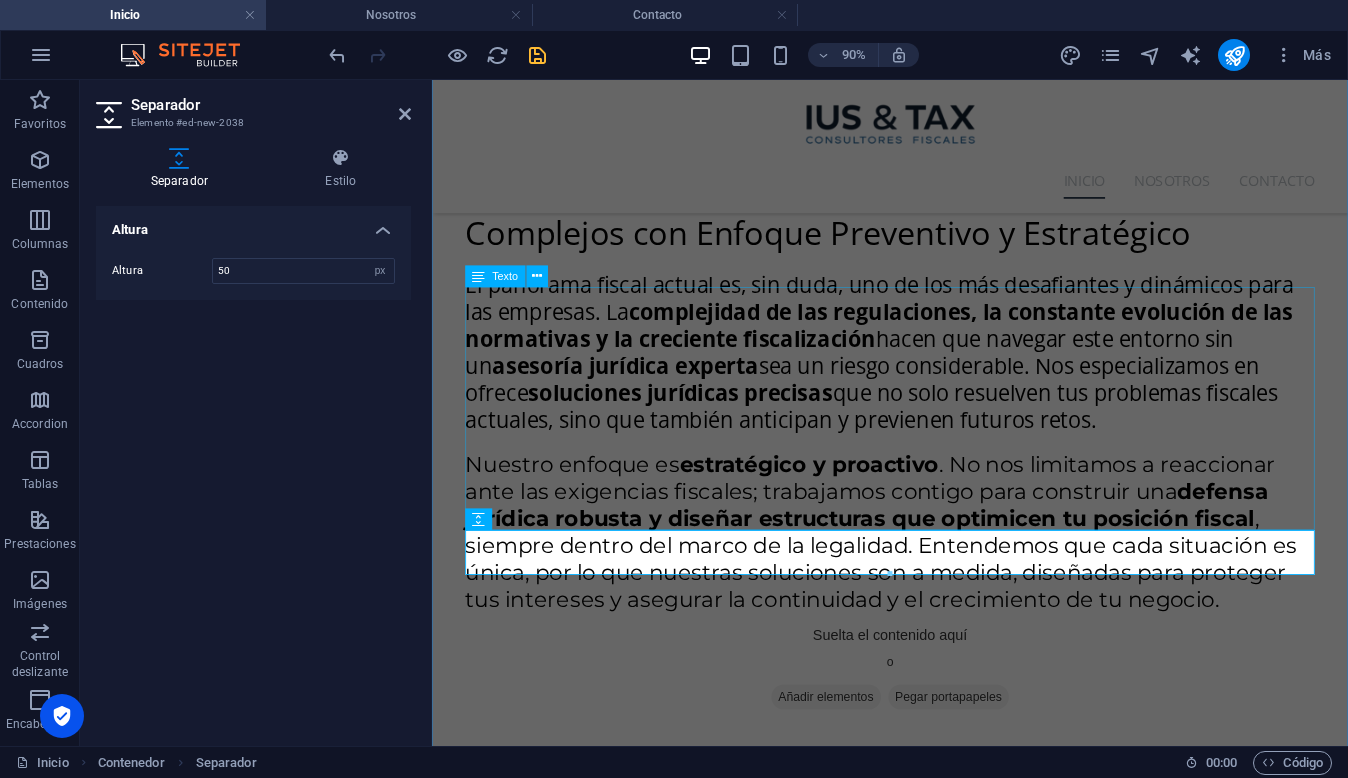 click on "Diseñamos estrategias legales y fiscales alineadas a tu modelo de negocio. Nuestra consultoría no solo resuelve dudas, anticipa escenarios y construye soluciones sostenibles, reduciendo riesgos y fortaleciendo la toma de decisiones. Actuamos como tu aliado técnico y estratégico." at bounding box center (941, 3833) 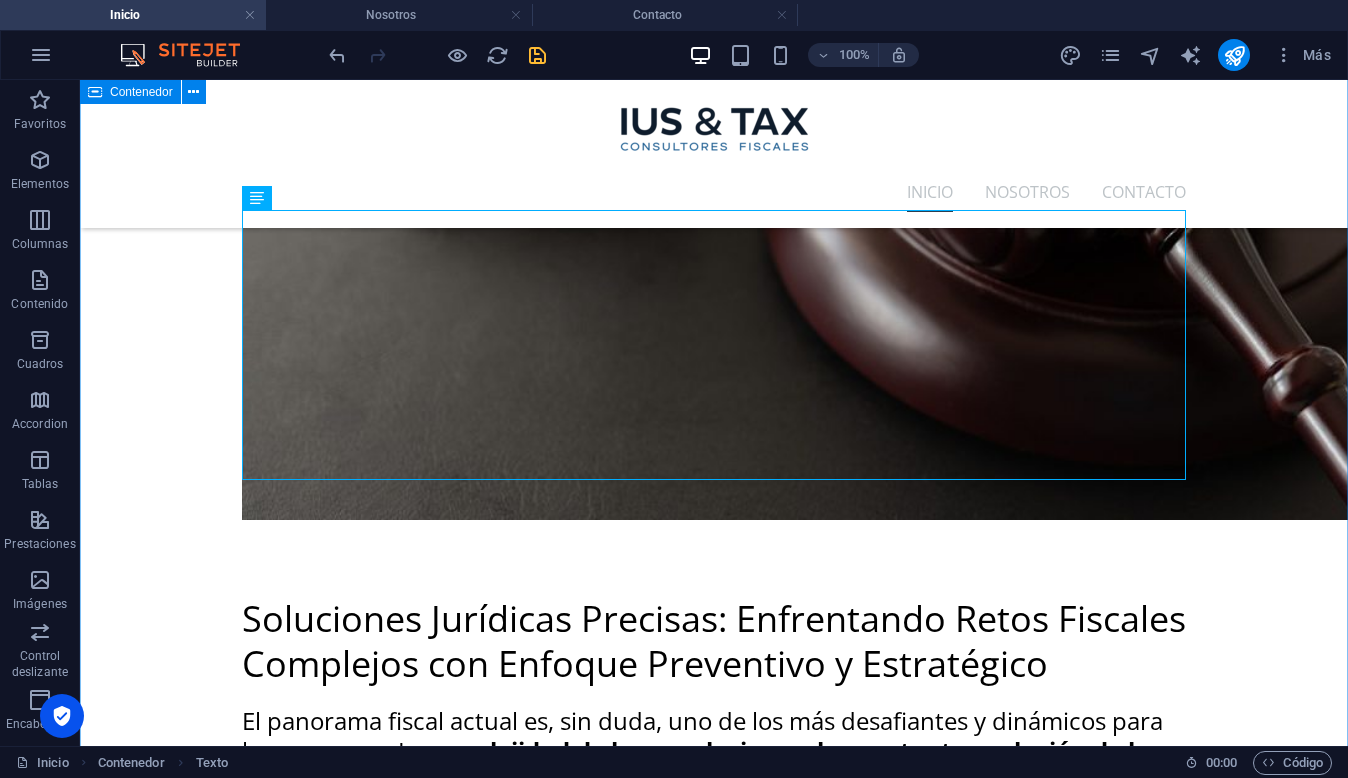 click on "NUESTRAS AREAS DE TRABAJO Consultoría Diseñamos estrategias legales y fiscales alineadas a tu modelo de negocio. Nuestra consultoría no solo resuelve dudas, anticipa escenarios y construye soluciones sostenibles, reduciendo riesgos y fortaleciendo la toma de decisiones. Actuamos como tu aliado técnico y estratégico. Comercio Exterior Aseguramos que tus operaciones internacionales cumplan con los [PERSON_NAME] normativos y fiscales, optimizando procesos aduanales y reduciendo contingencias. Facilitamos el flujo legal de mercancías, maximizando la eficiencia de tus actividades globales. Impuestos Gestionamos obligaciones fiscales con precisión y visión estratégica. Desde el cumplimiento hasta la defensa ante autoridades, brindamos asesoría robusta en ISR, IVA, precios de transferencia y más, asegurando cumplimiento y optimización tributaria. Suelta el contenido aquí o  Añadir elementos  Pegar portapapeles Suelta el contenido aquí o  Añadir elementos  Pegar portapapeles Contacto" at bounding box center (714, 4820) 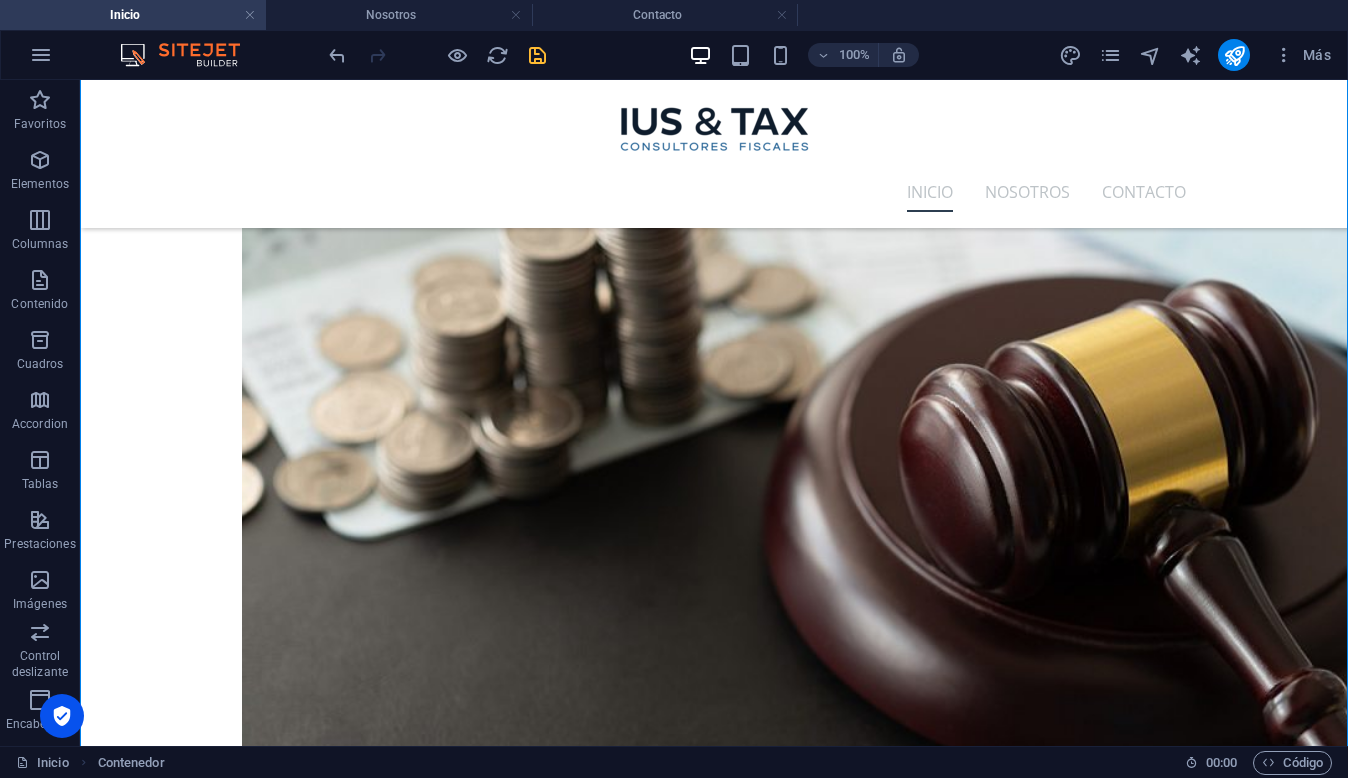 scroll, scrollTop: 3968, scrollLeft: 0, axis: vertical 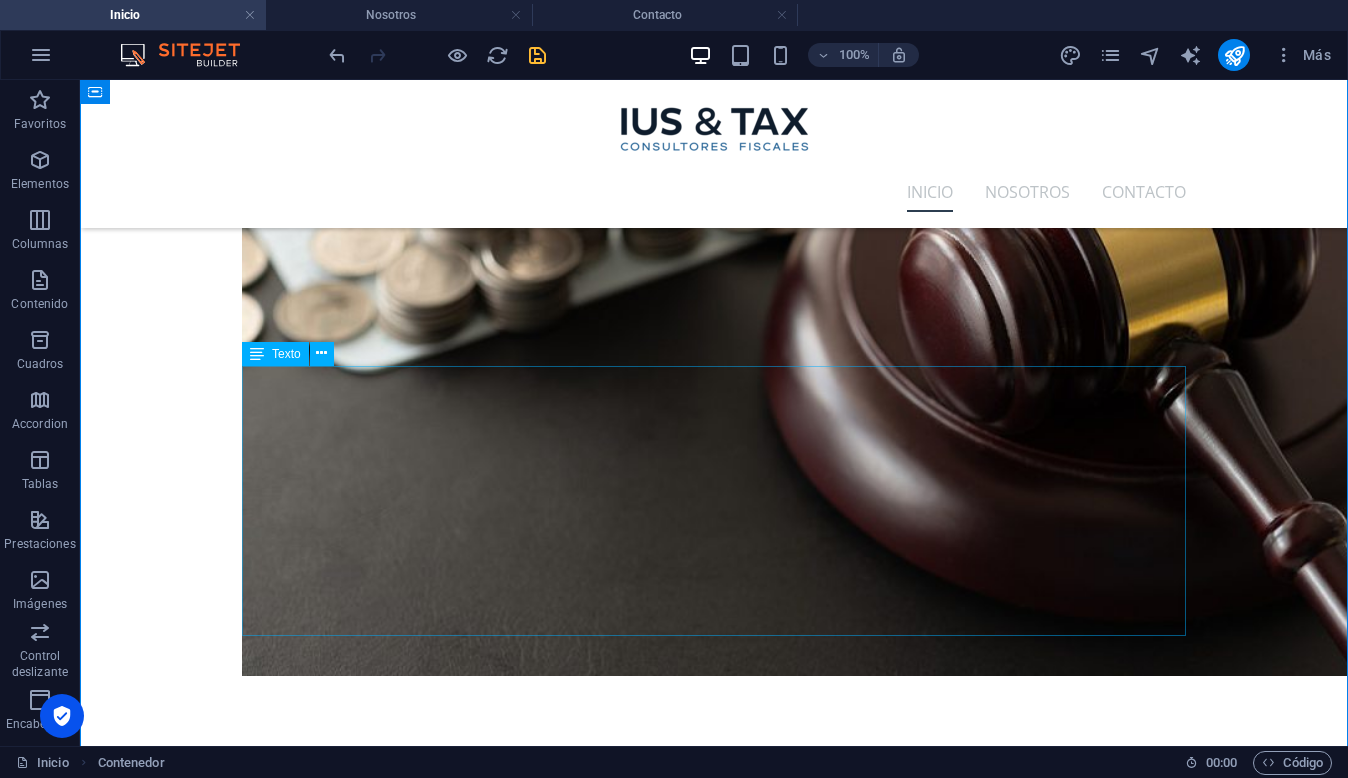 click on "Diseñamos estrategias legales y fiscales alineadas a tu modelo de negocio. Nuestra consultoría no solo resuelve dudas, anticipa escenarios y construye soluciones sostenibles, reduciendo riesgos y fortaleciendo la toma de decisiones. Actuamos como tu aliado técnico y estratégico." at bounding box center [714, 4316] 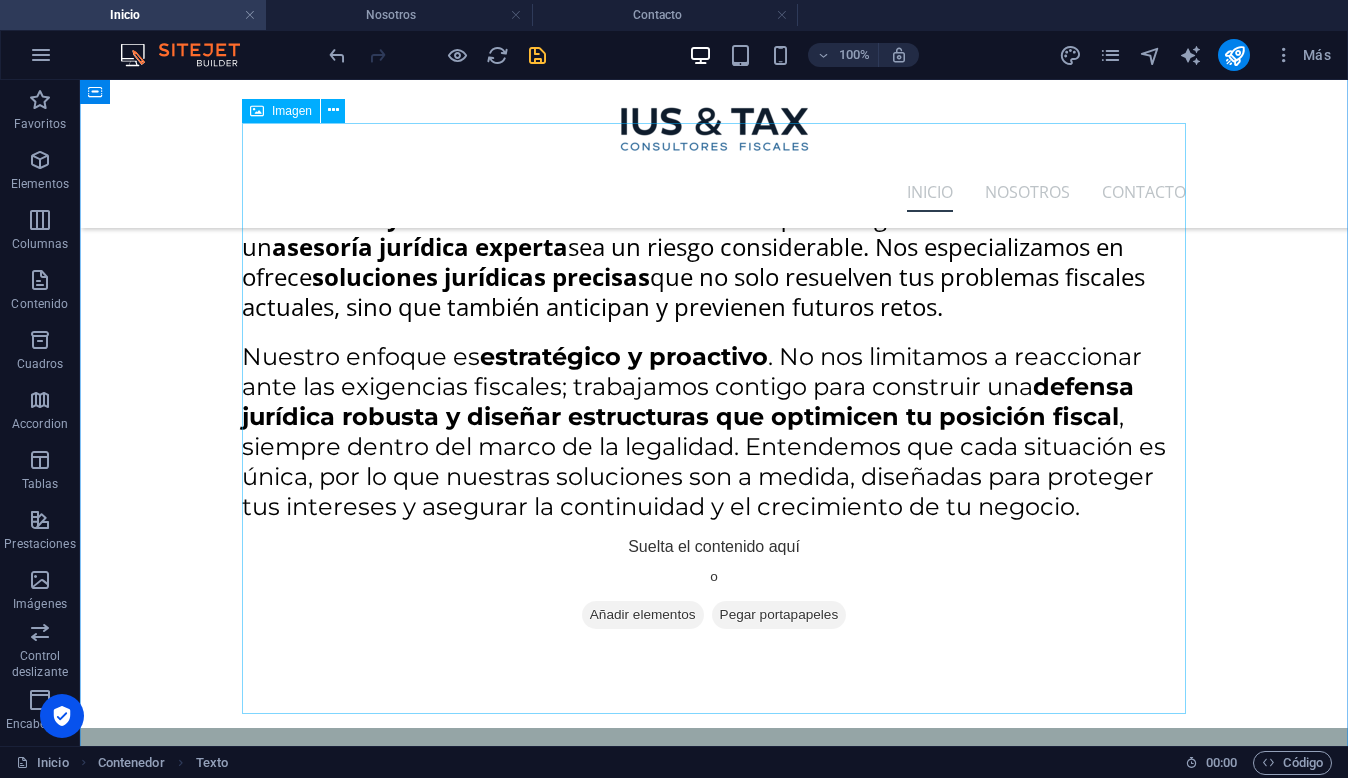 scroll, scrollTop: 4747, scrollLeft: 0, axis: vertical 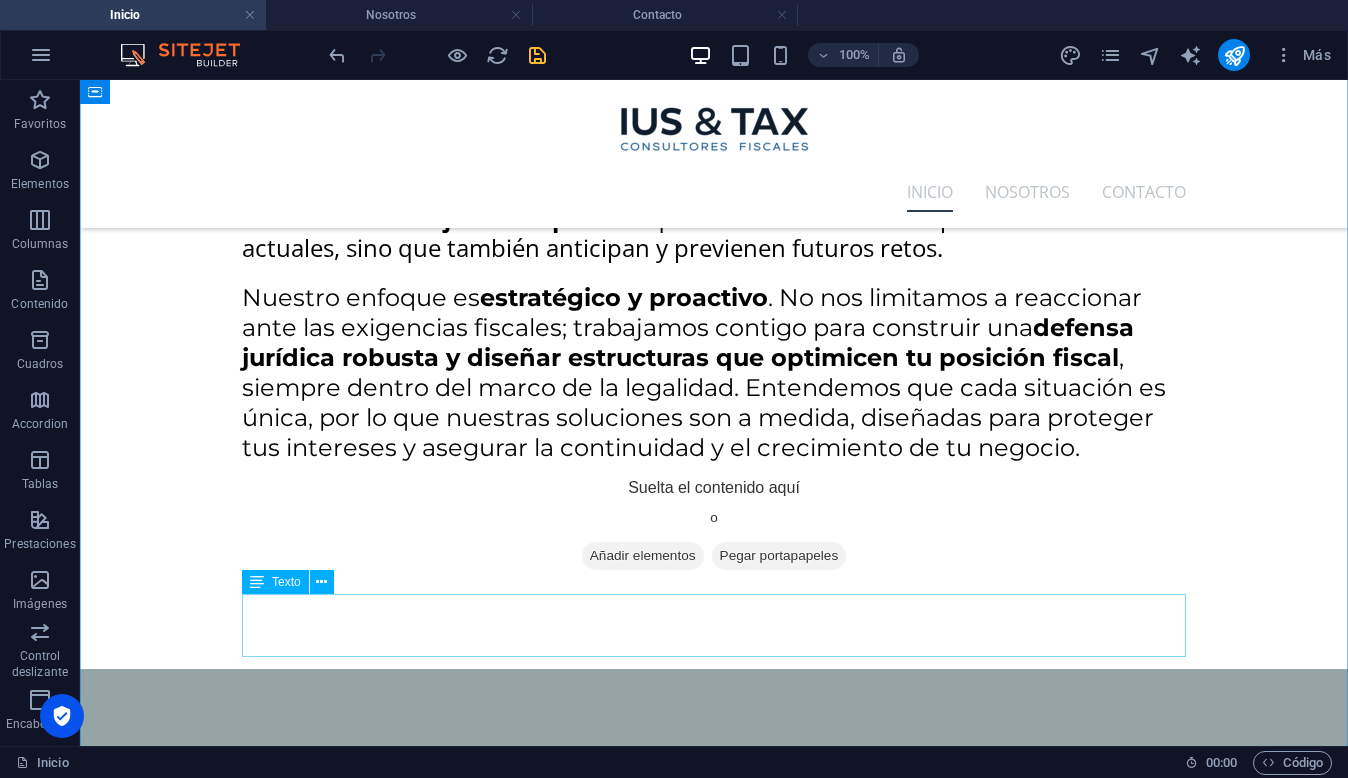 click on "Aseguramos que tus operaciones internacionales cumplan con los [PERSON_NAME] normativos y fiscales, optimizando procesos aduanales y reduciendo contingencias. Facilitamos el flujo legal de mercancías, maximizando la eficiencia de tus actividades globales." at bounding box center (714, 4441) 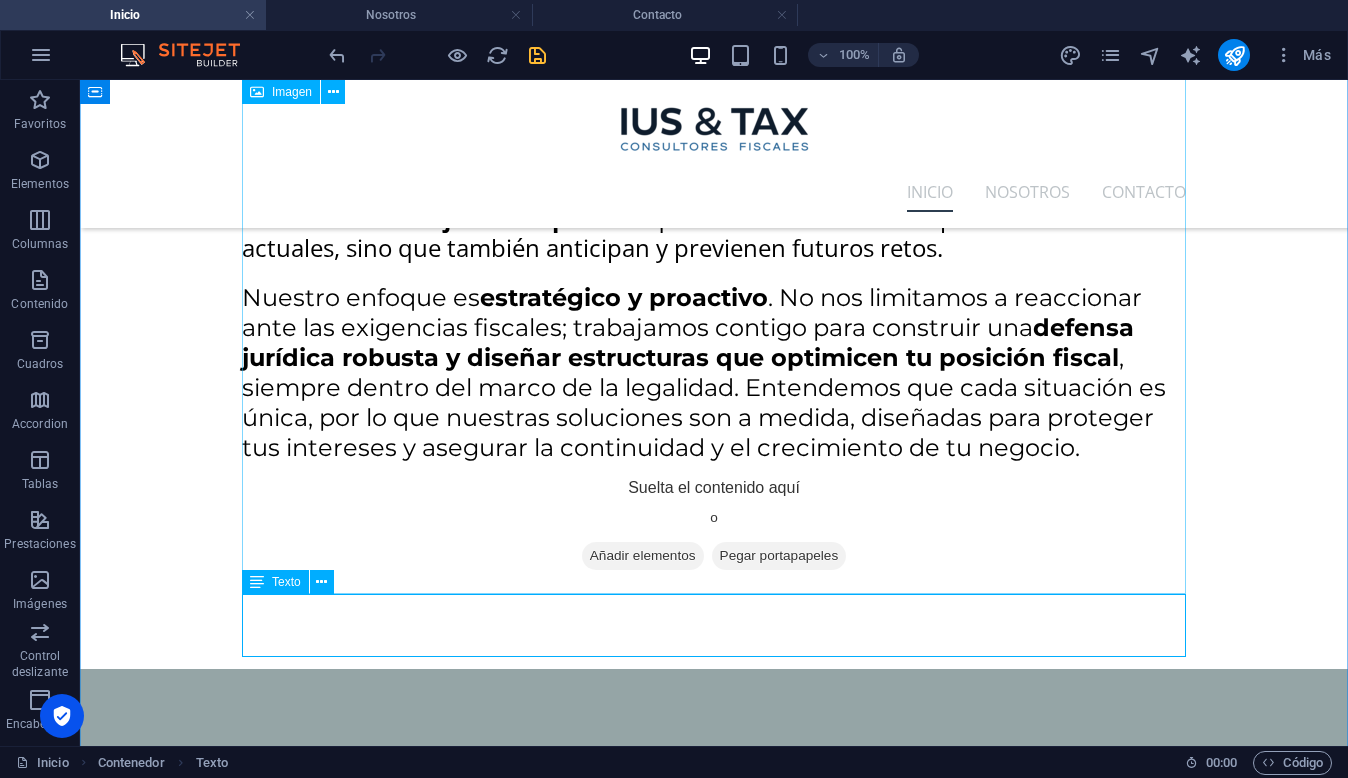 click on "Texto" at bounding box center (286, 582) 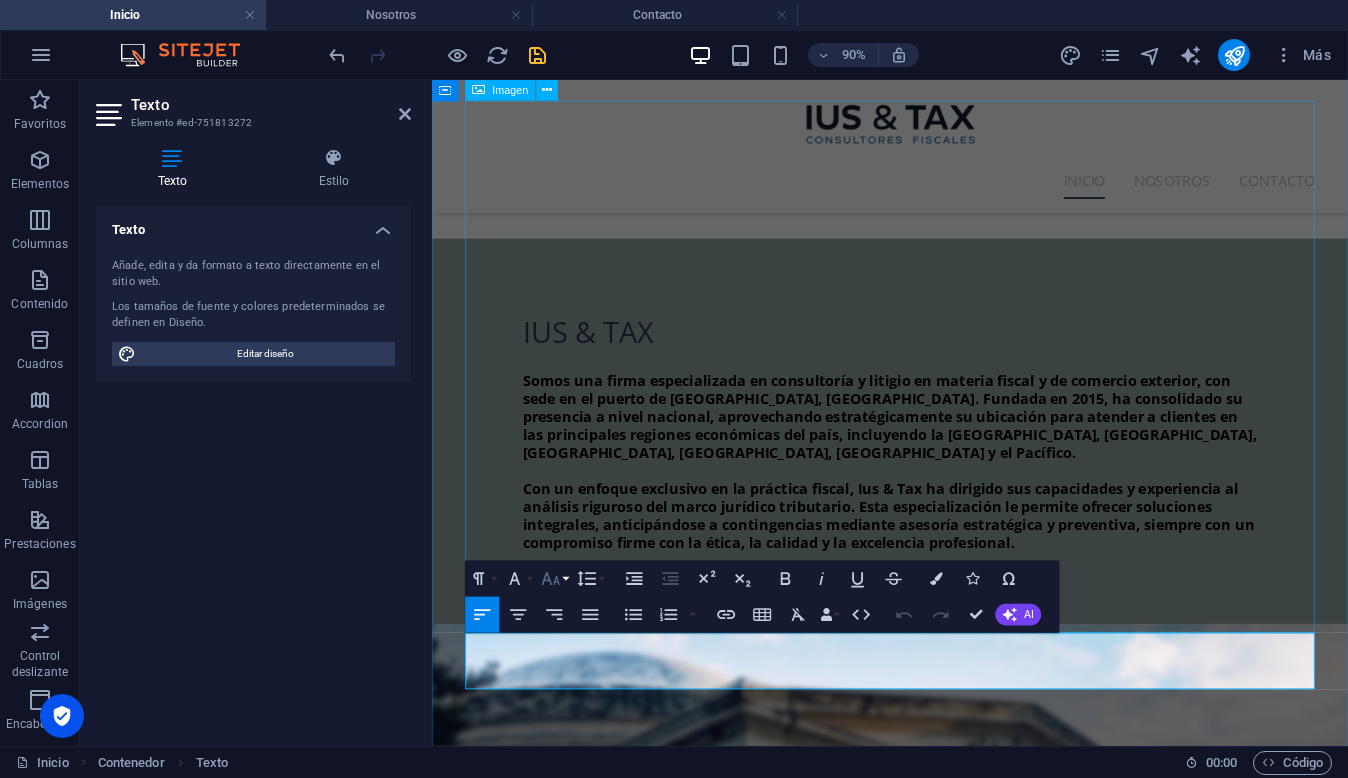 click on "Font Size" at bounding box center (554, 579) 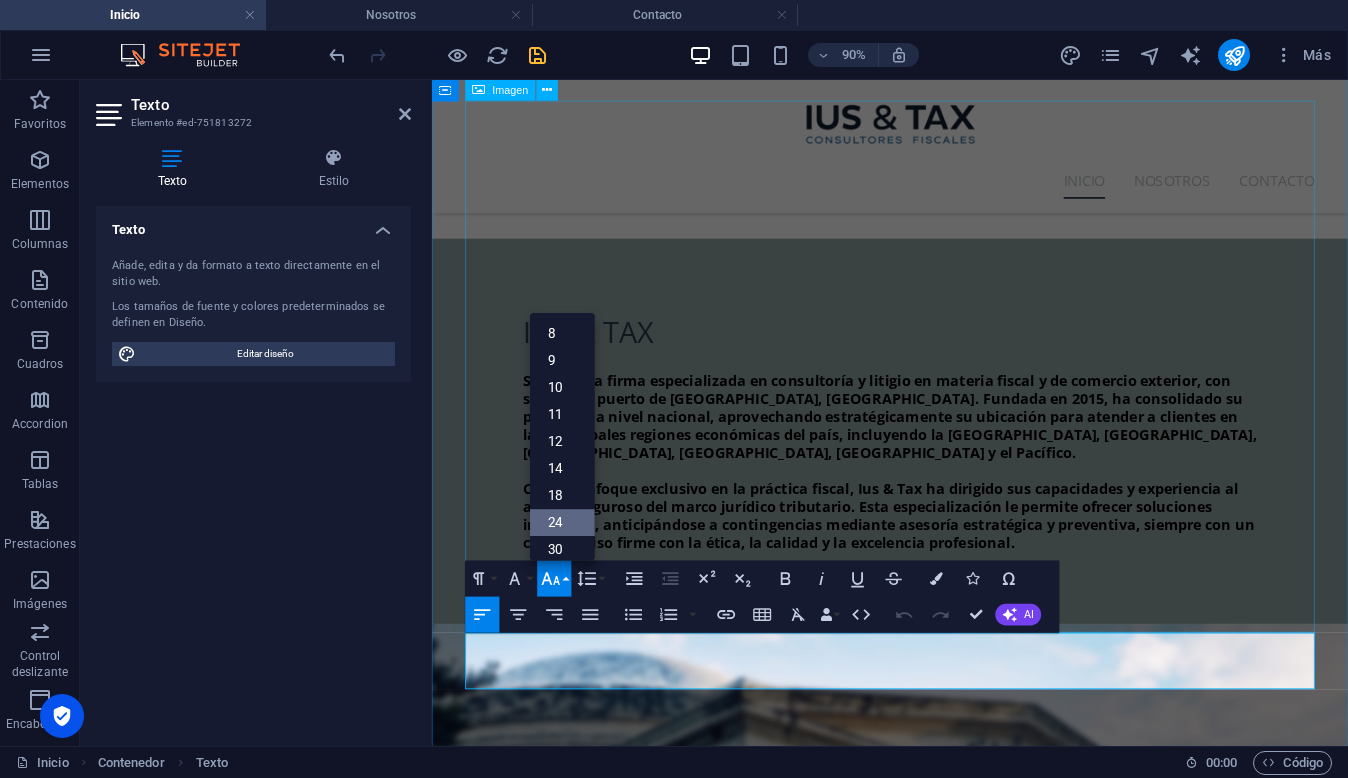 scroll, scrollTop: 28, scrollLeft: 0, axis: vertical 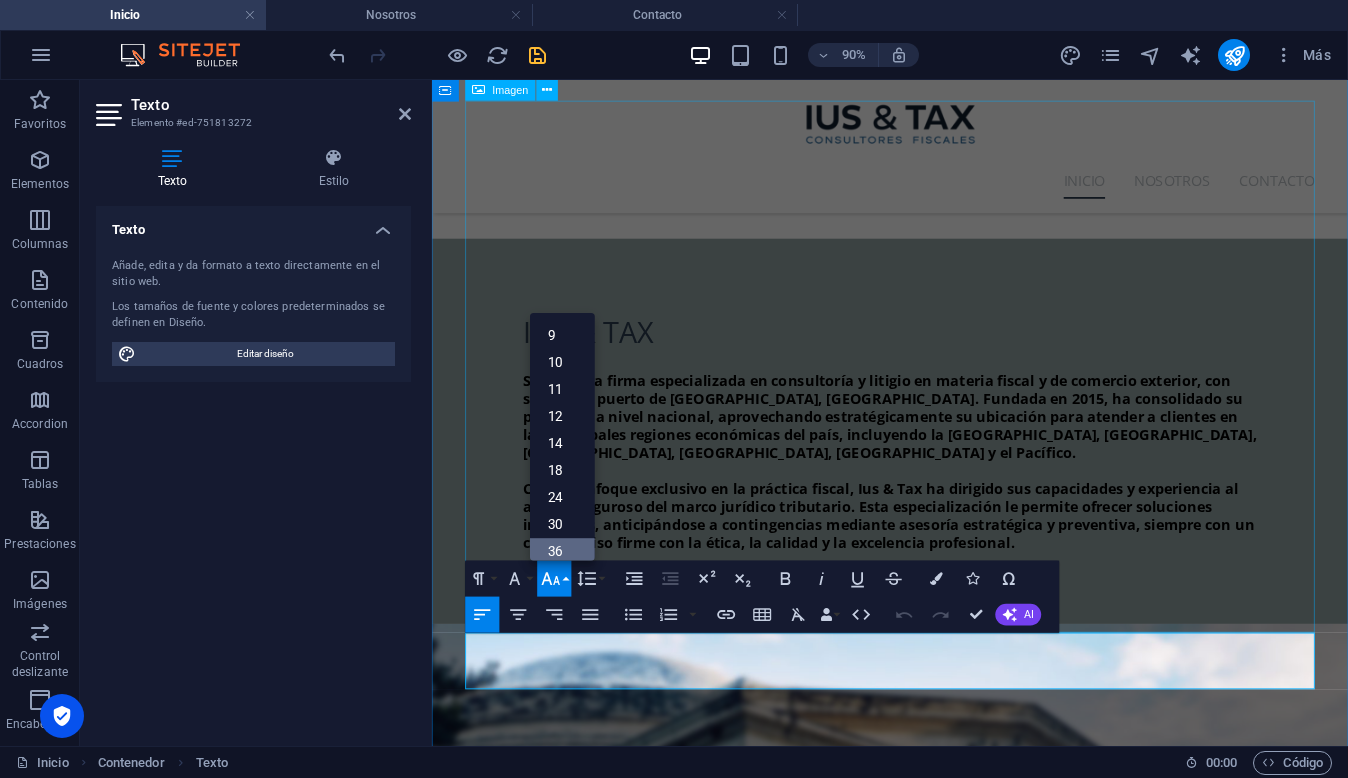 click on "36" at bounding box center (562, 552) 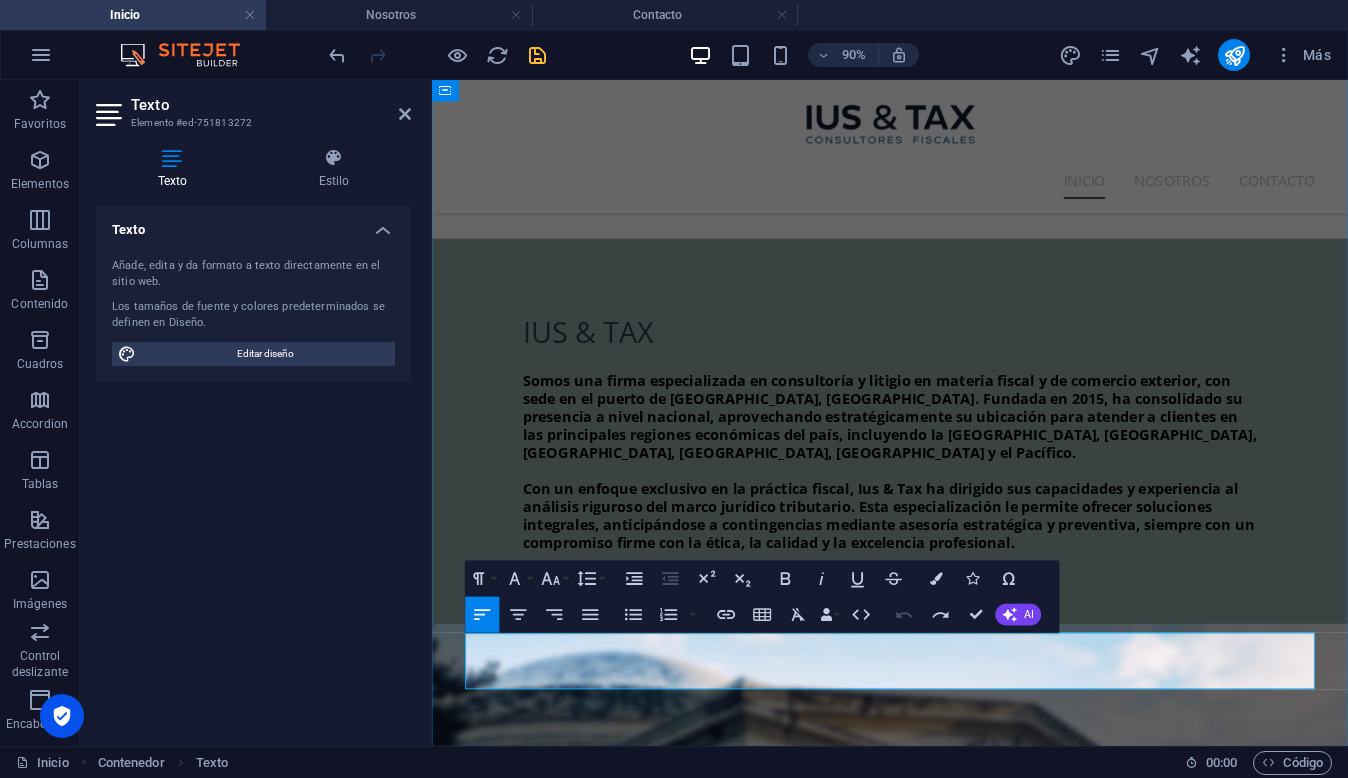 click on "Aseguramos que tus operaciones internacionales cumplan con los [PERSON_NAME] normativos y fiscales, optimizando procesos aduanales y reduciendo contingencias. Facilitamos el flujo legal de mercancías, maximizando la eficiencia de tus actividades globales." at bounding box center [941, 4114] 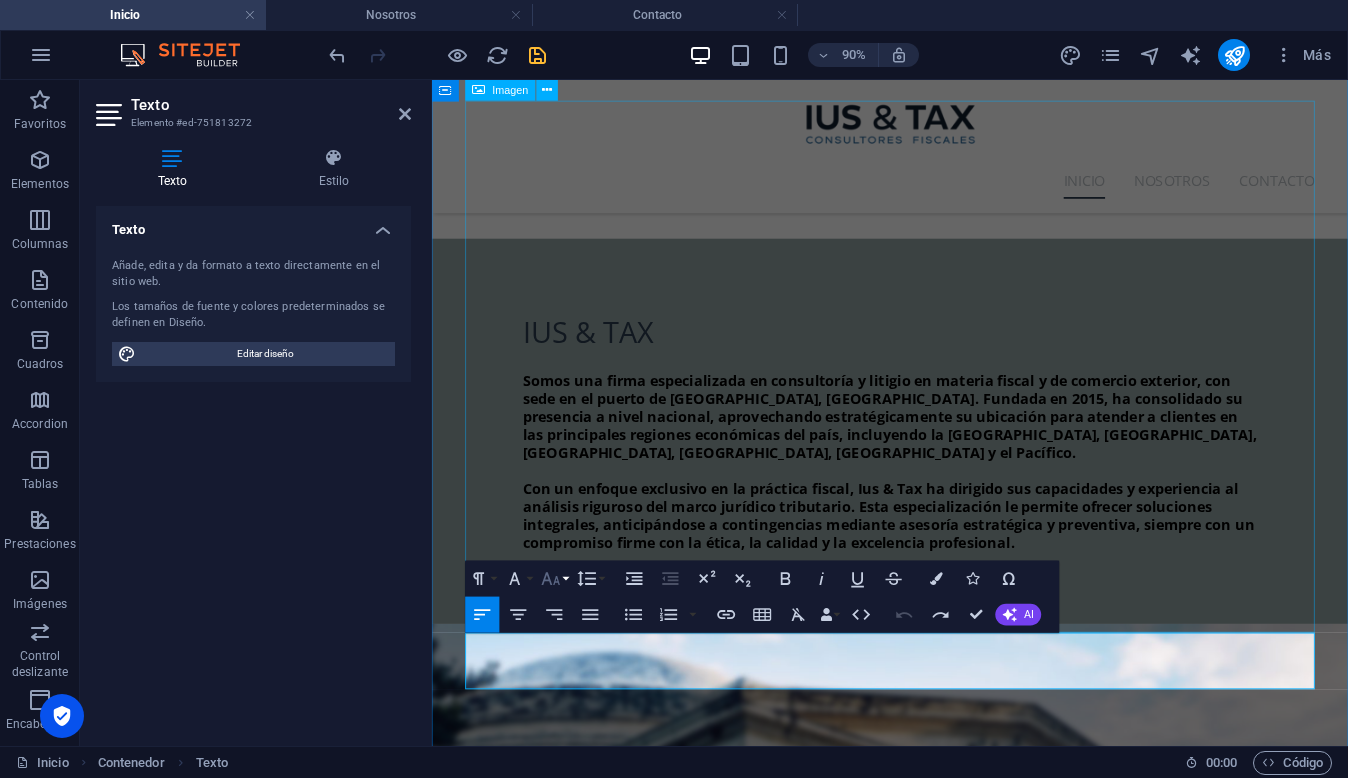 click 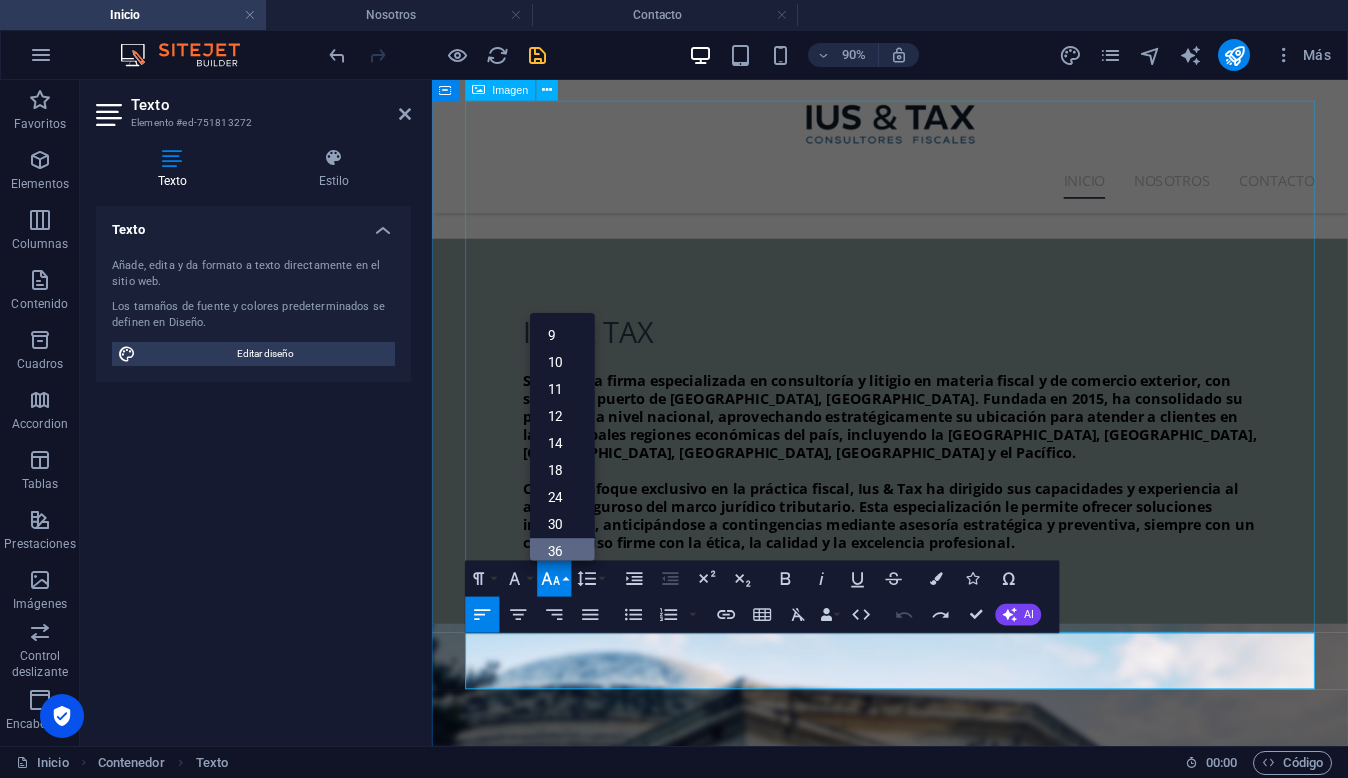 click on "36" at bounding box center (562, 552) 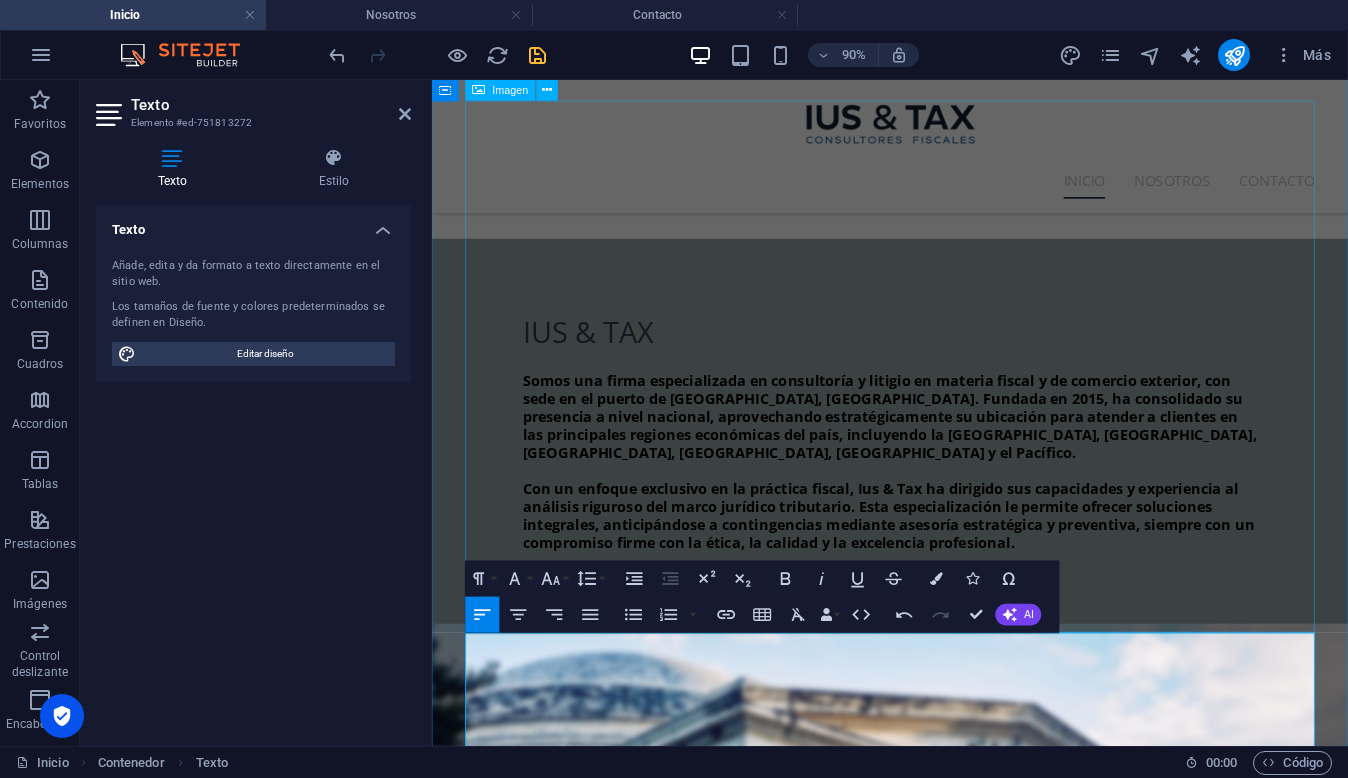 click at bounding box center (941, 3787) 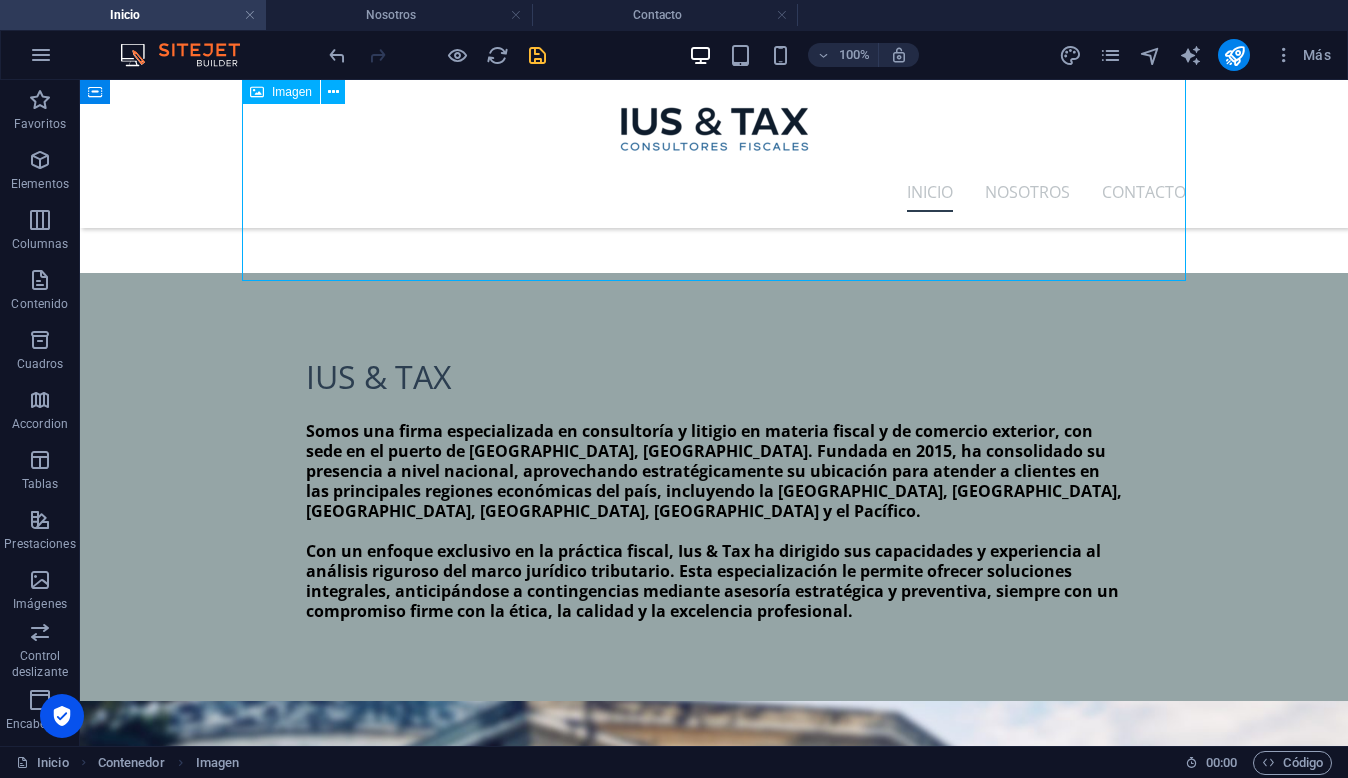 scroll, scrollTop: 5150, scrollLeft: 0, axis: vertical 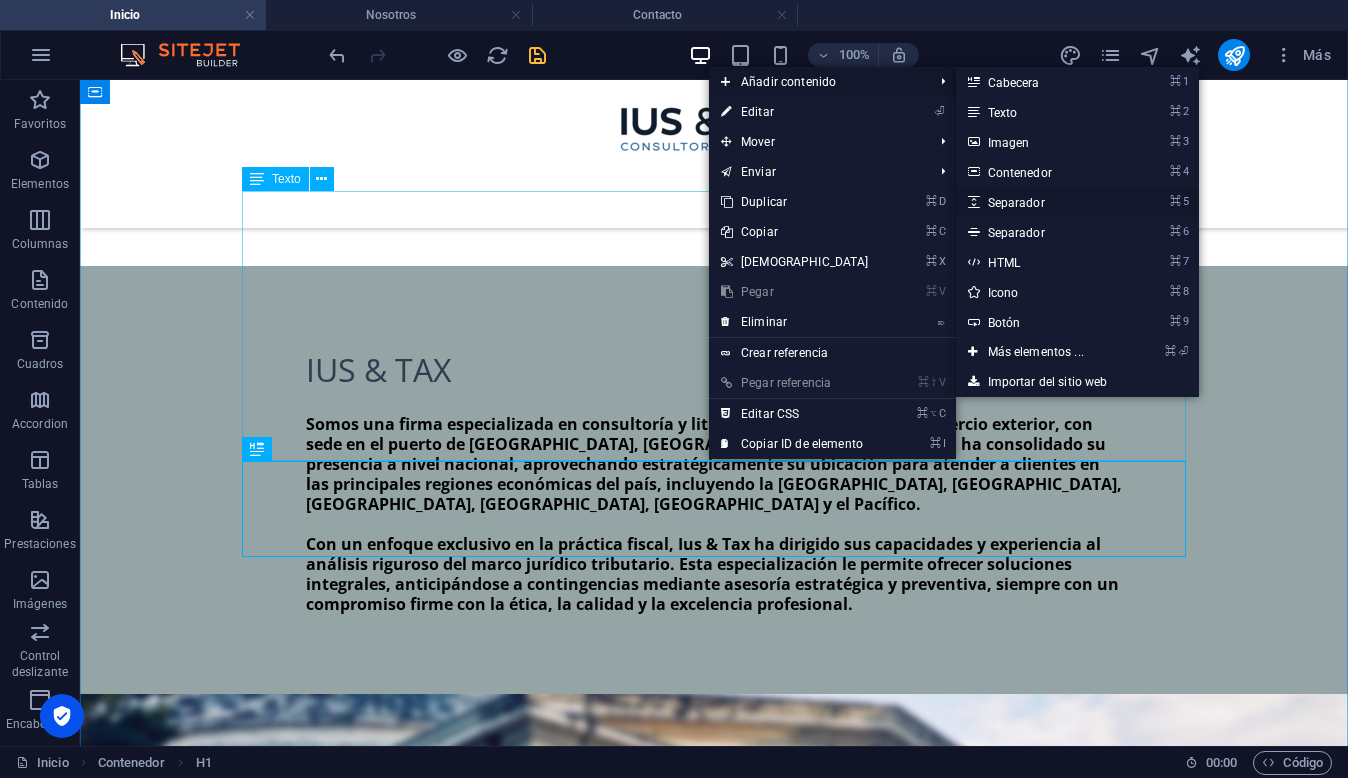 click on "⌘ 5  Separador" at bounding box center [1040, 202] 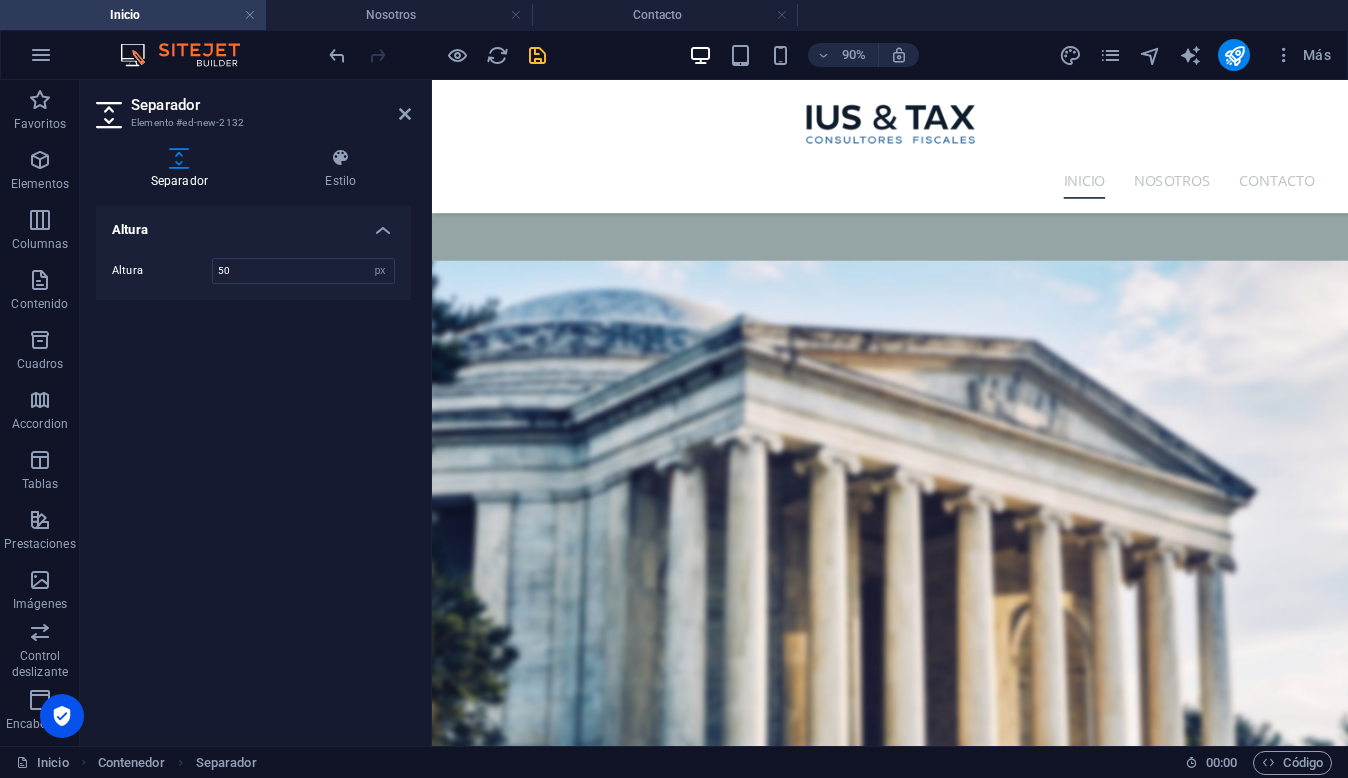 drag, startPoint x: 910, startPoint y: 669, endPoint x: 923, endPoint y: 590, distance: 80.06248 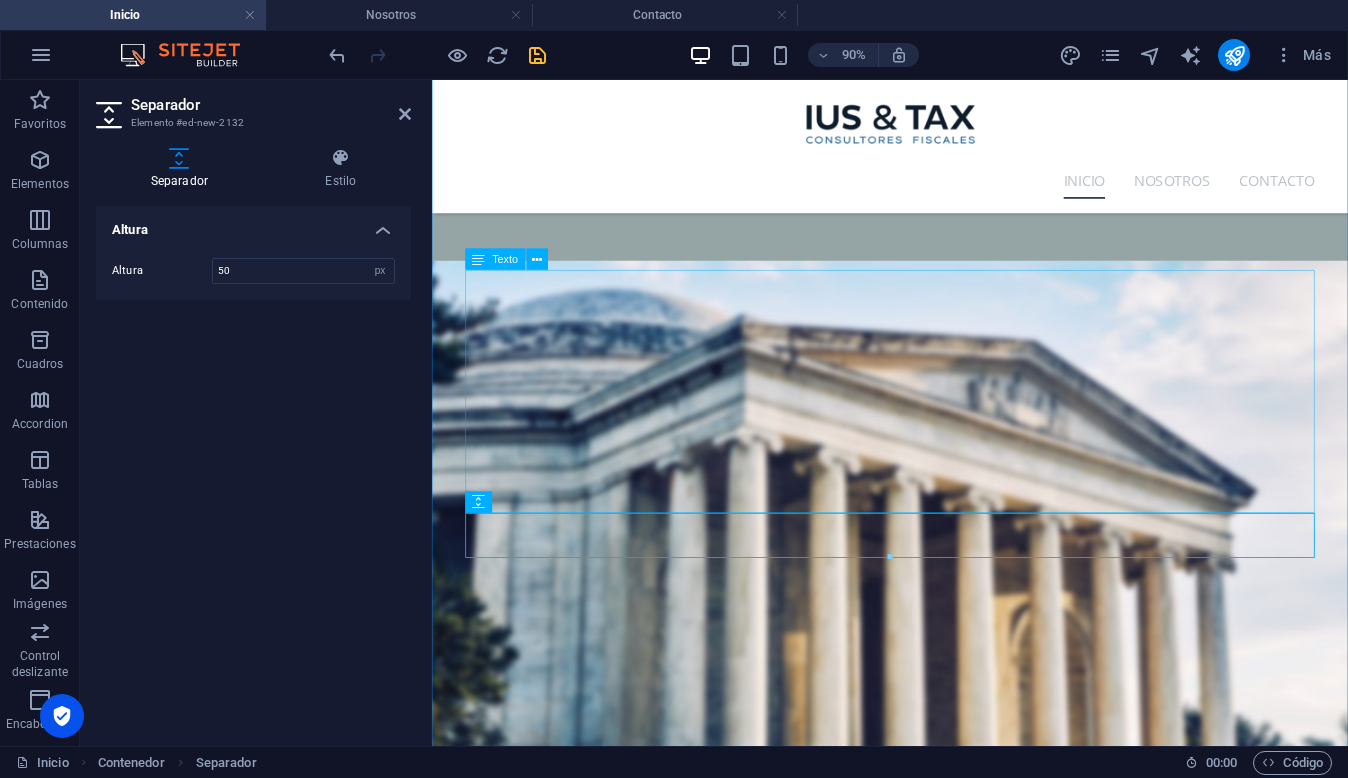 click on "Aseguramos que tus operaciones internacionales cumplan con los [PERSON_NAME] normativos y fiscales, optimizando procesos aduanales y reduciendo contingencias. Facilitamos el flujo legal de mercancías, maximizando la eficiencia de tus actividades globales." at bounding box center (941, 3815) 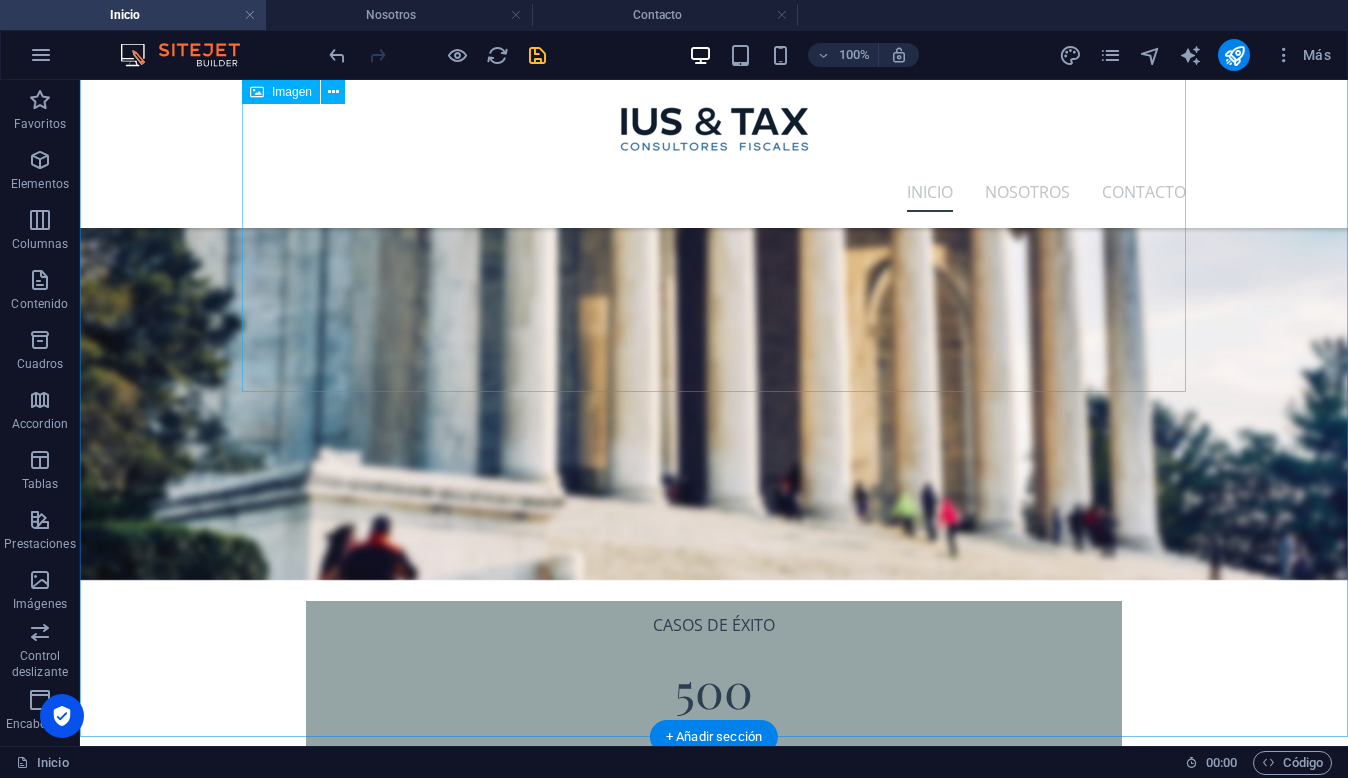 scroll, scrollTop: 5995, scrollLeft: 0, axis: vertical 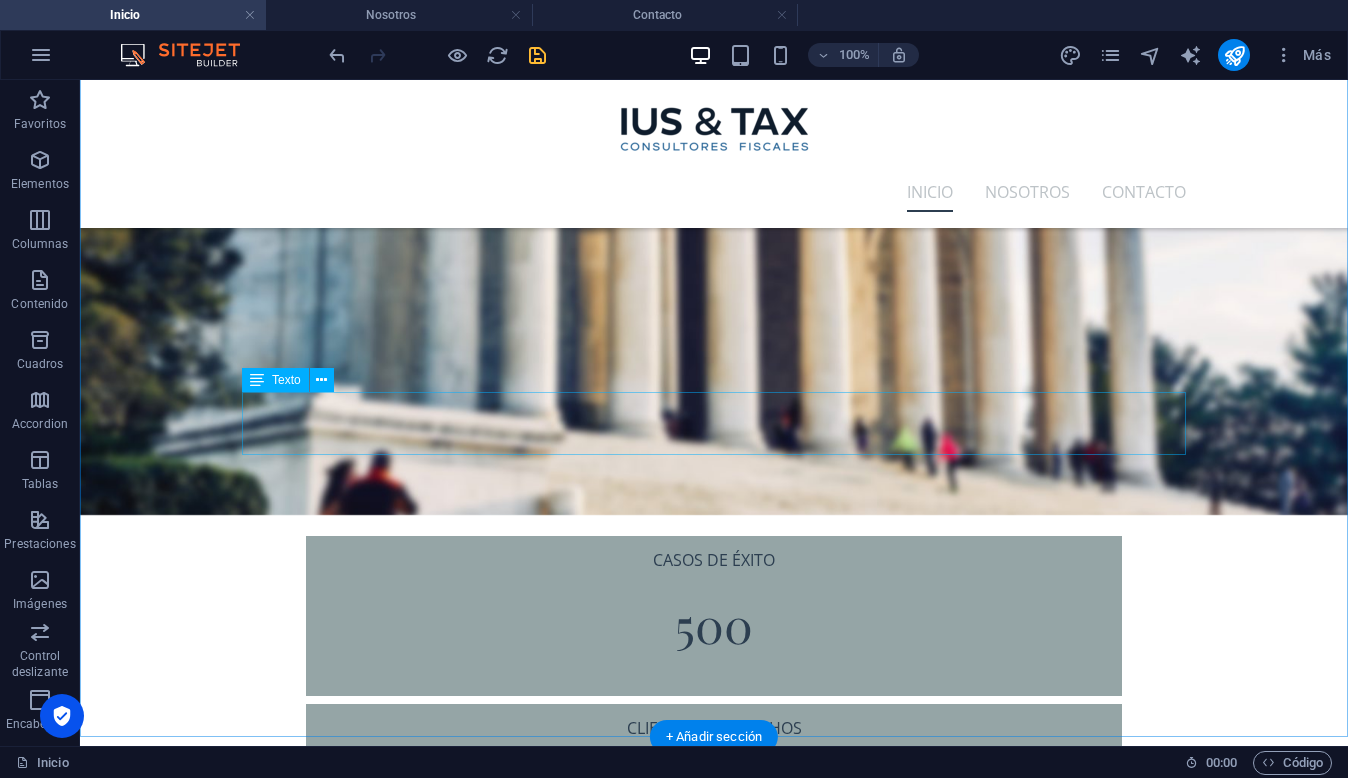 click on "Gestionamos obligaciones fiscales con precisión y visión estratégica. Desde el cumplimiento hasta la defensa ante autoridades, brindamos asesoría robusta en ISR, IVA, precios de transferencia y más, asegurando cumplimiento y optimización tributaria." at bounding box center [714, 4238] 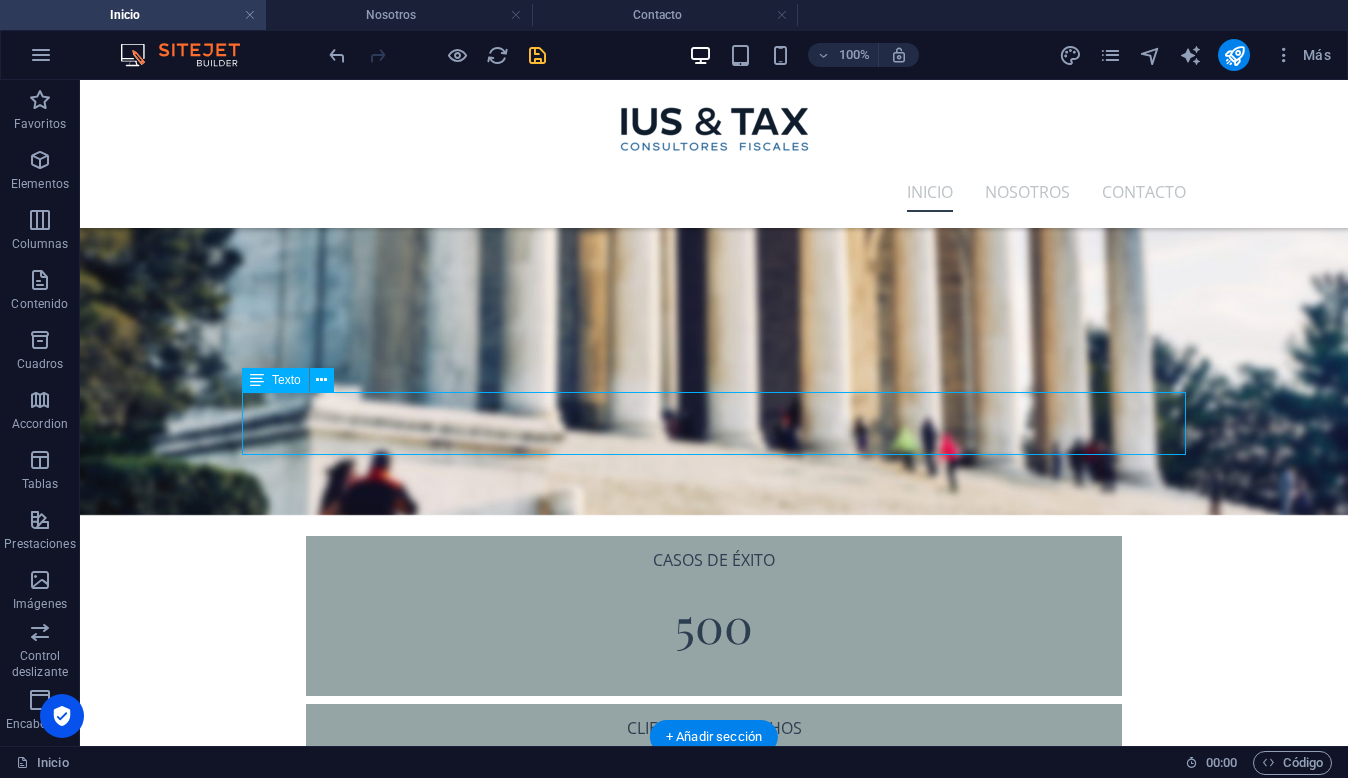 click on "Gestionamos obligaciones fiscales con precisión y visión estratégica. Desde el cumplimiento hasta la defensa ante autoridades, brindamos asesoría robusta en ISR, IVA, precios de transferencia y más, asegurando cumplimiento y optimización tributaria." at bounding box center (714, 4238) 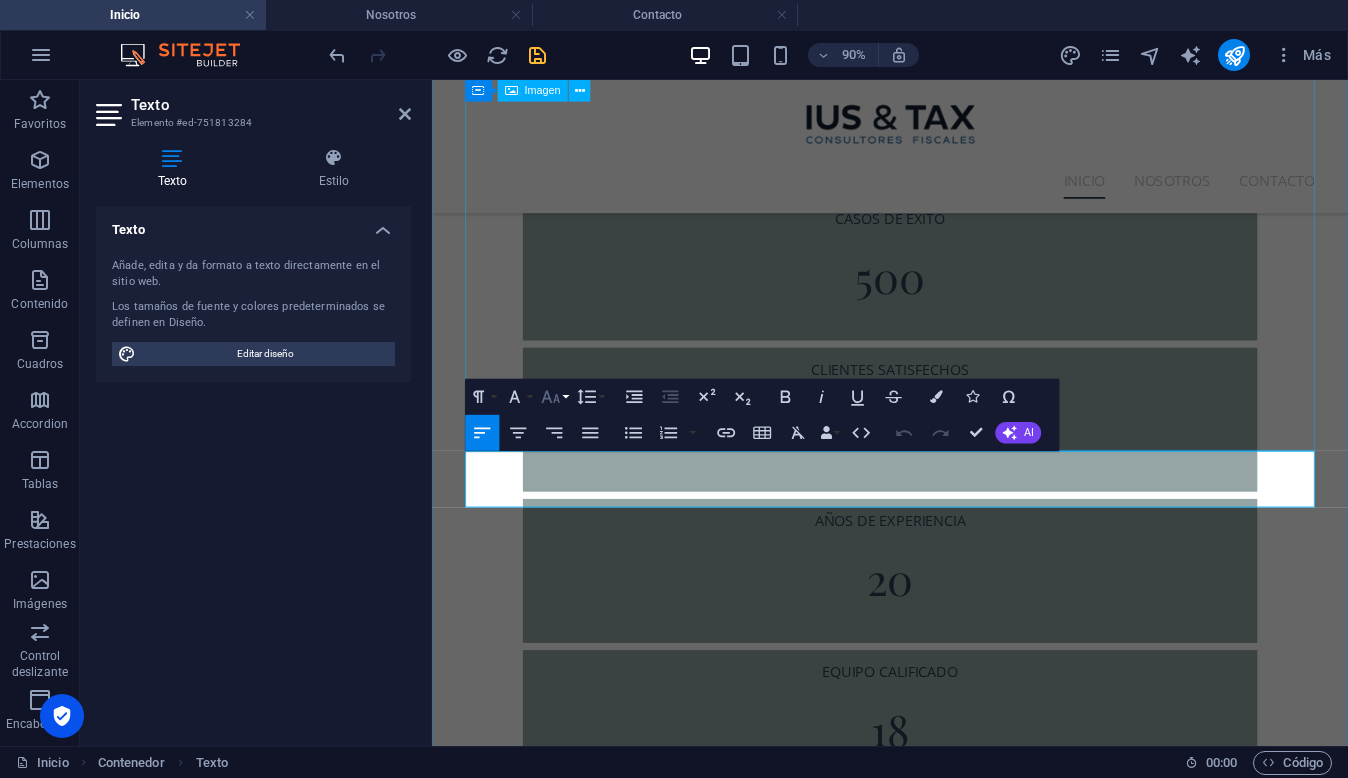 click 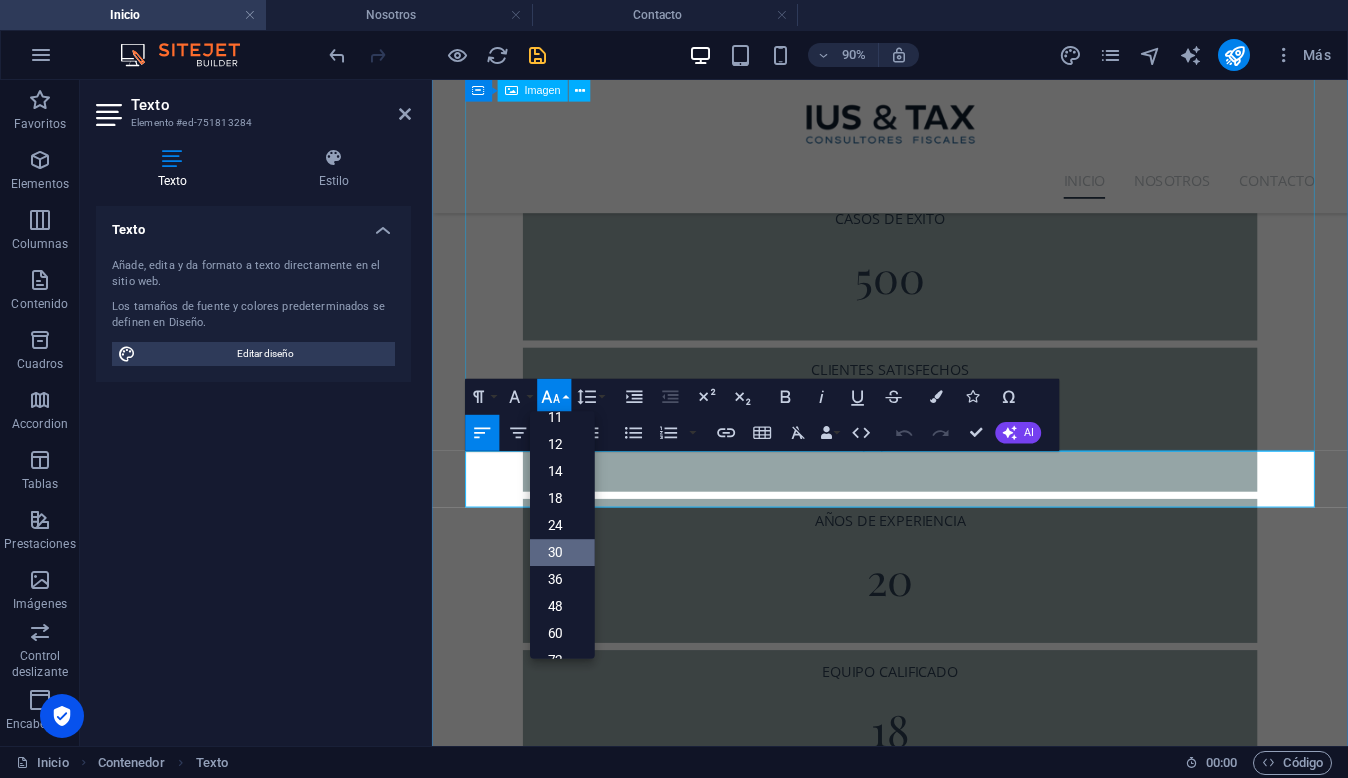 scroll, scrollTop: 108, scrollLeft: 0, axis: vertical 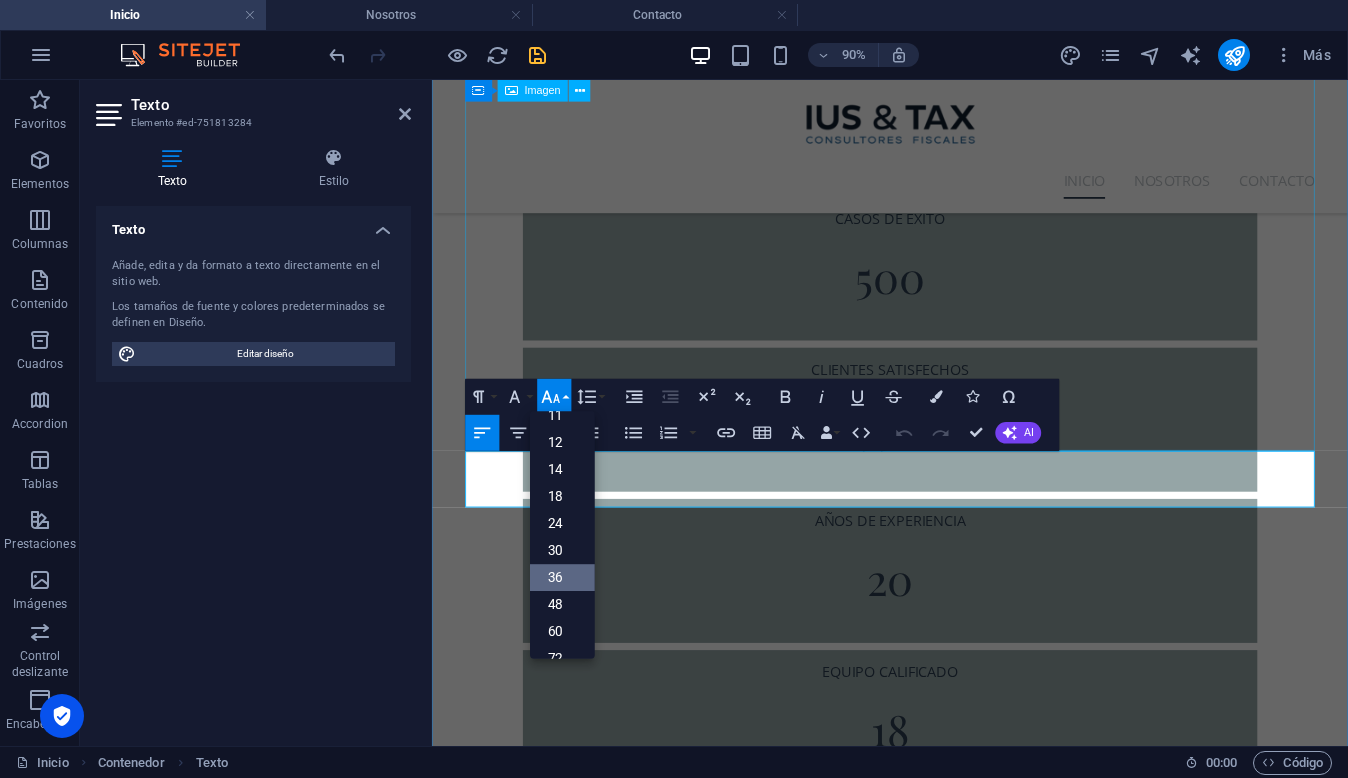 click on "36" at bounding box center [562, 577] 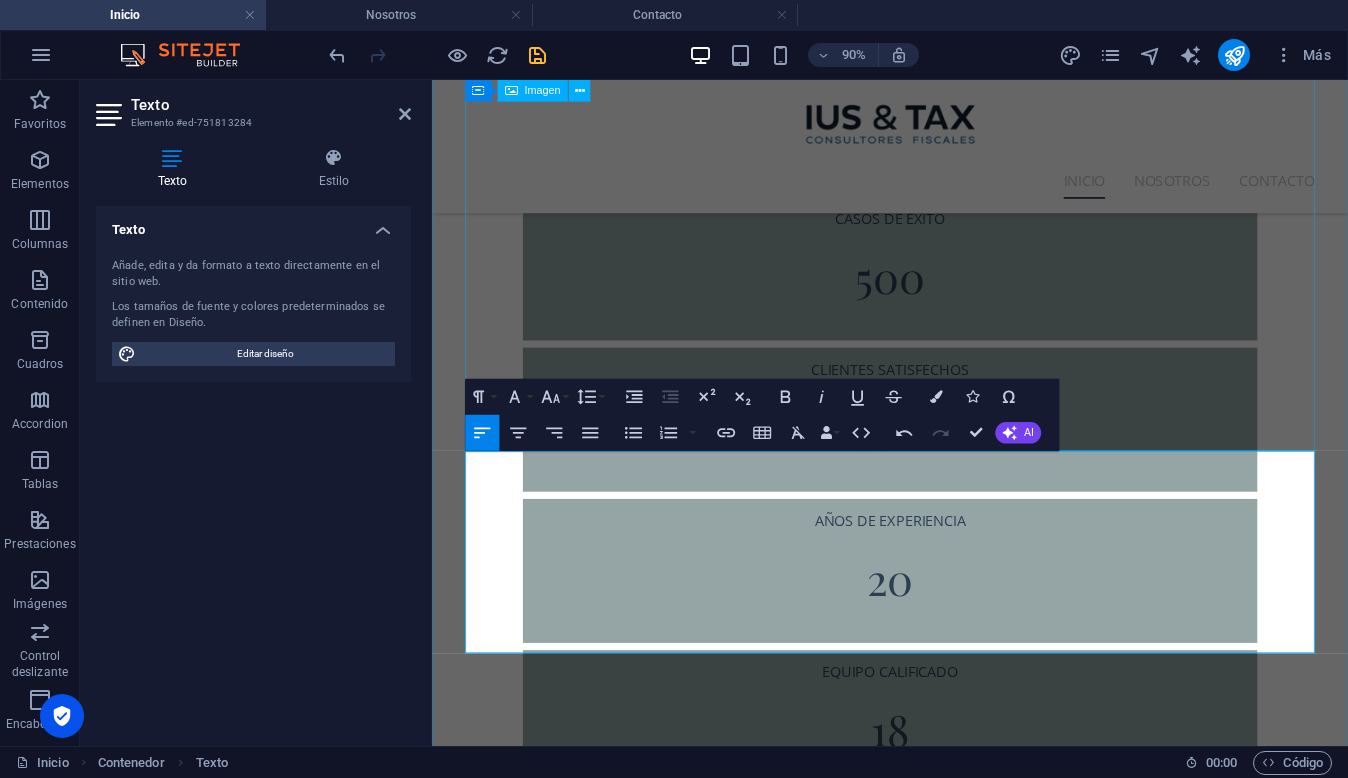 click at bounding box center [941, 3565] 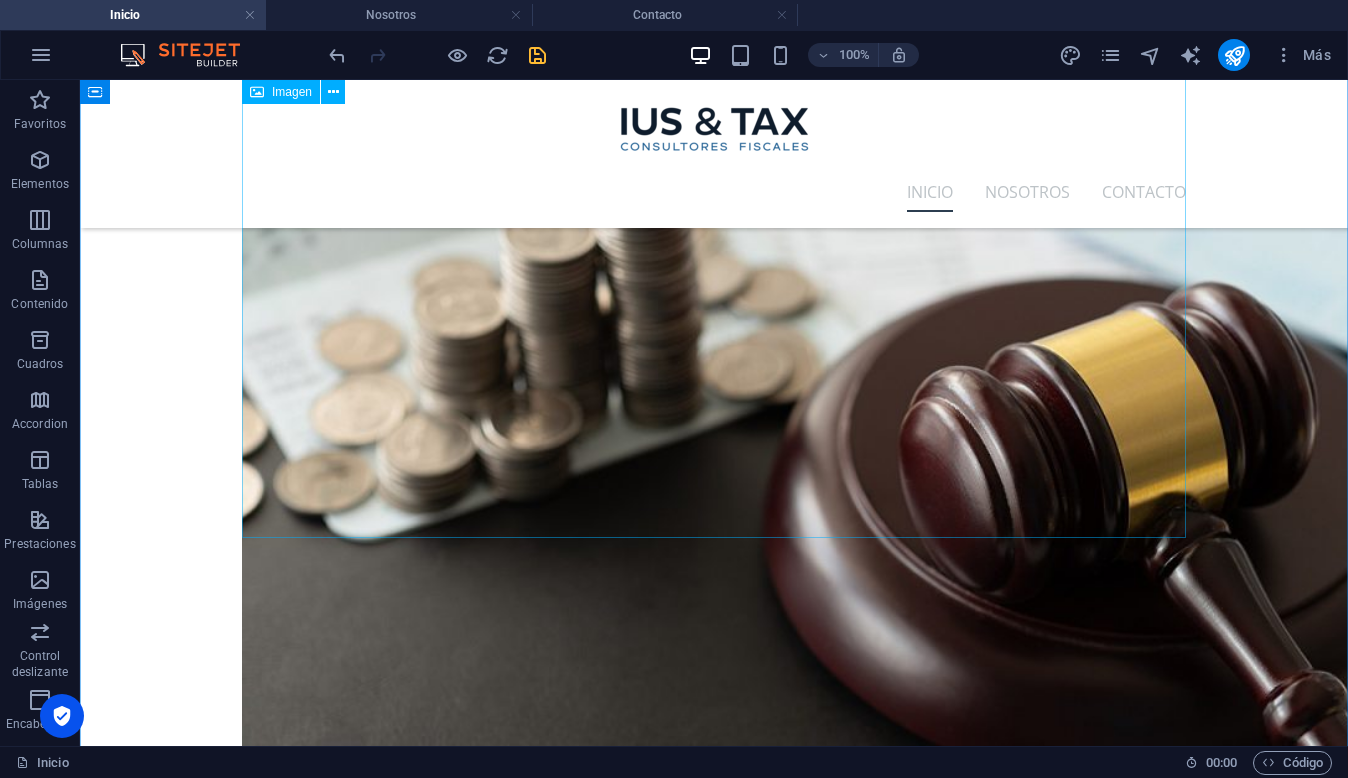 scroll, scrollTop: 3803, scrollLeft: 0, axis: vertical 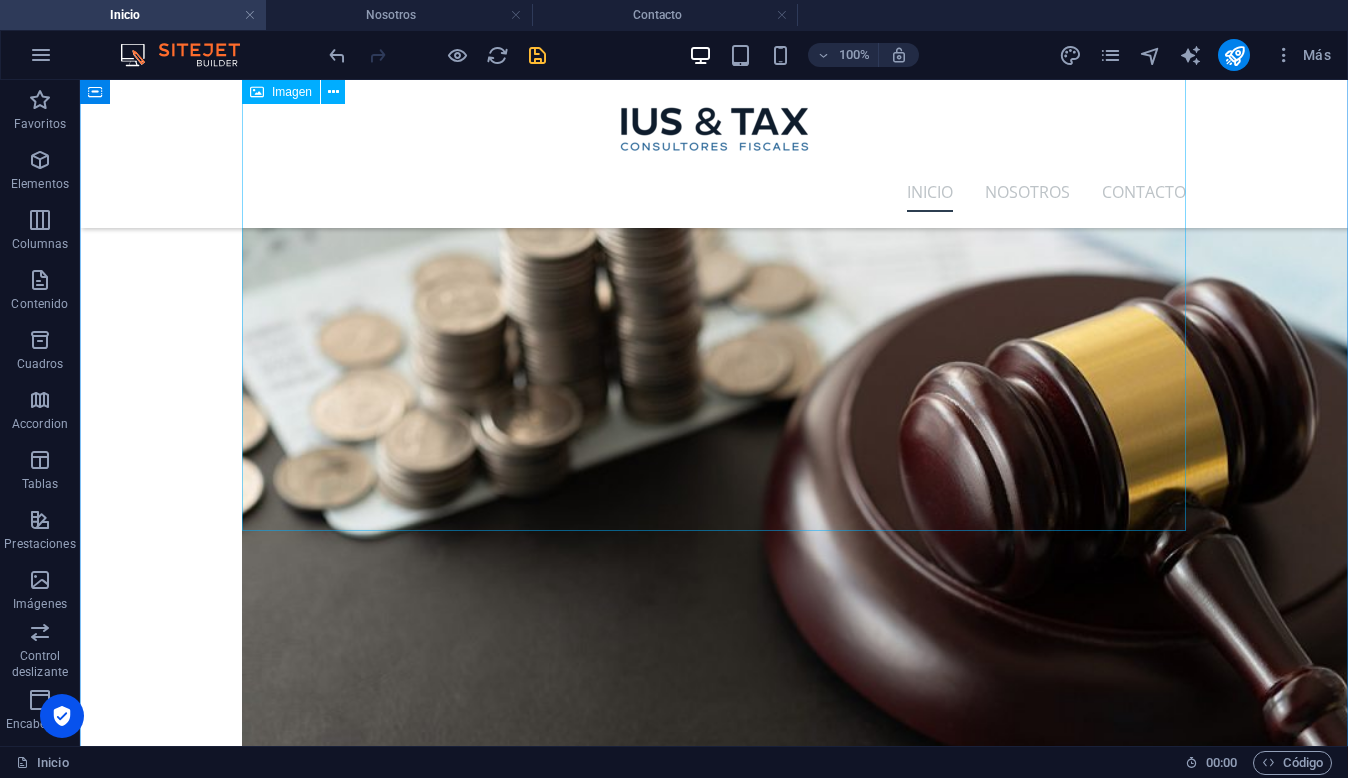 click at bounding box center [714, 4031] 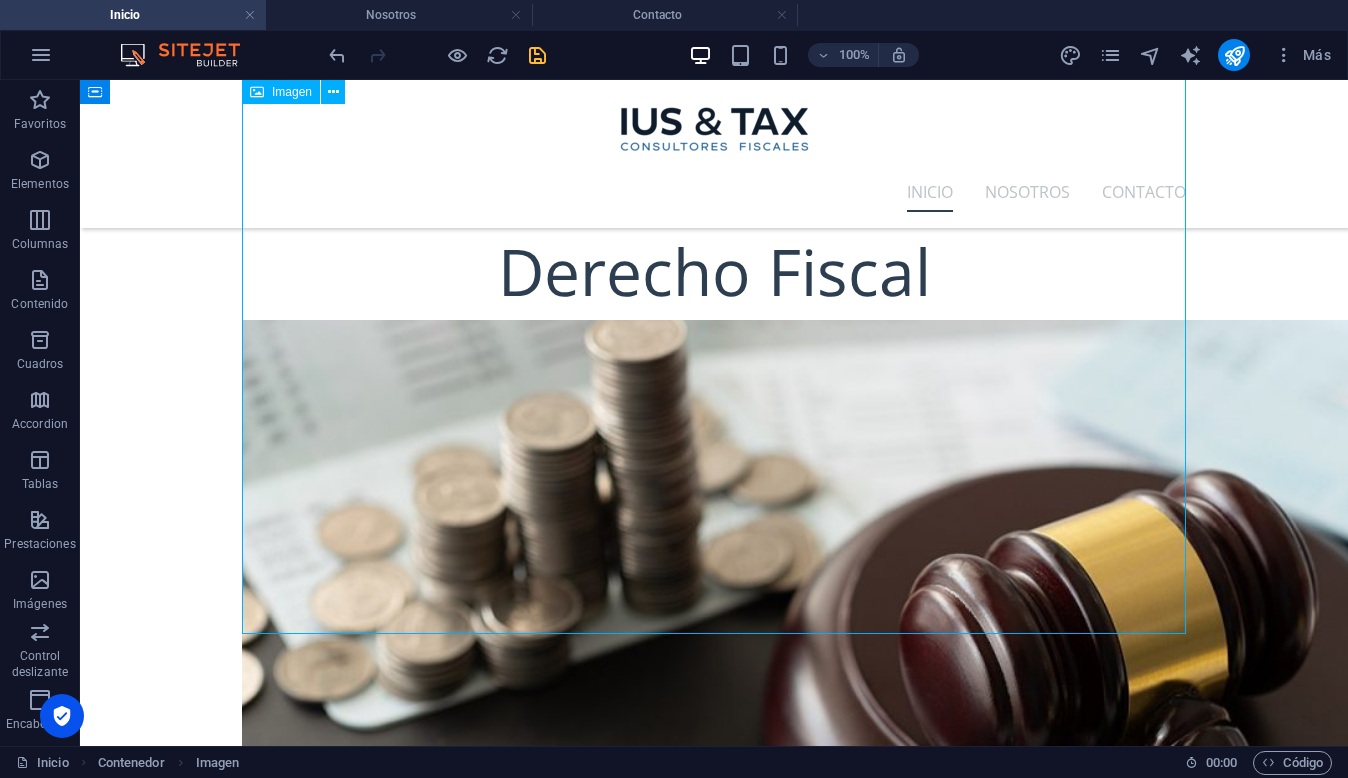scroll, scrollTop: 3390, scrollLeft: 0, axis: vertical 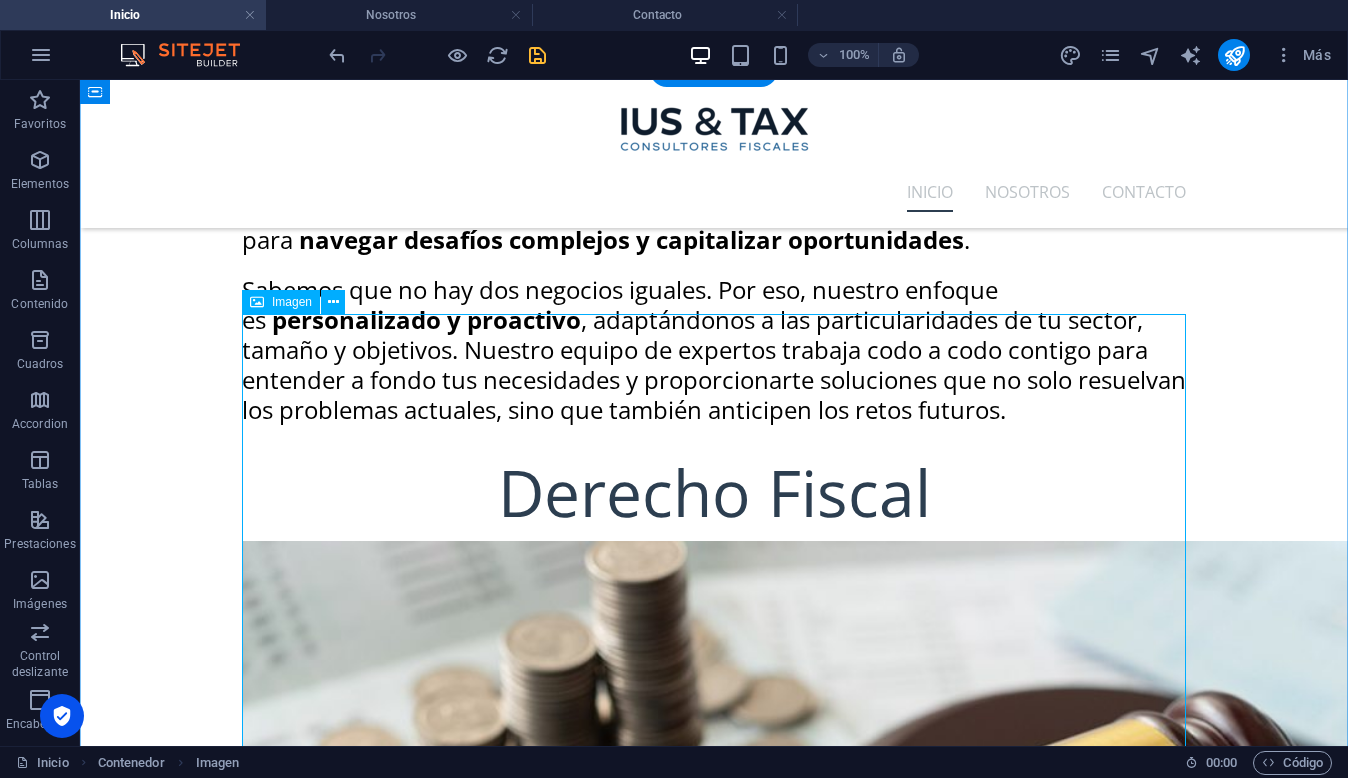 click at bounding box center [714, 4444] 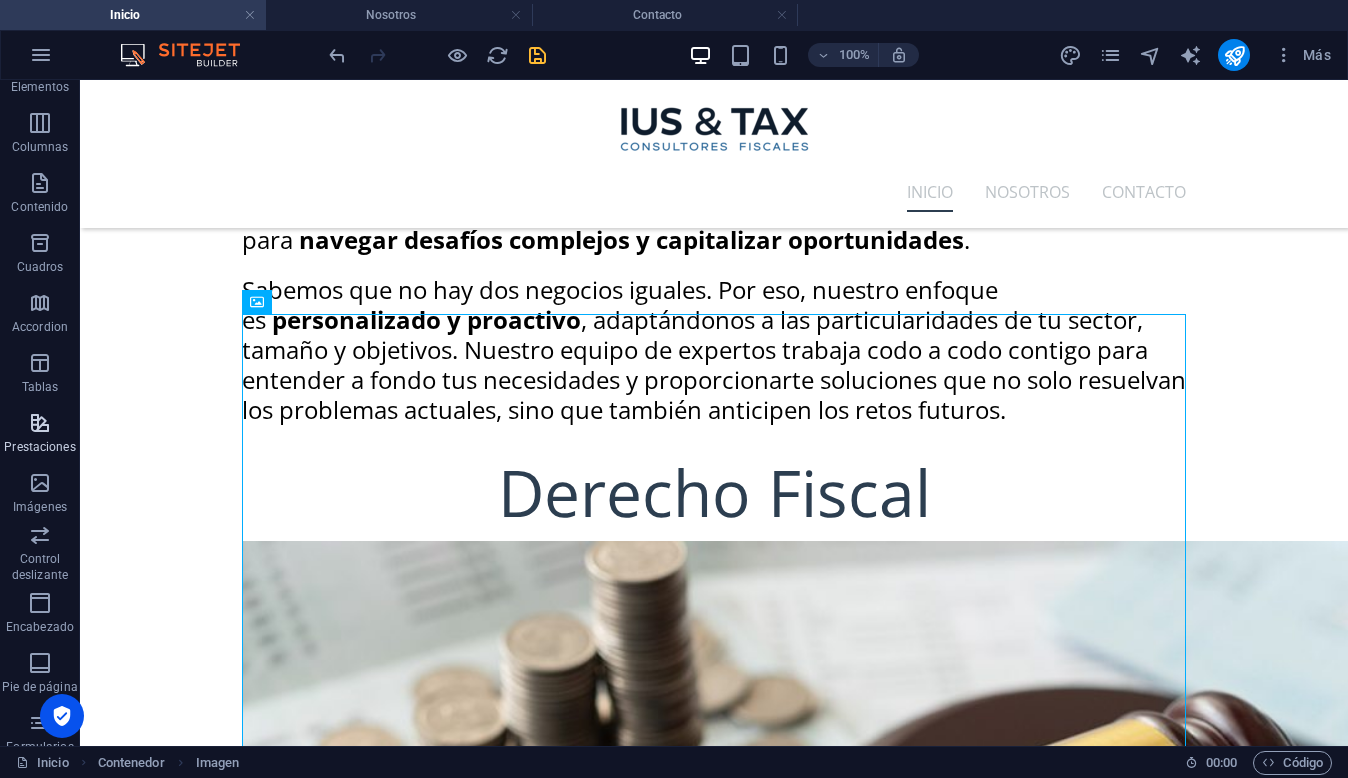scroll, scrollTop: 115, scrollLeft: 0, axis: vertical 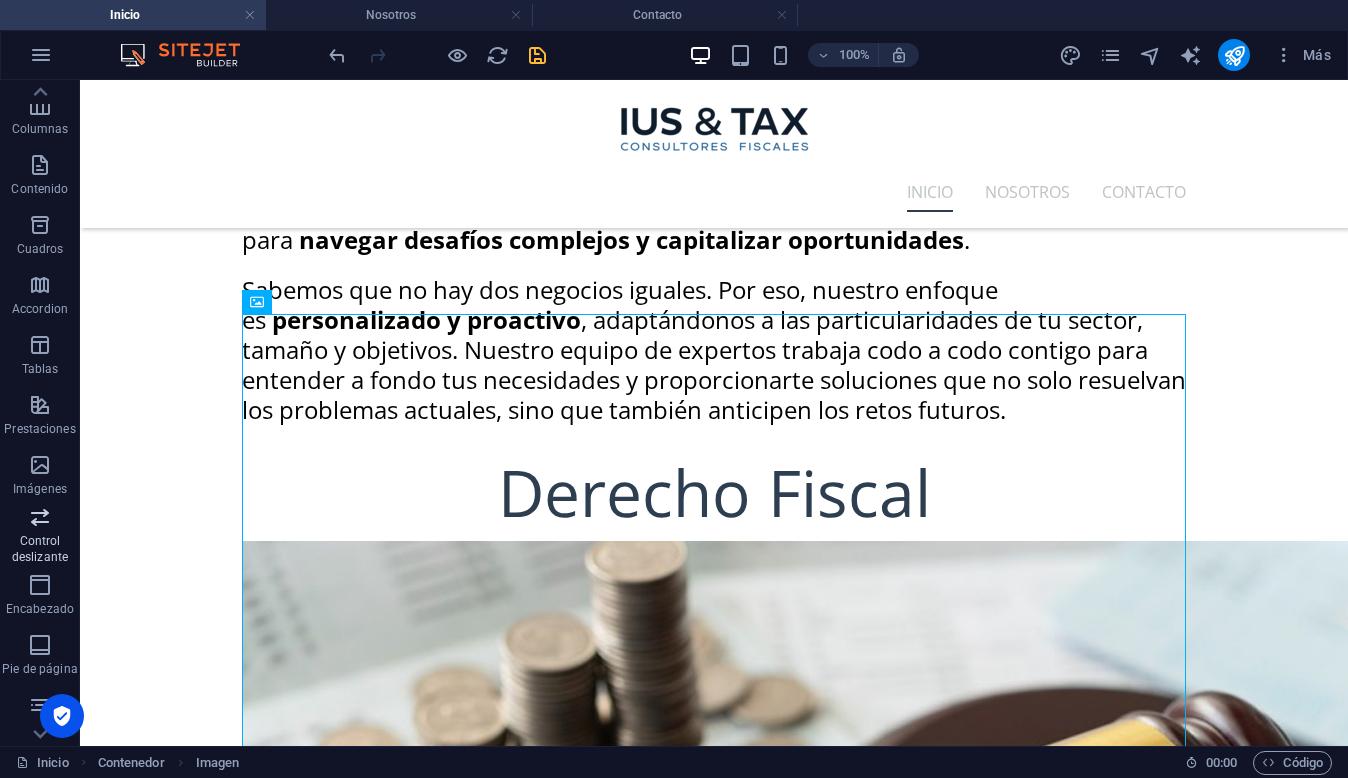 click at bounding box center (40, 517) 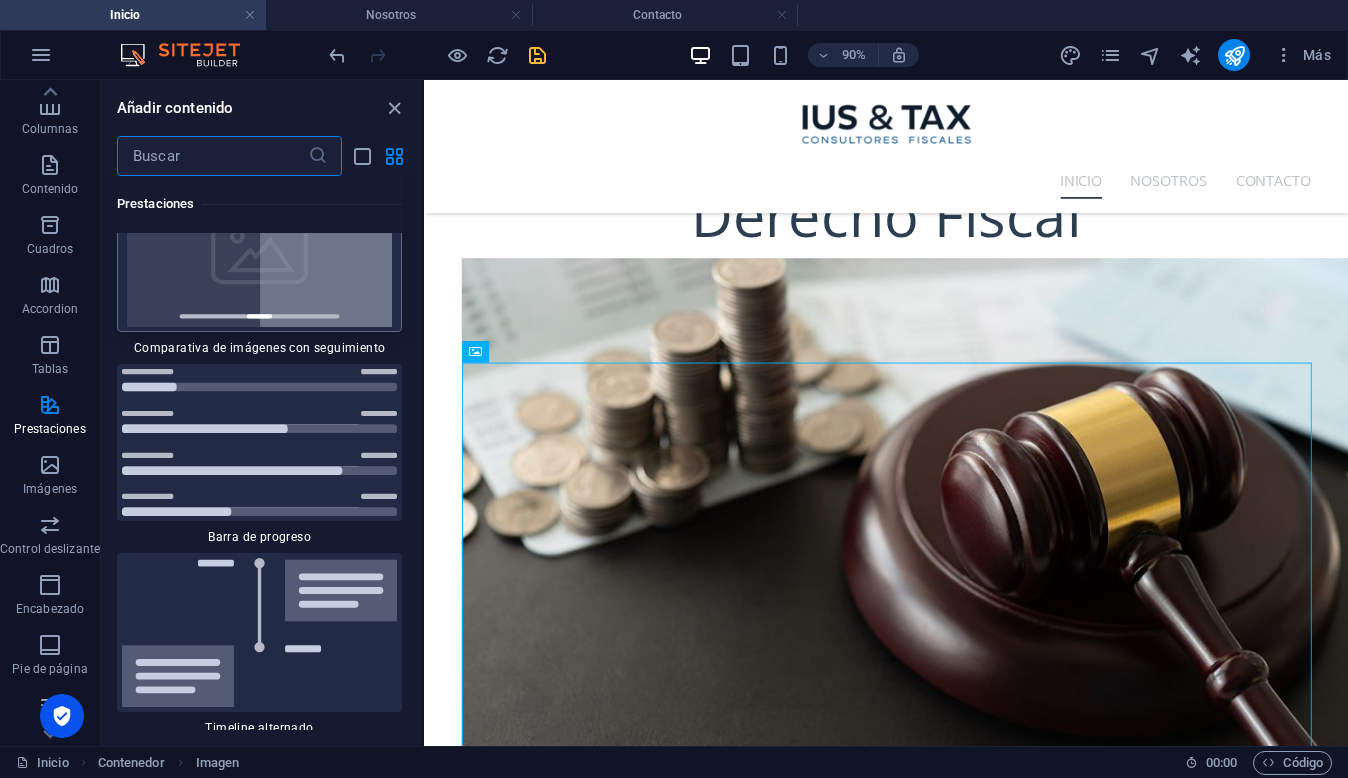 scroll, scrollTop: 16248, scrollLeft: 0, axis: vertical 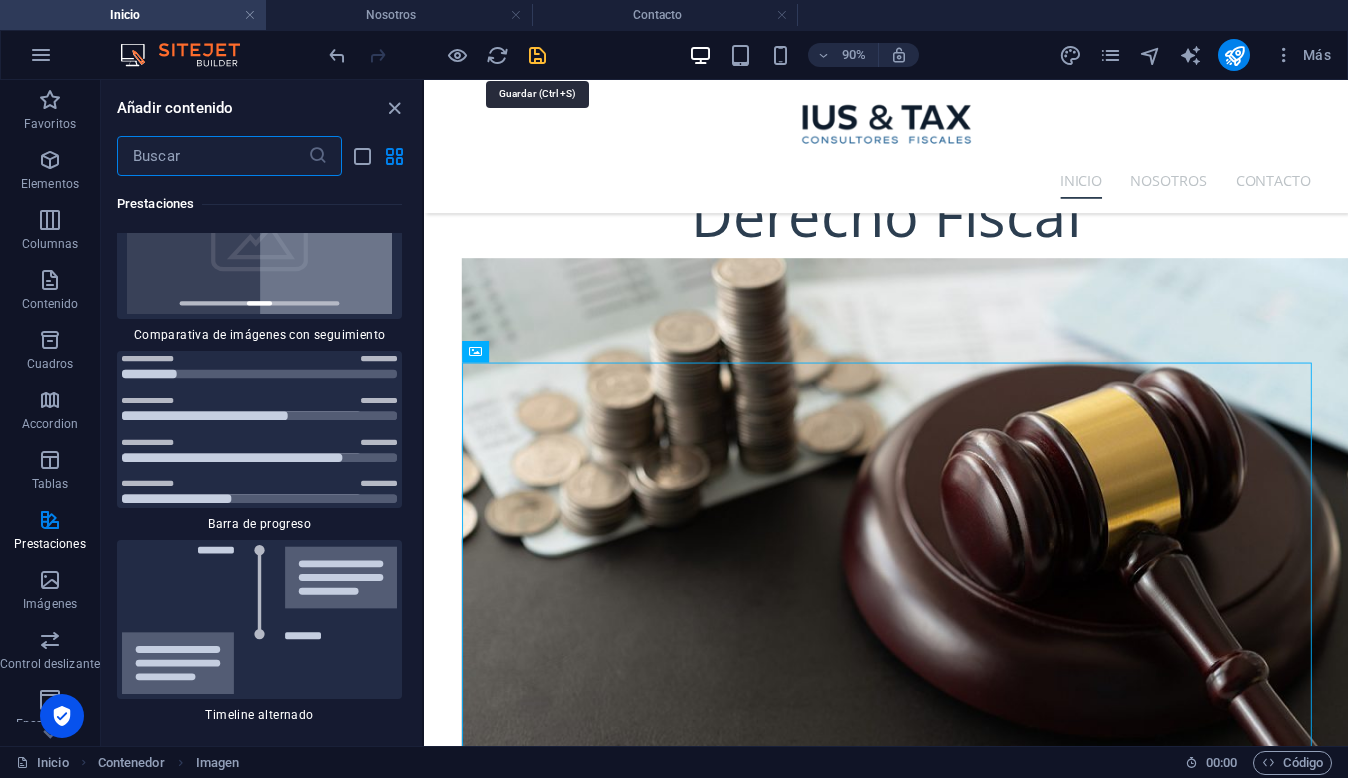 click at bounding box center (537, 55) 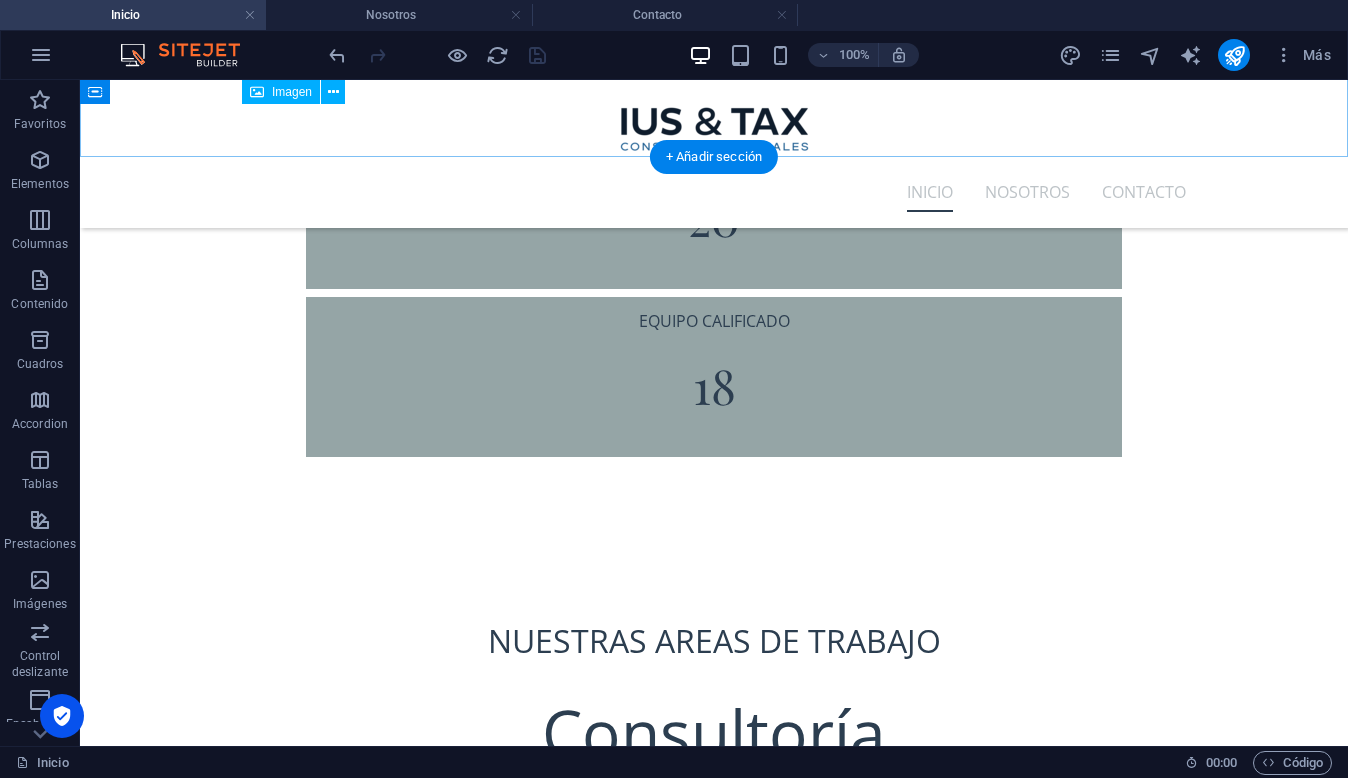 scroll, scrollTop: 6737, scrollLeft: 0, axis: vertical 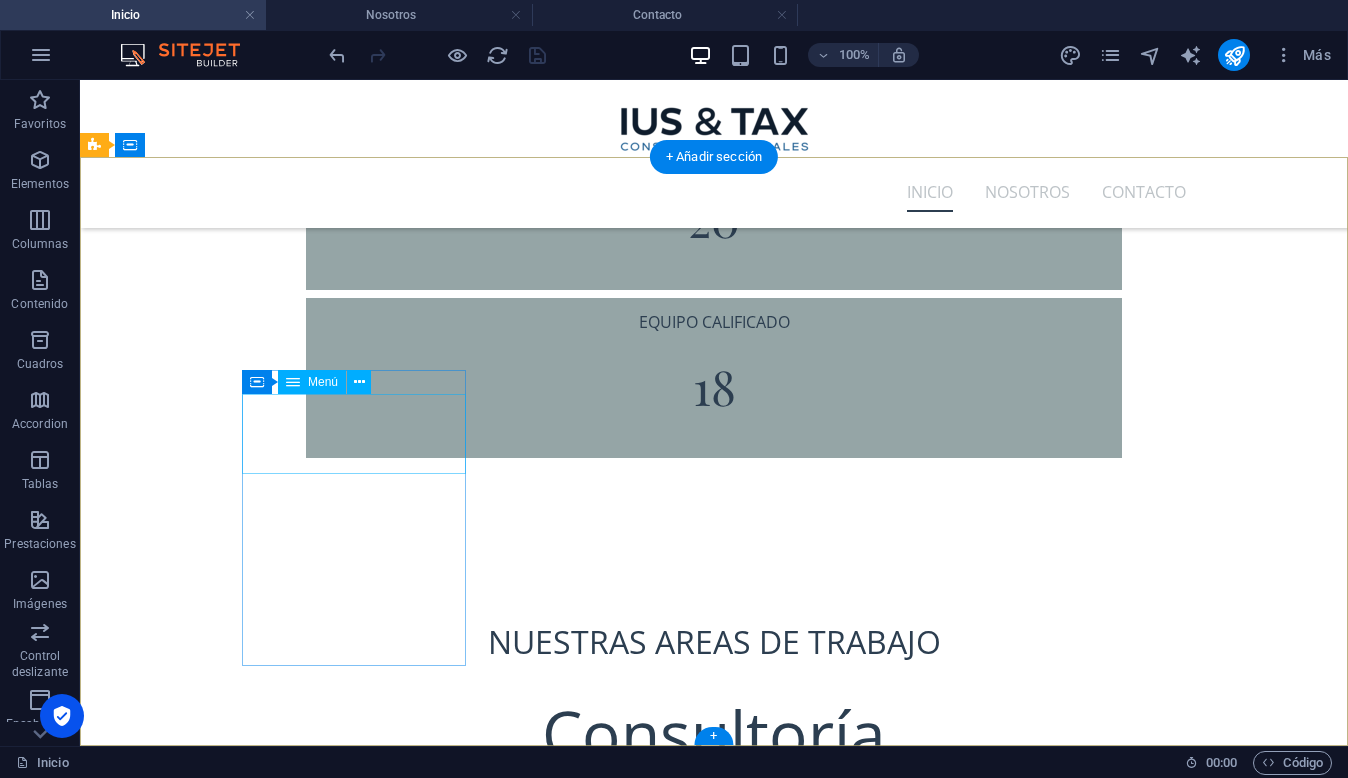 click on "Inicio Nosotros Contacto Aviso de privacidad" at bounding box center [568, 4401] 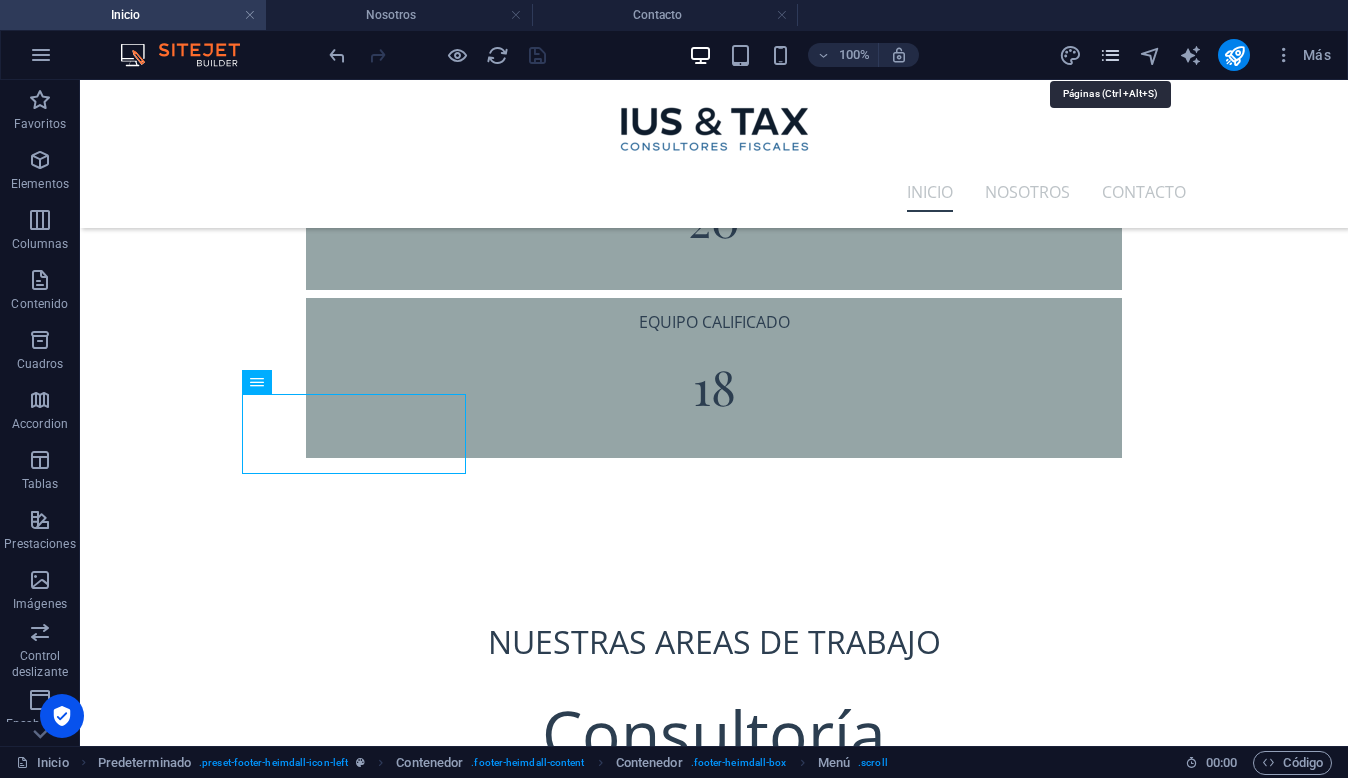 click at bounding box center [1110, 55] 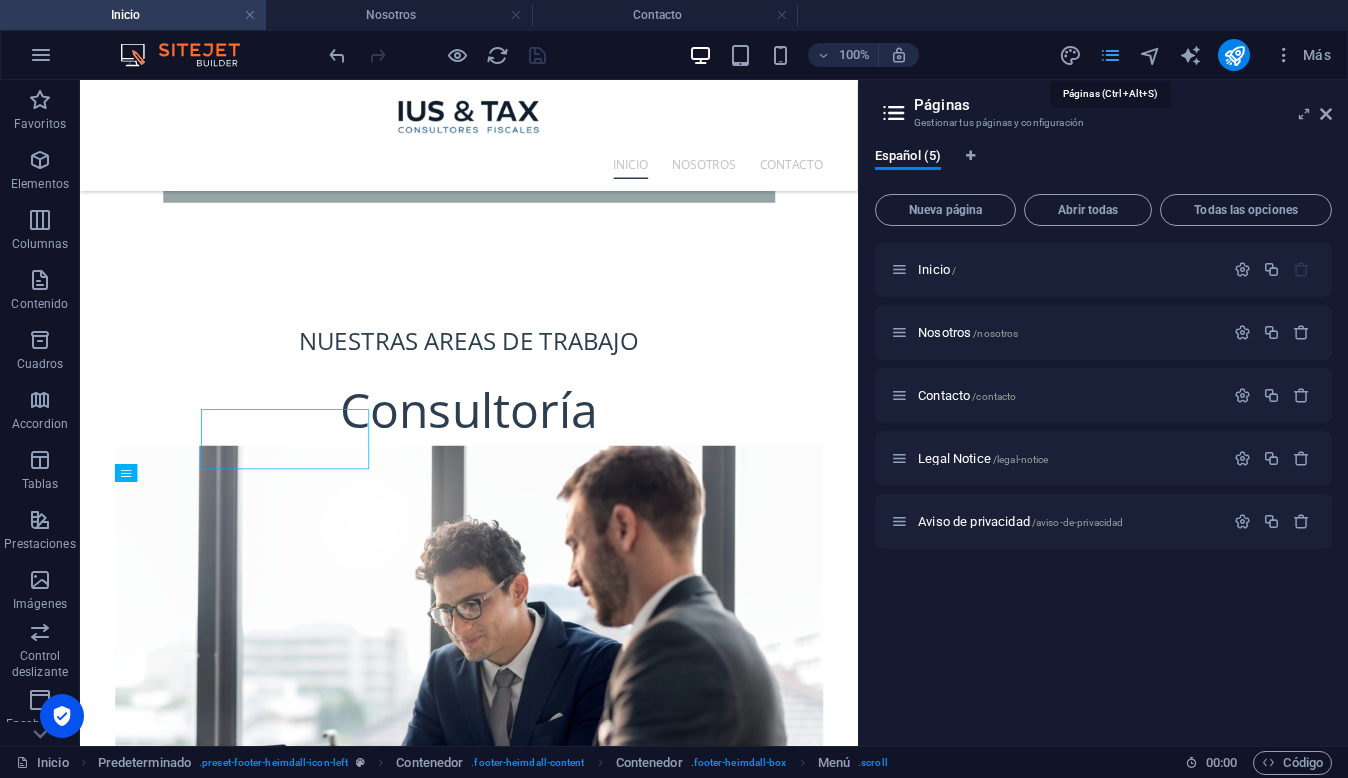 scroll, scrollTop: 6612, scrollLeft: 0, axis: vertical 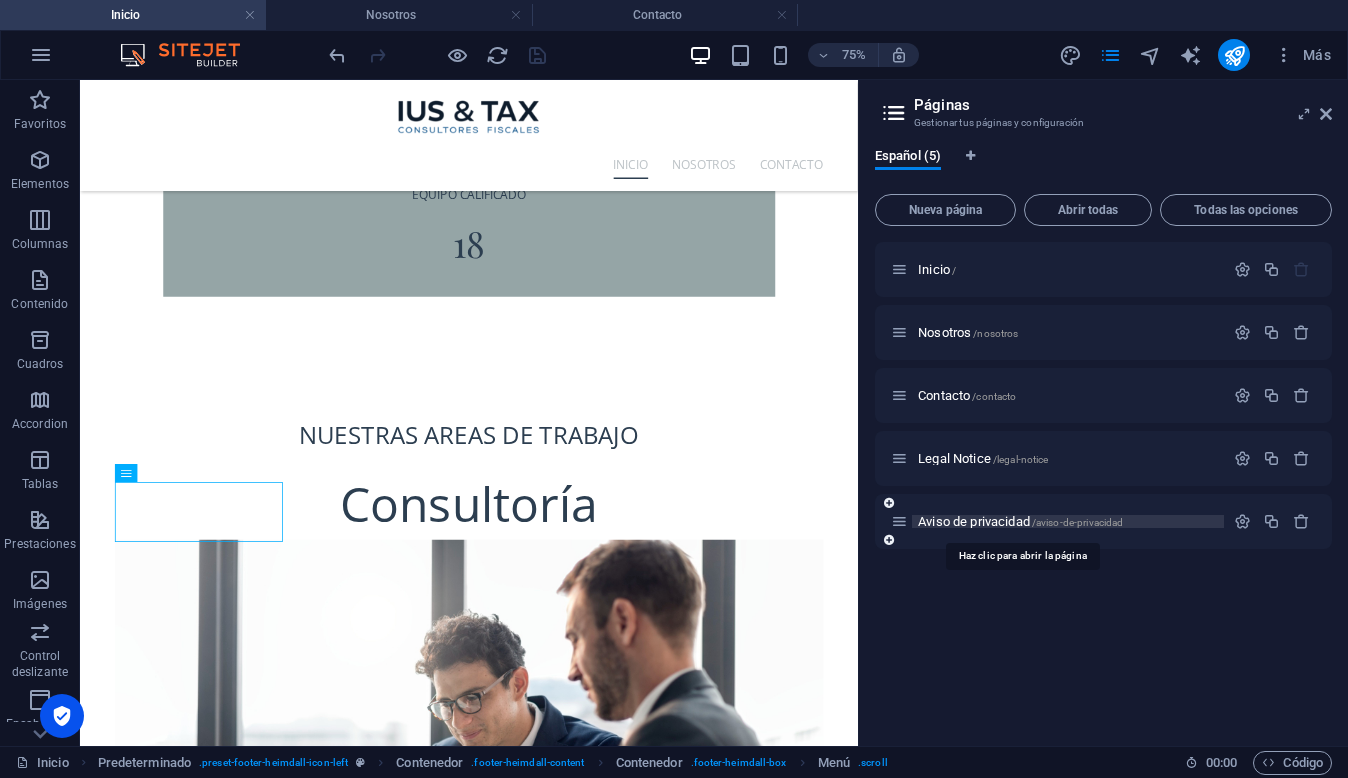 click on "Aviso de privacidad /aviso-de-privacidad" at bounding box center [1020, 521] 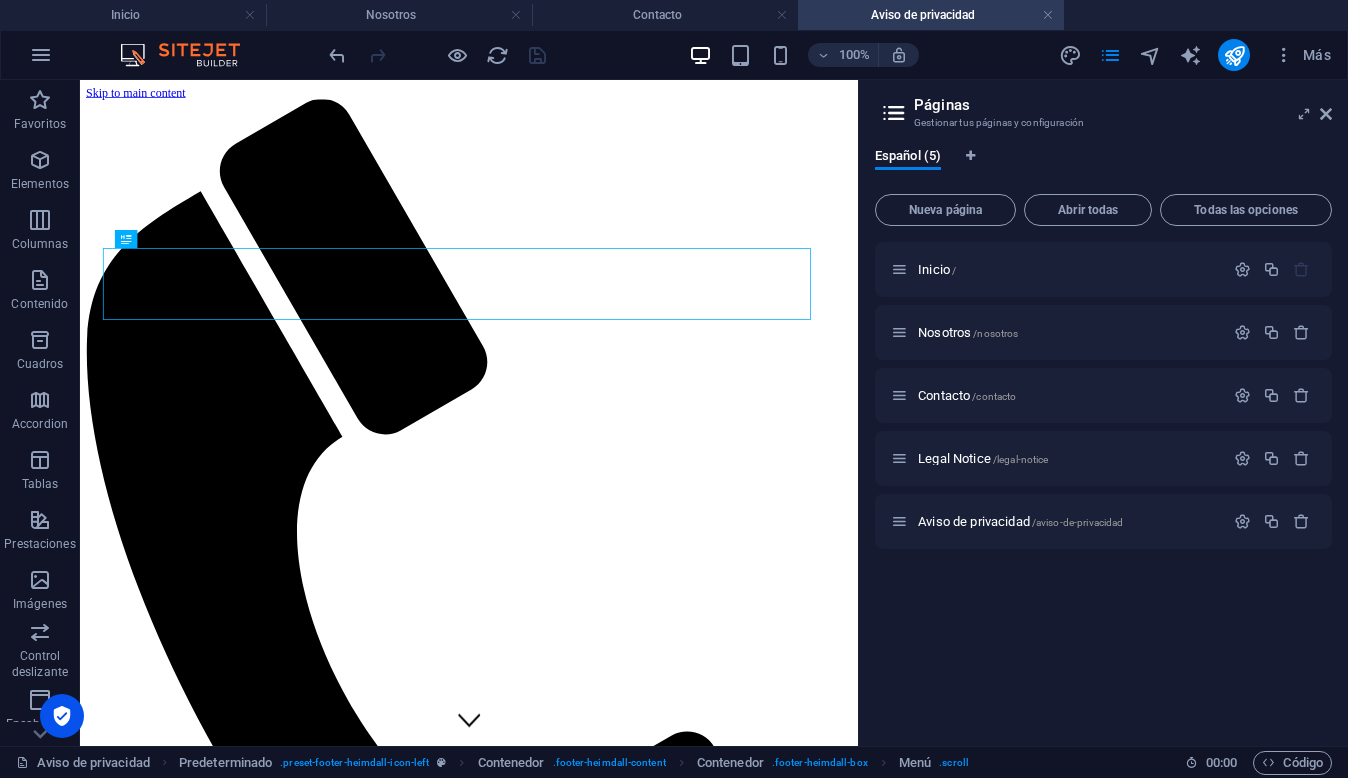 scroll, scrollTop: 0, scrollLeft: 0, axis: both 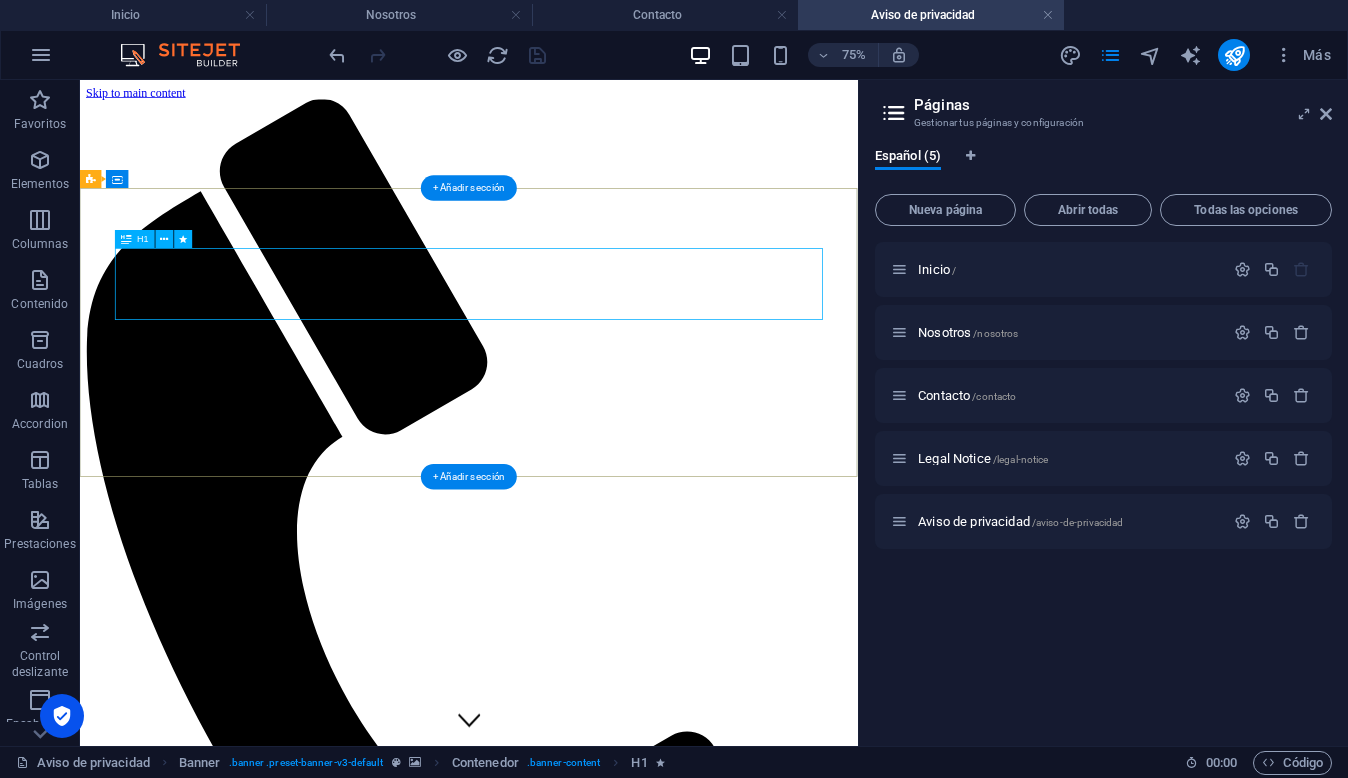 click on "Privacy" at bounding box center [598, 6372] 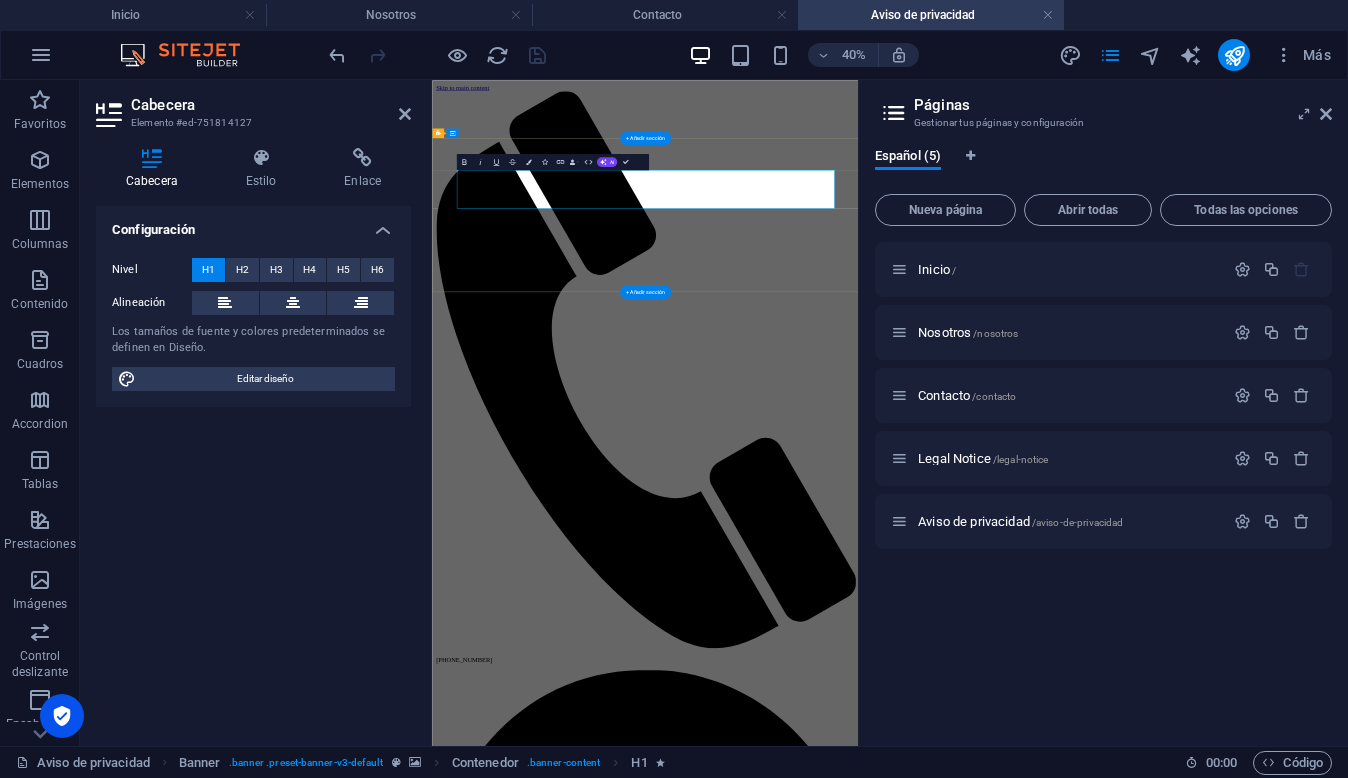 type 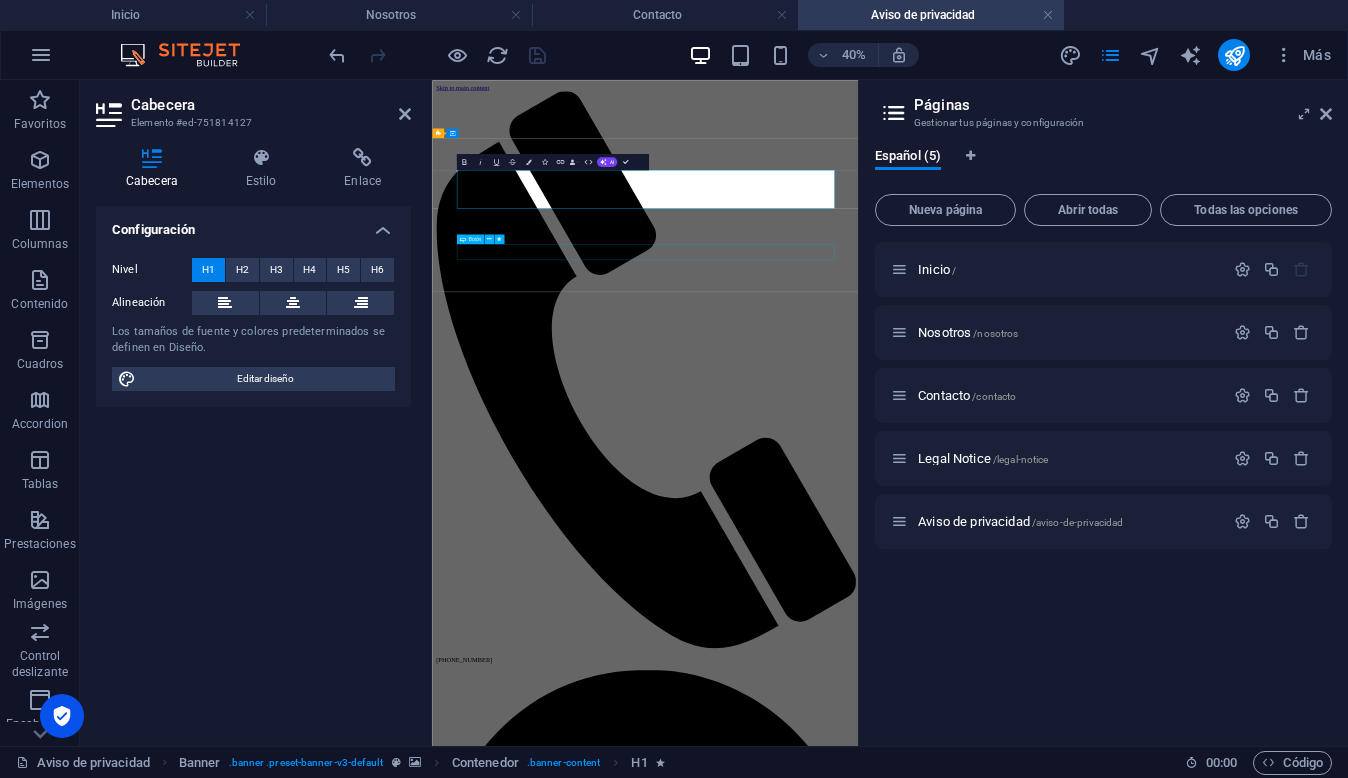 click on "Learn more" at bounding box center (964, 6029) 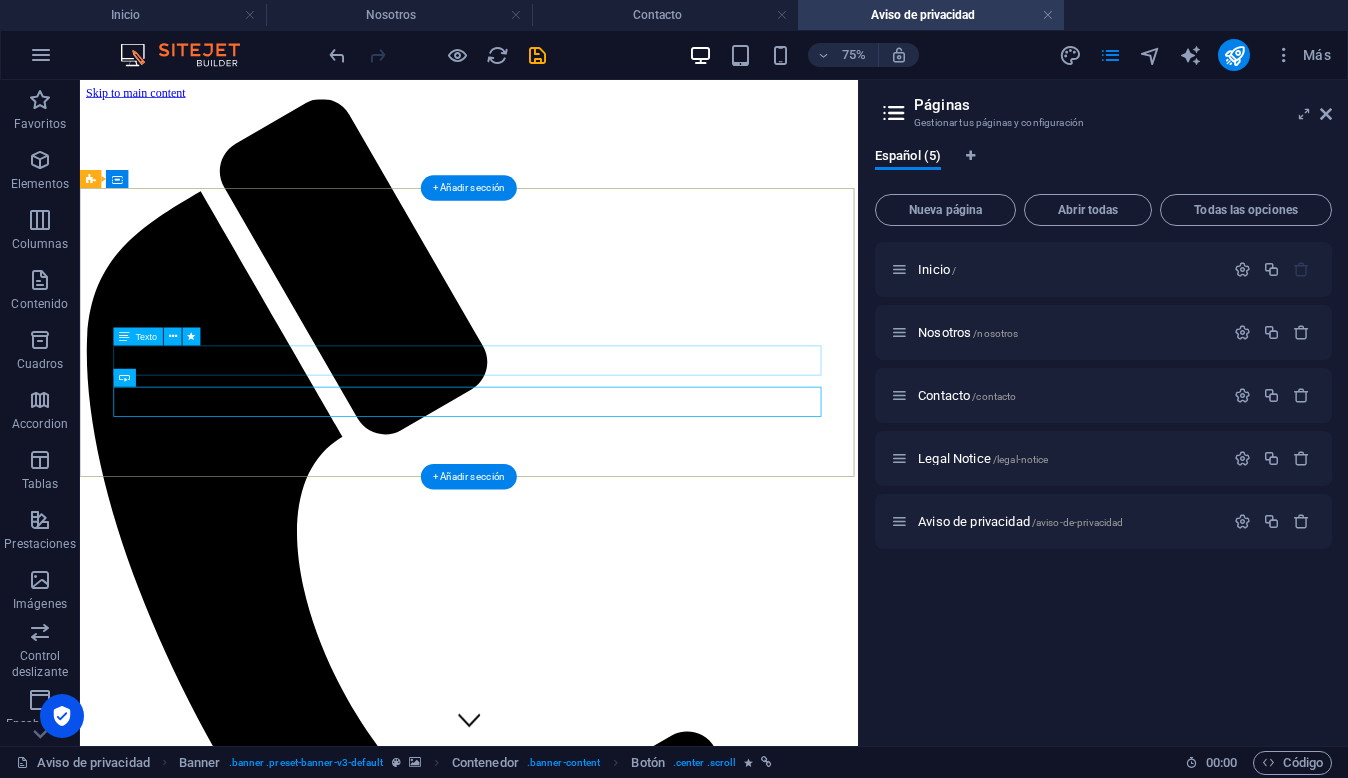 click on "Consetetur sadipscing elitr, sed diam nonumy eirmod tempor invidunt ut labore et dolore magna aliquyam erat, sed diam voluptua. At vero eos et accusam et justo duo [PERSON_NAME] et ea rebum." at bounding box center [598, 5837] 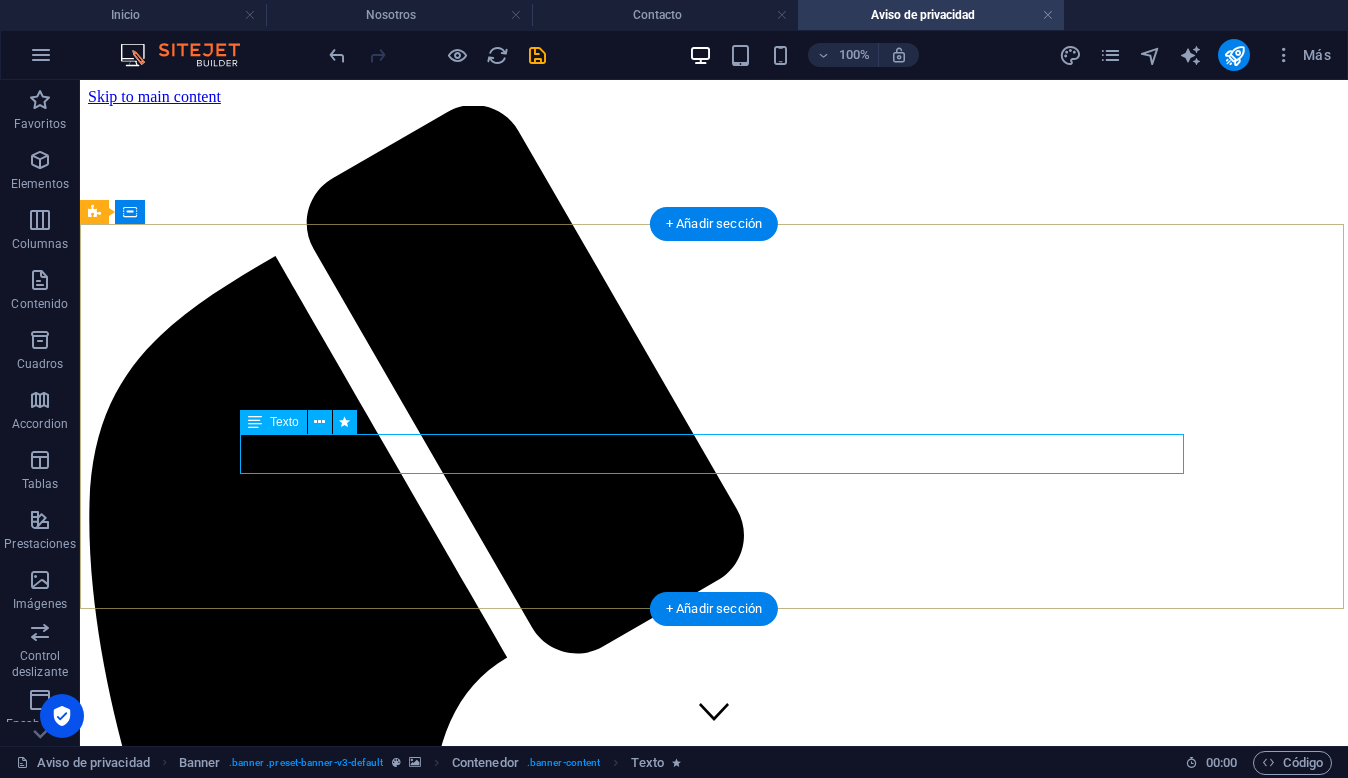 click on "Consetetur sadipscing elitr, sed diam nonumy eirmod tempor invidunt ut labore et dolore magna aliquyam erat, sed diam voluptua. At vero eos et accusam et justo duo [PERSON_NAME] et ea rebum." at bounding box center [714, 6944] 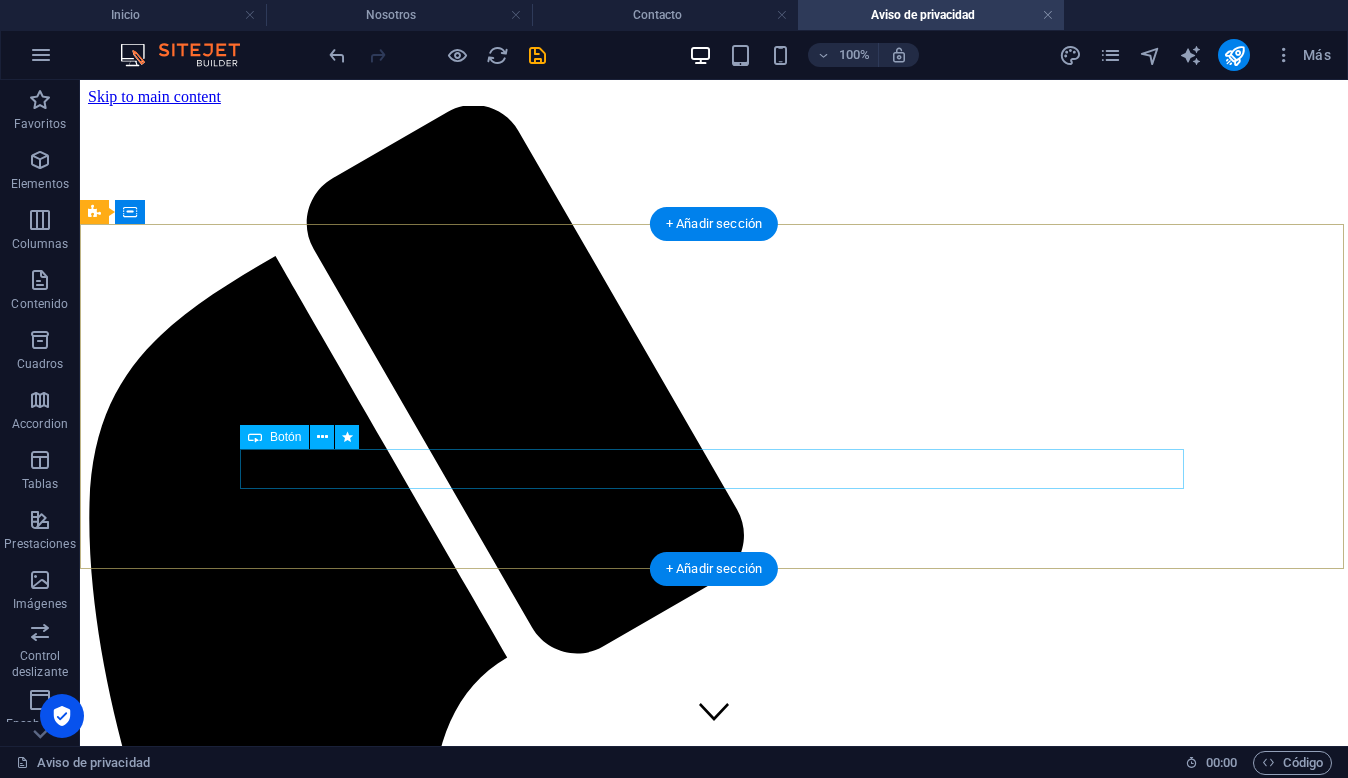 click on "Learn more" at bounding box center [714, 6894] 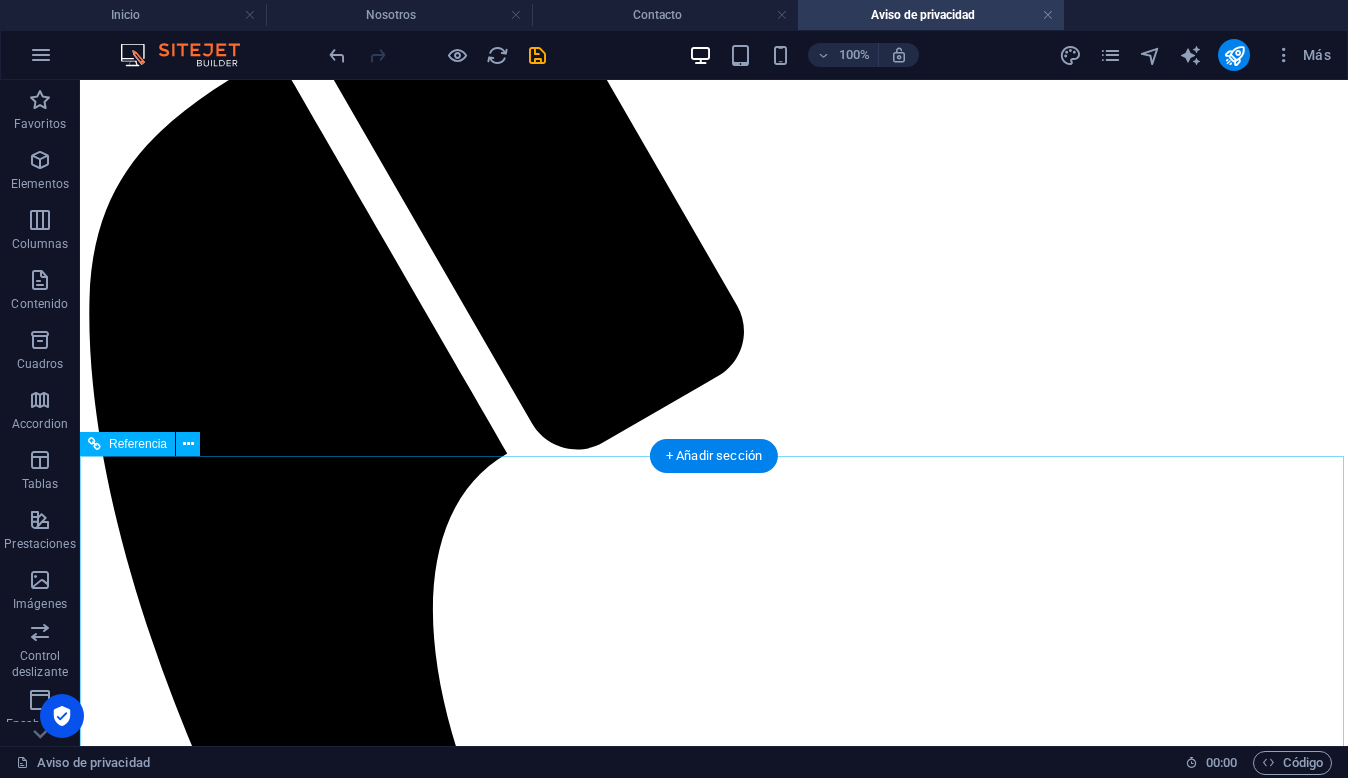 scroll, scrollTop: 194, scrollLeft: 0, axis: vertical 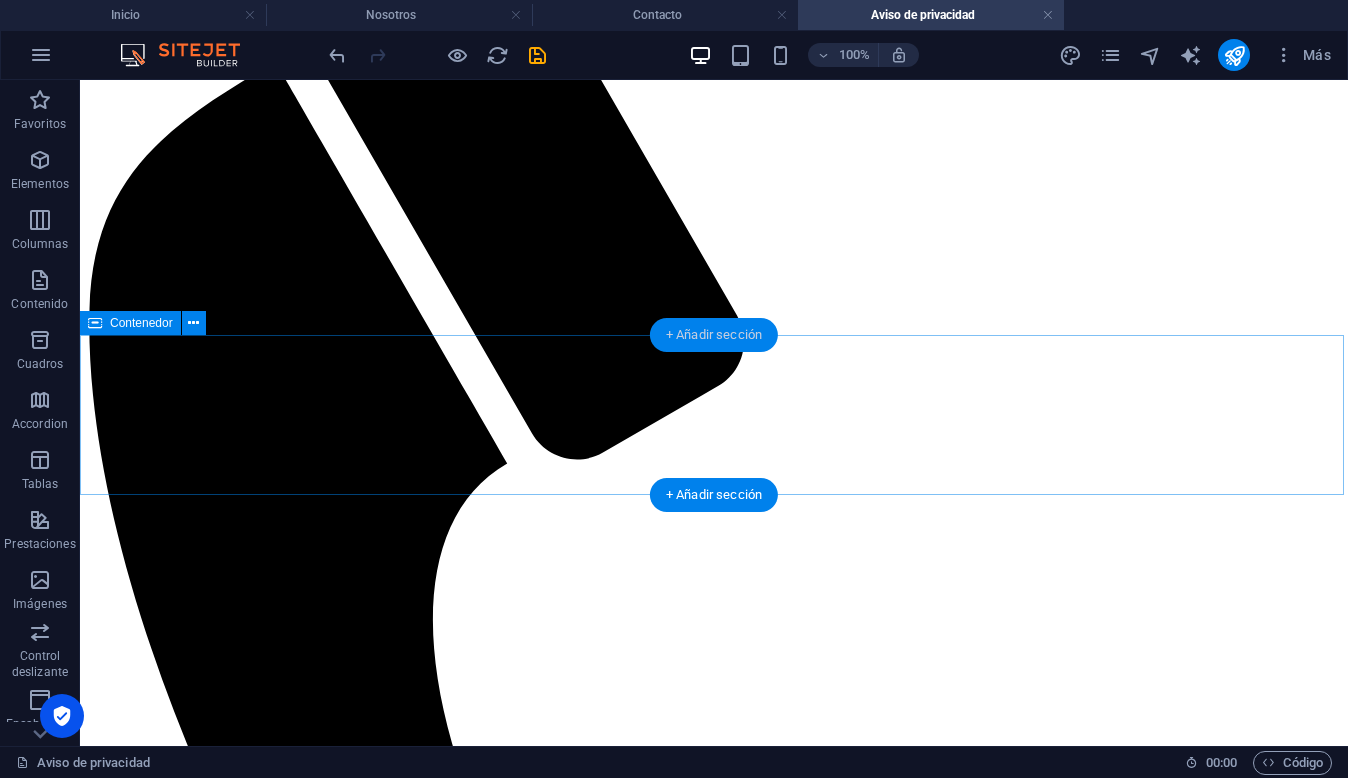 click on "+ Añadir sección" at bounding box center [714, 335] 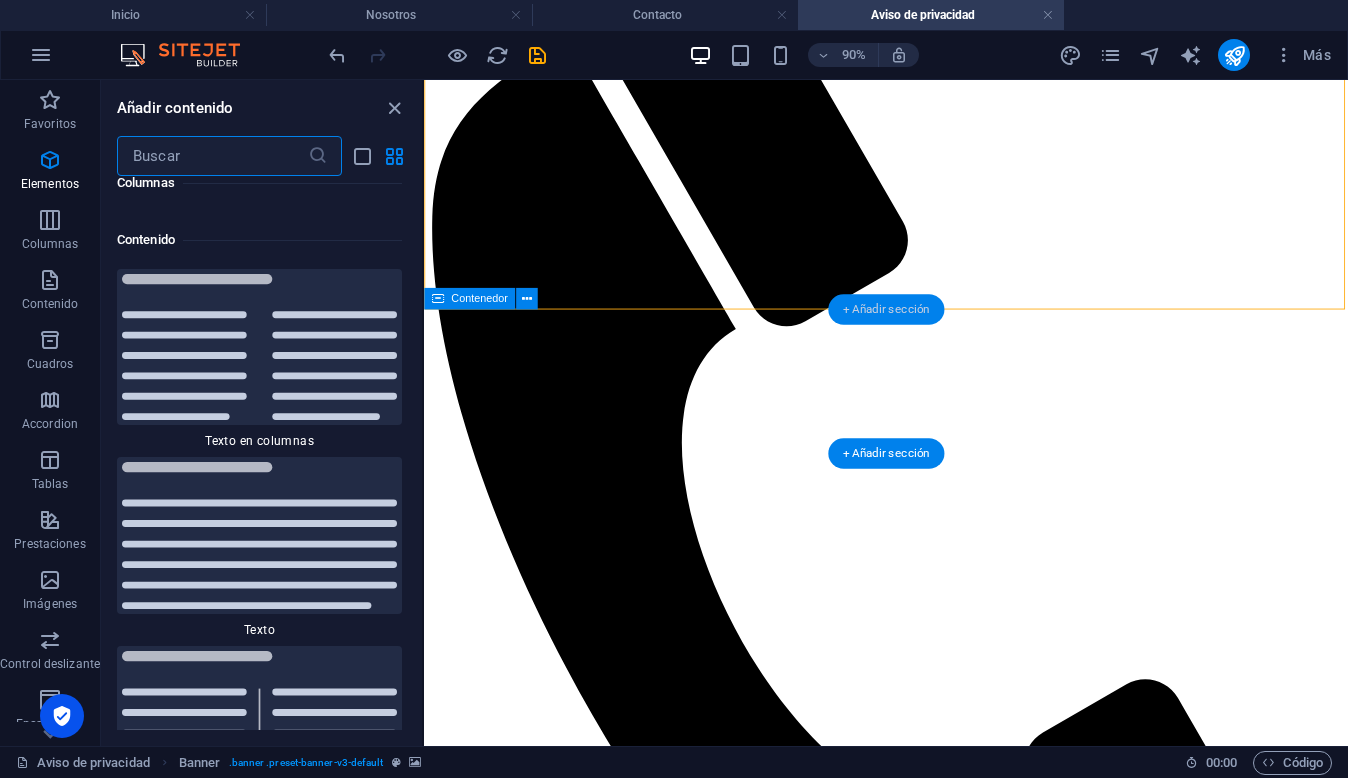 scroll, scrollTop: 6808, scrollLeft: 0, axis: vertical 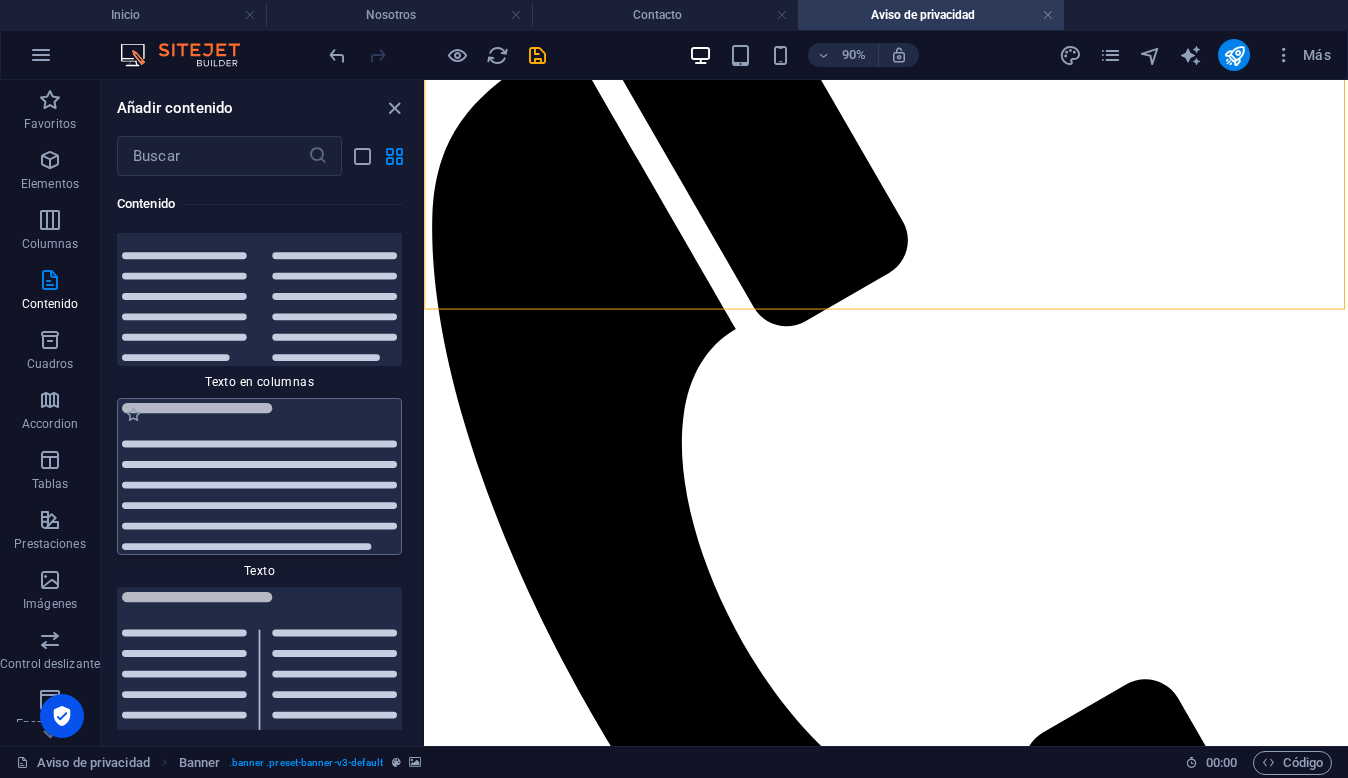 click at bounding box center [259, 476] 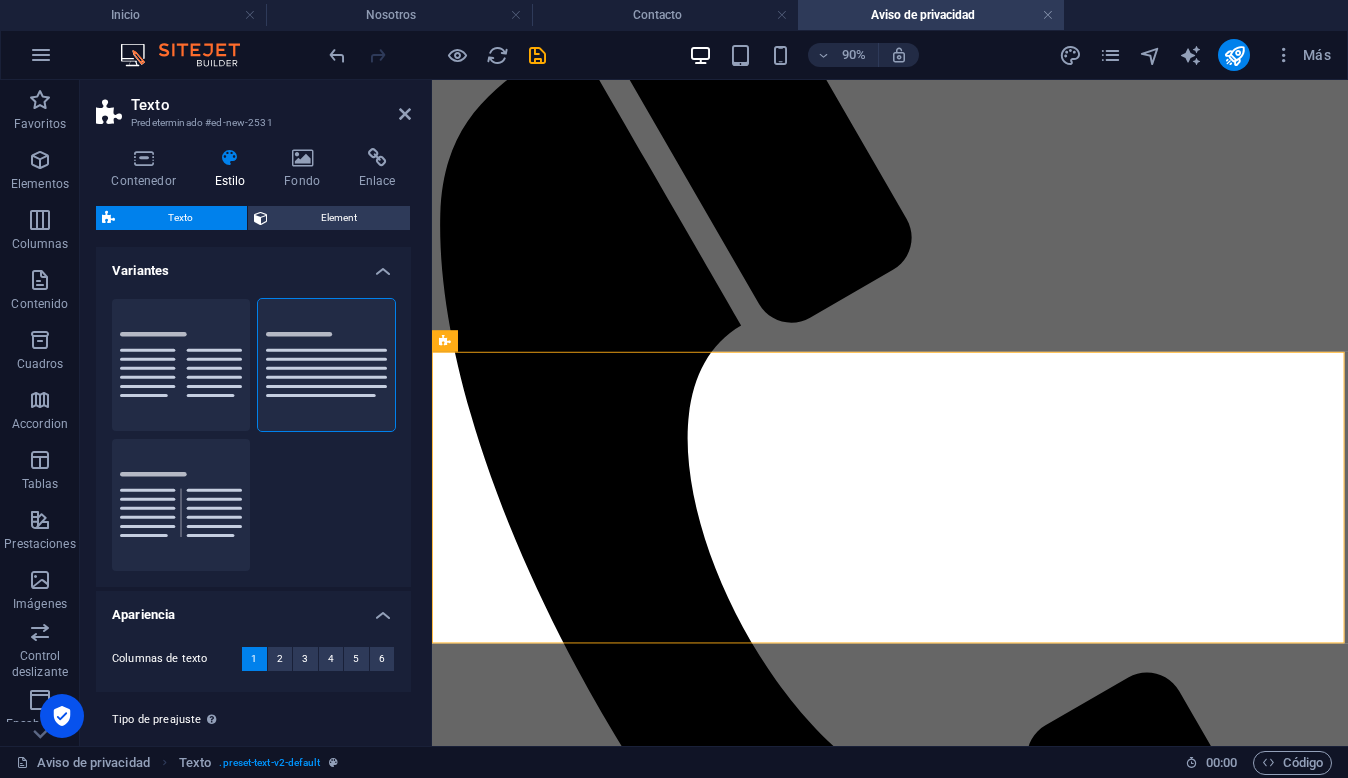 scroll, scrollTop: 147, scrollLeft: 0, axis: vertical 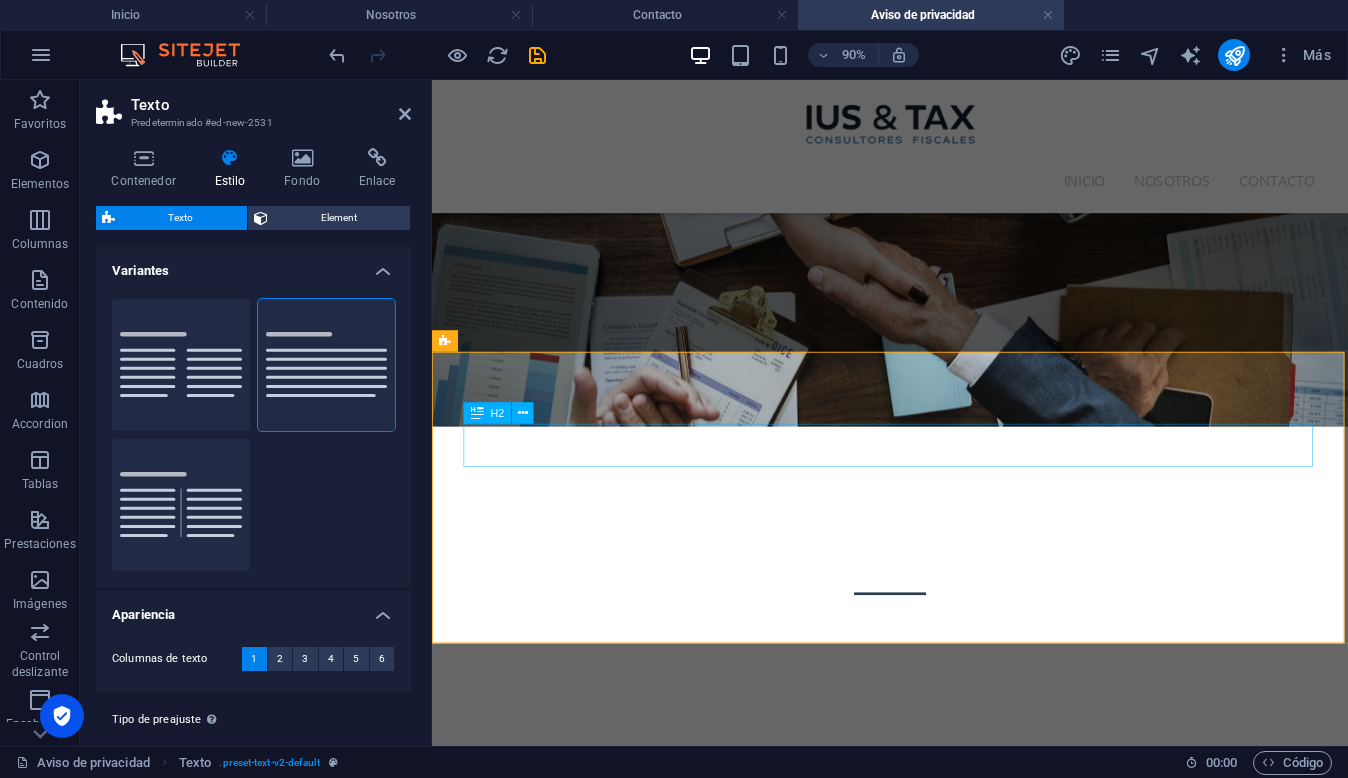 click on "Headline" at bounding box center [941, 874] 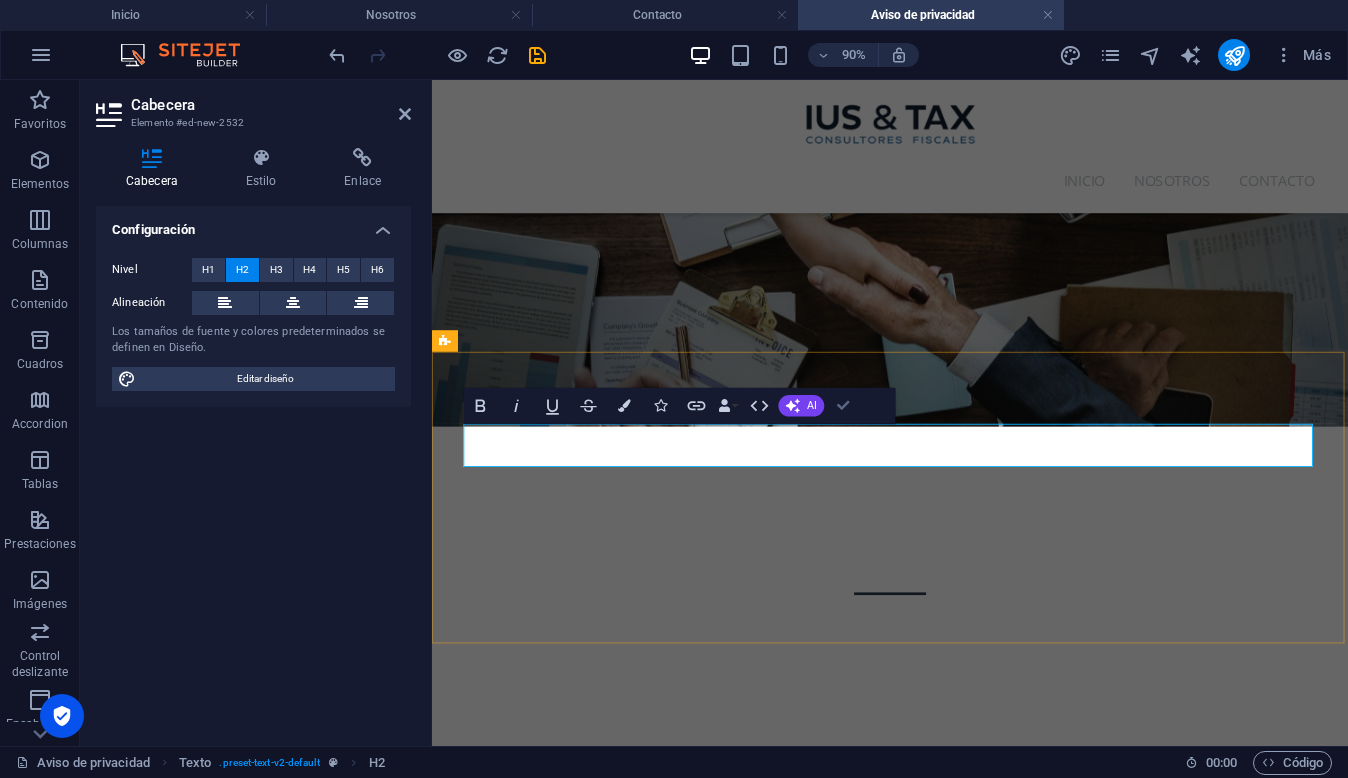 type 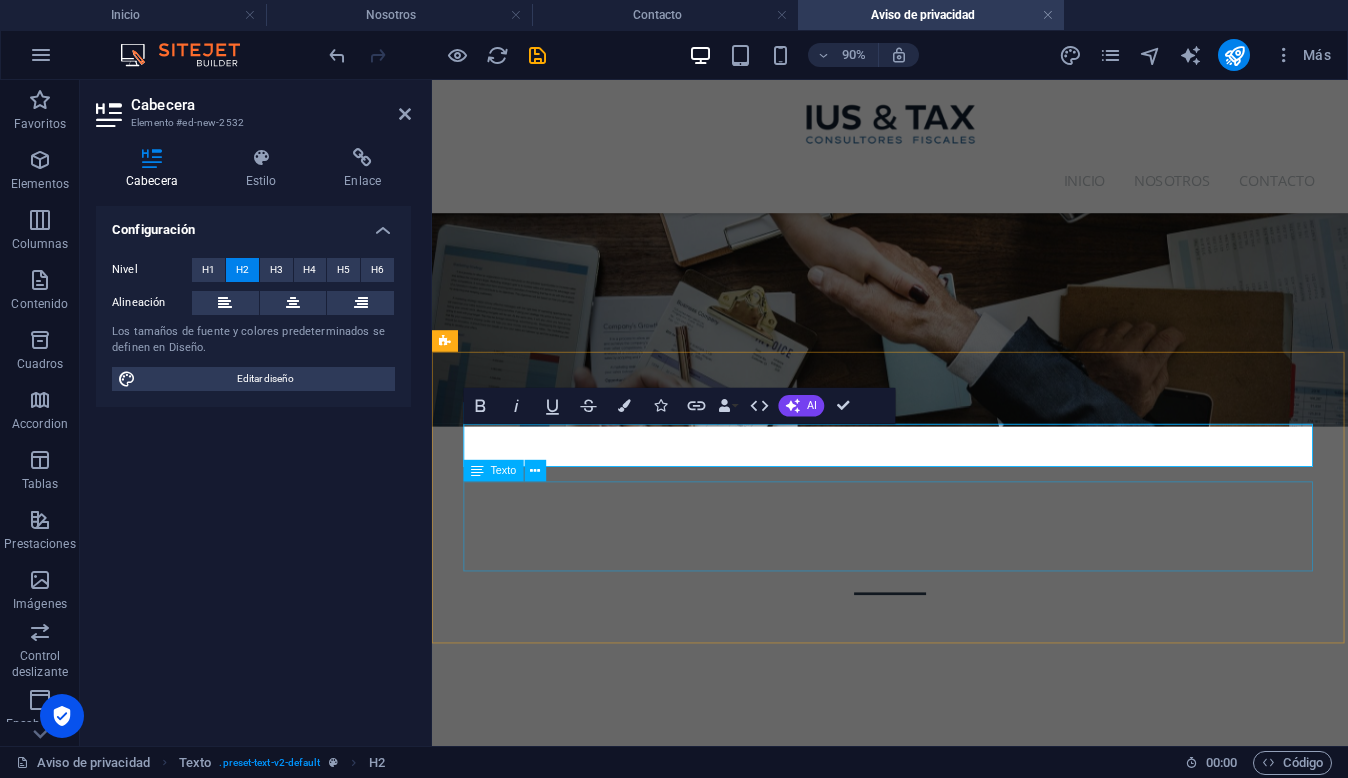 click on "Lorem ipsum dolor sitope amet, consectetur adipisicing elitip. Massumenda, dolore, cum vel modi asperiores consequatur suscipit quidem ducimus eveniet iure expedita consecteture odiogil voluptatum similique fugit voluptates atem accusamus quae quas dolorem tenetur facere tempora maiores adipisci reiciendis accusantium voluptatibus id voluptate tempore dolor harum nisi amet! Nobis, eaque. Aenean commodo ligula eget dolor. Lorem ipsum dolor sit amet, consectetuer adipiscing elit leget odiogil voluptatum similique fugit voluptates dolor. Libero assumenda, dolore, cum vel modi asperiores consequatur." at bounding box center [941, 964] 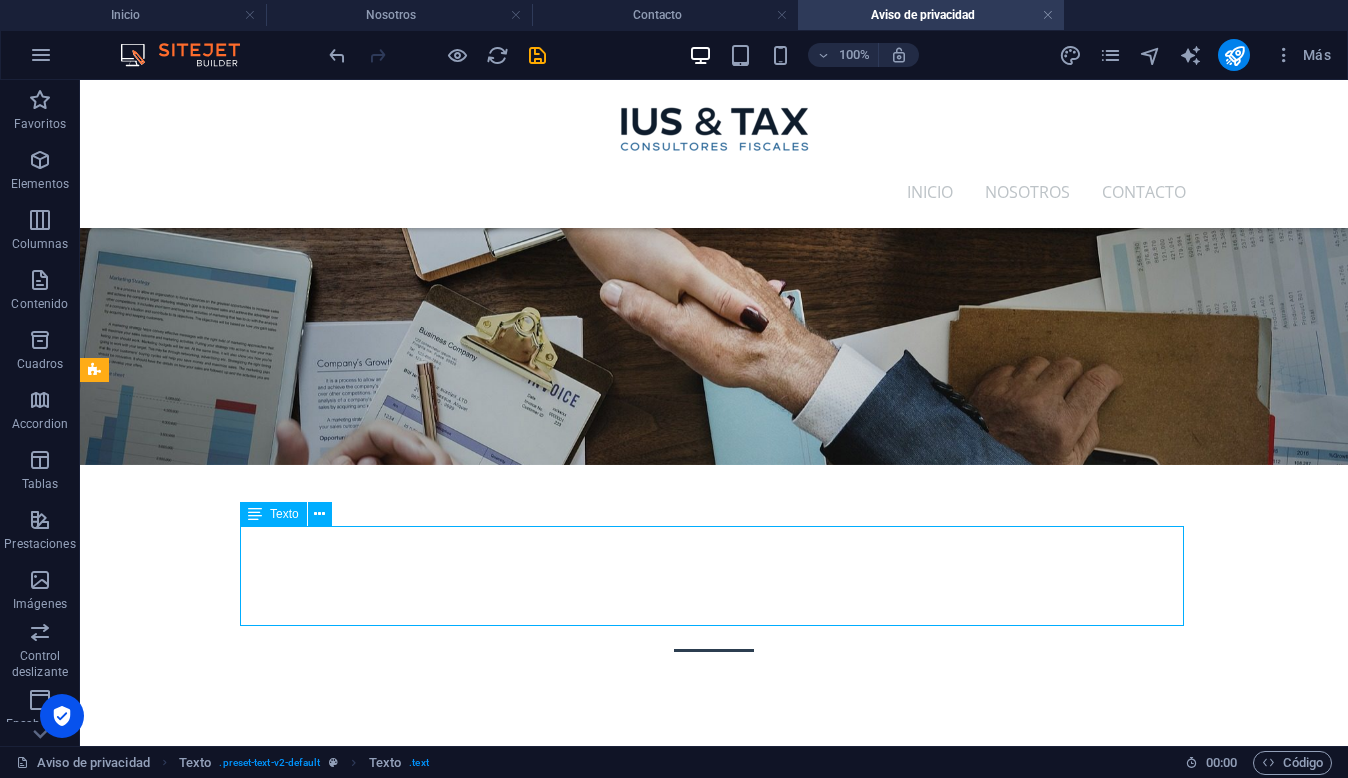 click on "Lorem ipsum dolor sitope amet, consectetur adipisicing elitip. Massumenda, dolore, cum vel modi asperiores consequatur suscipit quidem ducimus eveniet iure expedita consecteture odiogil voluptatum similique fugit voluptates atem accusamus quae quas dolorem tenetur facere tempora maiores adipisci reiciendis accusantium voluptatibus id voluptate tempore dolor harum nisi amet! Nobis, eaque. Aenean commodo ligula eget dolor. Lorem ipsum dolor sit amet, consectetuer adipiscing elit leget odiogil voluptatum similique fugit voluptates dolor. Libero assumenda, dolore, cum vel modi asperiores consequatur." at bounding box center (714, 964) 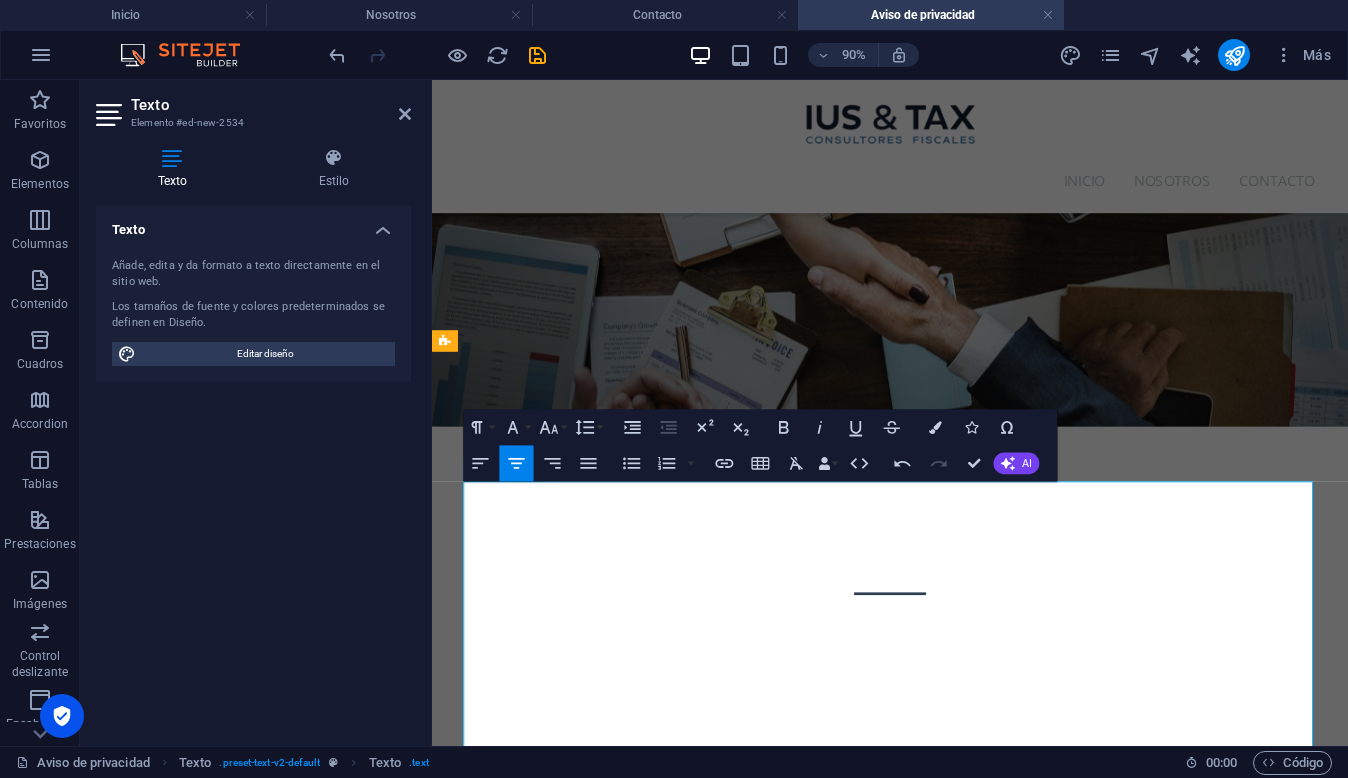 click on "[PERSON_NAME] [PERSON_NAME], con domicilio [STREET_ADDRESS] 91919, en [GEOGRAPHIC_DATA], [GEOGRAPHIC_DATA], en adelante (“[PERSON_NAME]”) es responsable de la confidencialidad, uso y protección de la información personal que en su caso nos proporciona.   Por lo anterior la información personal que le solicitamos dentro de las cuales se encuentran sus datos personales de identificación, únicamente será utilizada para identificarle en las relaciones comerciales que realice con nosotros y para fines de mercadotecnia.     En caso de cambios al presente aviso, los podrán consultar en la página [DOMAIN_NAME]" at bounding box center [941, 1135] 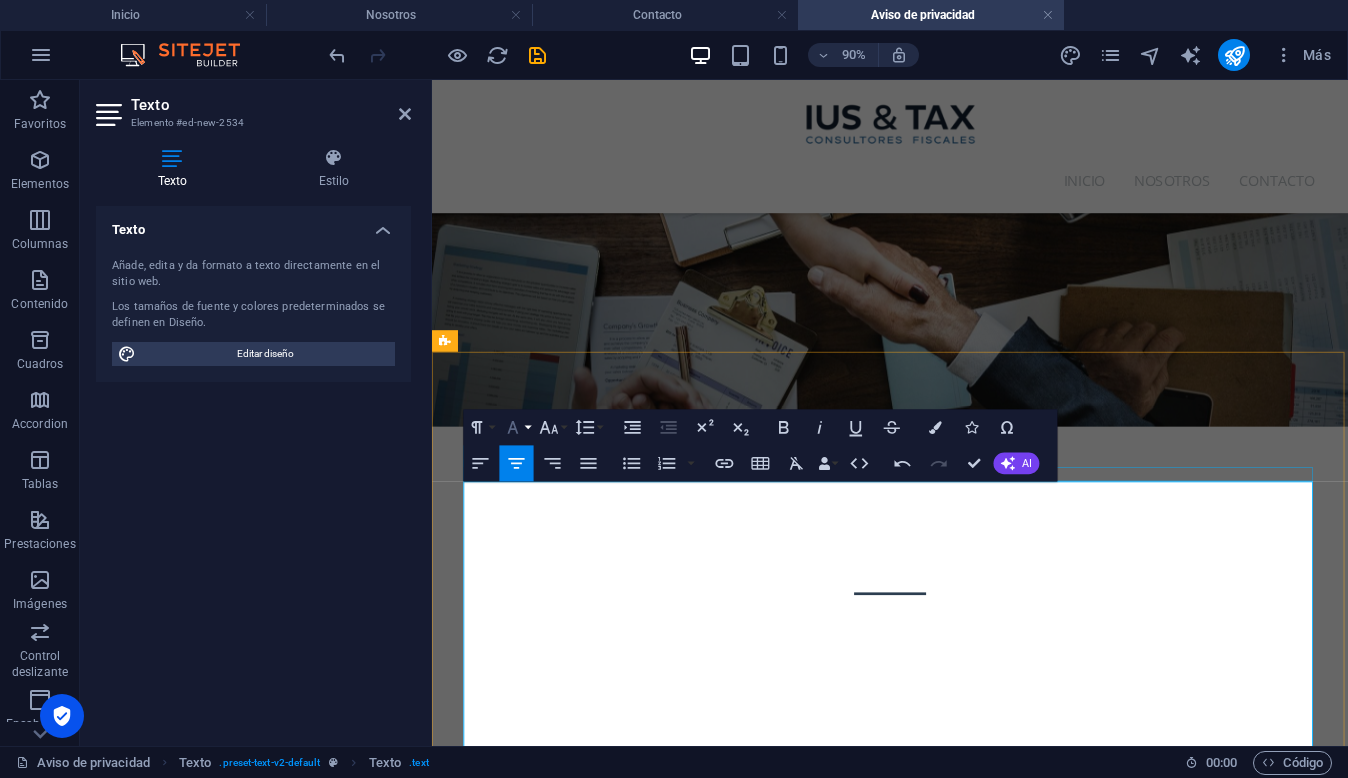 click 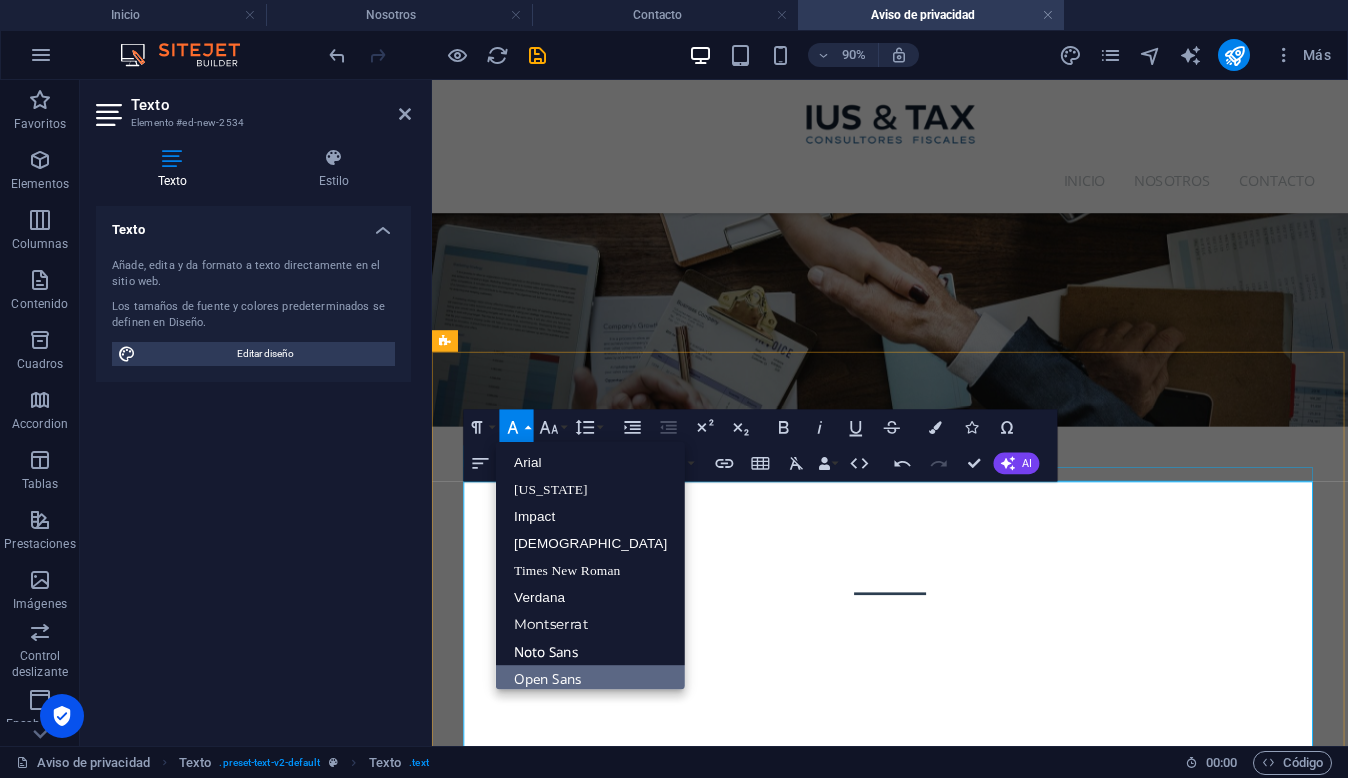 click on "Open Sans" at bounding box center [590, 678] 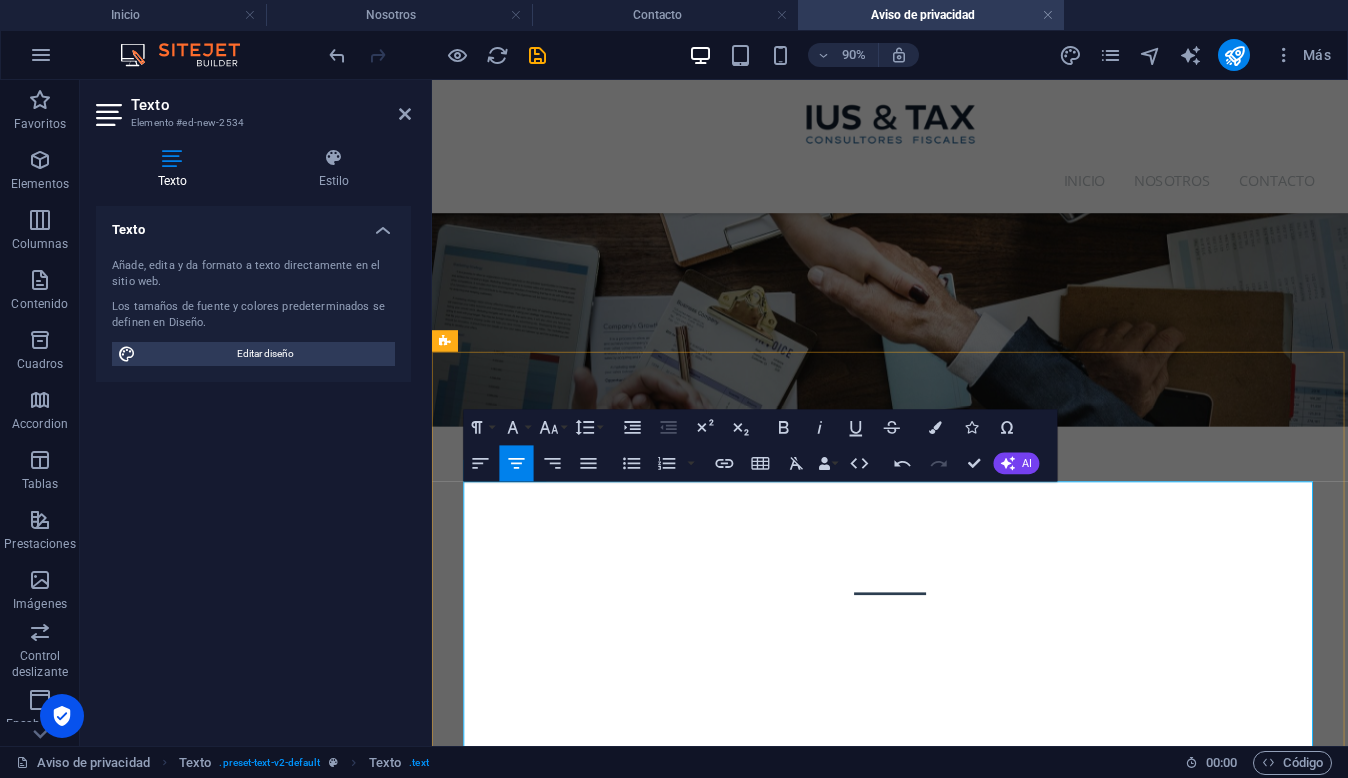click at bounding box center [941, 1028] 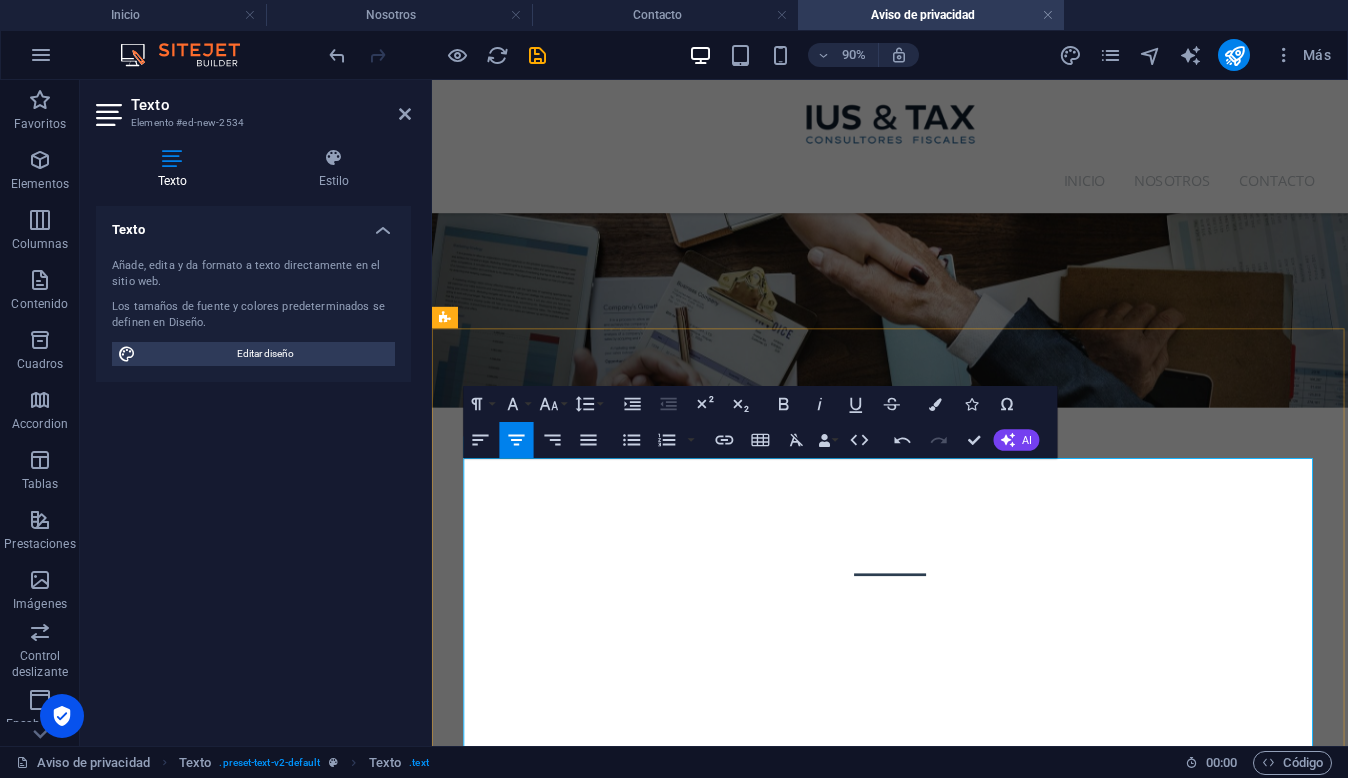 scroll, scrollTop: 179, scrollLeft: 0, axis: vertical 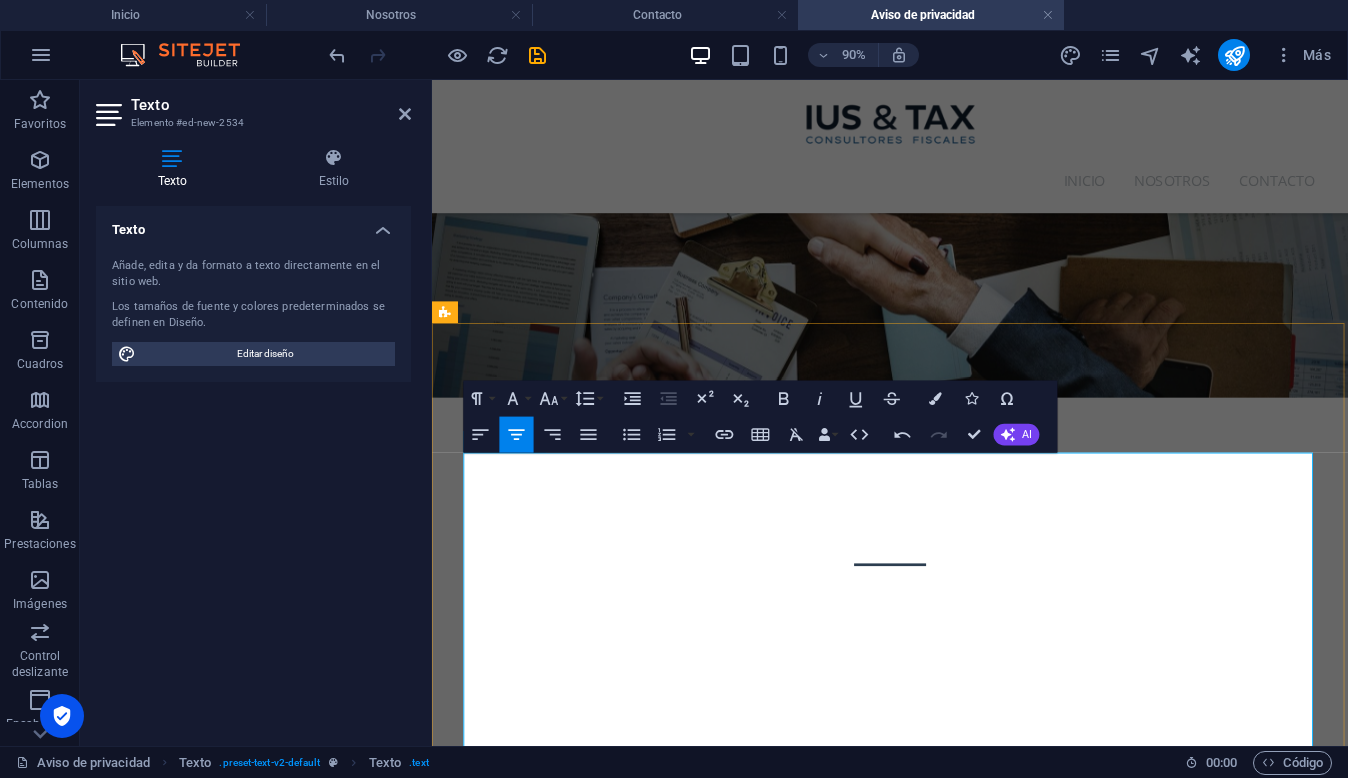 drag, startPoint x: 884, startPoint y: 548, endPoint x: 690, endPoint y: 549, distance: 194.00258 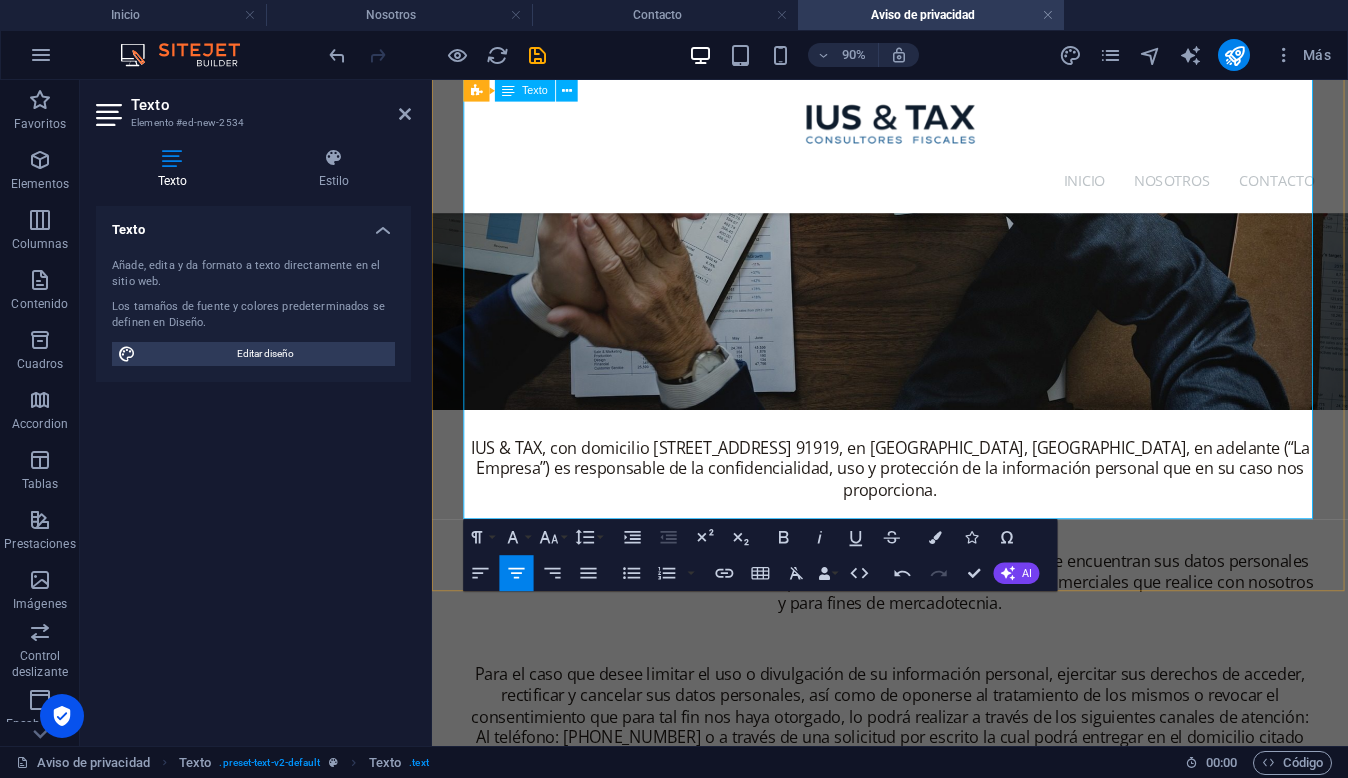 scroll, scrollTop: 601, scrollLeft: 0, axis: vertical 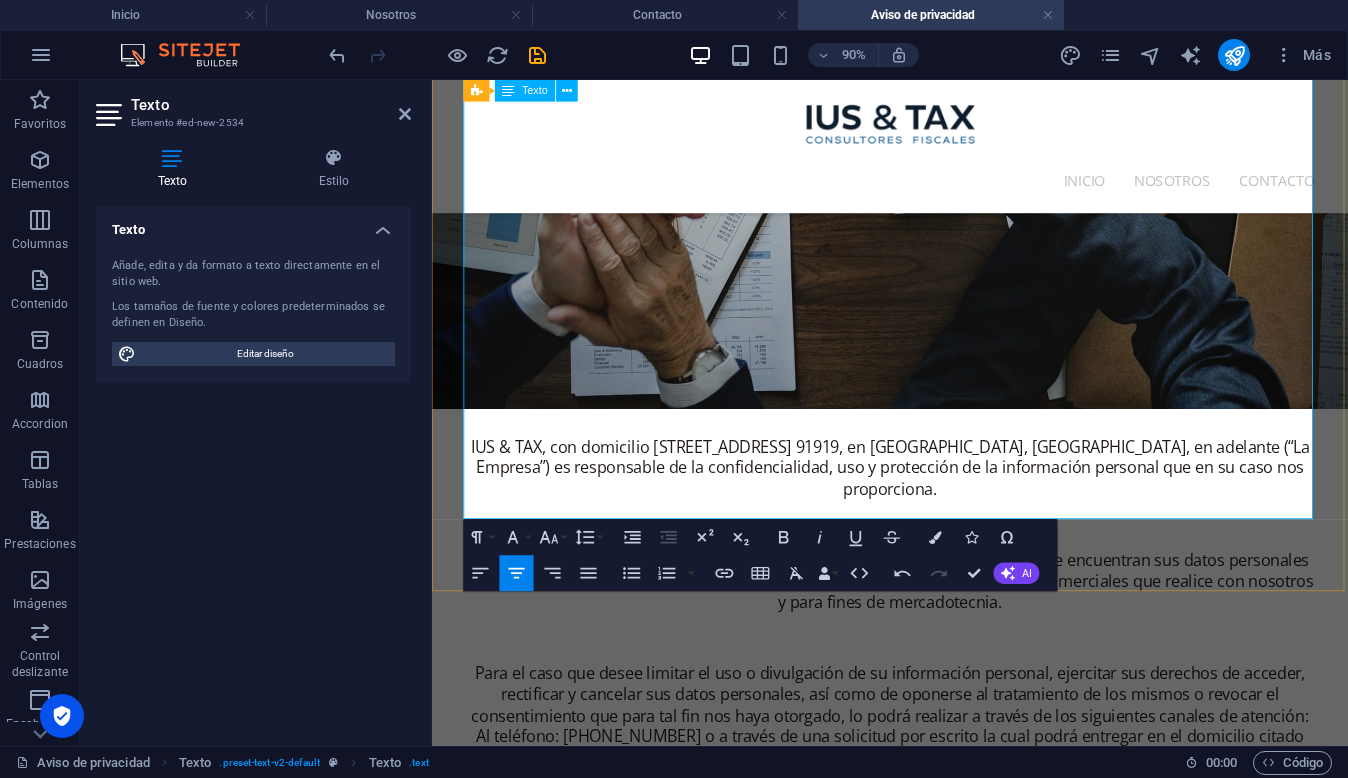 click on "Para el caso que desee limitar el uso o divulgación de su información personal, ejercitar sus derechos de acceder, rectificar y cancelar sus datos personales, así como de oponerse al tratamiento de los mismos o revocar el consentimiento que para tal fin nos haya otorgado, lo podrá realizar a través de los siguientes canales de atención: Al teléfono: [PHONE_NUMBER] o a través de una solicitud por escrito la cual podrá entregar en el domicilio citado en el presente Aviso de Privacidad en donde se le informarán los procedimientos establecidos para el ejercicio de los derechos aquí señalados." at bounding box center (943, 798) 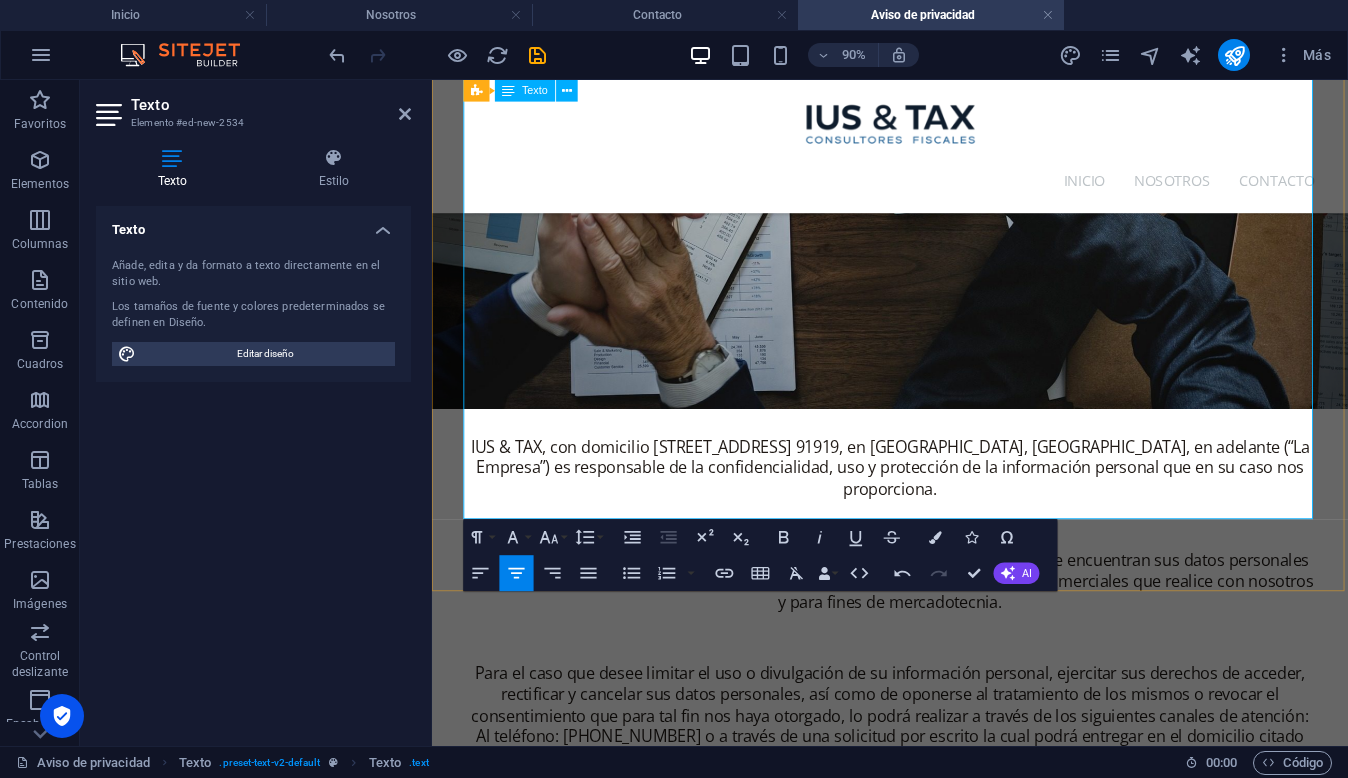 click on "Para el caso que desee limitar el uso o divulgación de su información personal, ejercitar sus derechos de acceder, rectificar y cancelar sus datos personales, así como de oponerse al tratamiento de los mismos o revocar el consentimiento que para tal fin nos haya otorgado, lo podrá realizar a través de los siguientes canales de atención: Al teléfono: [PHONE_NUMBER] o a través de una solicitud por escrito la cual podrá entregar en el domicilio citado en el presente Aviso de Privacidad en donde se le informarán los procedimientos establecidos para el ejercicio de los derechos aquí señalados." at bounding box center [943, 798] 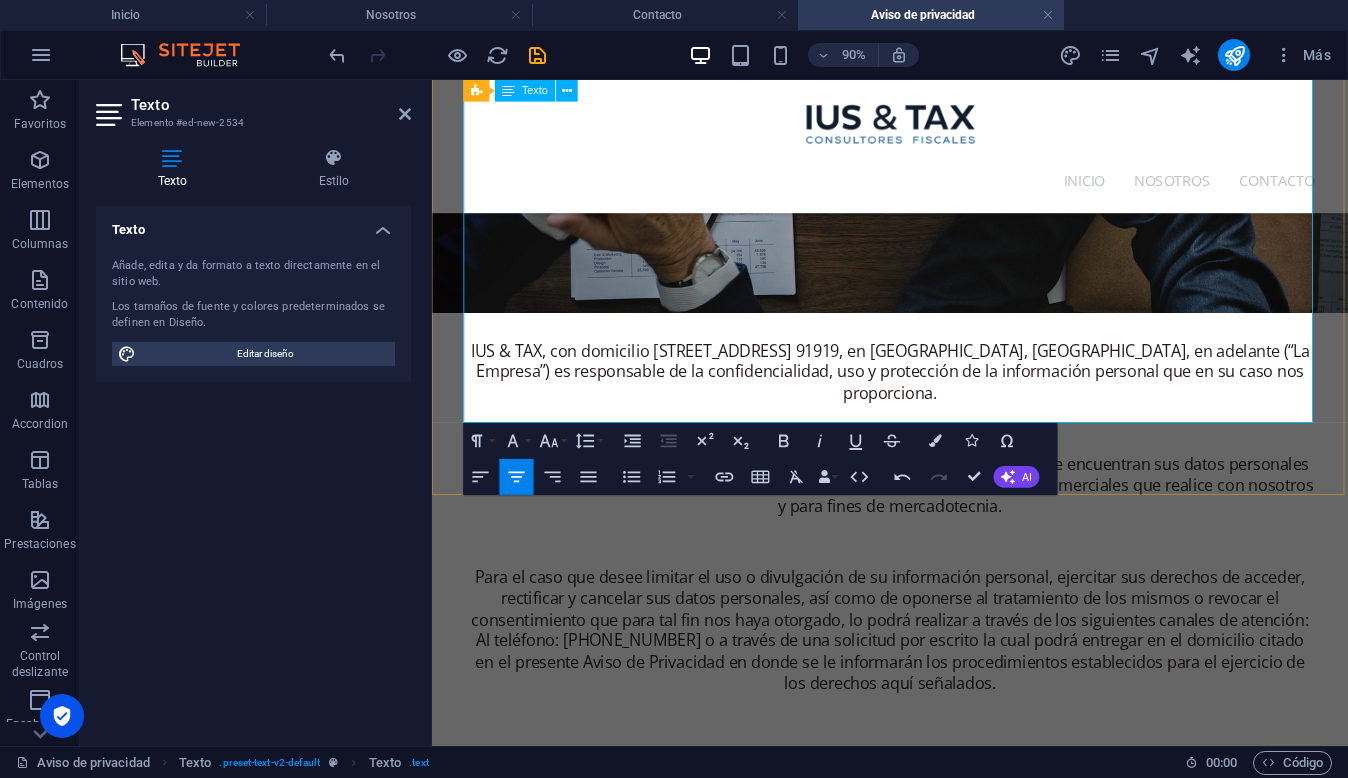 scroll, scrollTop: 716, scrollLeft: 0, axis: vertical 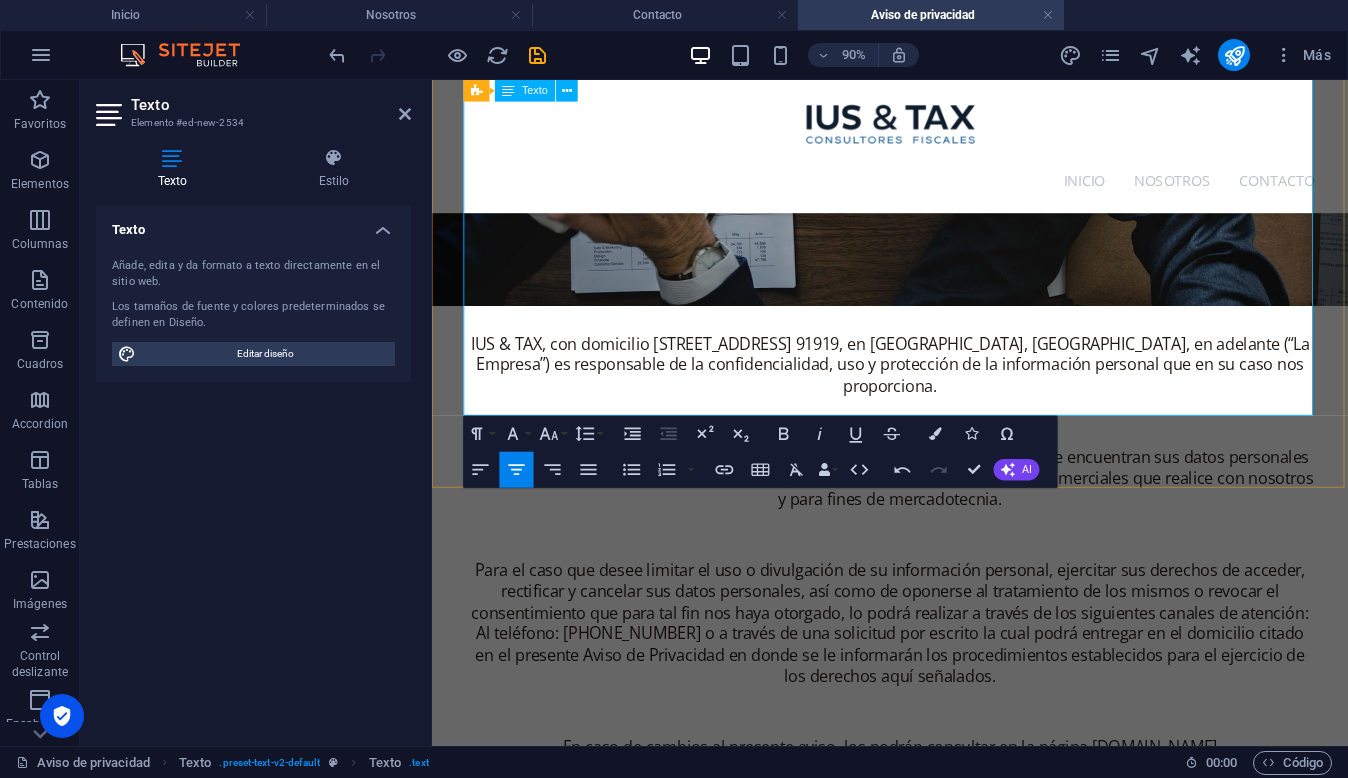 drag, startPoint x: 1160, startPoint y: 439, endPoint x: 1299, endPoint y: 436, distance: 139.03236 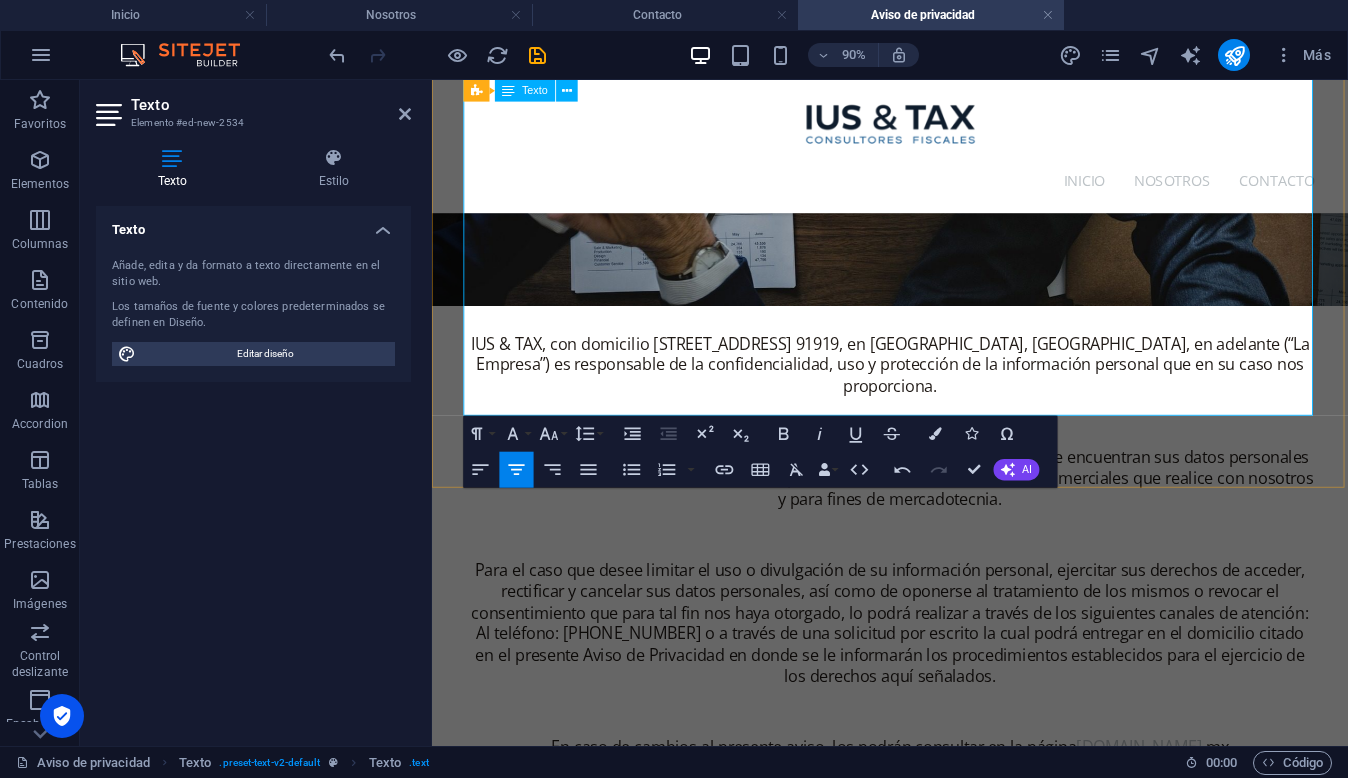 click on "Para el caso que desee limitar el uso o divulgación de su información personal, ejercitar sus derechos de acceder, rectificar y cancelar sus datos personales, así como de oponerse al tratamiento de los mismos o revocar el consentimiento que para tal fin nos haya otorgado, lo podrá realizar a través de los siguientes canales de atención: Al teléfono: [PHONE_NUMBER] o a través de una solicitud por escrito la cual podrá entregar en el domicilio citado en el presente Aviso de Privacidad en donde se le informarán los procedimientos establecidos para el ejercicio de los derechos aquí señalados." at bounding box center [941, 683] 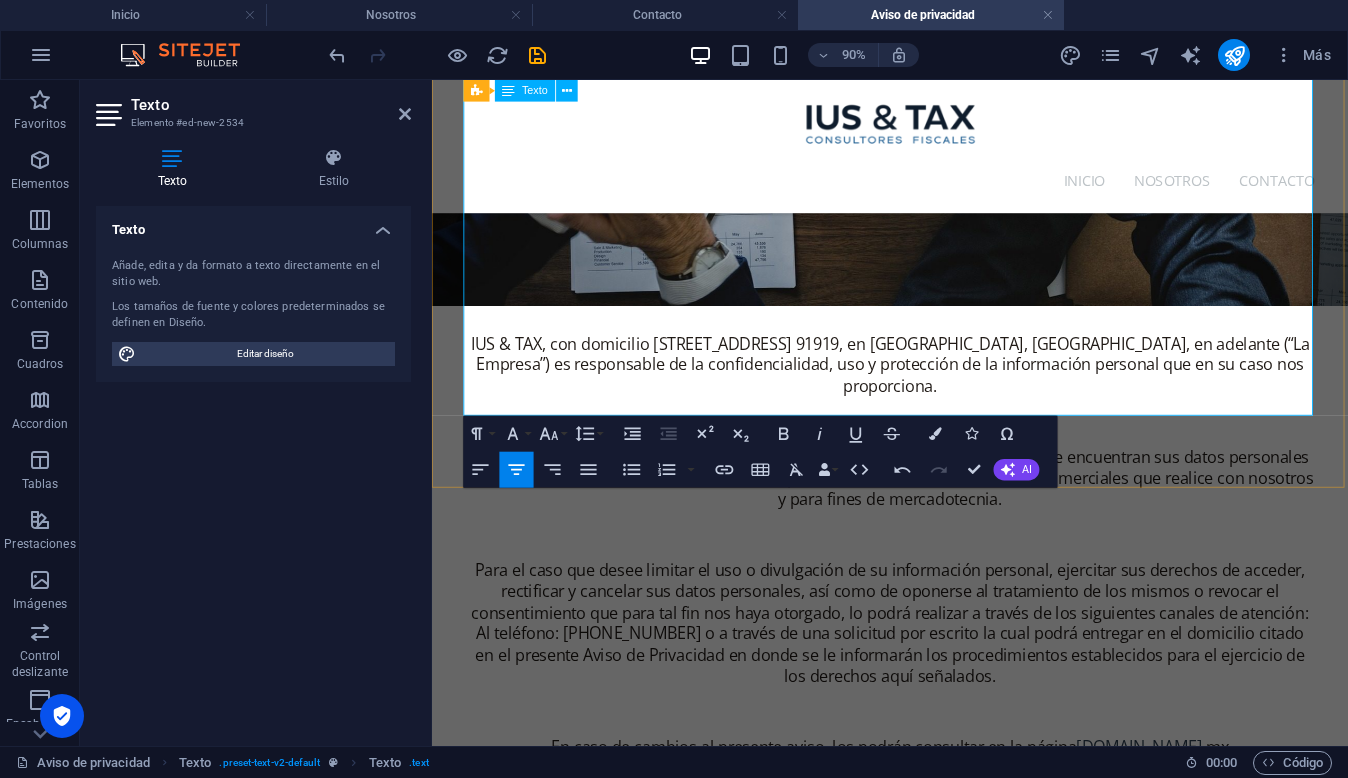 drag, startPoint x: 1325, startPoint y: 433, endPoint x: 1146, endPoint y: 439, distance: 179.10052 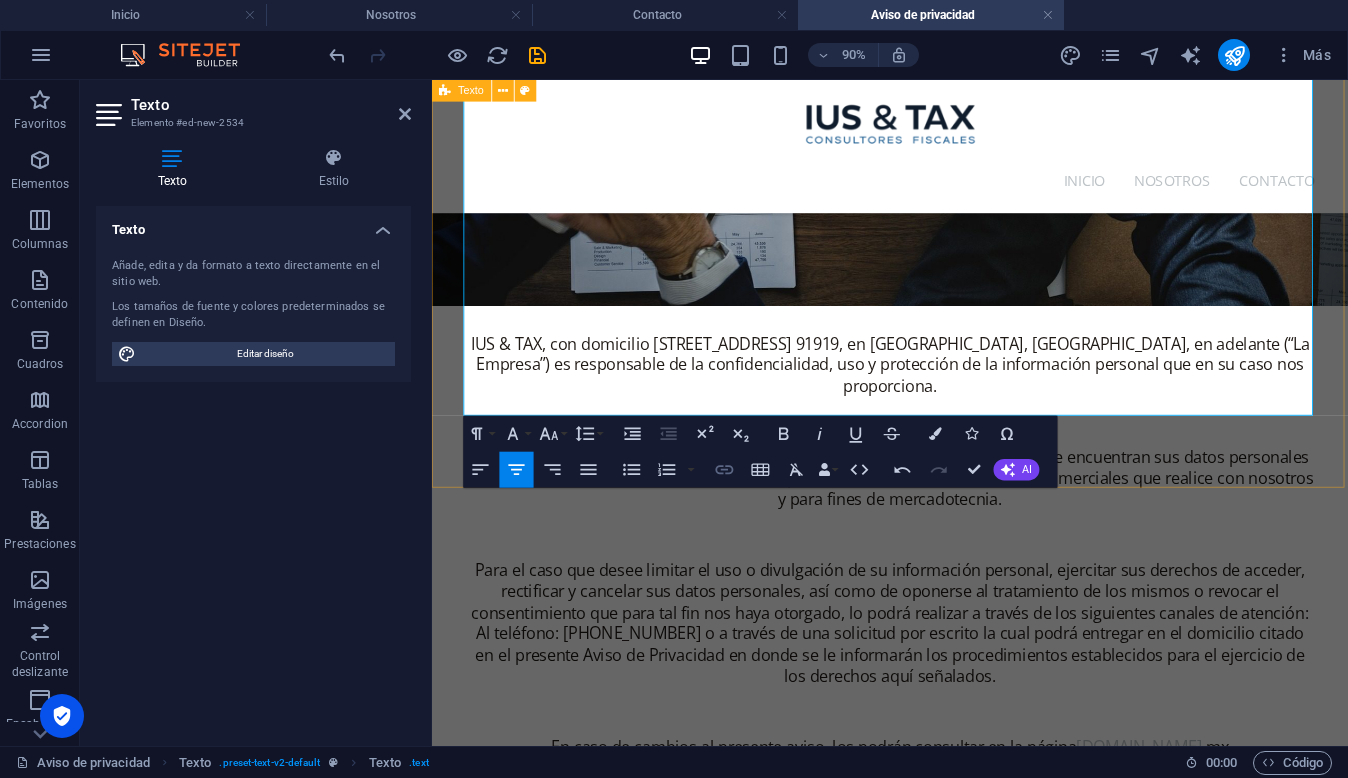 click 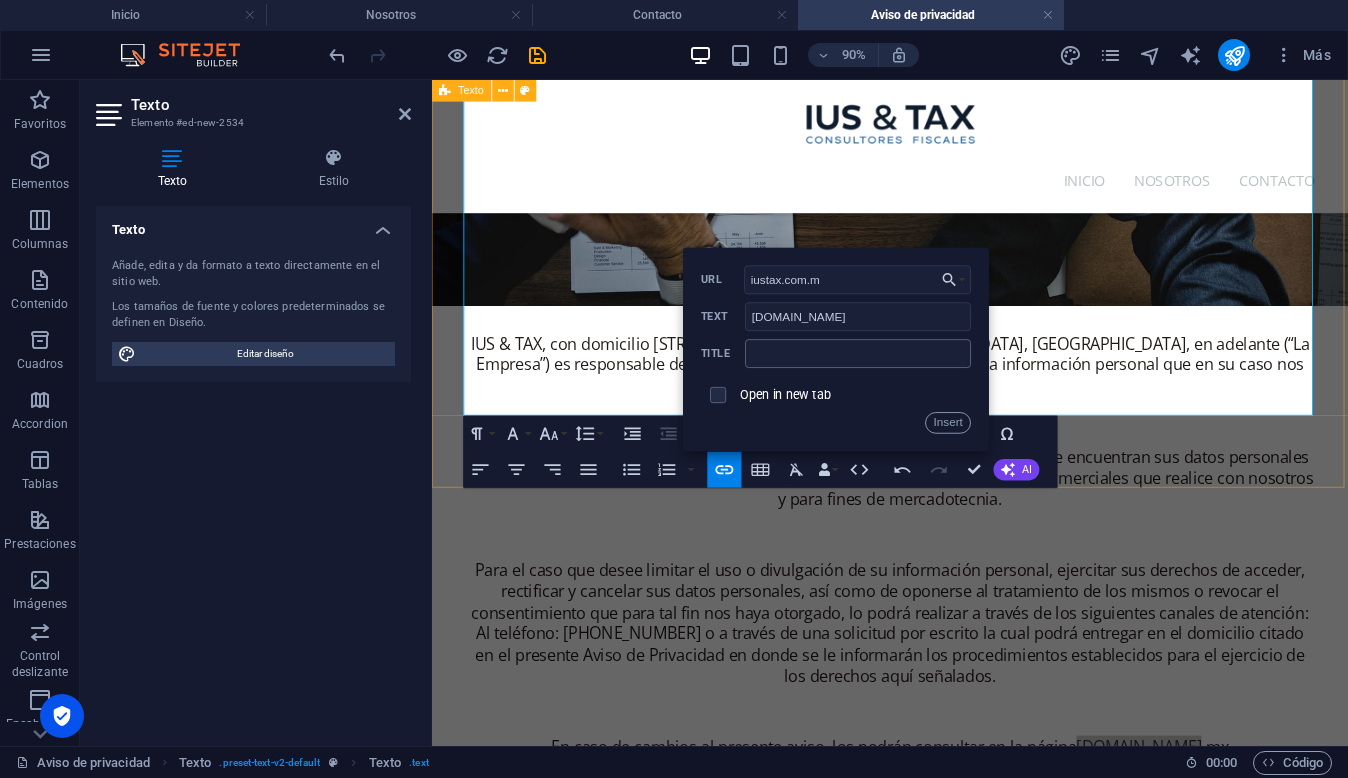 type on "[DOMAIN_NAME]" 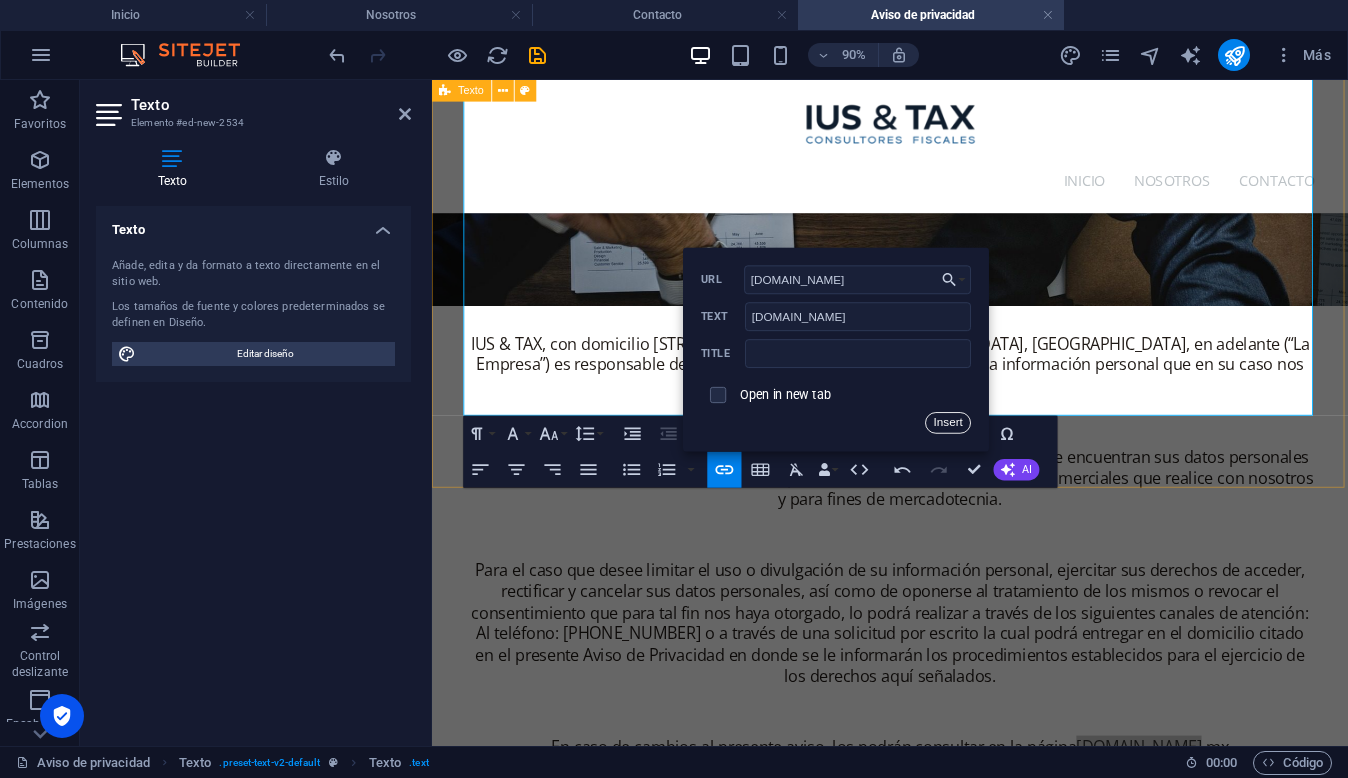 click on "Insert" at bounding box center (948, 423) 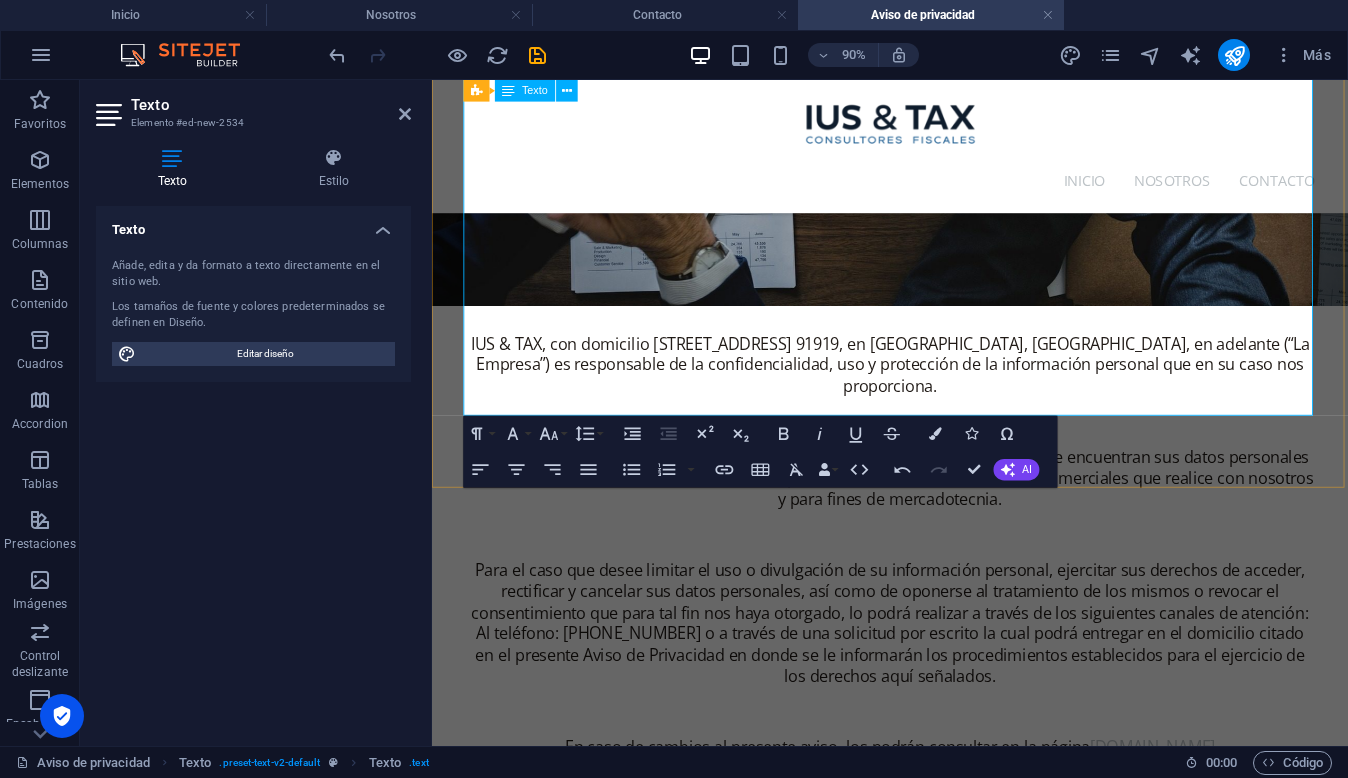 click on "Para el caso que desee limitar el uso o divulgación de su información personal, ejercitar sus derechos de acceder, rectificar y cancelar sus datos personales, así como de oponerse al tratamiento de los mismos o revocar el consentimiento que para tal fin nos haya otorgado, lo podrá realizar a través de los siguientes canales de atención: Al teléfono: [PHONE_NUMBER] o a través de una solicitud por escrito la cual podrá entregar en el domicilio citado en el presente Aviso de Privacidad en donde se le informarán los procedimientos establecidos para el ejercicio de los derechos aquí señalados." at bounding box center [941, 683] 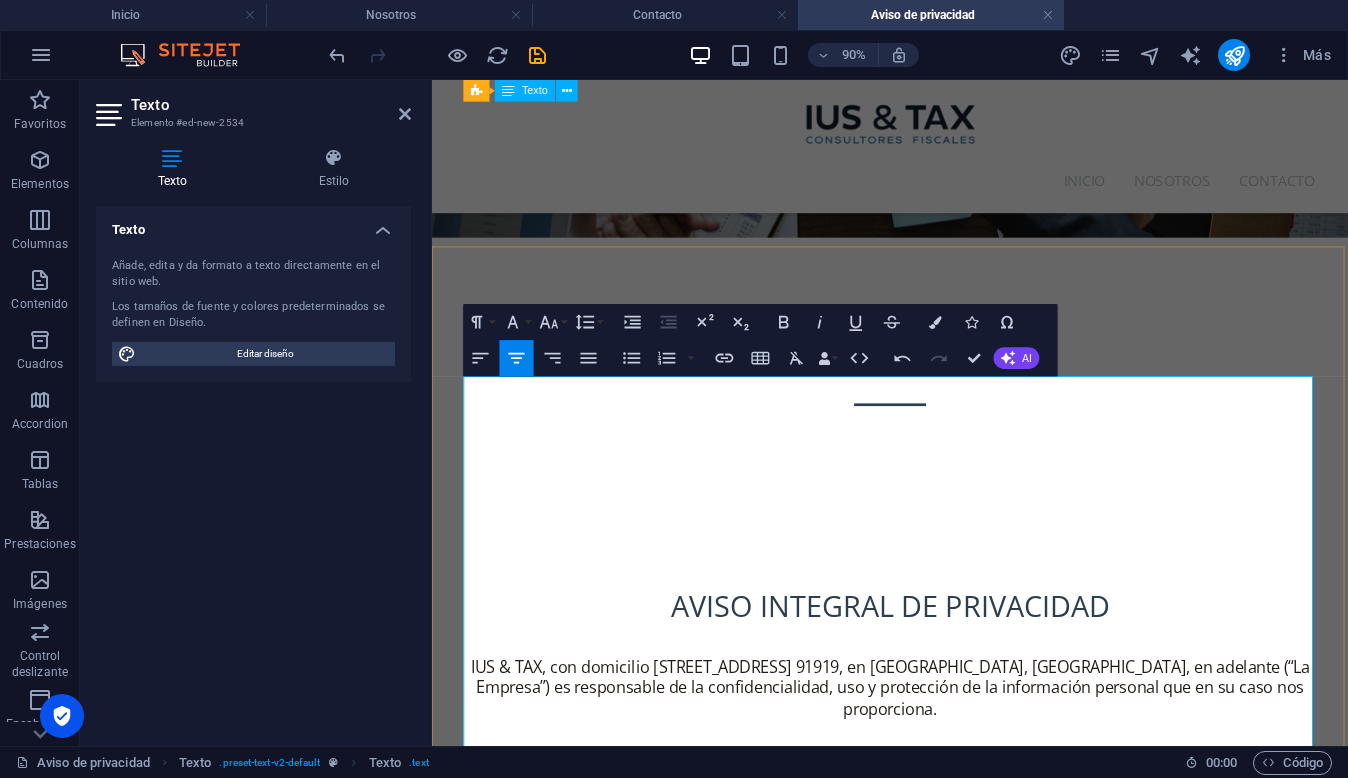 scroll, scrollTop: 144, scrollLeft: 0, axis: vertical 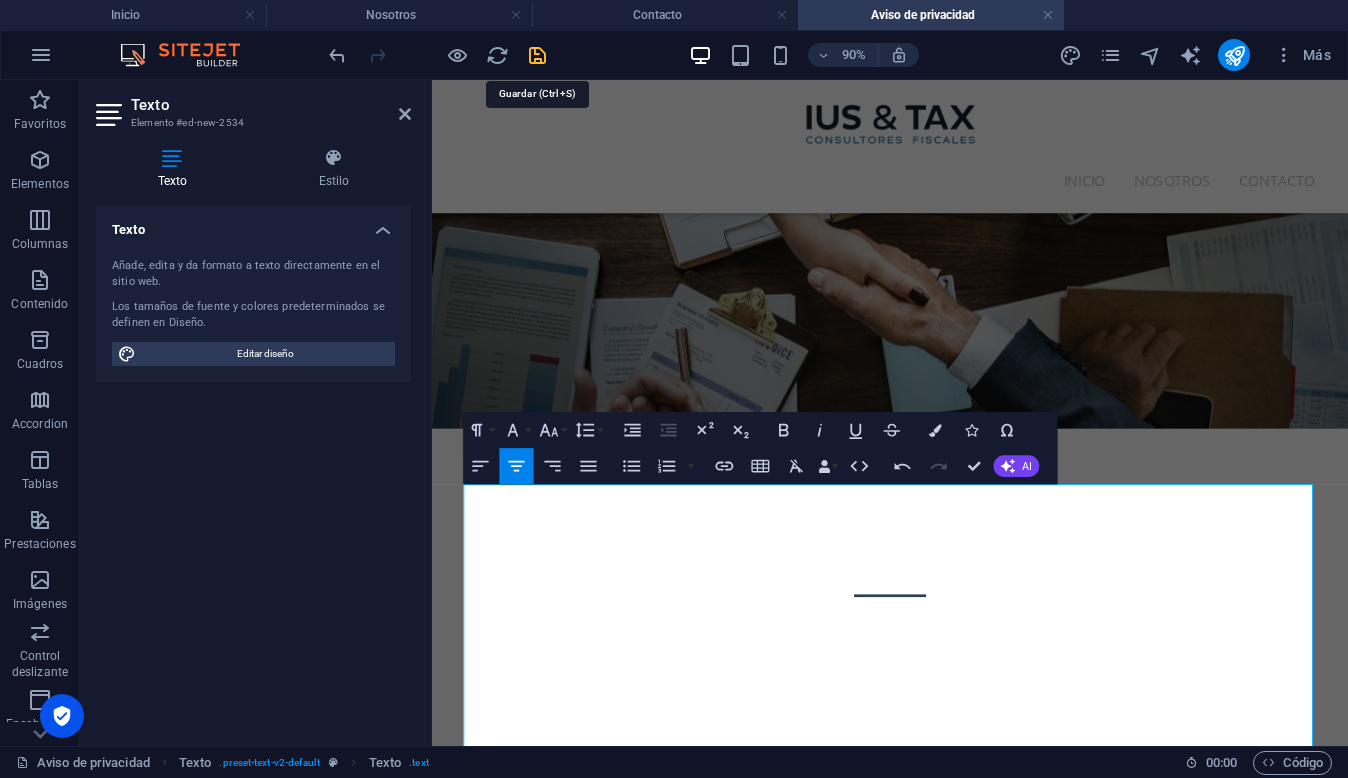 click at bounding box center (537, 55) 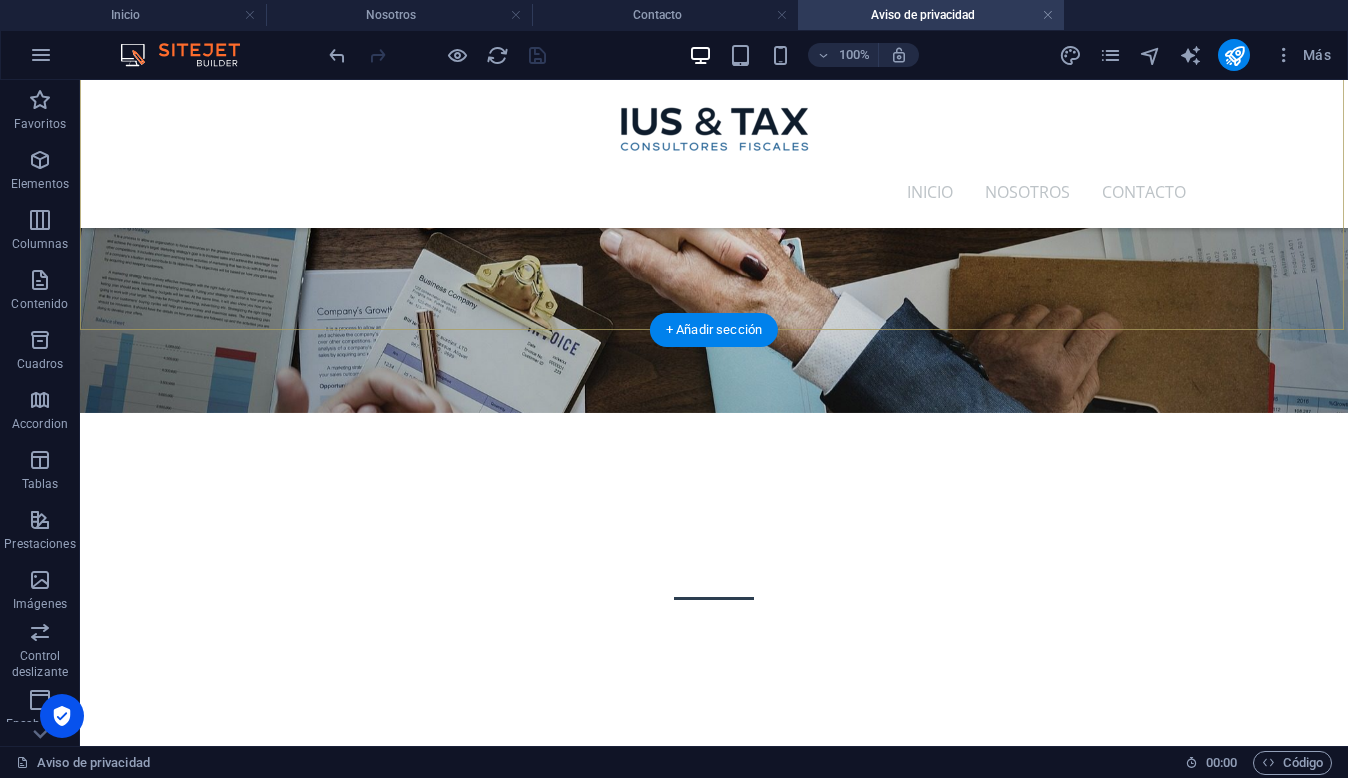scroll, scrollTop: 200, scrollLeft: 0, axis: vertical 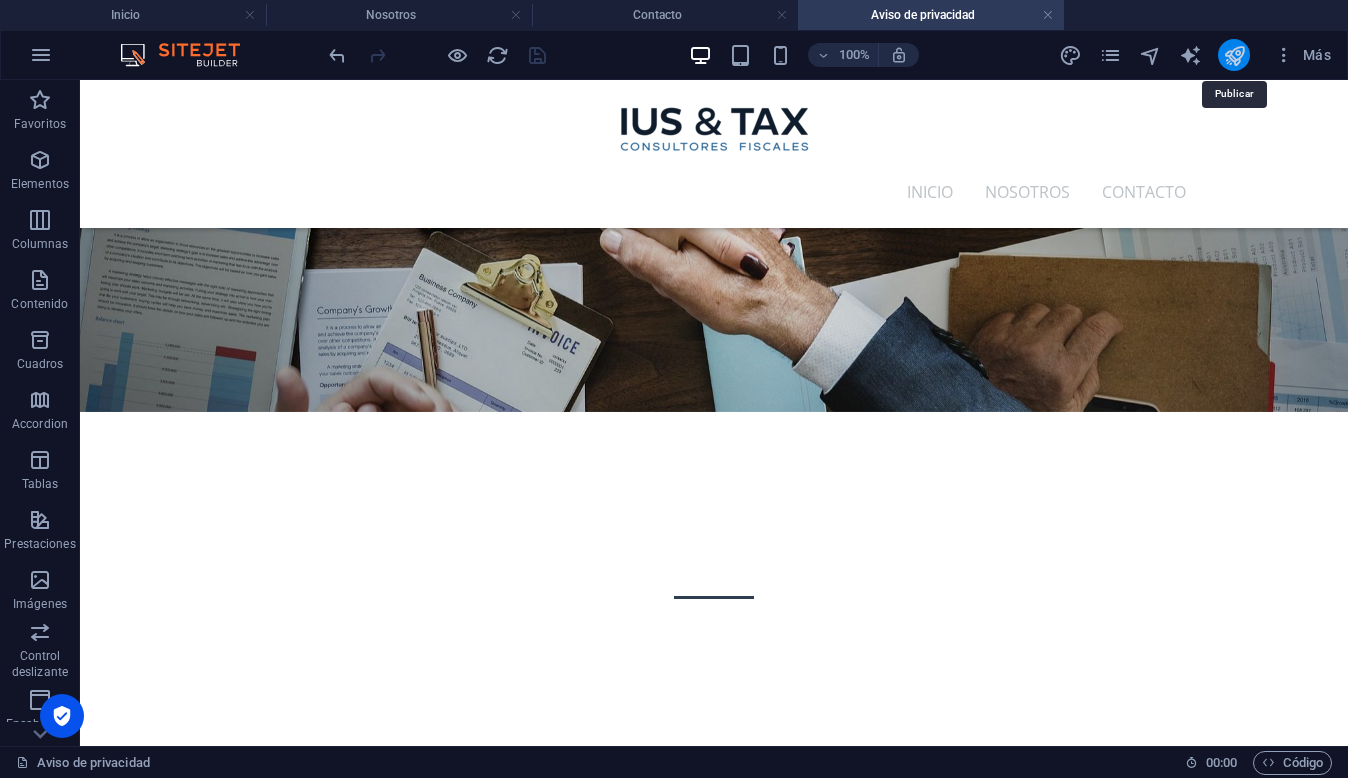 click at bounding box center [1234, 55] 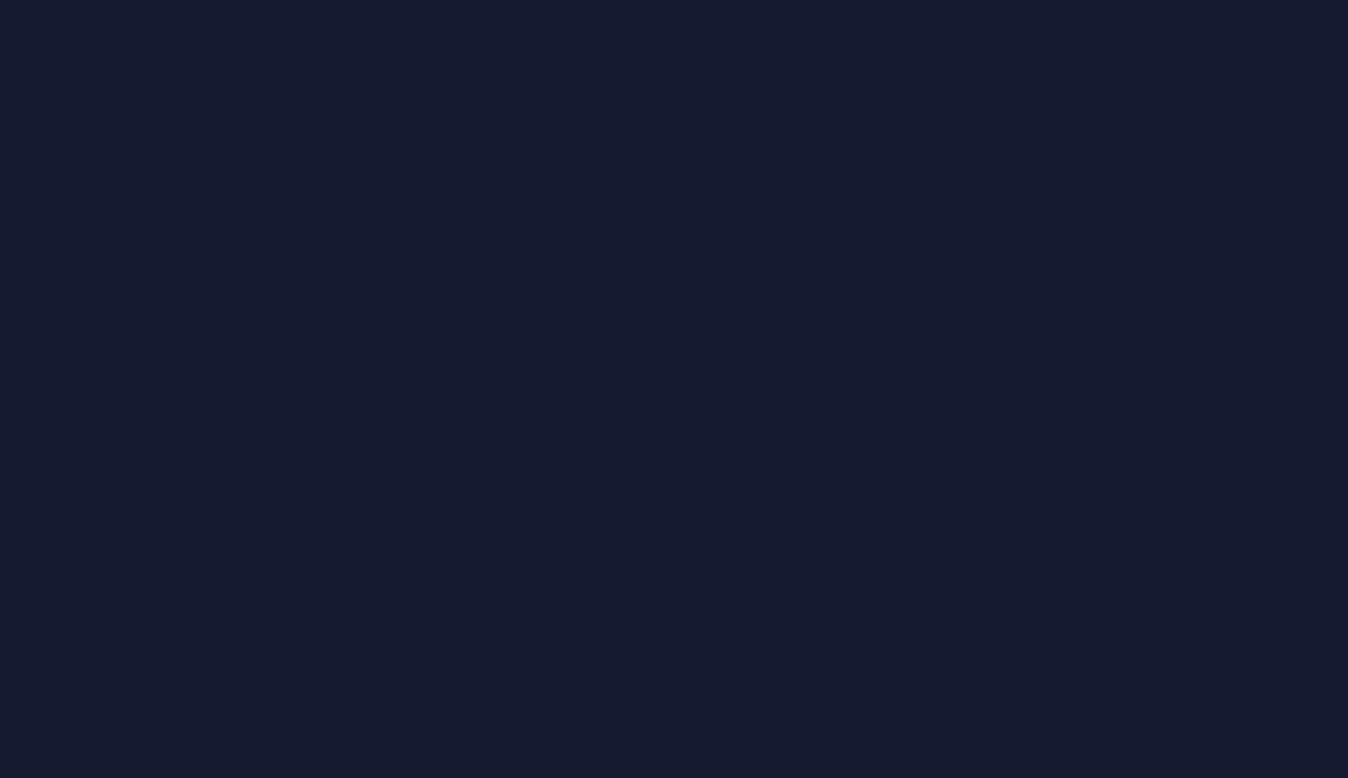 scroll, scrollTop: 0, scrollLeft: 0, axis: both 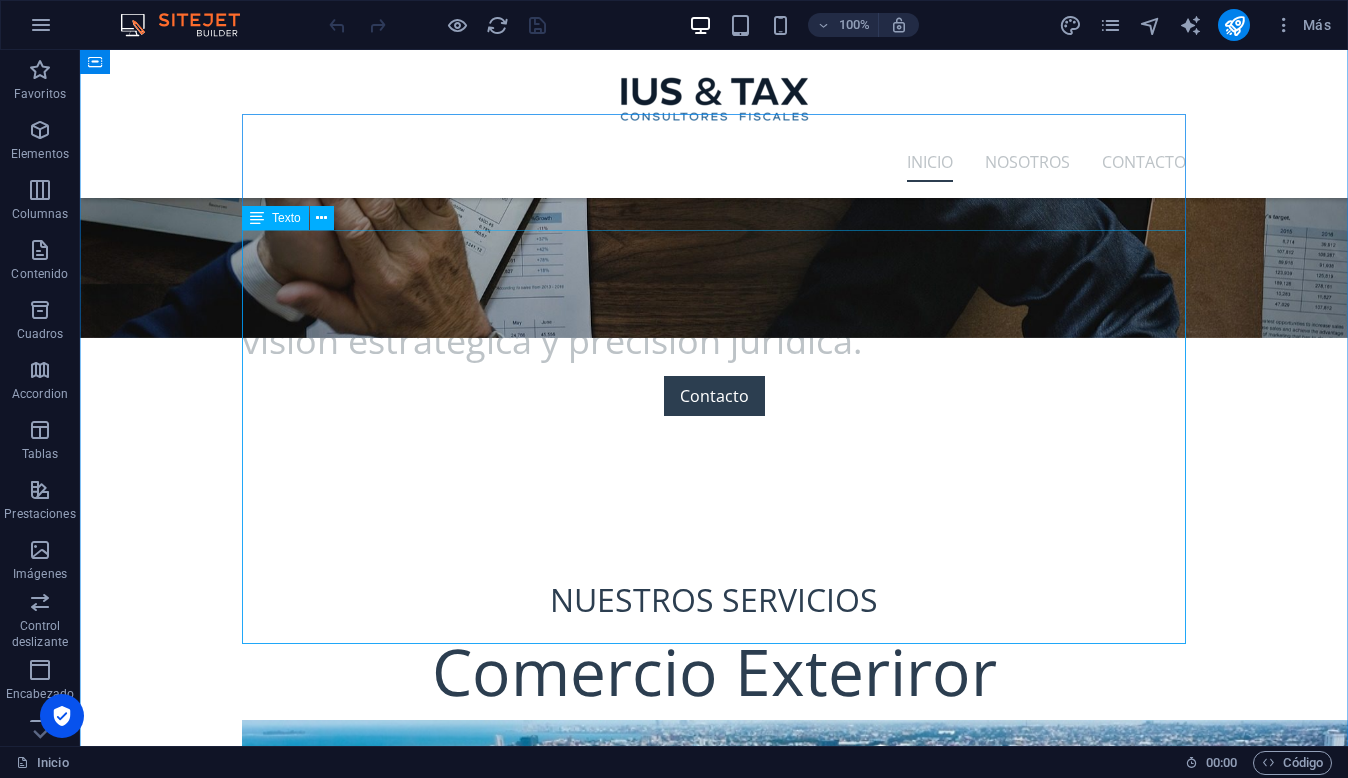 click on "Cumplimiento Normativo y Estrategias Fiscales: Navegando Operaciones Internacionales con Seguridad y Eficiencia En el complejo mundo de los negocios internacionales, expandirse globalmente ofrece un sinfín de oportunidades, pero también presenta desafíos significativos en términos de cumplimiento normativo y gestión fiscal. Para asegurar el éxito y la sostenibilidad de tus operaciones transfronterizas, es   esencial contar con estrategias fiscales sólidas y un cumplimiento normativo impecable . En un entorno donde las regulaciones cambian constantemente y la supervisión es cada vez más estricta, la anticipación y la experiencia son tus mejores aliados." at bounding box center [714, 1600] 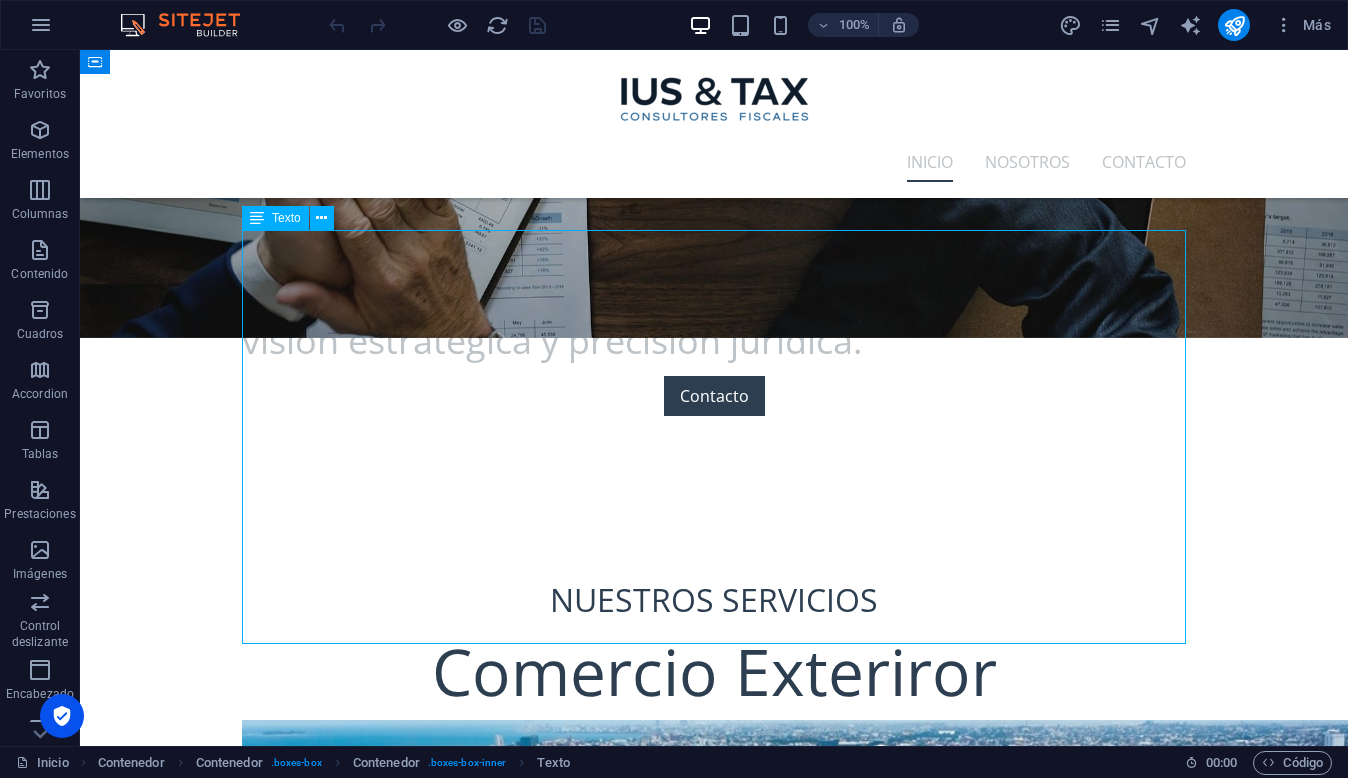 click on "Cumplimiento Normativo y Estrategias Fiscales: Navegando Operaciones Internacionales con Seguridad y Eficiencia En el complejo mundo de los negocios internacionales, expandirse globalmente ofrece un sinfín de oportunidades, pero también presenta desafíos significativos en términos de cumplimiento normativo y gestión fiscal. Para asegurar el éxito y la sostenibilidad de tus operaciones transfronterizas, es   esencial contar con estrategias fiscales sólidas y un cumplimiento normativo impecable . En un entorno donde las regulaciones cambian constantemente y la supervisión es cada vez más estricta, la anticipación y la experiencia son tus mejores aliados." at bounding box center (714, 1600) 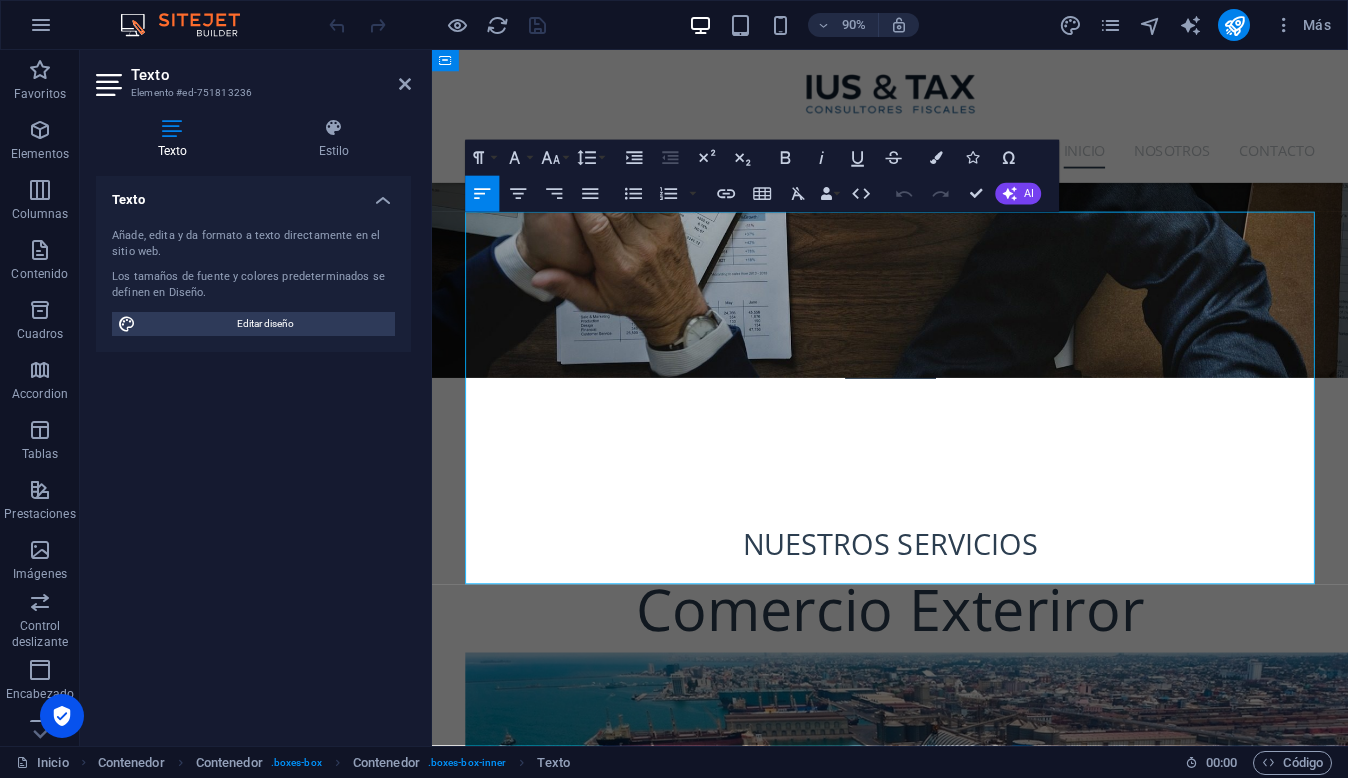 click on "Cumplimiento Normativo y Estrategias Fiscales: Navegando Operaciones Internacionales con Seguridad y Eficiencia" at bounding box center (909, 1355) 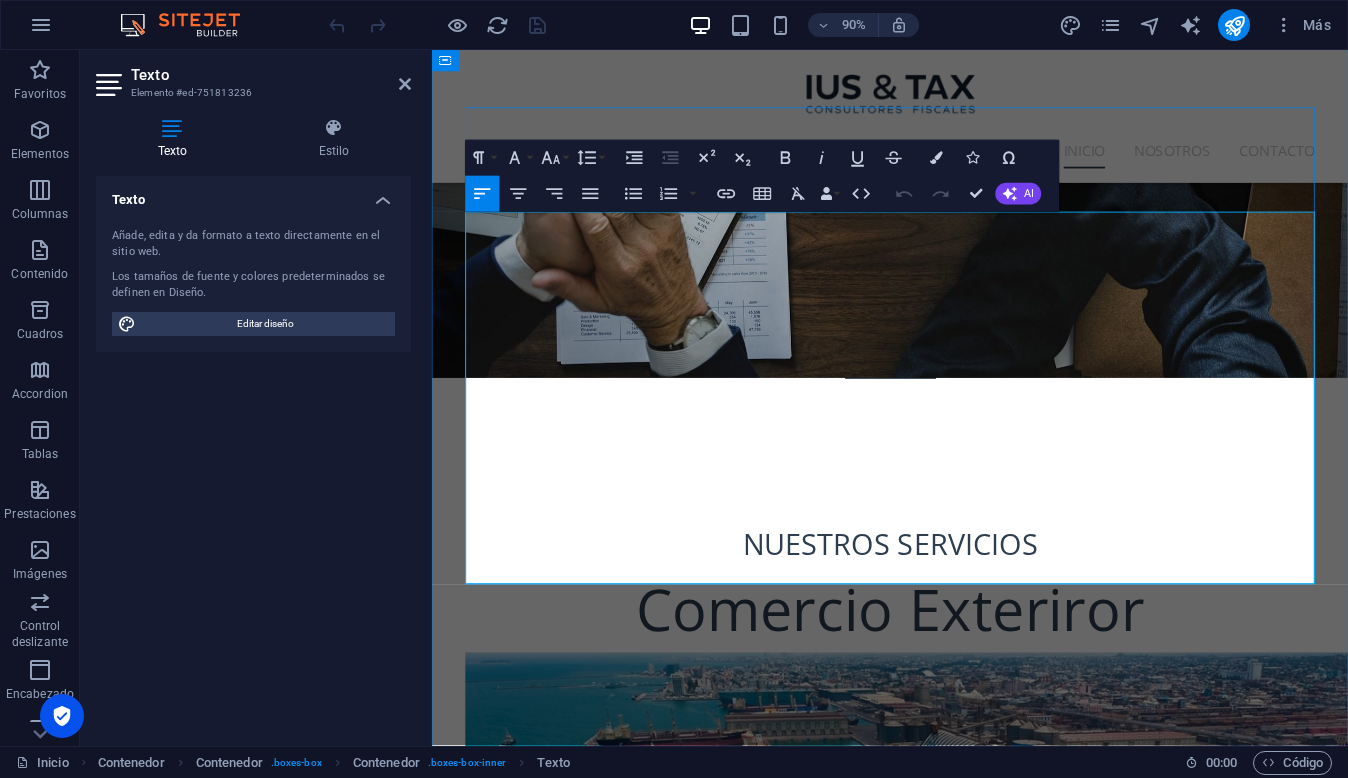 drag, startPoint x: 674, startPoint y: 308, endPoint x: 555, endPoint y: 308, distance: 119 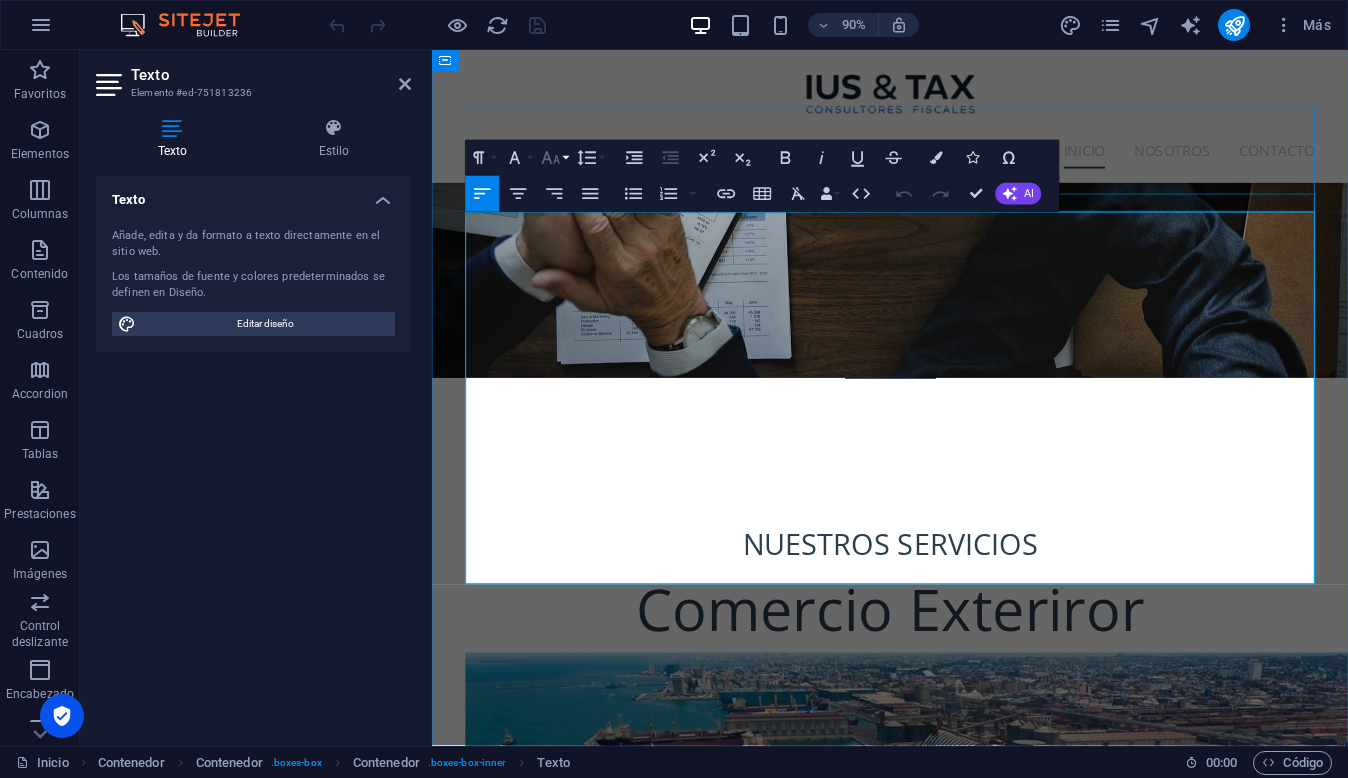 click 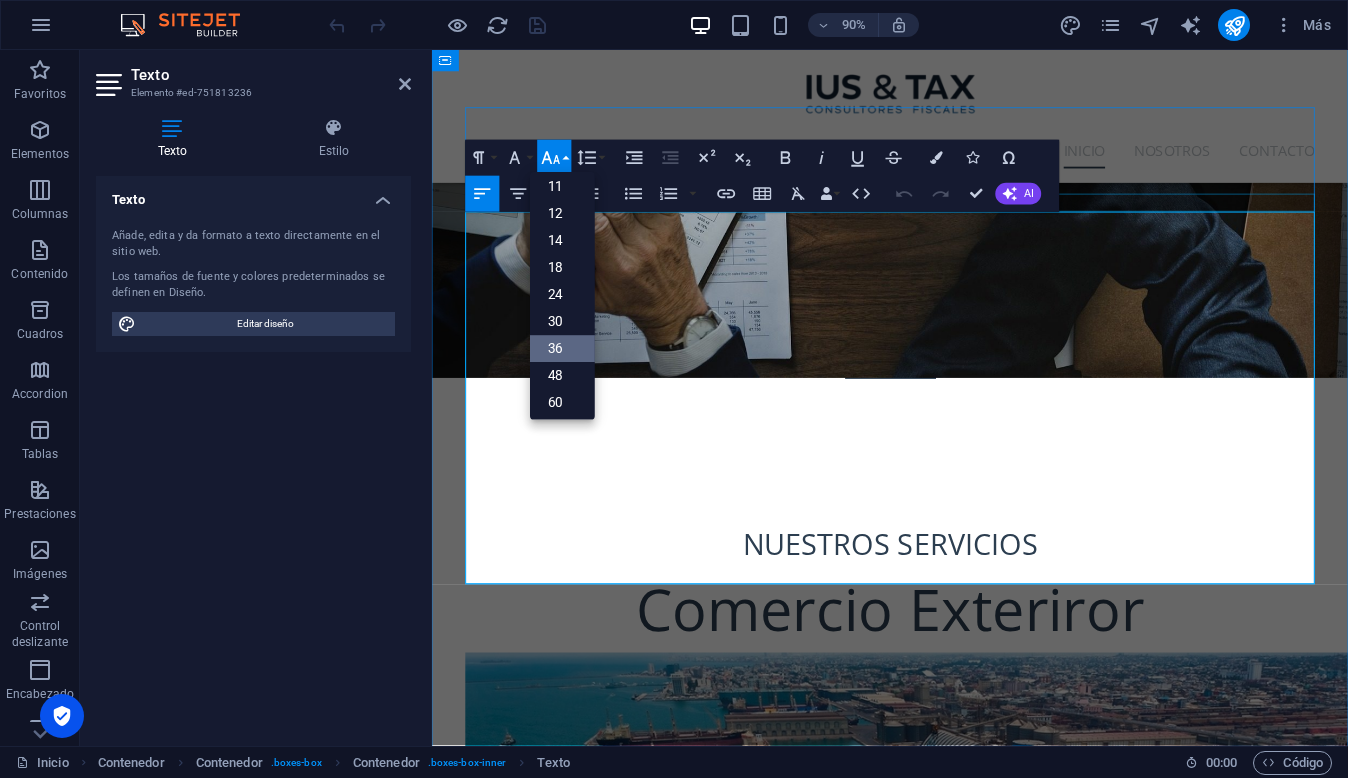 scroll, scrollTop: 98, scrollLeft: 0, axis: vertical 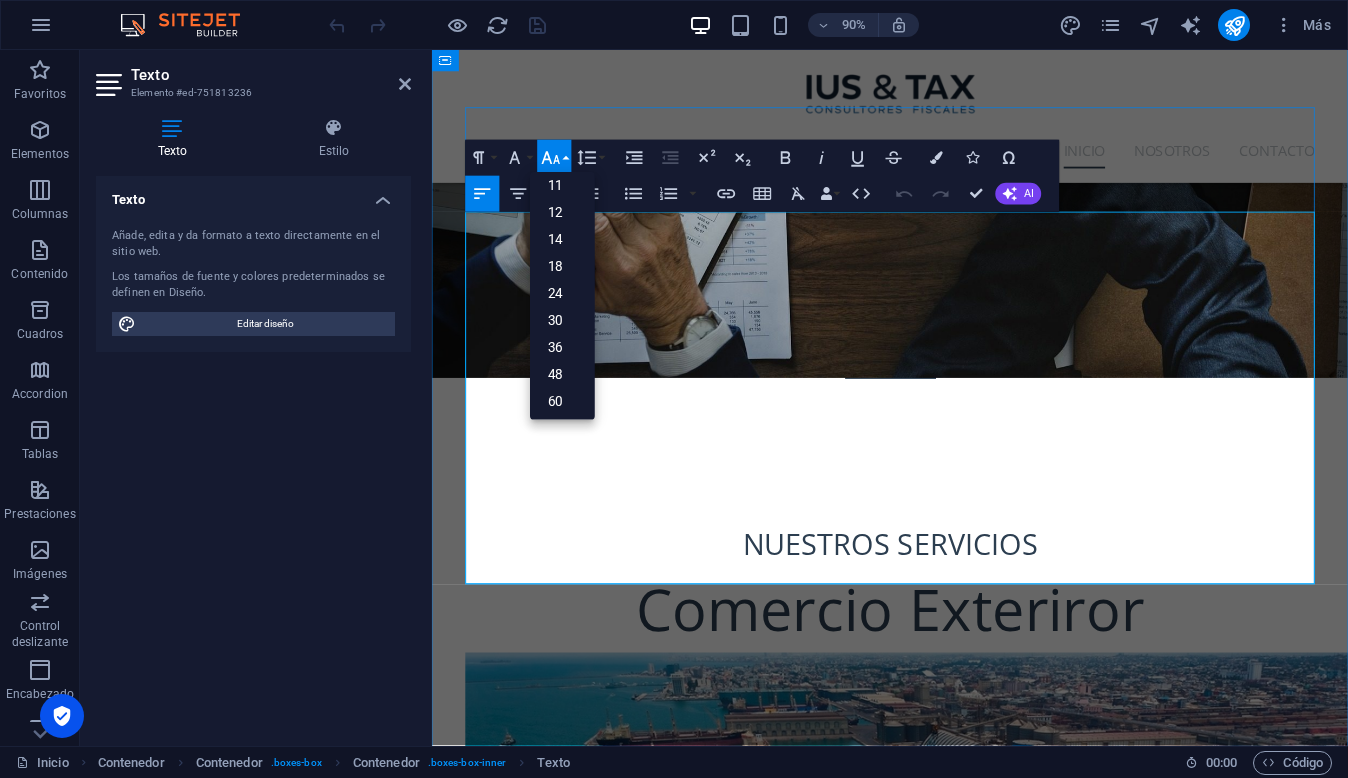 click on "En el complejo mundo de los negocios internacionales, expandirse globalmente ofrece un sinfín de oportunidades, pero también presenta desafíos significativos en términos de cumplimiento normativo y gestión fiscal. Para asegurar el éxito y la sostenibilidad de tus operaciones transfronterizas, es" at bounding box center [931, 1503] 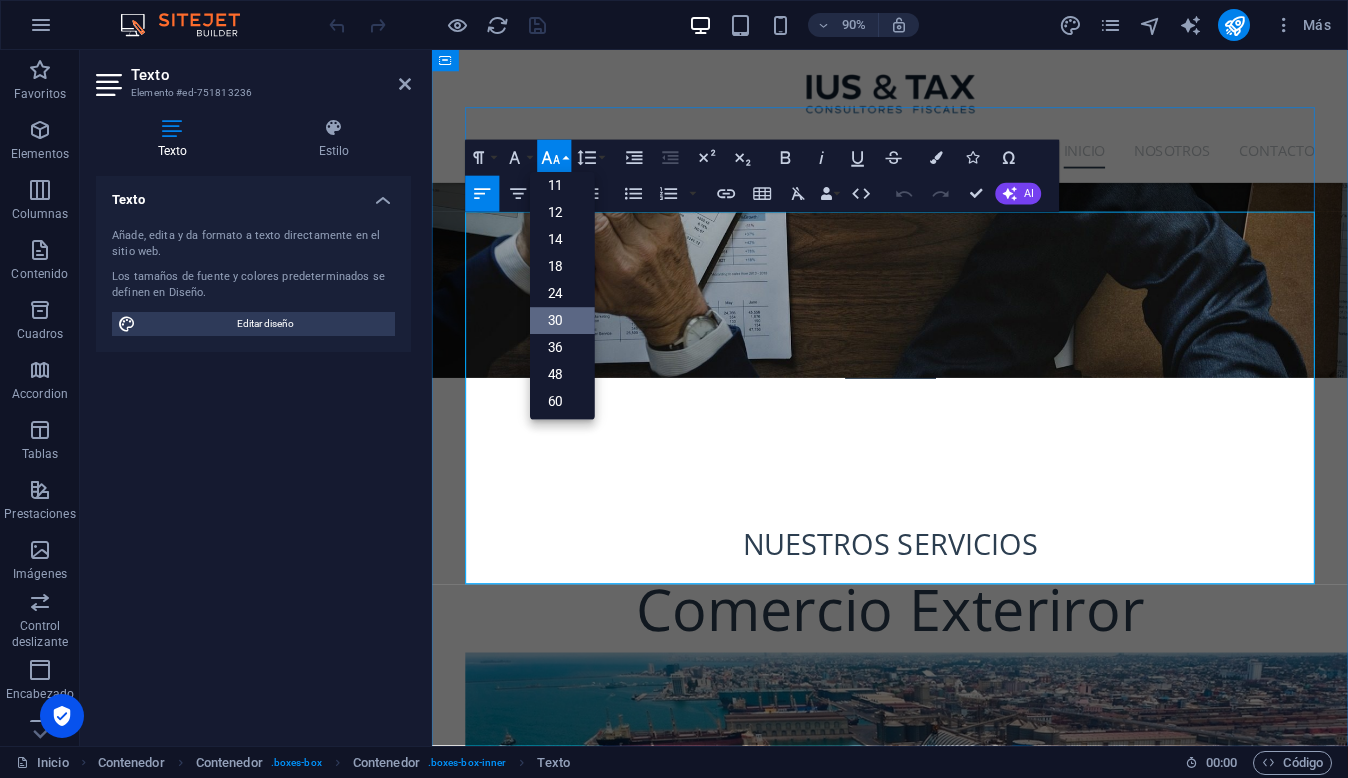 click on "30" at bounding box center (562, 320) 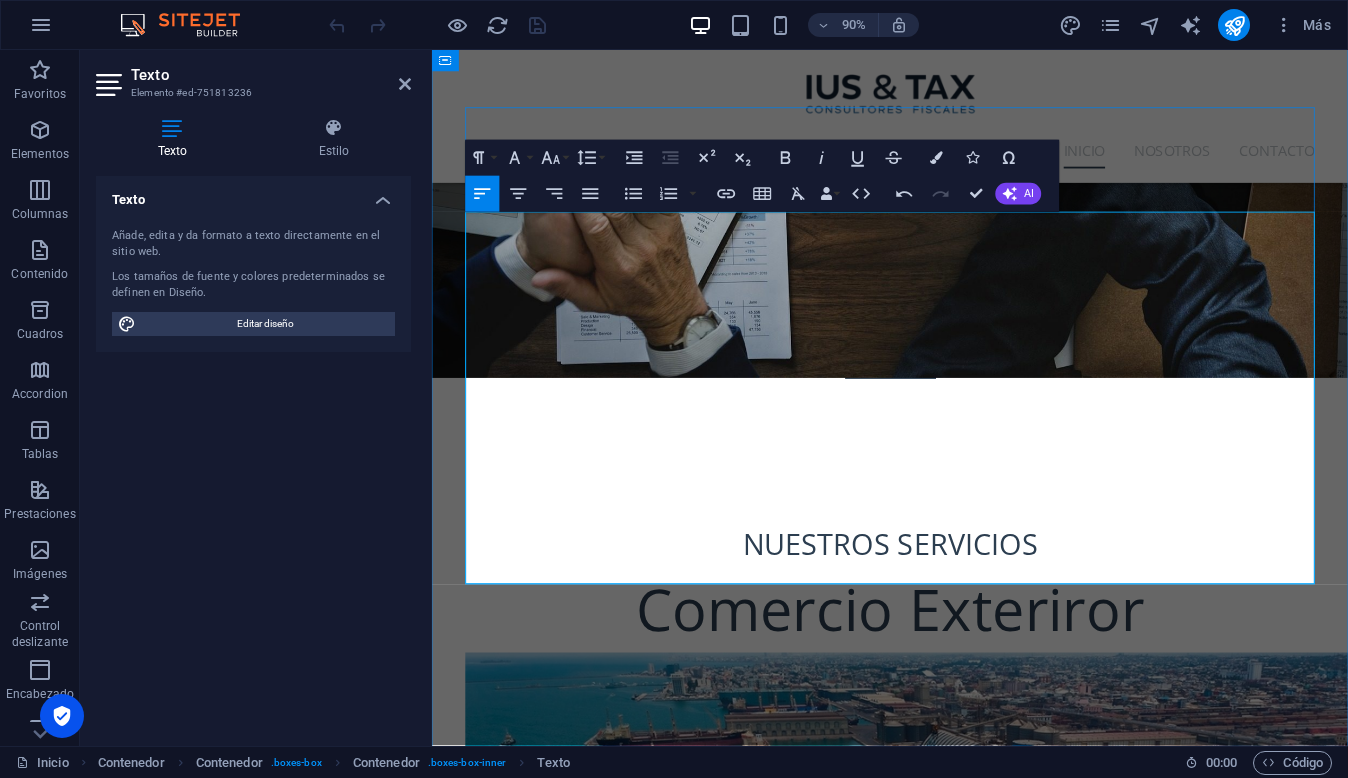 click at bounding box center [941, 1414] 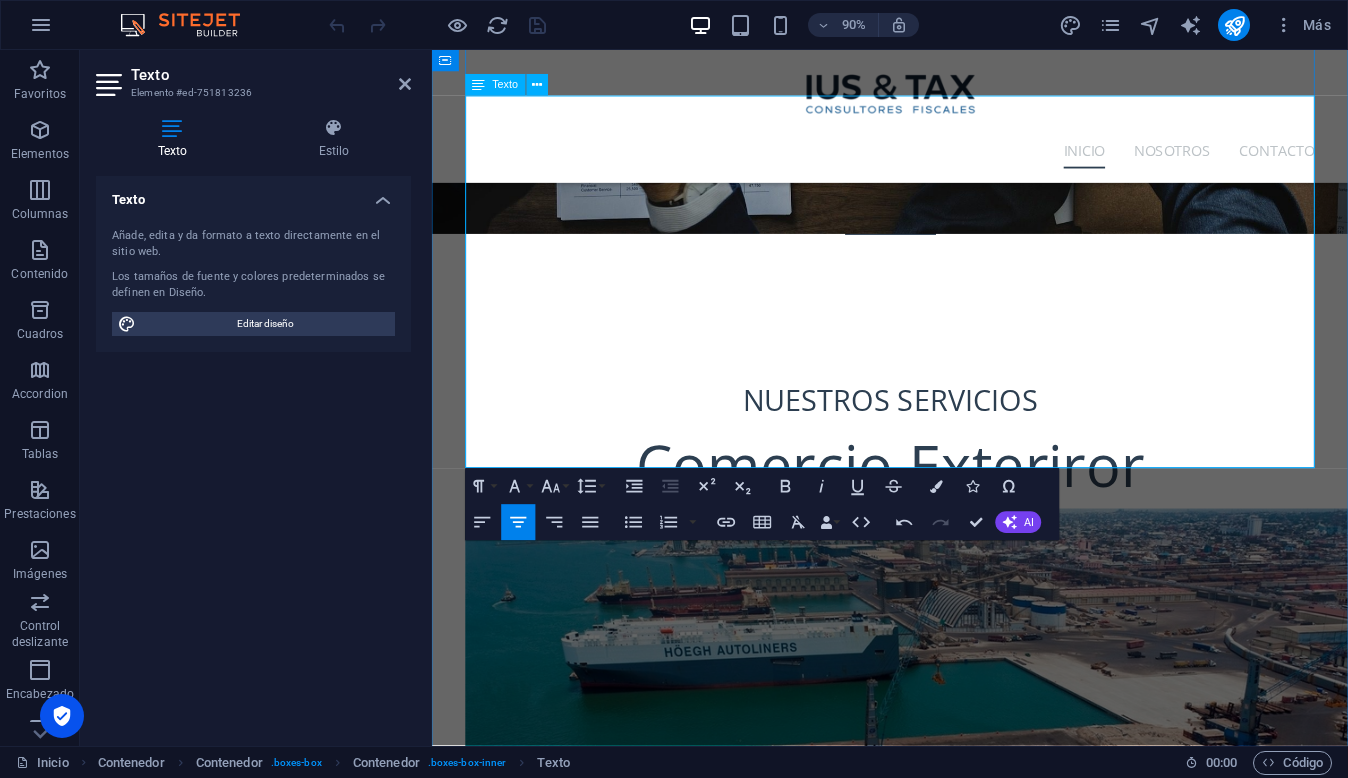 scroll, scrollTop: 805, scrollLeft: 0, axis: vertical 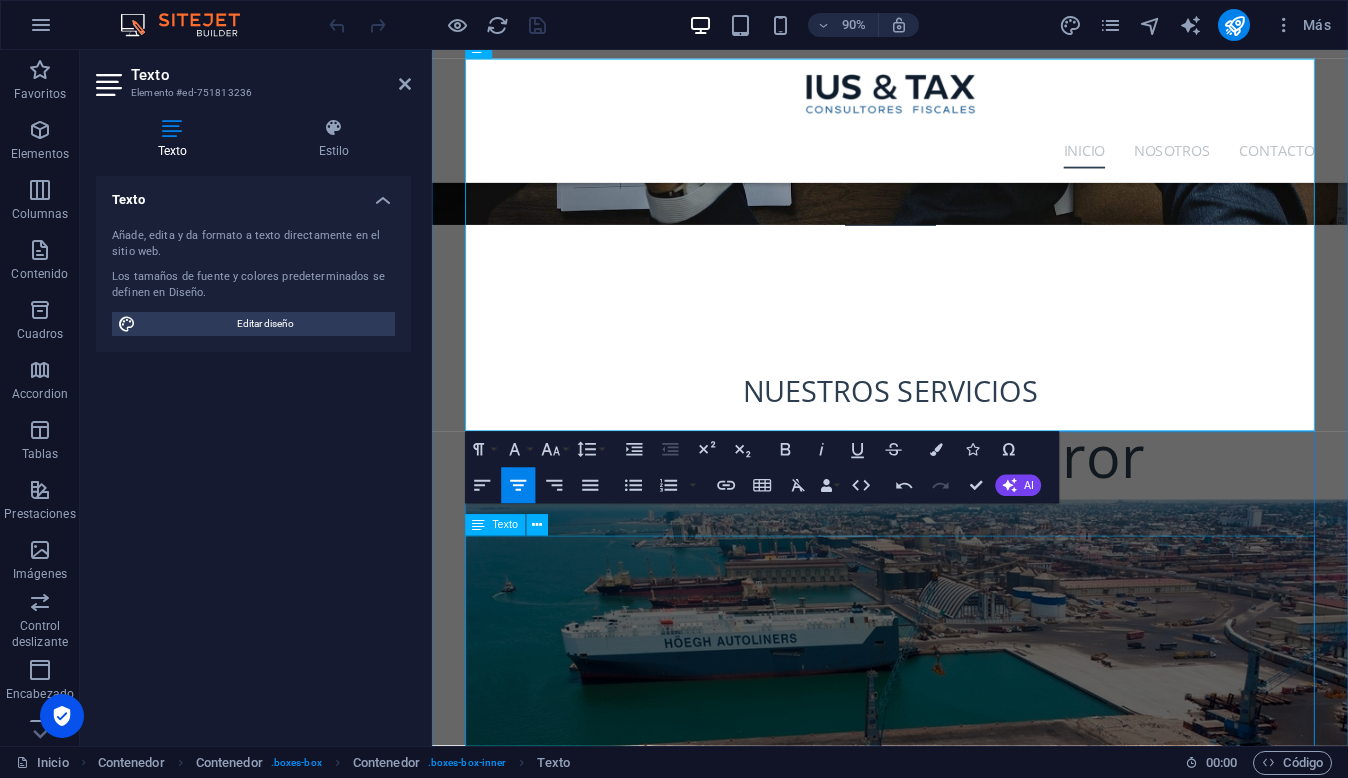 click on "Asesoría Especializada: Tu Brújula para Decisiones Clave en el Ámbito Tributario, Legal y Operativo En el dinámico entorno empresarial actual, tomar las decisiones correctas en materia   tributaria, legal y operativa   no es solo una ventaja, es una necesidad. Cada elección puede tener un impacto significativo en la rentabilidad, la estabilidad y el crecimiento de tu empresa. En  IUS & TAX , ofrecemos una asesoría especializada y estratégica diseñada para brindarte la claridad y la confianza que necesitas para   navegar desafíos complejos y capitalizar oportunidades . Sabemos que no hay dos negocios iguales. Por eso, nuestro enfoque es   personalizado y proactivo , adaptándonos a las particularidades de tu sector, tamaño y objetivos. Nuestro equipo de expertos trabaja codo a codo contigo para entender a fondo tus necesidades y proporcionarte soluciones que no solo resuelvan los problemas actuales, sino que también anticipen los retos futuros." at bounding box center [941, 2450] 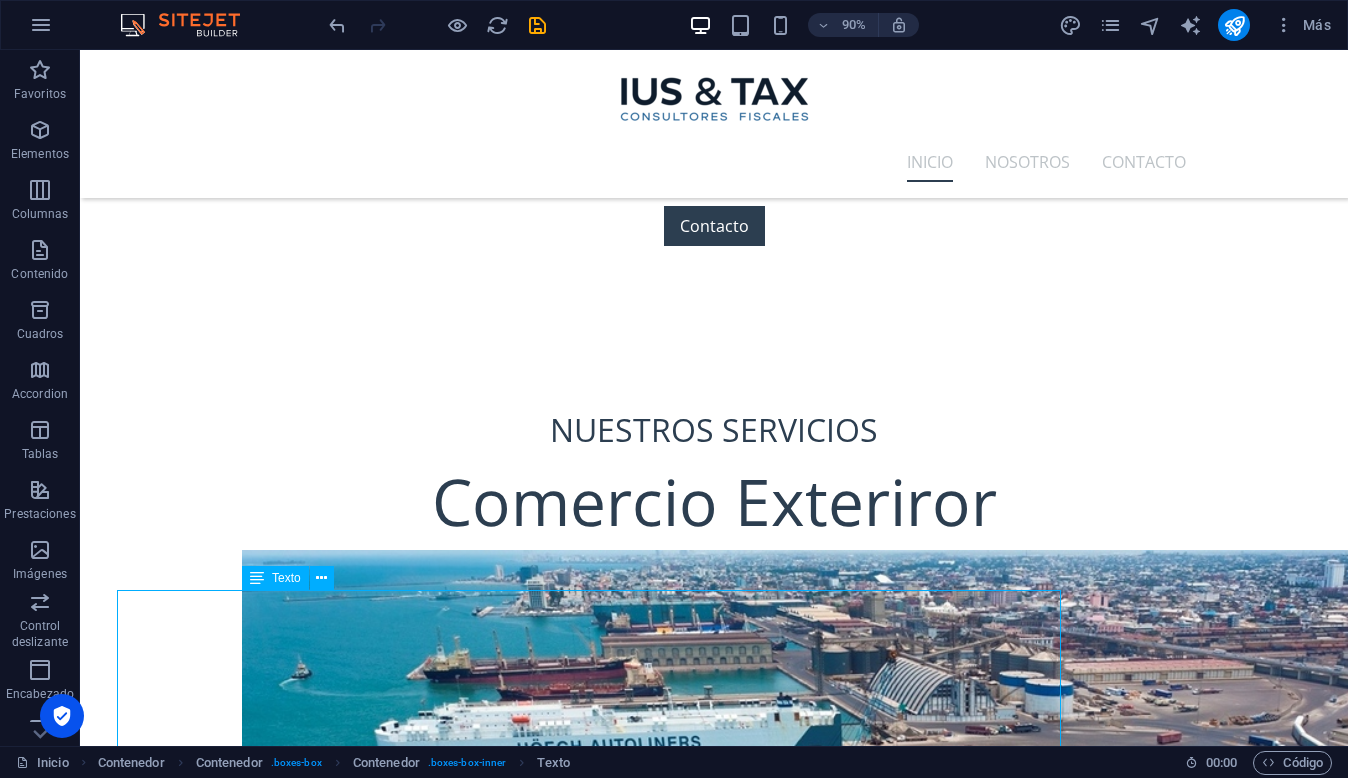 click on "Asesoría Especializada: Tu Brújula para Decisiones Clave en el Ámbito Tributario, Legal y Operativo En el dinámico entorno empresarial actual, tomar las decisiones correctas en materia   tributaria, legal y operativa   no es solo una ventaja, es una necesidad. Cada elección puede tener un impacto significativo en la rentabilidad, la estabilidad y el crecimiento de tu empresa. En  IUS & TAX , ofrecemos una asesoría especializada y estratégica diseñada para brindarte la claridad y la confianza que necesitas para   navegar desafíos complejos y capitalizar oportunidades . Sabemos que no hay dos negocios iguales. Por eso, nuestro enfoque es   personalizado y proactivo , adaptándonos a las particularidades de tu sector, tamaño y objetivos. Nuestro equipo de expertos trabaja codo a codo contigo para entender a fondo tus necesidades y proporcionarte soluciones que no solo resuelvan los problemas actuales, sino que también anticipen los retos futuros." at bounding box center (714, 2723) 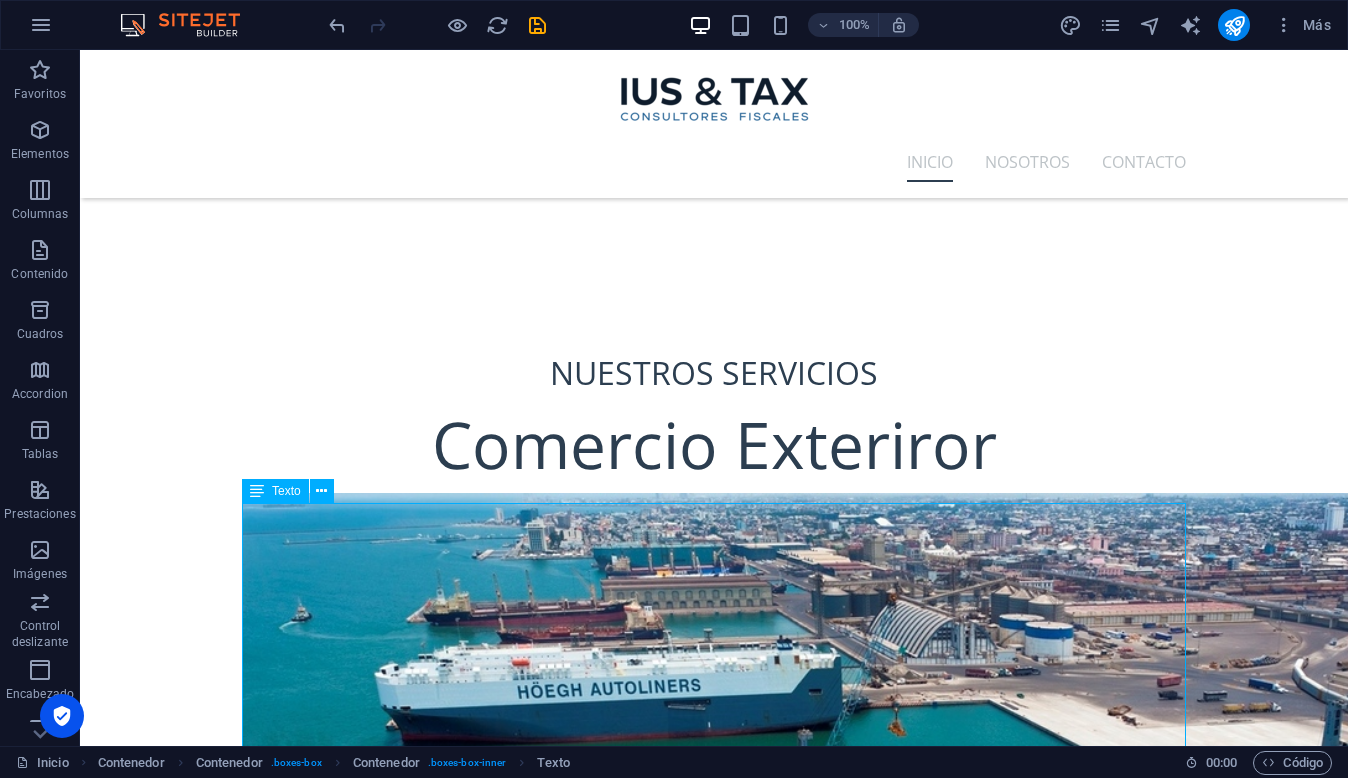 scroll, scrollTop: 909, scrollLeft: 0, axis: vertical 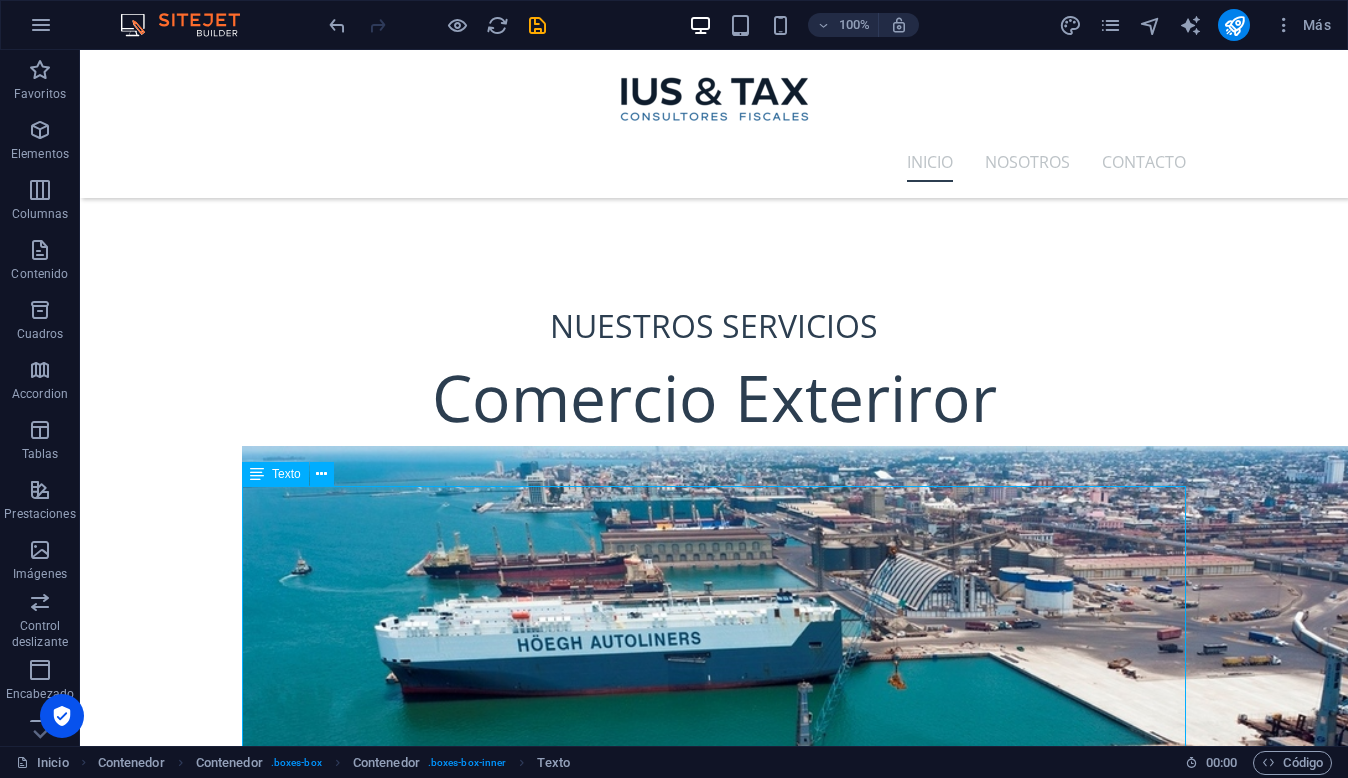 click on "Asesoría Especializada: Tu Brújula para Decisiones Clave en el Ámbito Tributario, Legal y Operativo En el dinámico entorno empresarial actual, tomar las decisiones correctas en materia   tributaria, legal y operativa   no es solo una ventaja, es una necesidad. Cada elección puede tener un impacto significativo en la rentabilidad, la estabilidad y el crecimiento de tu empresa. En  IUS & TAX , ofrecemos una asesoría especializada y estratégica diseñada para brindarte la claridad y la confianza que necesitas para   navegar desafíos complejos y capitalizar oportunidades . Sabemos que no hay dos negocios iguales. Por eso, nuestro enfoque es   personalizado y proactivo , adaptándonos a las particularidades de tu sector, tamaño y objetivos. Nuestro equipo de expertos trabaja codo a codo contigo para entender a fondo tus necesidades y proporcionarte soluciones que no solo resuelvan los problemas actuales, sino que también anticipen los retos futuros." at bounding box center [714, 2619] 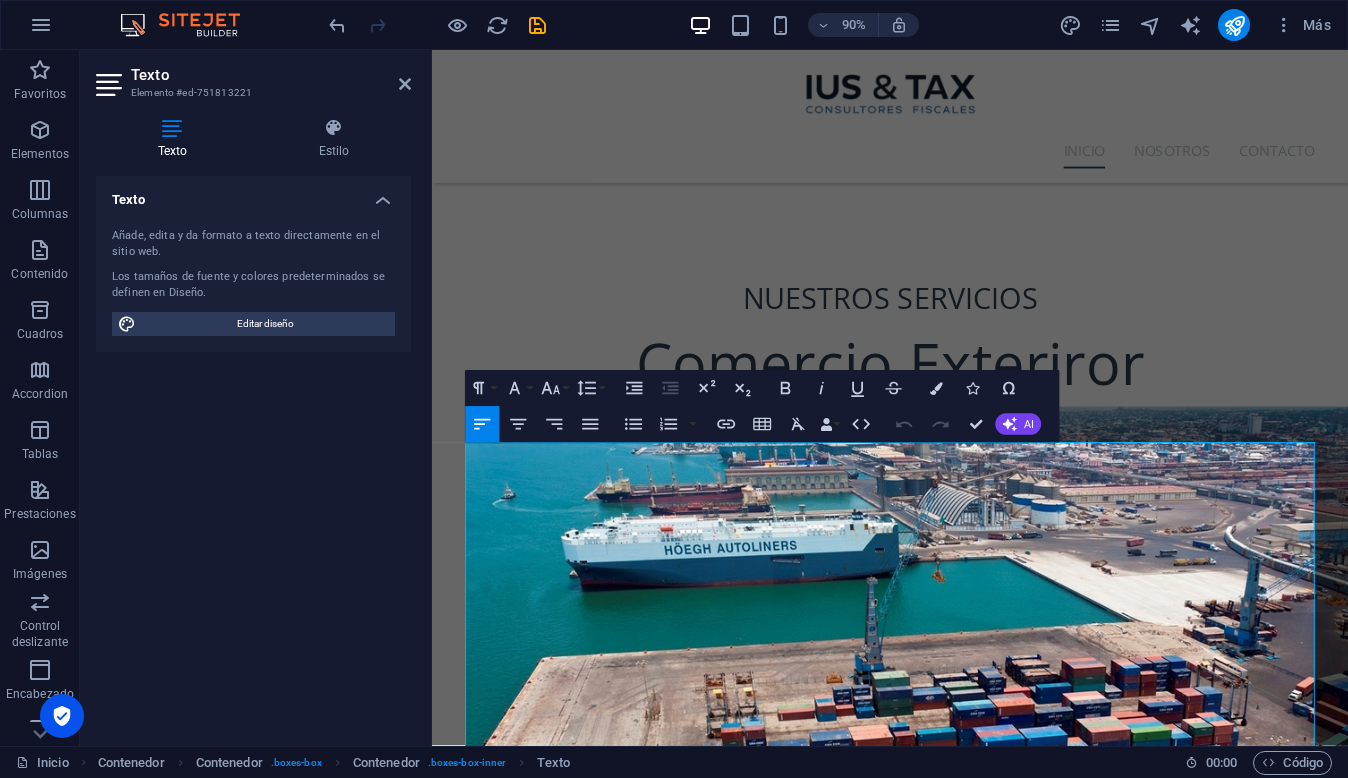 drag, startPoint x: 1009, startPoint y: 602, endPoint x: 415, endPoint y: 552, distance: 596.10065 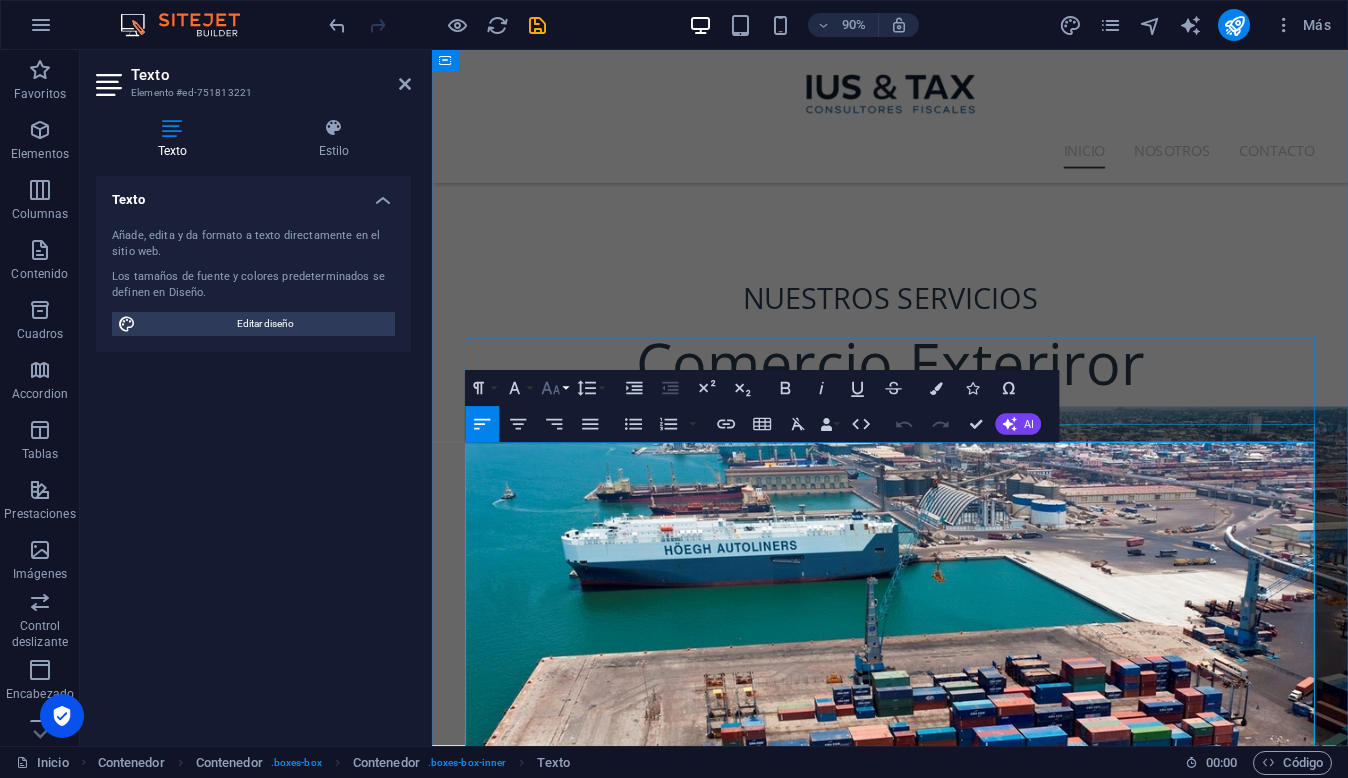 click 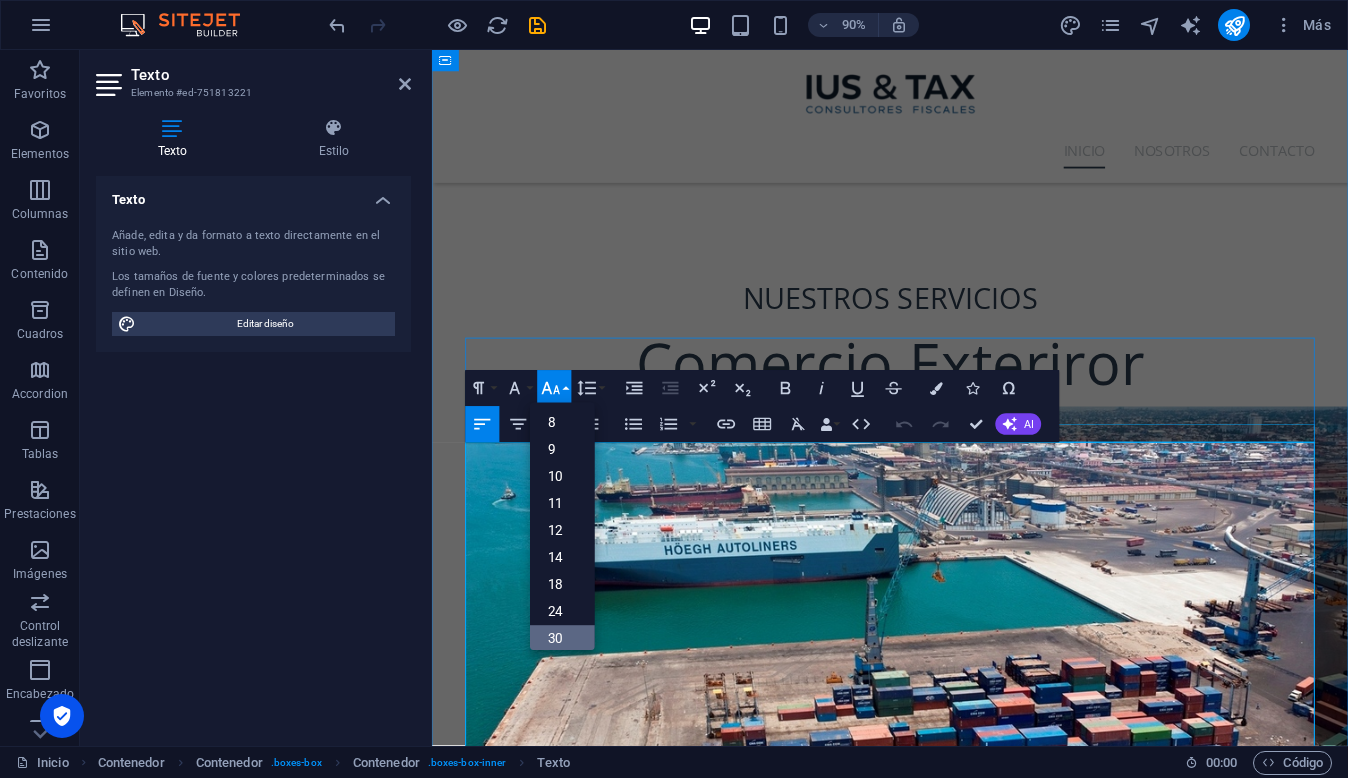 click on "30" at bounding box center (562, 639) 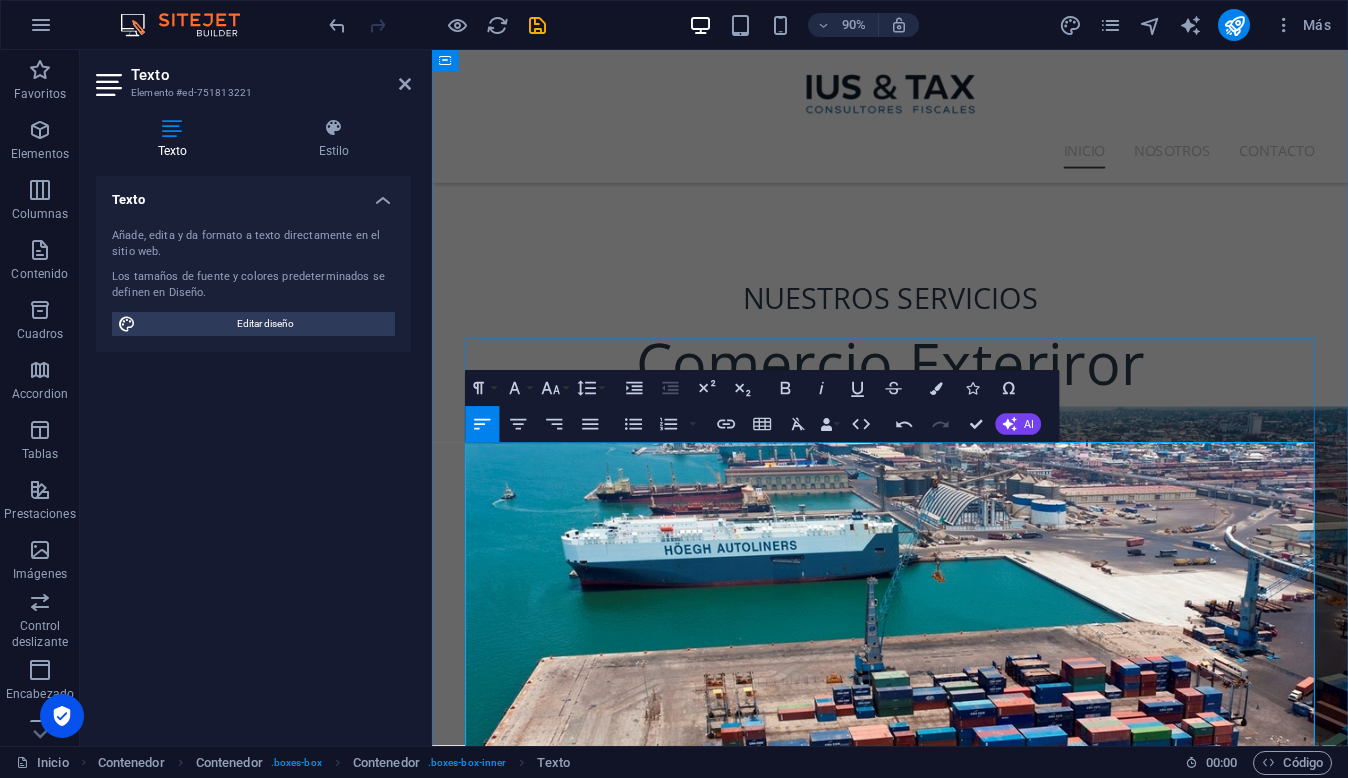 click on "Asesoría Especializada: Tu Brújula para Decisiones Clave en el Ámbito Tributario, Legal y Operativo" at bounding box center [941, 2165] 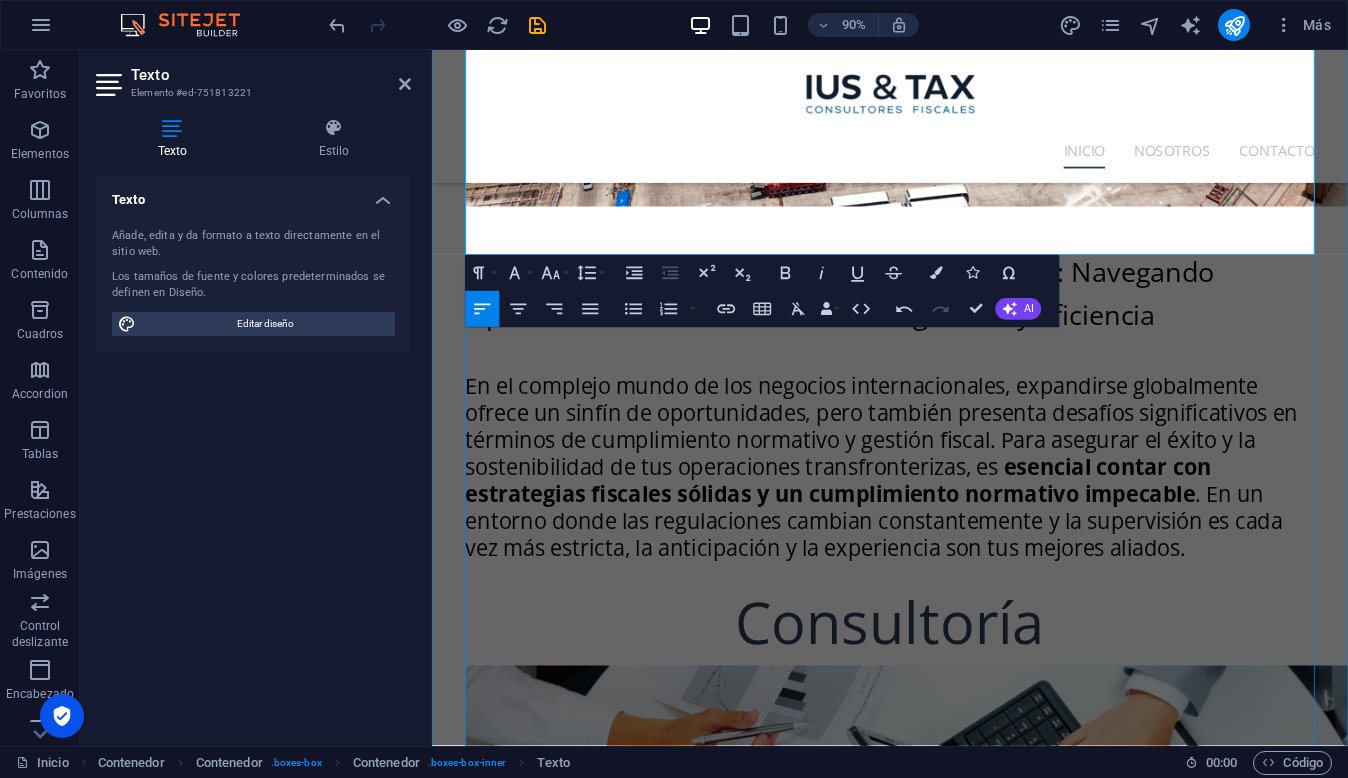 scroll, scrollTop: 1674, scrollLeft: 0, axis: vertical 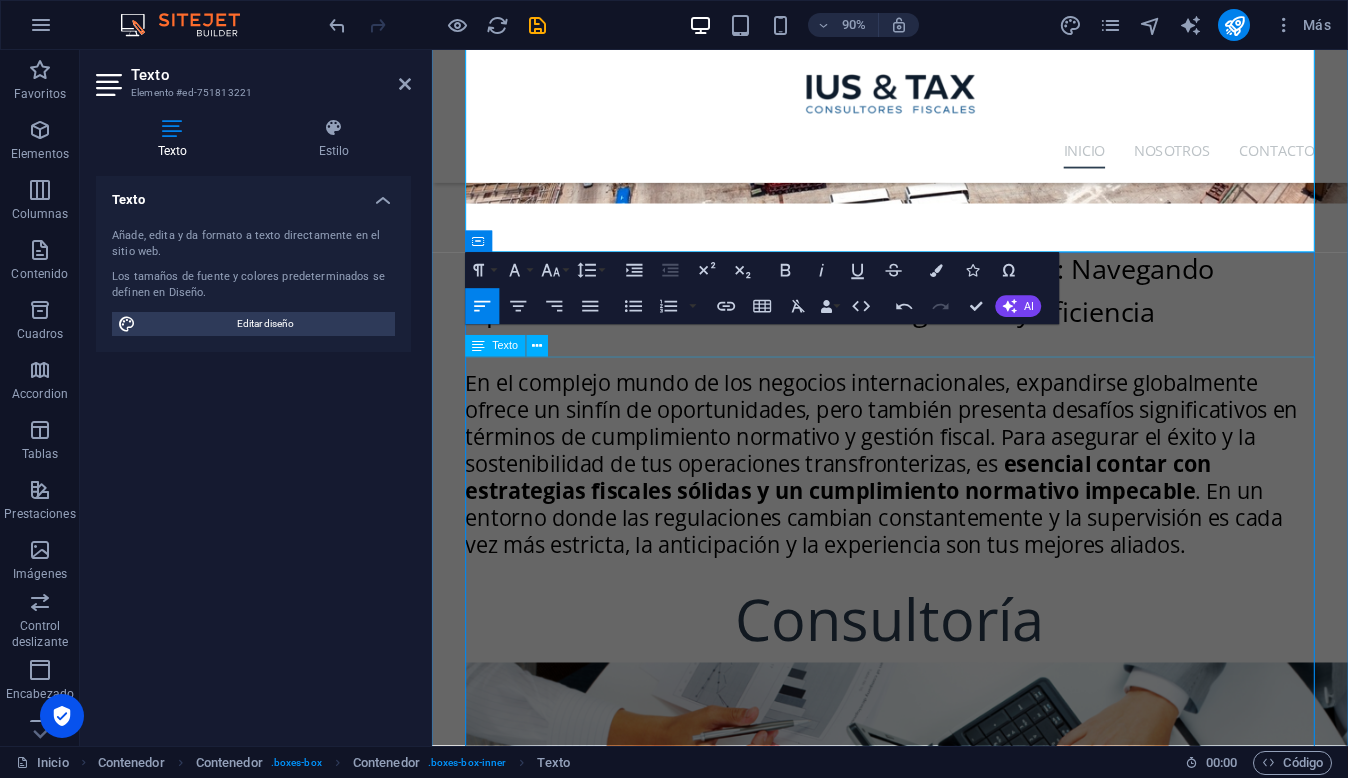 click on "Soluciones Jurídicas Precisas: Enfrentando Retos Fiscales Complejos con Enfoque Preventivo y Estratégico" at bounding box center [941, 2658] 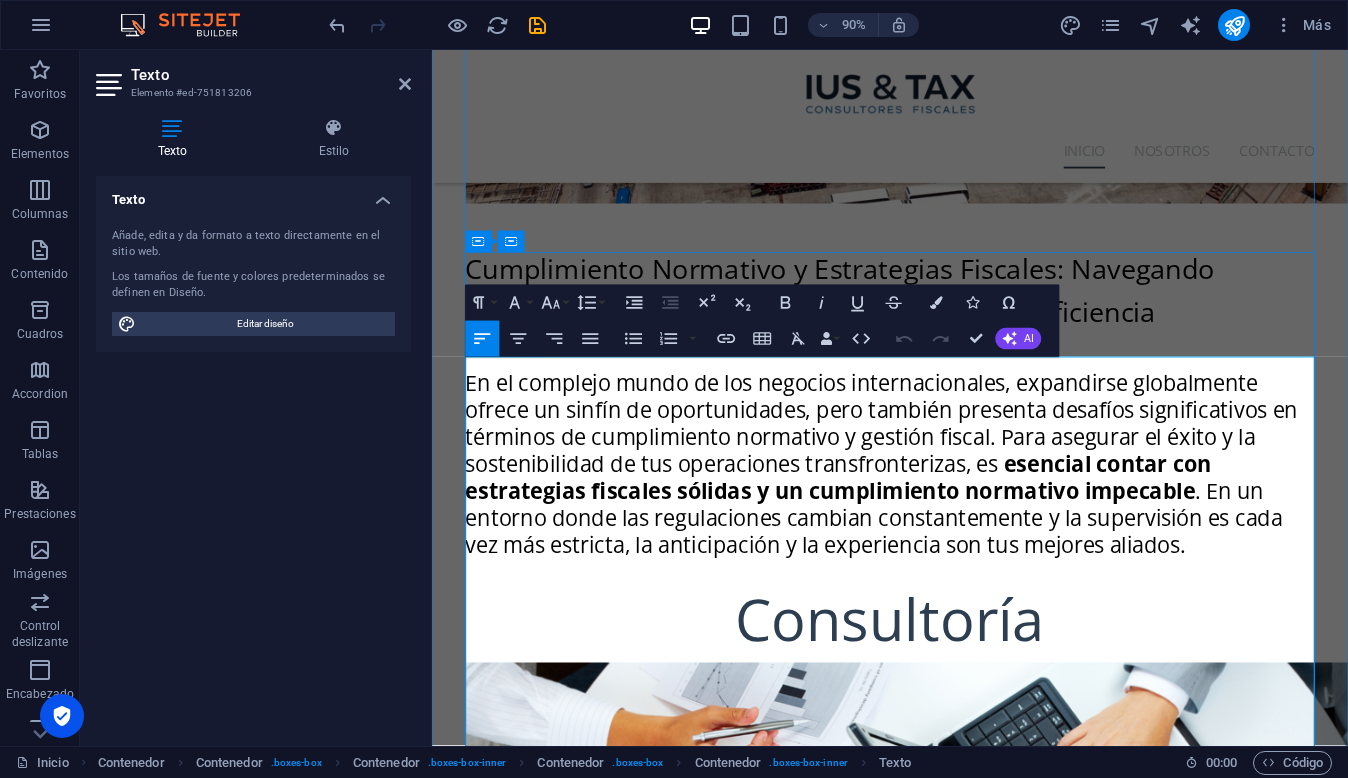 drag, startPoint x: 666, startPoint y: 581, endPoint x: 474, endPoint y: 469, distance: 222.2791 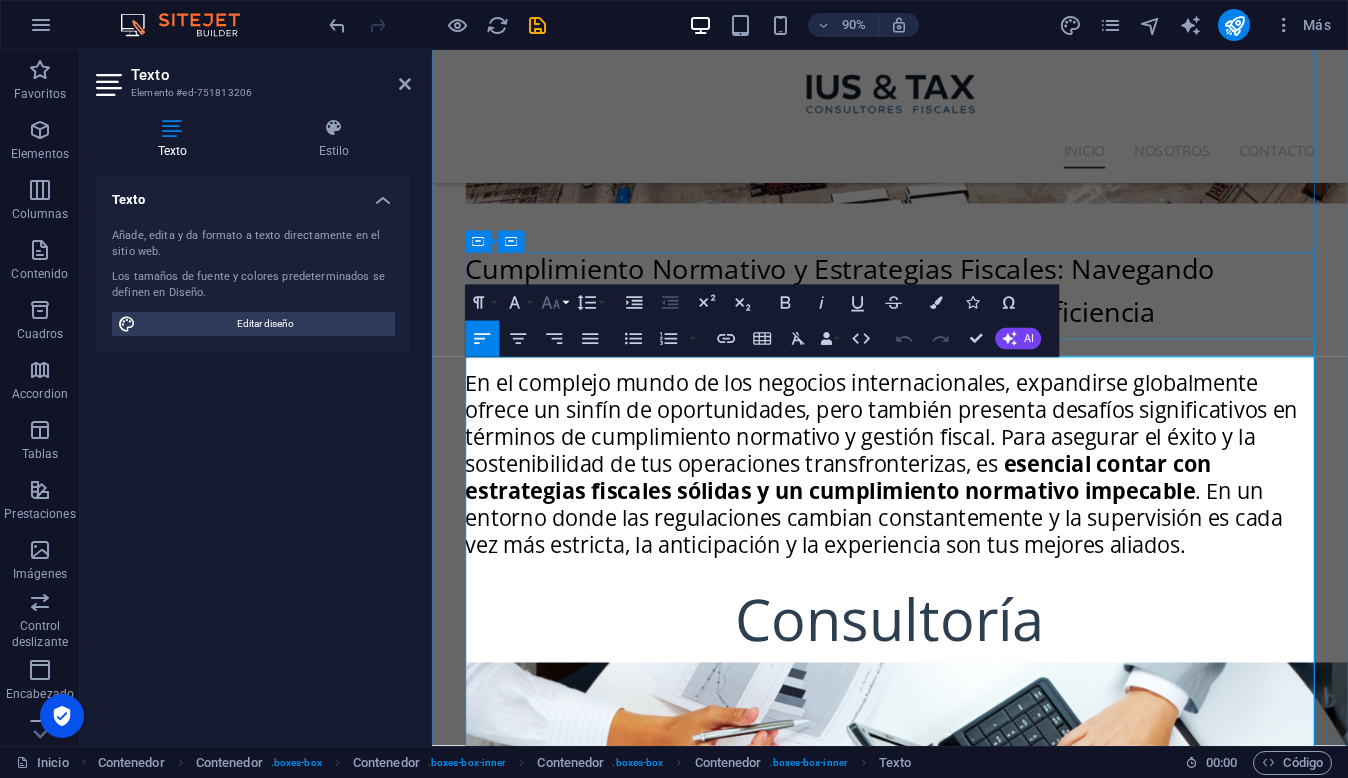 click 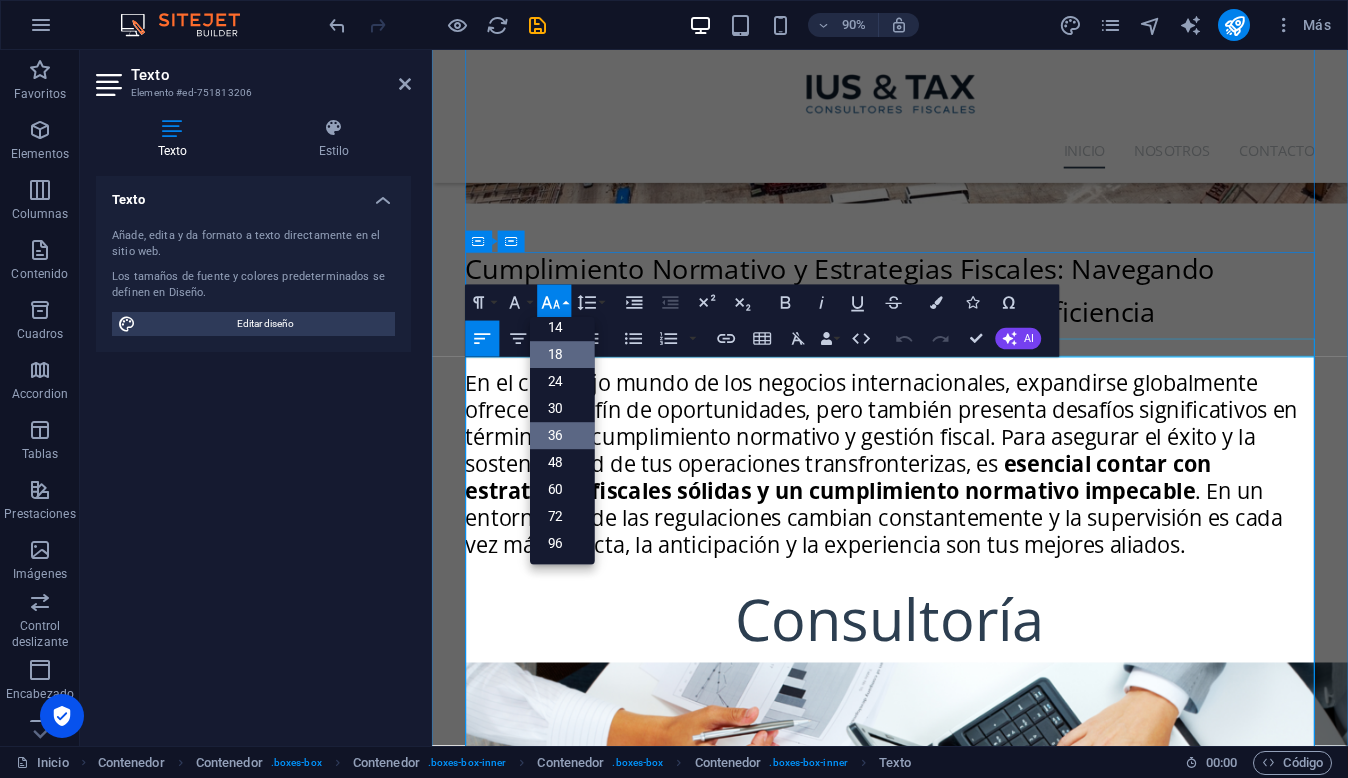 scroll, scrollTop: 161, scrollLeft: 0, axis: vertical 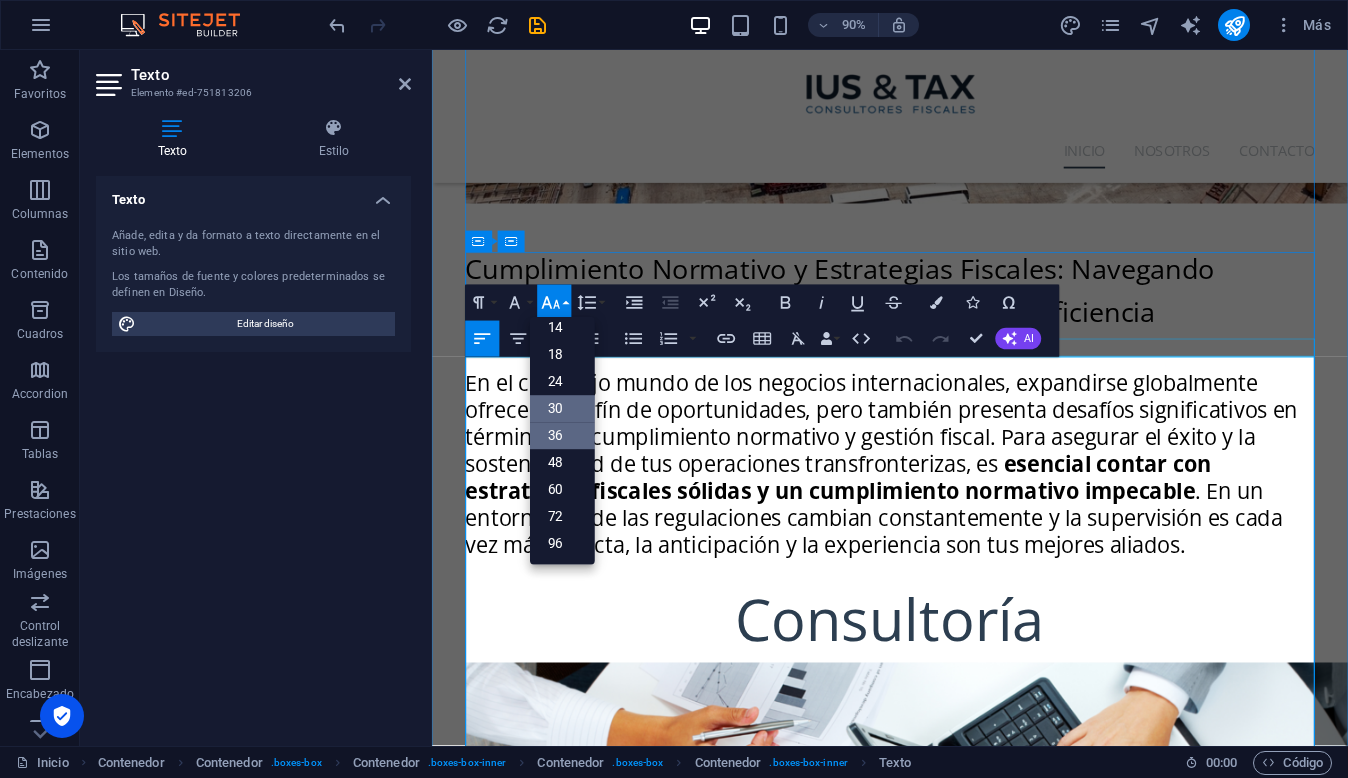 click on "30" at bounding box center [562, 409] 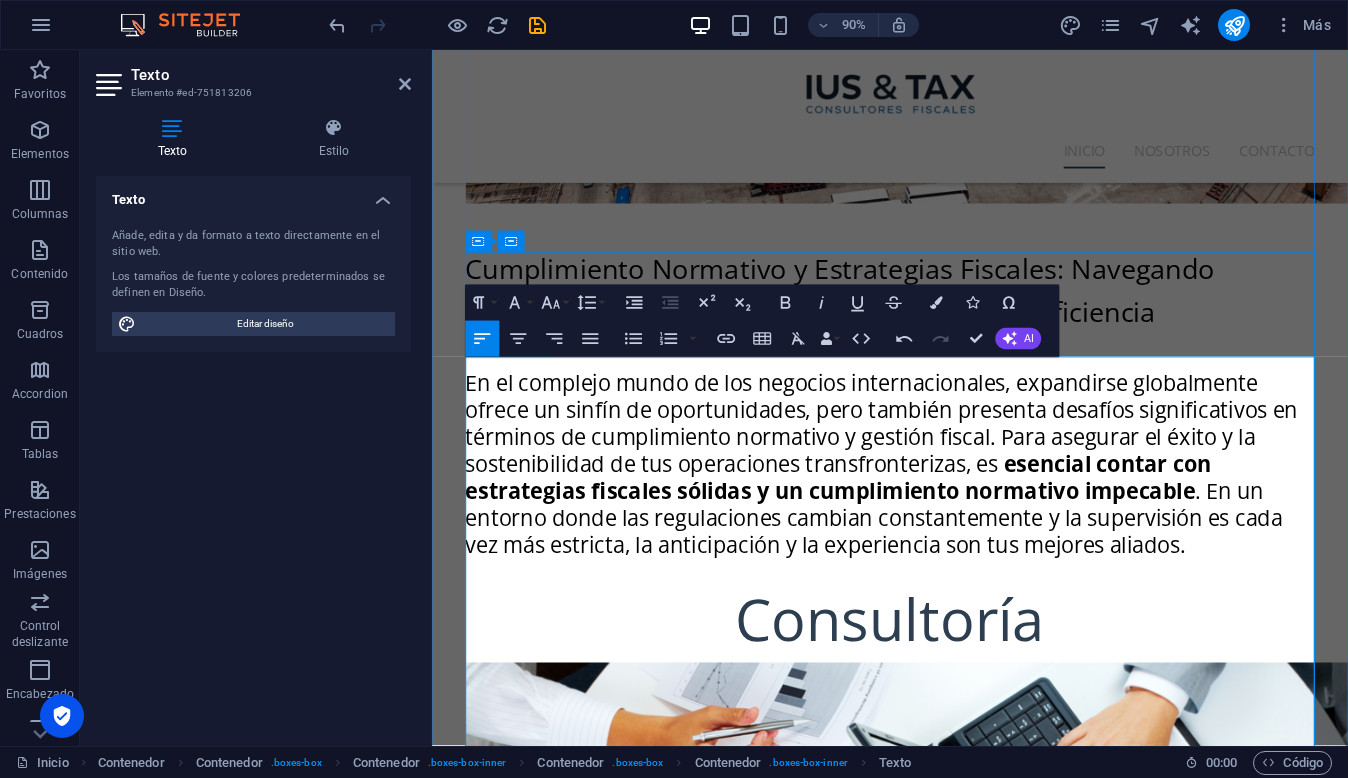 click on "Soluciones Jurídicas Precisas: Enfrentando Retos Fiscales Complejos con Enfoque Preventivo y Estratégico" at bounding box center [941, 2702] 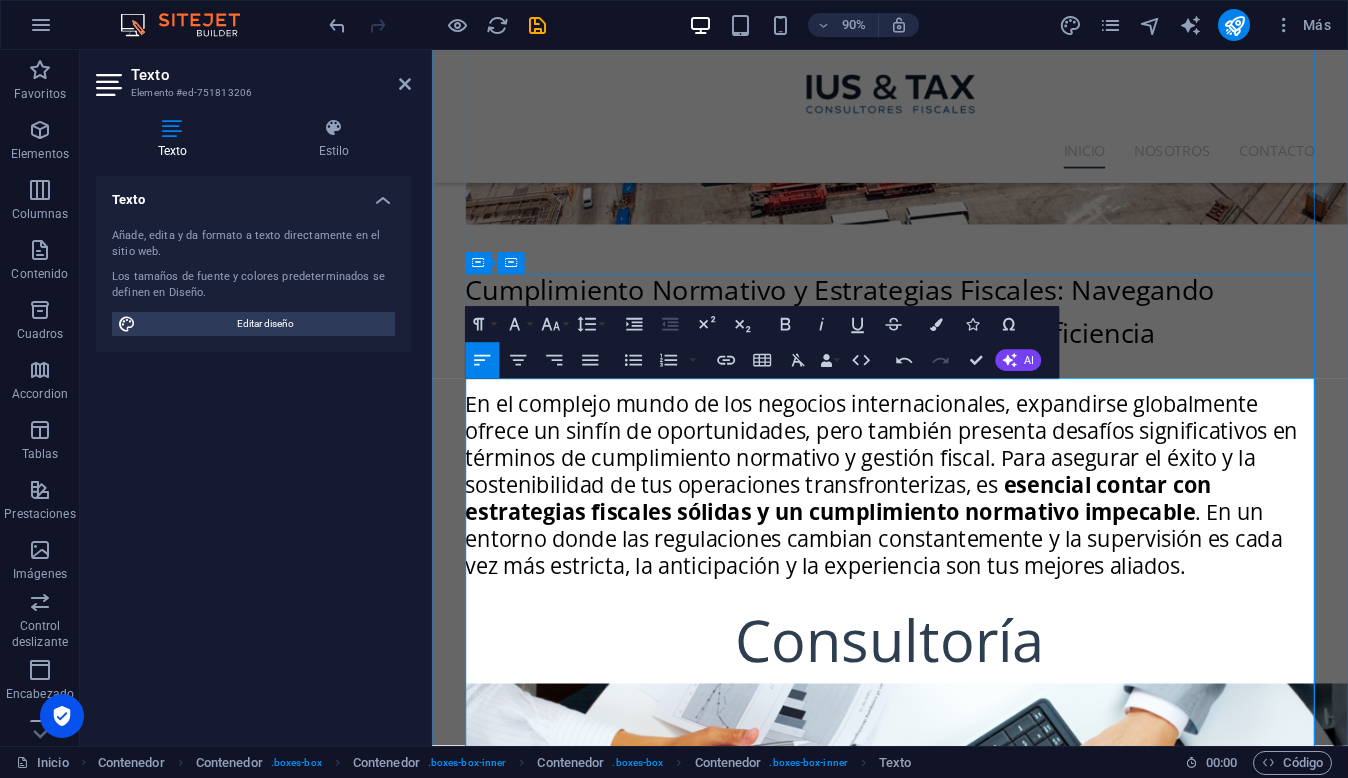 scroll, scrollTop: 1650, scrollLeft: 0, axis: vertical 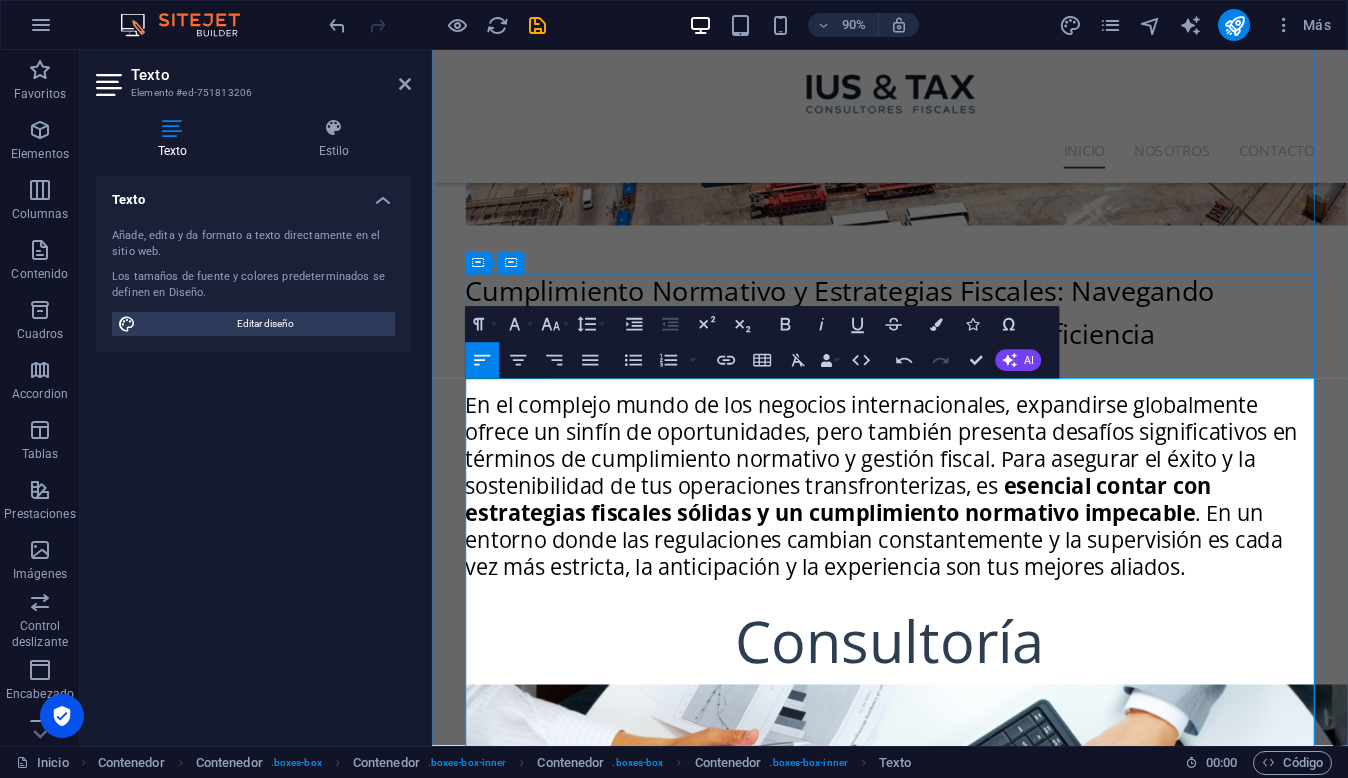 click on "complejidad de las regulaciones, la constante evolución de las normativas y la creciente fiscalización" at bounding box center (929, 2864) 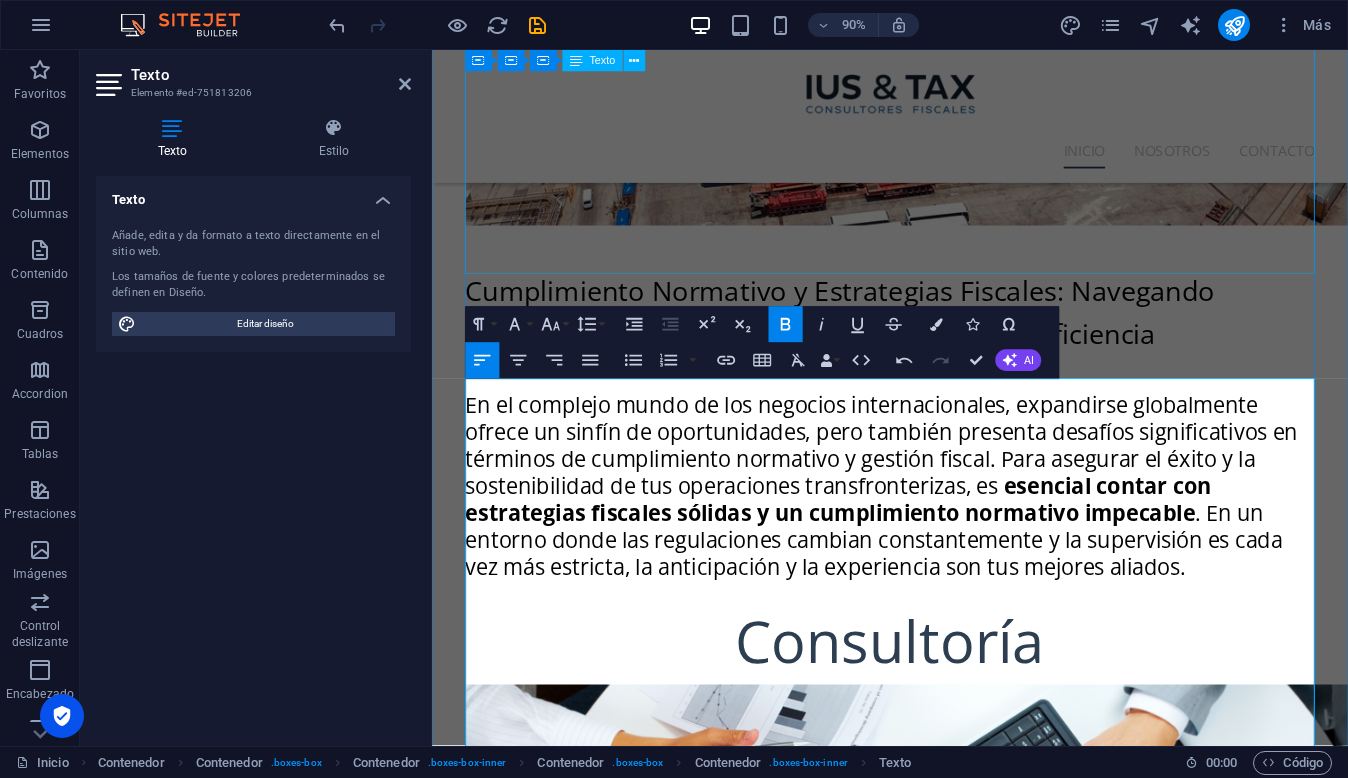 click on "Asesoría Especializada: Tu Brújula para Decisiones Clave en el Ámbito Tributario, Legal y Operativo En el dinámico entorno empresarial actual, tomar las decisiones correctas en materia   tributaria, legal y operativa   no es solo una ventaja, es una necesidad. Cada elección puede tener un impacto significativo en la rentabilidad, la estabilidad y el crecimiento de tu empresa. En  IUS & TAX , ofrecemos una asesoría especializada y estratégica diseñada para brindarte la claridad y la confianza que necesitas para   navegar desafíos complejos y capitalizar oportunidades . Sabemos que no hay dos negocios iguales. Por eso, nuestro enfoque es   personalizado y proactivo , adaptándonos a las particularidades de tu sector, tamaño y objetivos. Nuestro equipo de expertos trabaja codo a codo contigo para entender a fondo tus necesidades y proporcionarte soluciones que no solo resuelvan los problemas actuales, sino que también anticipen los retos futuros." at bounding box center (941, 1605) 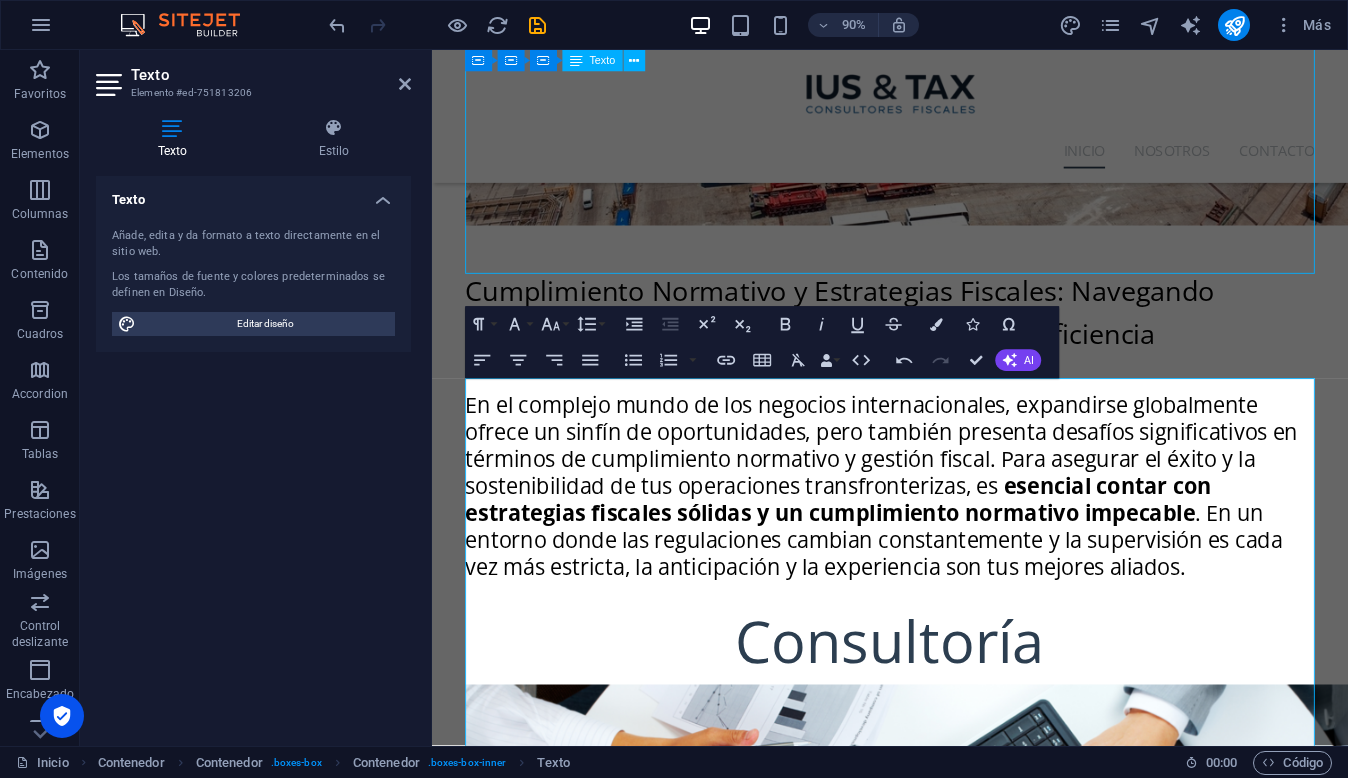 click on "Asesoría Especializada: Tu Brújula para Decisiones Clave en el Ámbito Tributario, Legal y Operativo En el dinámico entorno empresarial actual, tomar las decisiones correctas en materia   tributaria, legal y operativa   no es solo una ventaja, es una necesidad. Cada elección puede tener un impacto significativo en la rentabilidad, la estabilidad y el crecimiento de tu empresa. En  IUS & TAX , ofrecemos una asesoría especializada y estratégica diseñada para brindarte la claridad y la confianza que necesitas para   navegar desafíos complejos y capitalizar oportunidades . Sabemos que no hay dos negocios iguales. Por eso, nuestro enfoque es   personalizado y proactivo , adaptándonos a las particularidades de tu sector, tamaño y objetivos. Nuestro equipo de expertos trabaja codo a codo contigo para entender a fondo tus necesidades y proporcionarte soluciones que no solo resuelvan los problemas actuales, sino que también anticipen los retos futuros." at bounding box center [941, 1605] 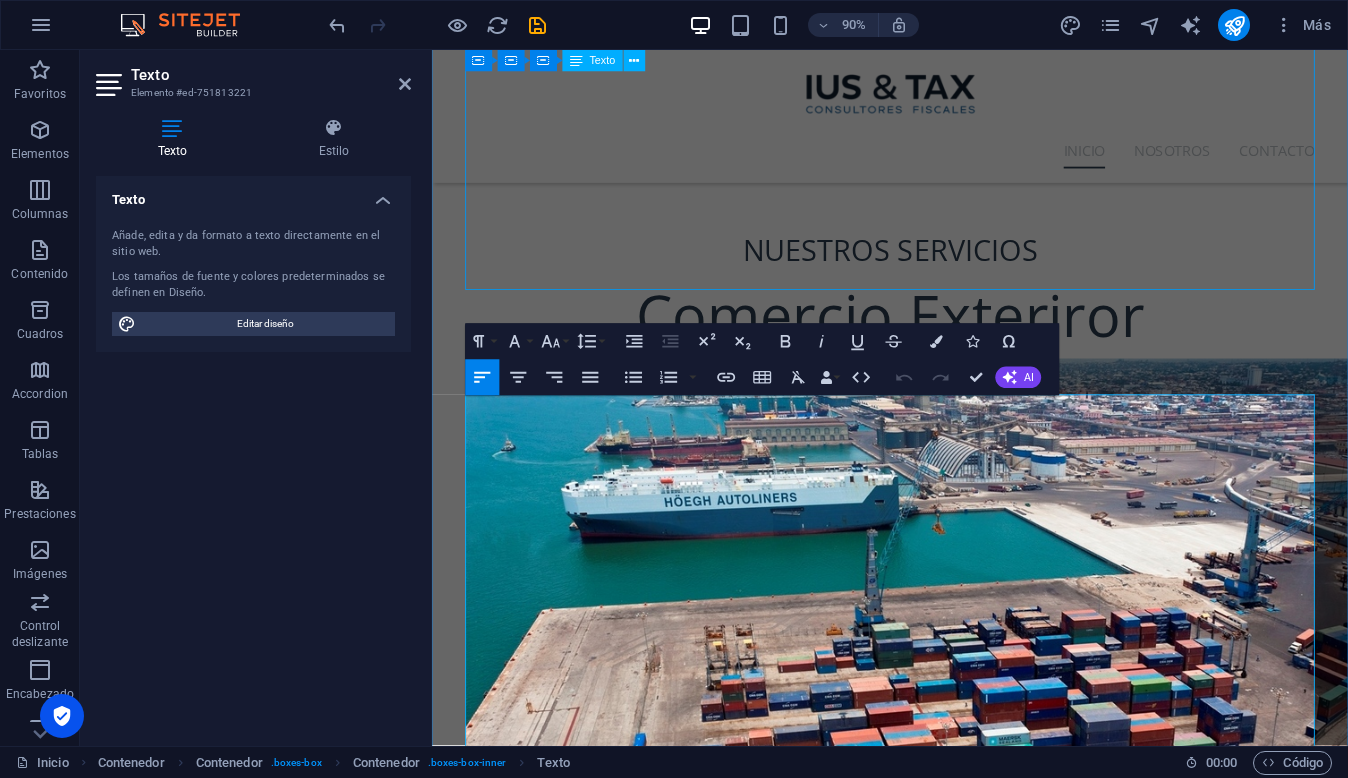 click on "Cumplimiento Normativo y Estrategias Fiscales: Navegando Operaciones Internacionales con Seguridad y Eficiencia En el complejo mundo de los negocios internacionales, expandirse globalmente ofrece un sinfín de oportunidades, pero también presenta desafíos significativos en términos de cumplimiento normativo y gestión fiscal. Para asegurar el éxito y la sostenibilidad de tus operaciones transfronterizas, es   esencial contar con estrategias fiscales sólidas y un cumplimiento normativo impecable . En un entorno donde las regulaciones cambian constantemente y la supervisión es cada vez más estricta, la anticipación y la experiencia son tus mejores aliados." at bounding box center (941, 1140) 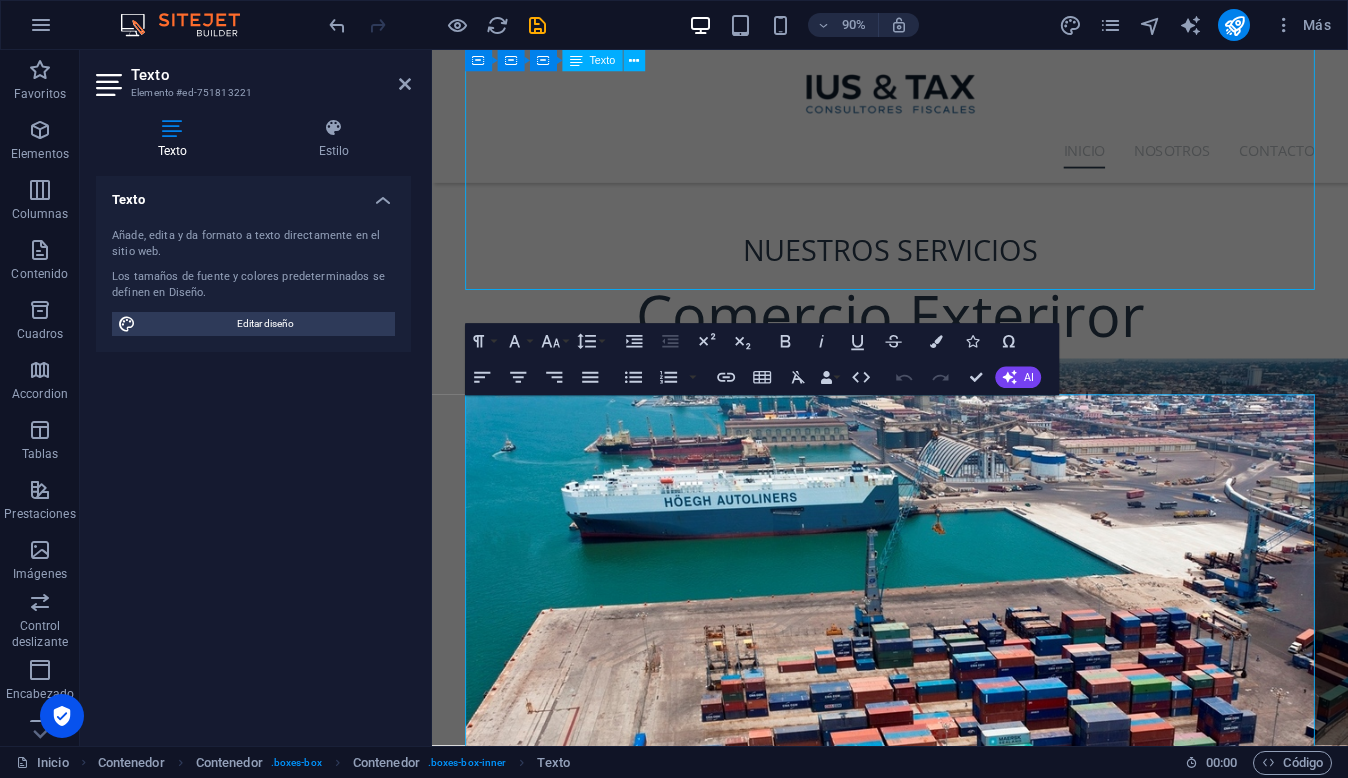 click on "Cumplimiento Normativo y Estrategias Fiscales: Navegando Operaciones Internacionales con Seguridad y Eficiencia En el complejo mundo de los negocios internacionales, expandirse globalmente ofrece un sinfín de oportunidades, pero también presenta desafíos significativos en términos de cumplimiento normativo y gestión fiscal. Para asegurar el éxito y la sostenibilidad de tus operaciones transfronterizas, es   esencial contar con estrategias fiscales sólidas y un cumplimiento normativo impecable . En un entorno donde las regulaciones cambian constantemente y la supervisión es cada vez más estricta, la anticipación y la experiencia son tus mejores aliados." at bounding box center [941, 1140] 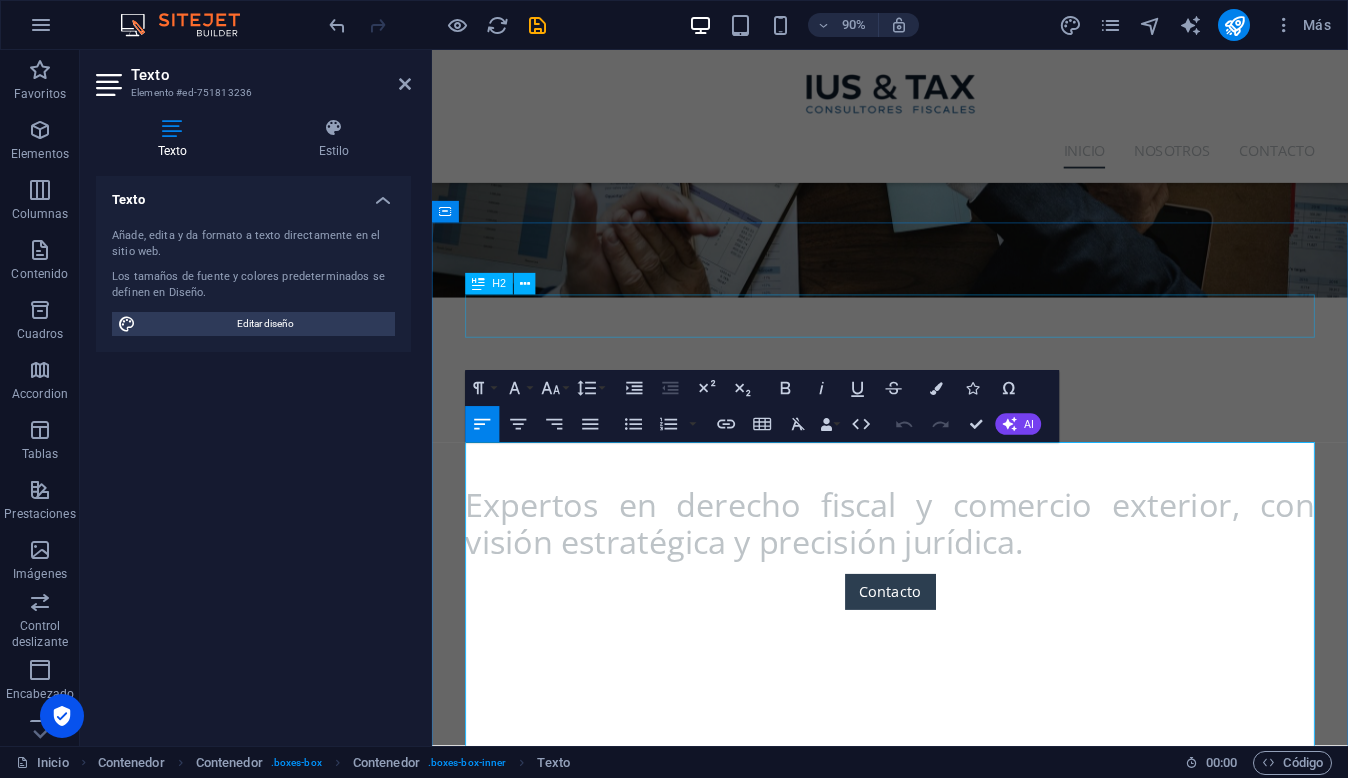 scroll, scrollTop: 366, scrollLeft: 0, axis: vertical 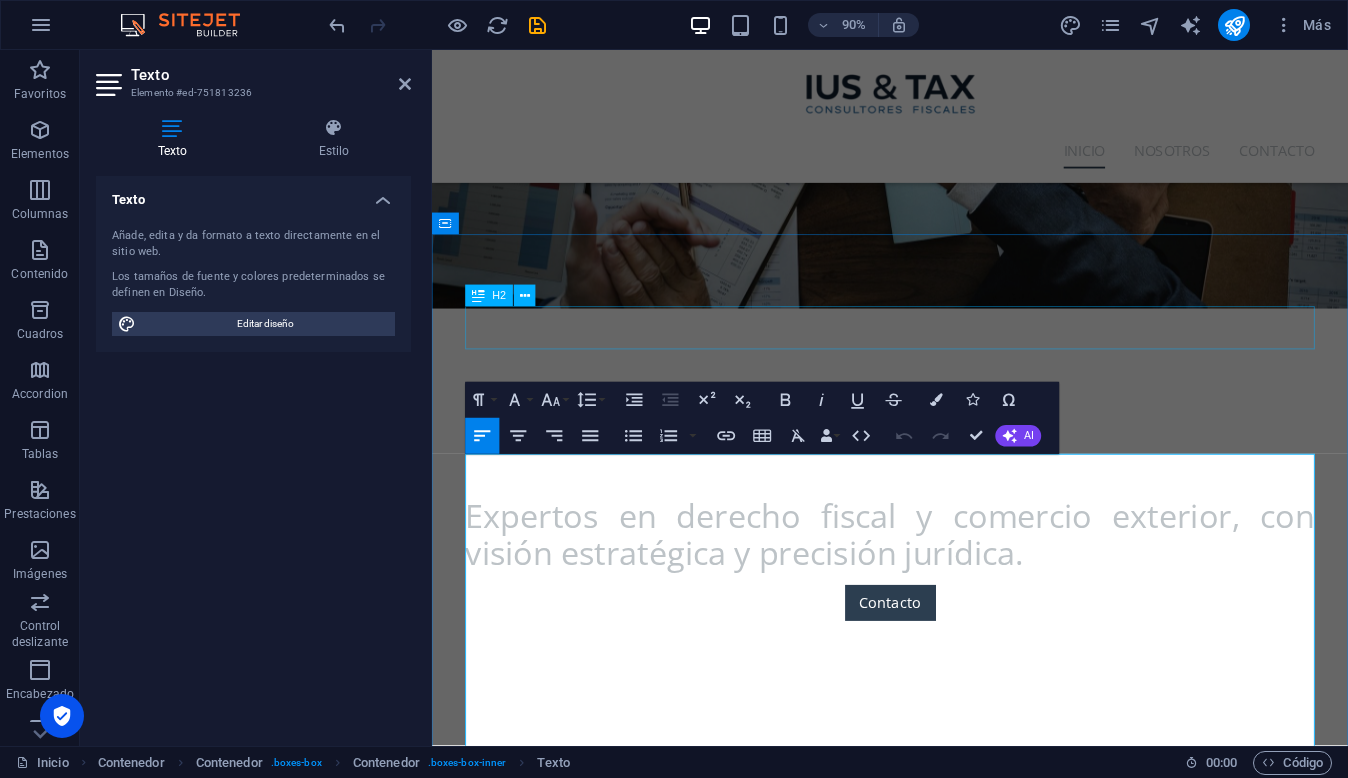 click on "Nuestros servicios" at bounding box center [941, 869] 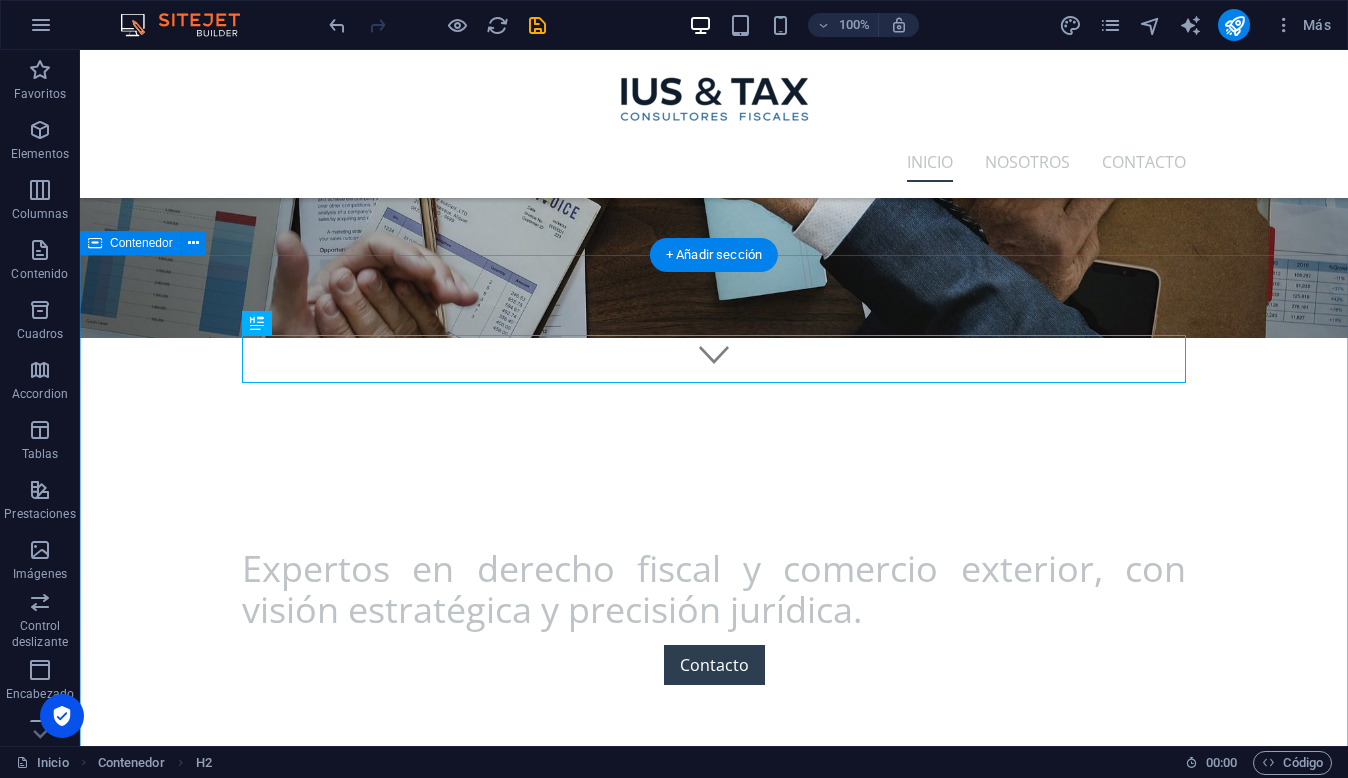 click on "Nuestros servicios Comercio Exteriror Cumplimiento Normativo y Estrategias Fiscales: Navegando Operaciones Internacionales con Seguridad y Eficiencia En el complejo mundo de los negocios internacionales, expandirse globalmente ofrece un sinfín de oportunidades, pero también presenta desafíos significativos en términos de cumplimiento normativo y gestión fiscal. Para asegurar el éxito y la sostenibilidad de tus operaciones transfronterizas, es   esencial contar con estrategias fiscales sólidas y un cumplimiento normativo impecable . En un entorno donde las regulaciones cambian constantemente y la supervisión es cada vez más estricta, la anticipación y la experiencia son tus mejores aliados. Consultoría Asesoría Especializada: Tu Brújula para Decisiones Clave en el Ámbito Tributario, Legal y Operativo En el dinámico entorno empresarial actual, tomar las decisiones correctas en materia   tributaria, legal y operativa   IUS & TAX   navegar desafíos complejos y capitalizar oportunidades .   o" at bounding box center (714, 2885) 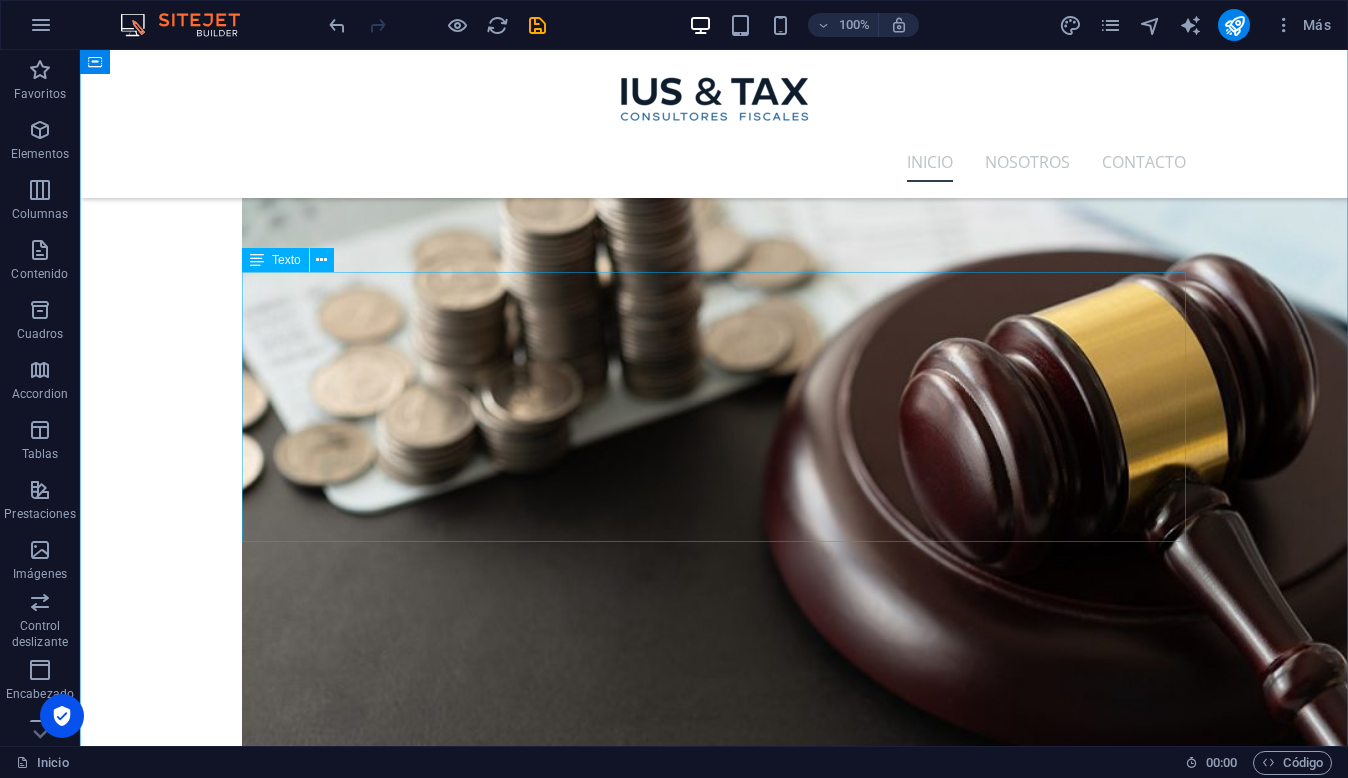 scroll, scrollTop: 3796, scrollLeft: 0, axis: vertical 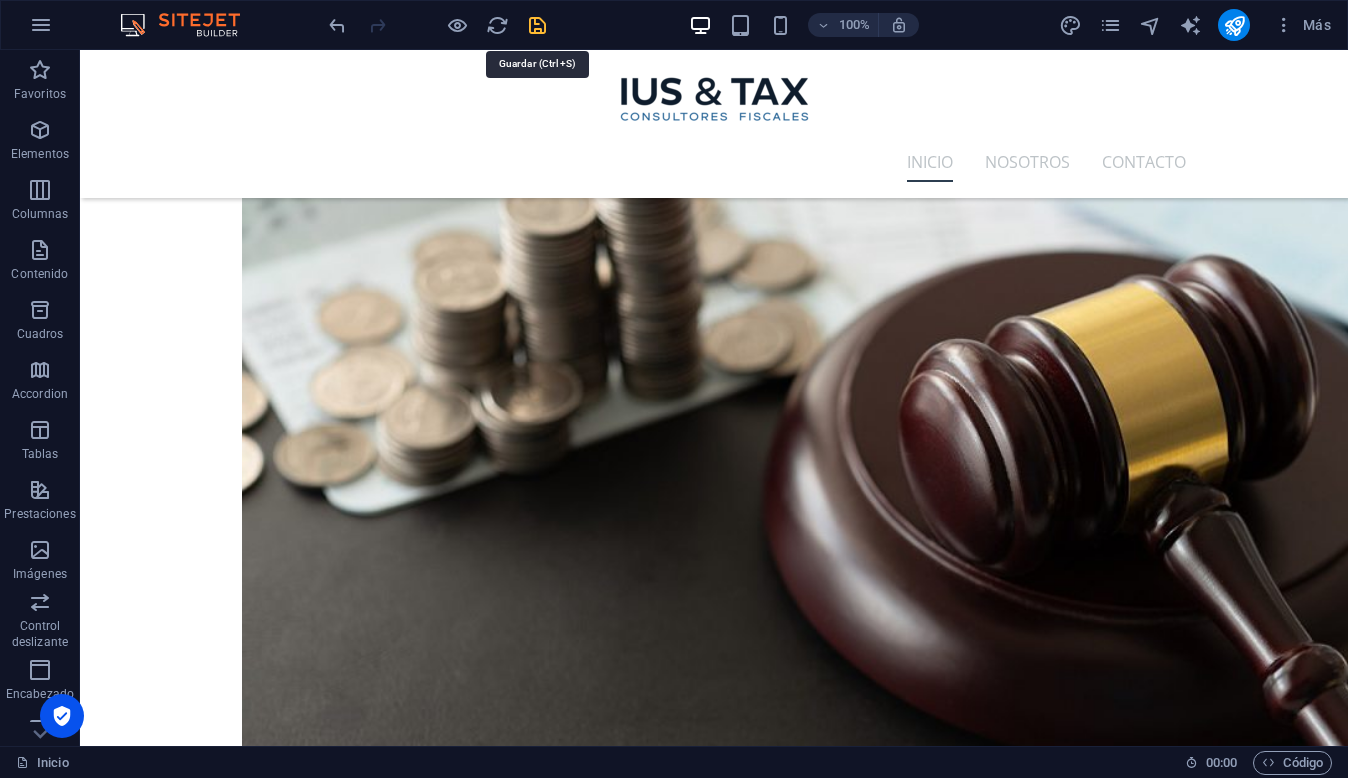 click at bounding box center [537, 25] 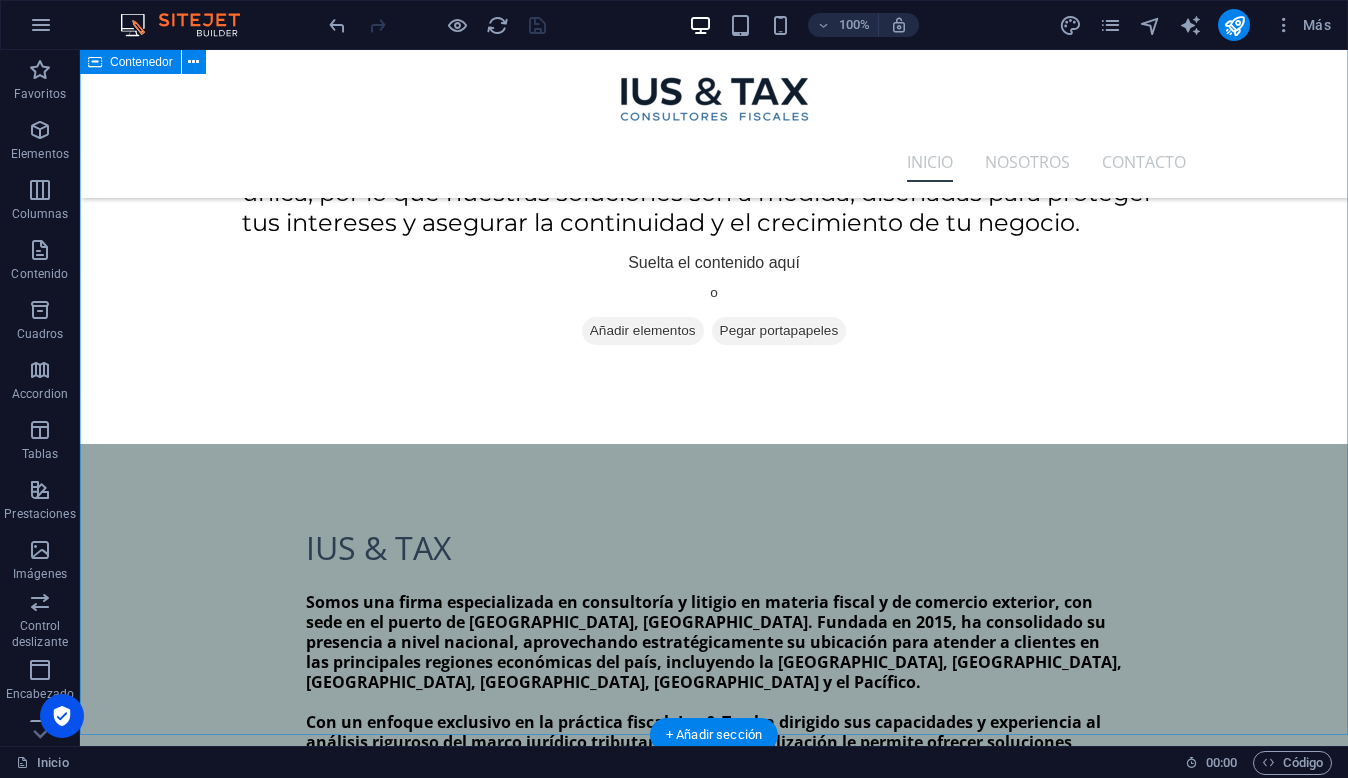 scroll, scrollTop: 4887, scrollLeft: 0, axis: vertical 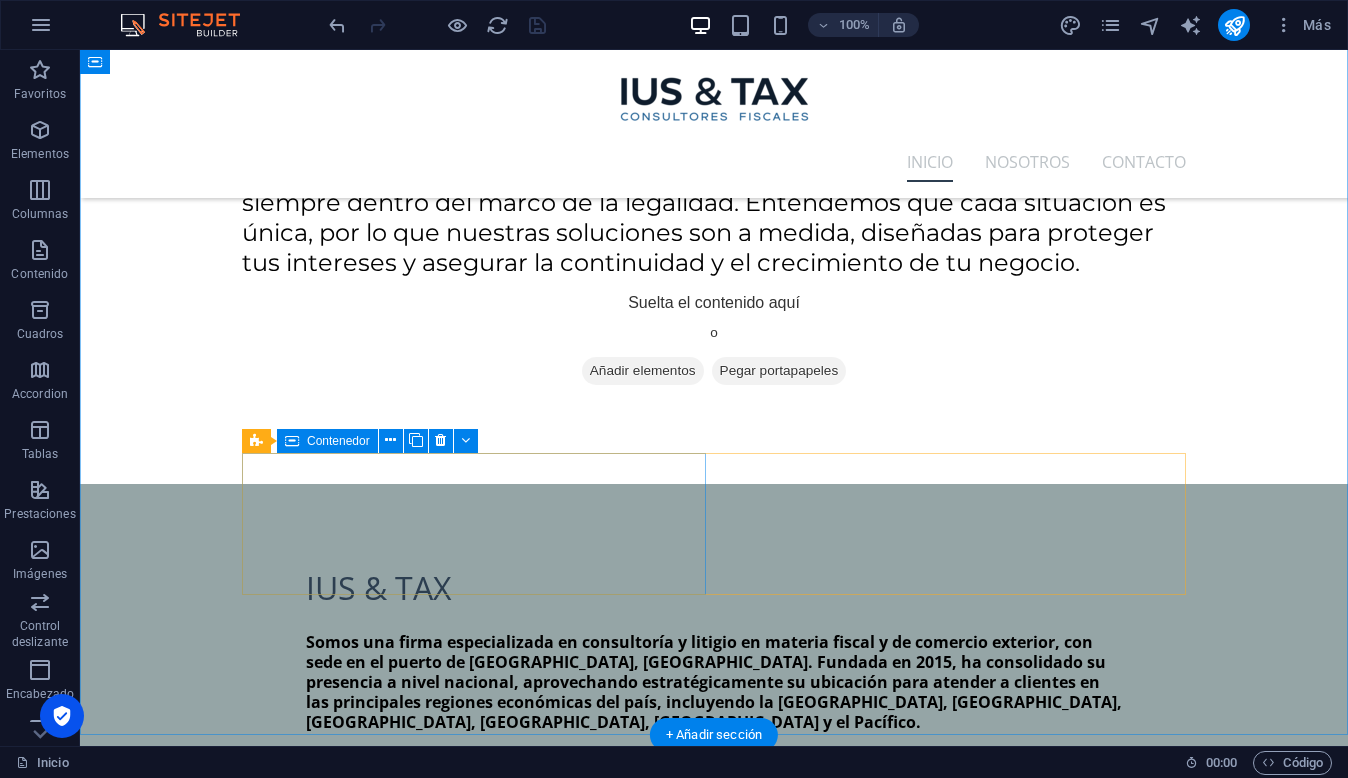 click on "Suelta el contenido aquí o  Añadir elementos  Pegar portapapeles" at bounding box center [714, 5581] 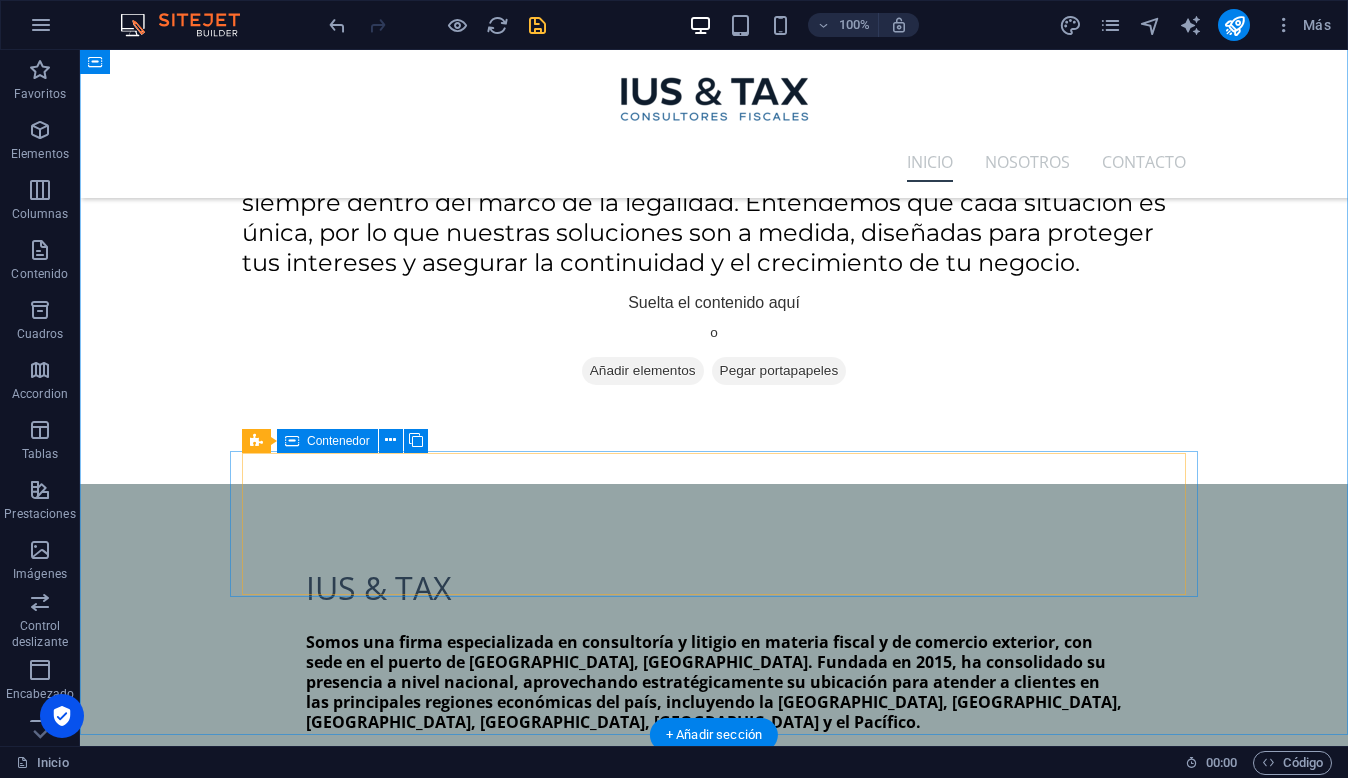 click on "Suelta el contenido aquí o  Añadir elementos  Pegar portapapeles" at bounding box center [714, 5581] 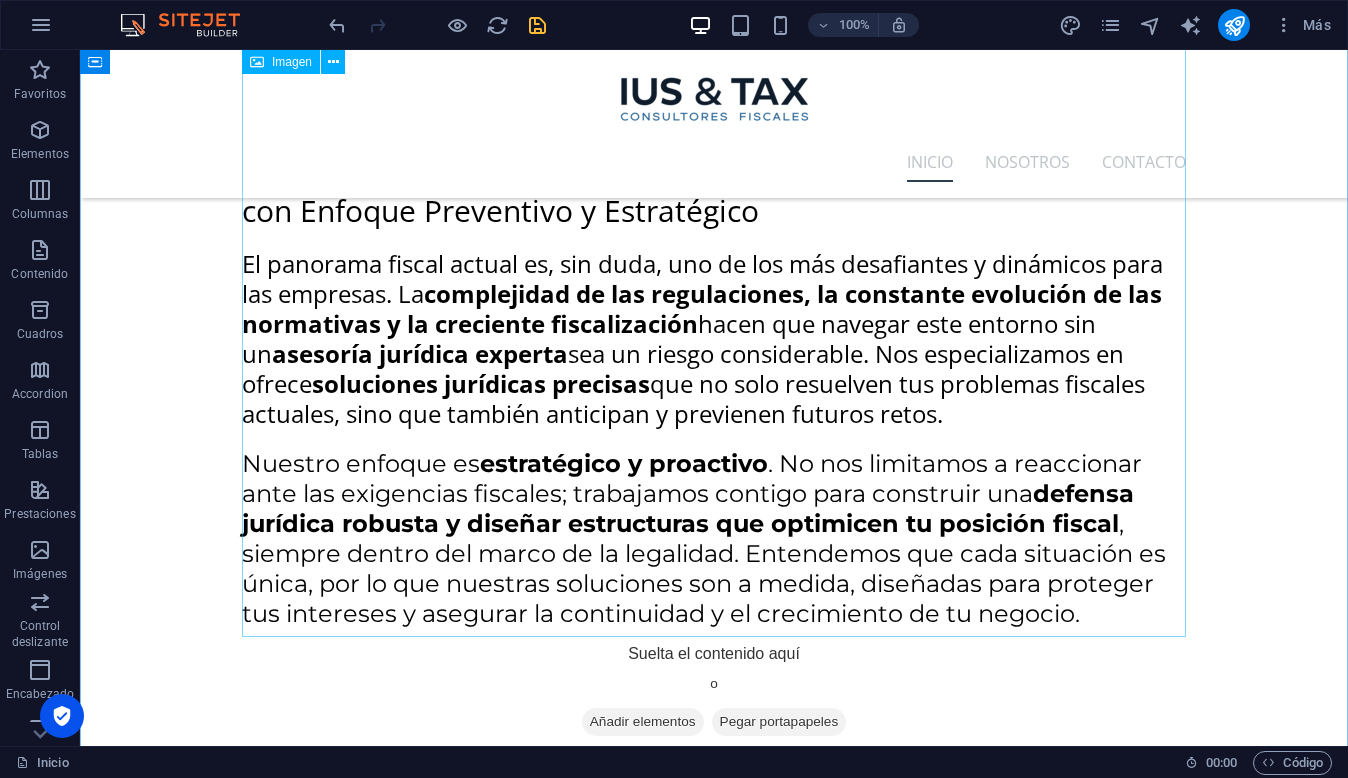 scroll, scrollTop: 4603, scrollLeft: 0, axis: vertical 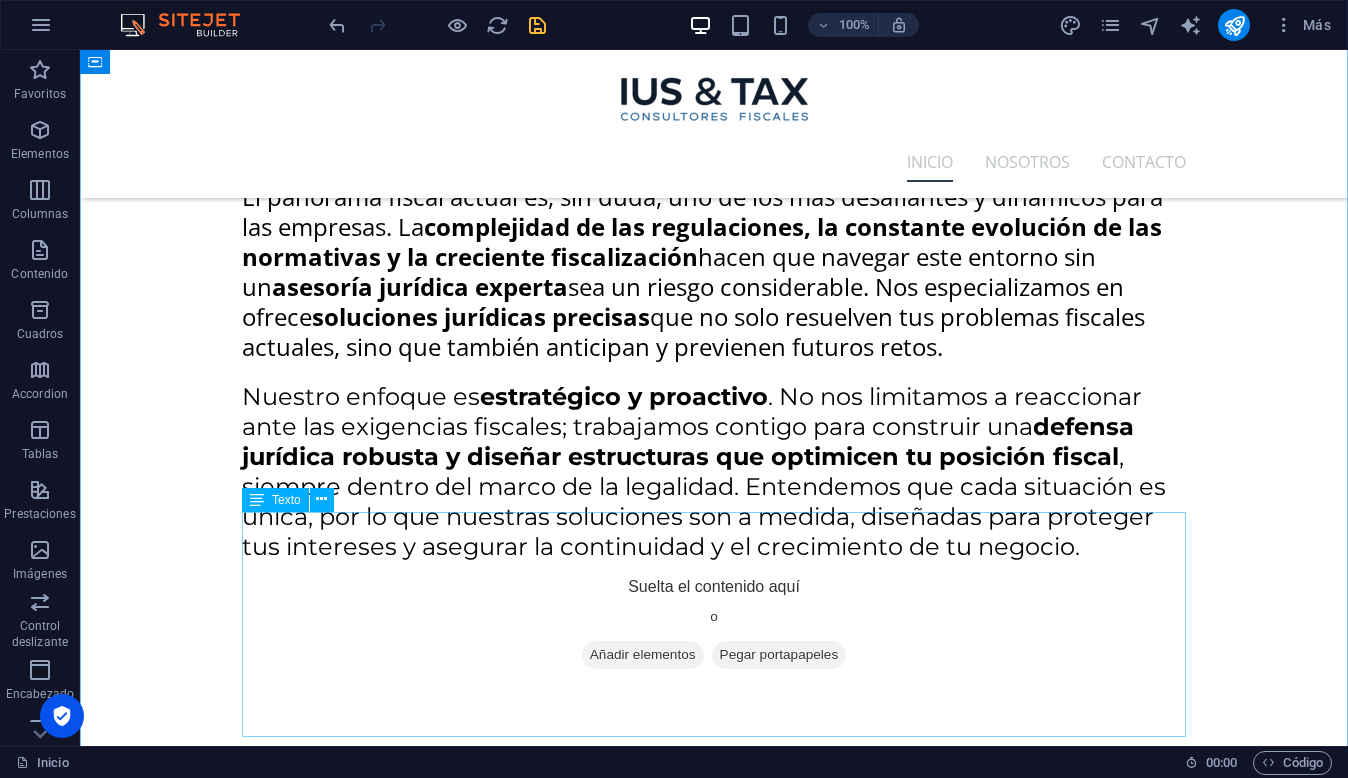 click on "Gestionamos obligaciones fiscales con precisión y visión estratégica. Desde el cumplimiento hasta la defensa ante autoridades, brindamos asesoría robusta en ISR, IVA, precios de transferencia y más, asegurando cumplimiento y optimización tributaria." at bounding box center [714, 5681] 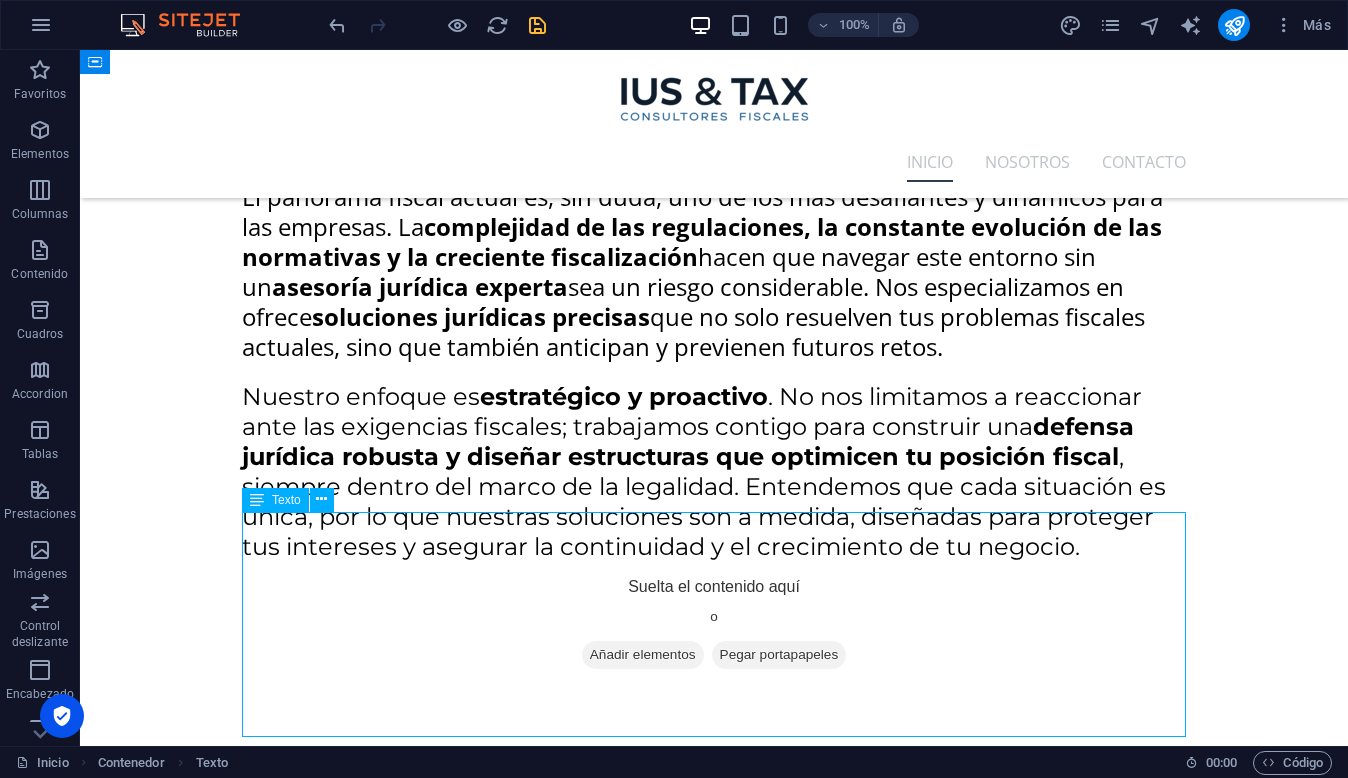 click on "Gestionamos obligaciones fiscales con precisión y visión estratégica. Desde el cumplimiento hasta la defensa ante autoridades, brindamos asesoría robusta en ISR, IVA, precios de transferencia y más, asegurando cumplimiento y optimización tributaria." at bounding box center [714, 5681] 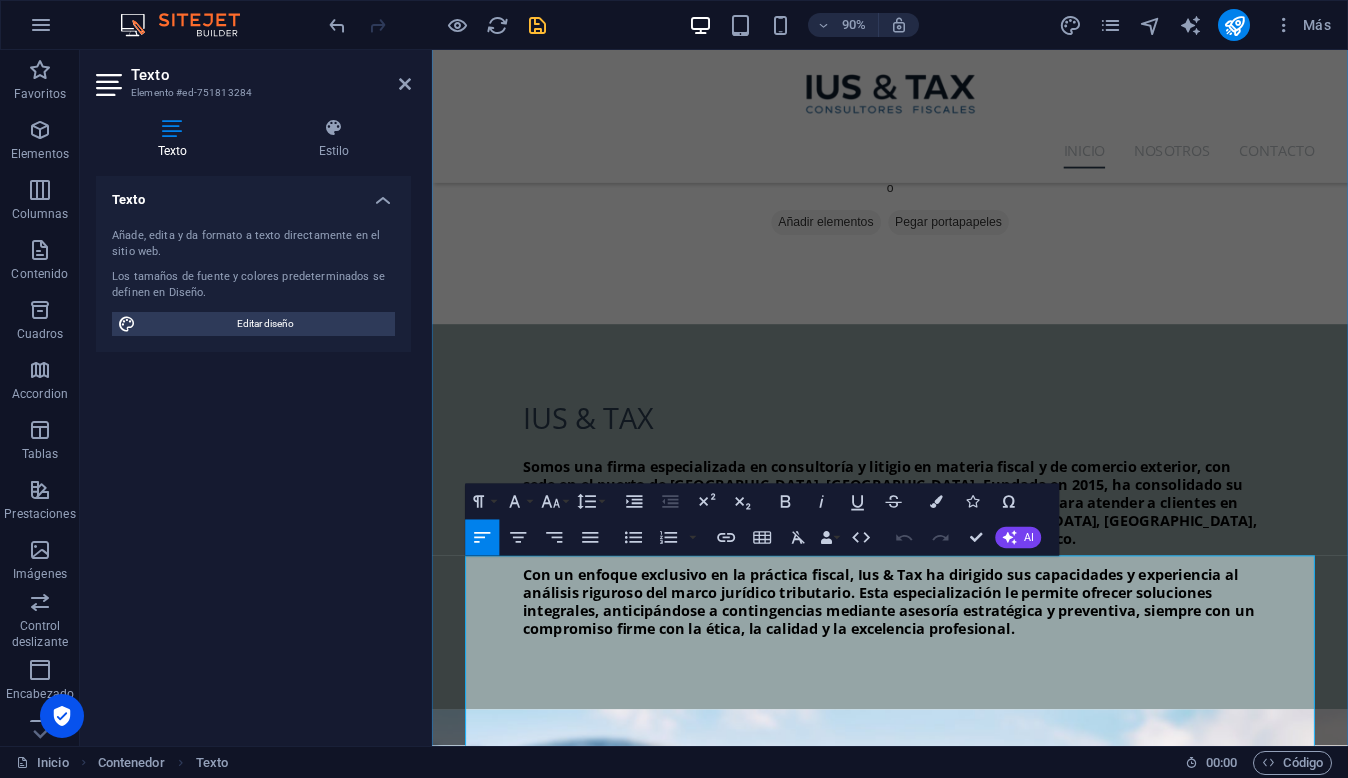 click on "Gestionamos obligaciones fiscales con precisión y visión estratégica. Desde el cumplimiento hasta la defensa ante autoridades, brindamos asesoría robusta en ISR, IVA, precios de transferencia y más, asegurando cumplimiento y optimización tributaria." at bounding box center (938, 5267) 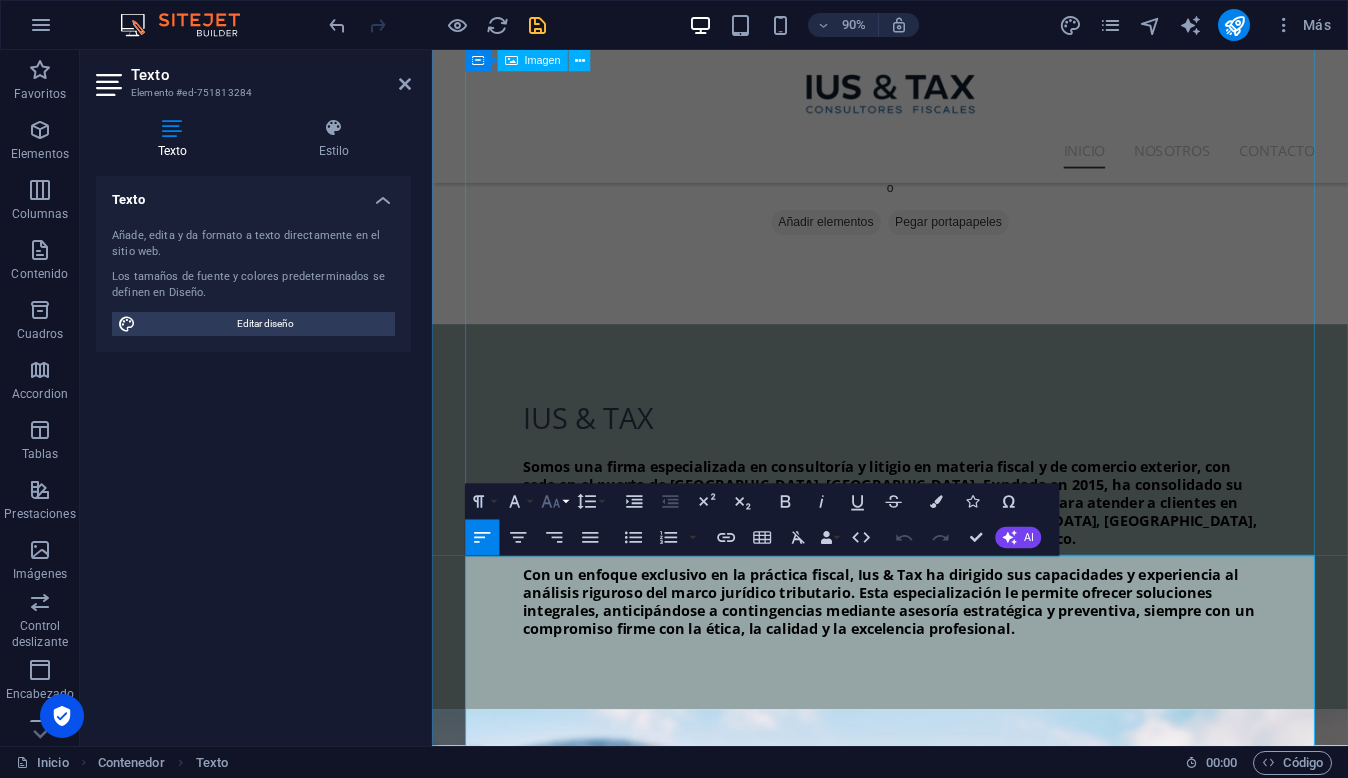 click 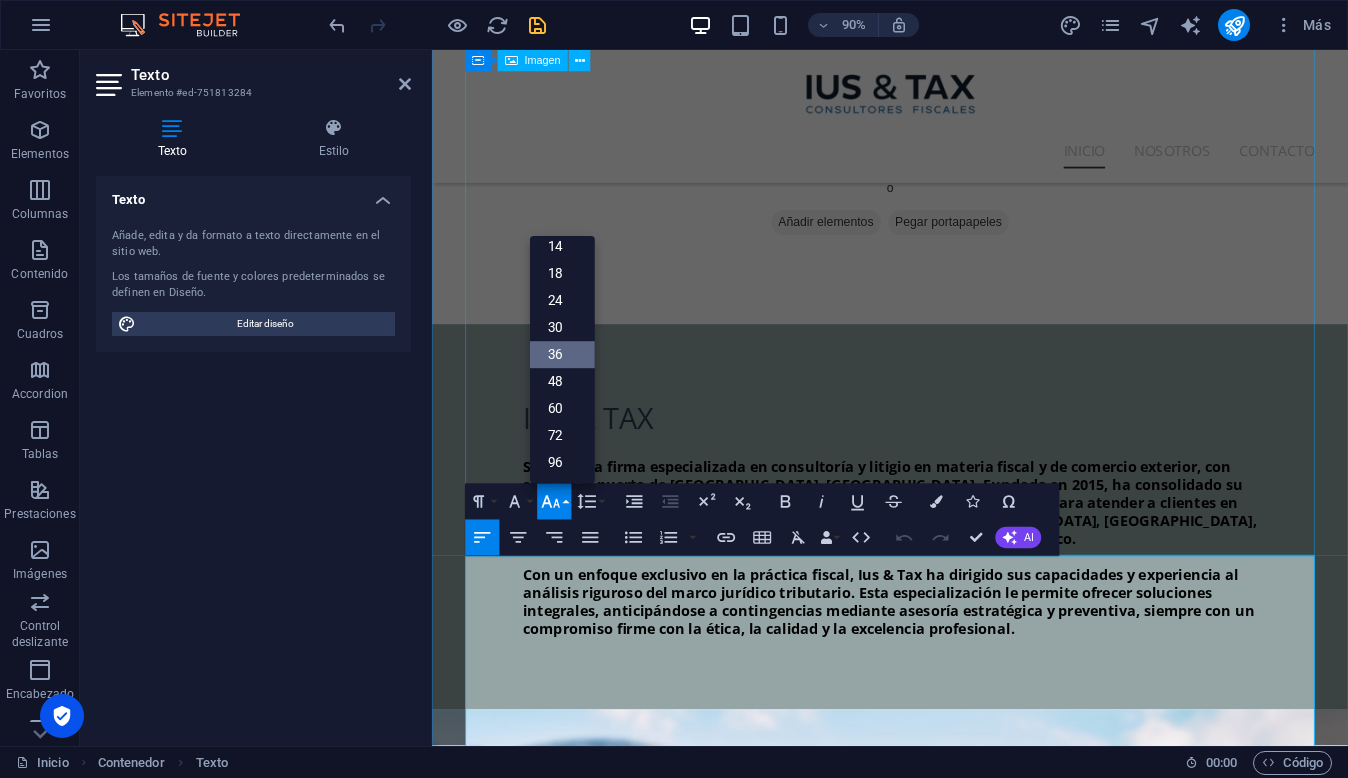 scroll, scrollTop: 161, scrollLeft: 0, axis: vertical 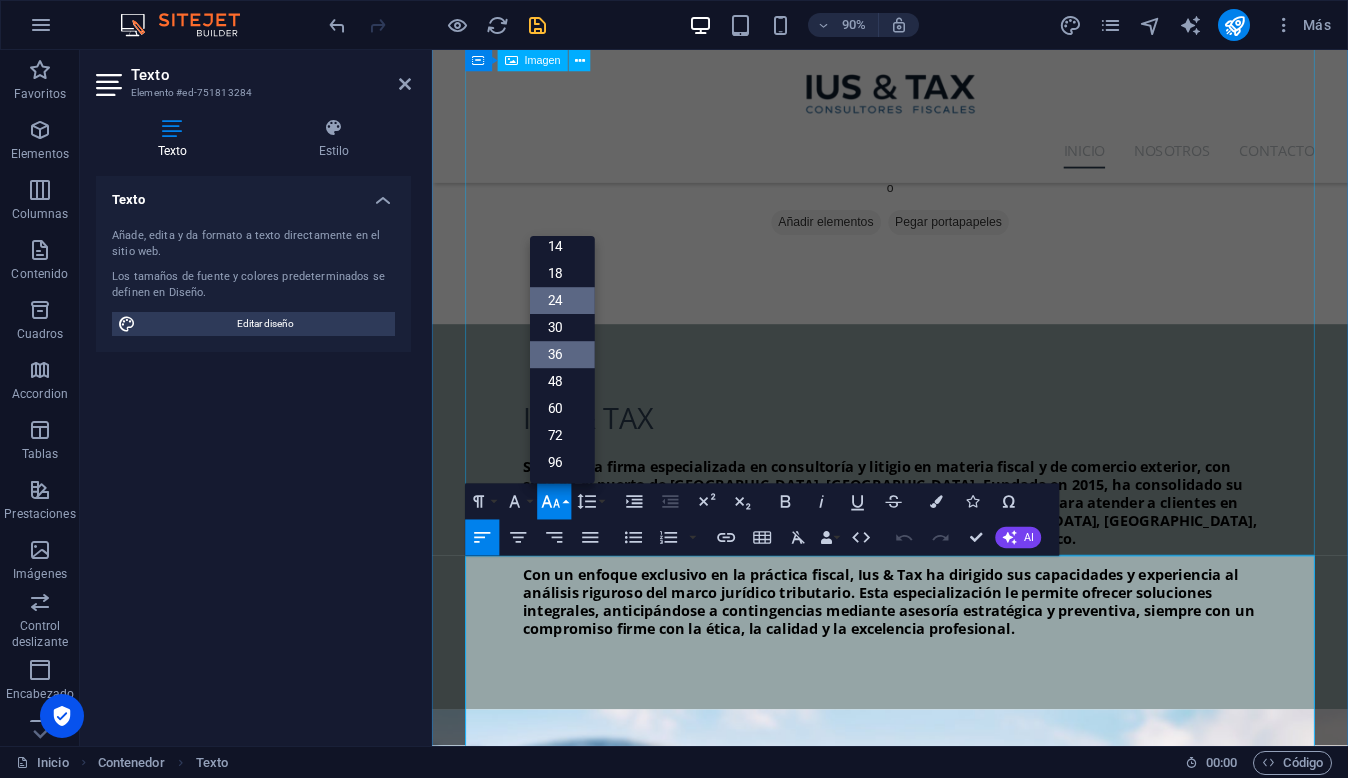 click on "24" at bounding box center (562, 300) 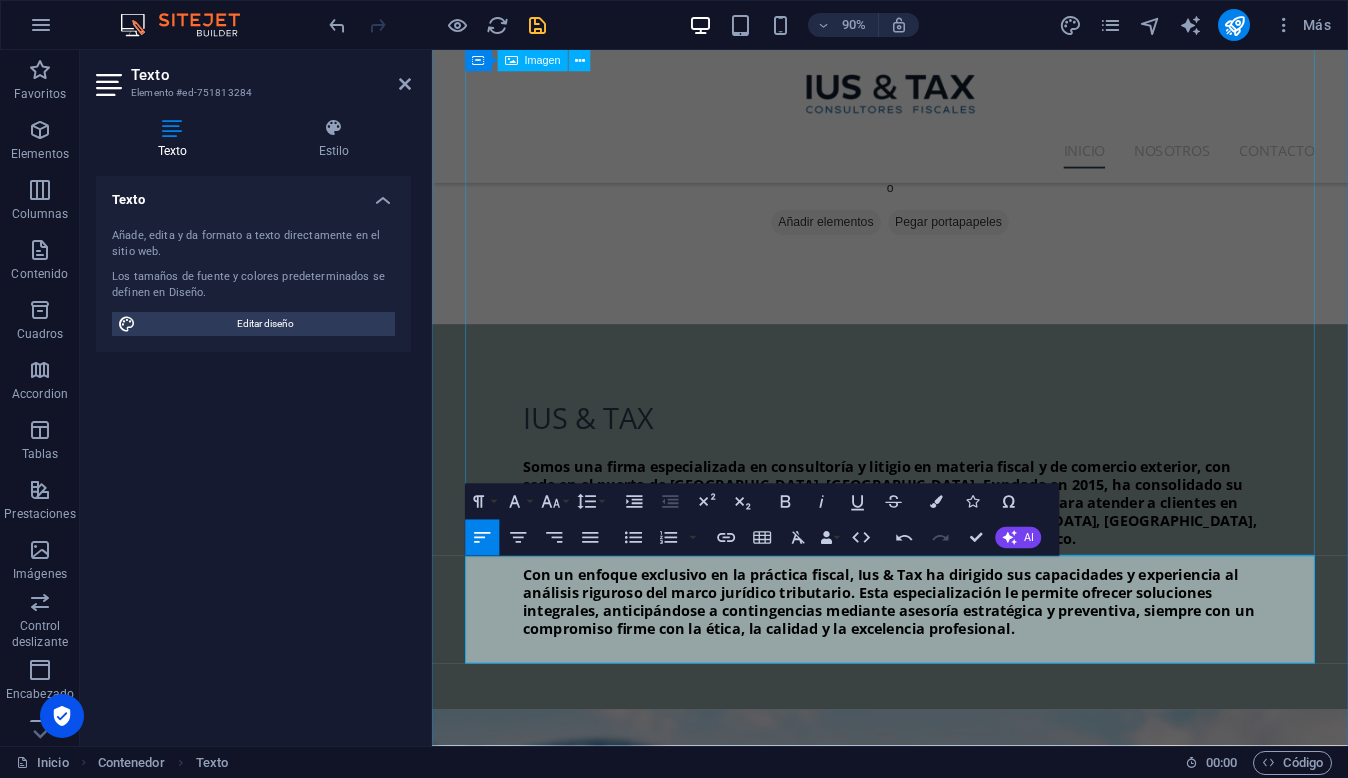 click at bounding box center [941, 4929] 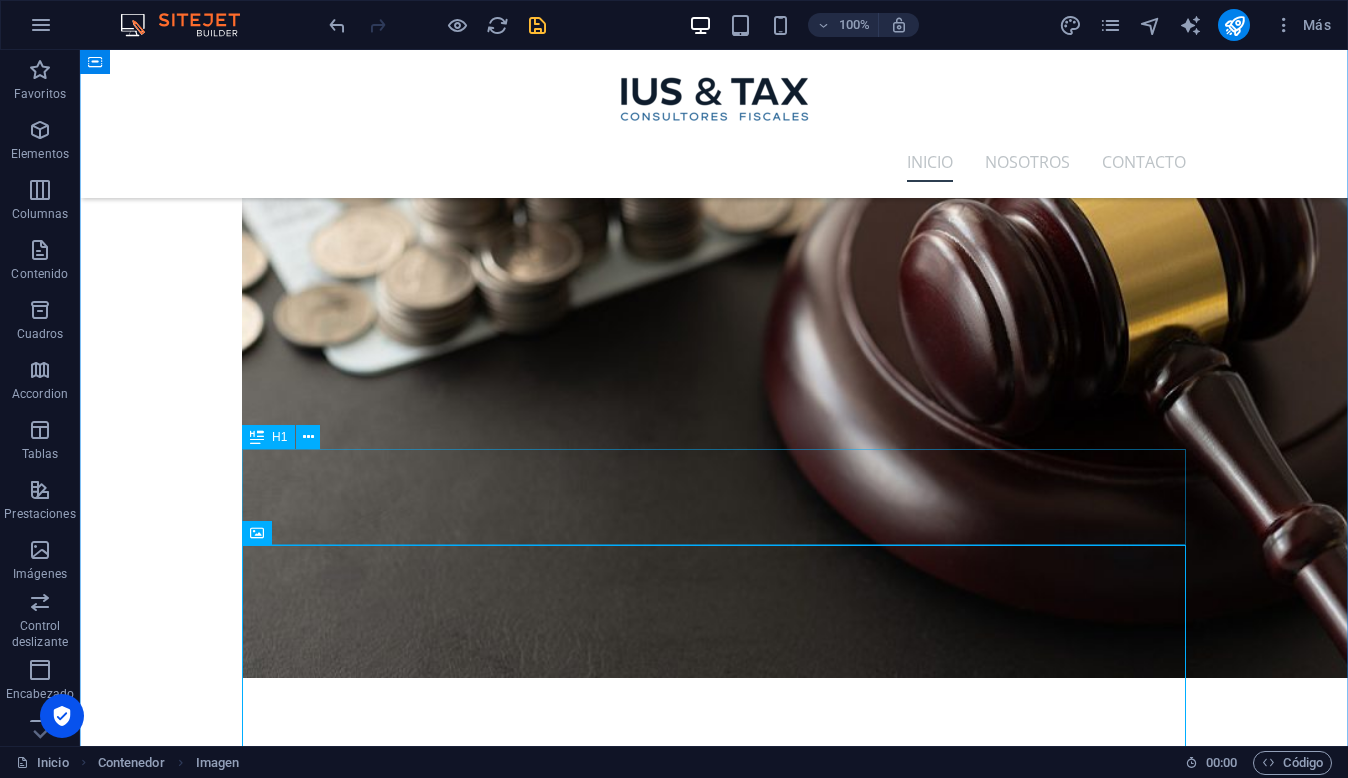 scroll, scrollTop: 3903, scrollLeft: 0, axis: vertical 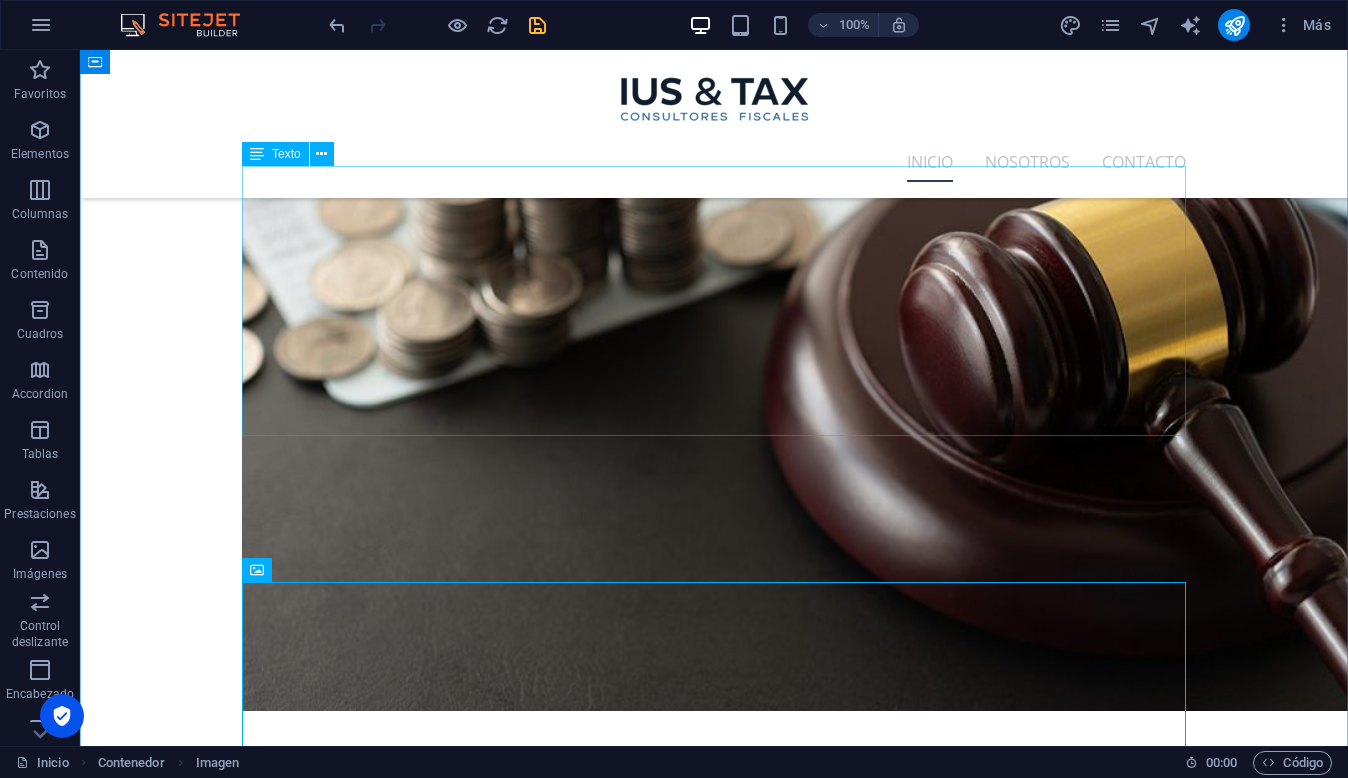 click on "Aseguramos que tus operaciones internacionales cumplan con los [PERSON_NAME] normativos y fiscales, optimizando procesos aduanales y reduciendo contingencias. Facilitamos el flujo legal de mercancías, maximizando la eficiencia de tus actividades globales." at bounding box center (714, 5359) 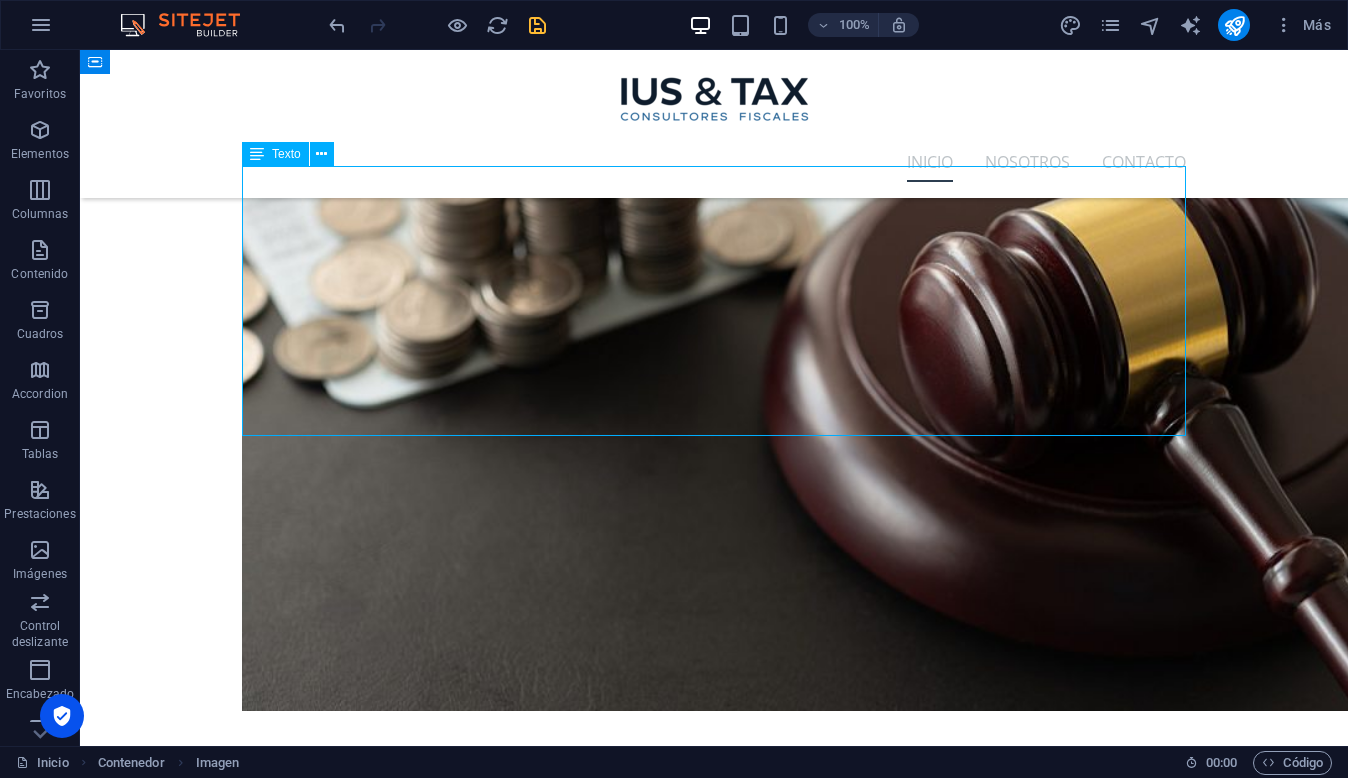 click on "Aseguramos que tus operaciones internacionales cumplan con los [PERSON_NAME] normativos y fiscales, optimizando procesos aduanales y reduciendo contingencias. Facilitamos el flujo legal de mercancías, maximizando la eficiencia de tus actividades globales." at bounding box center (714, 5359) 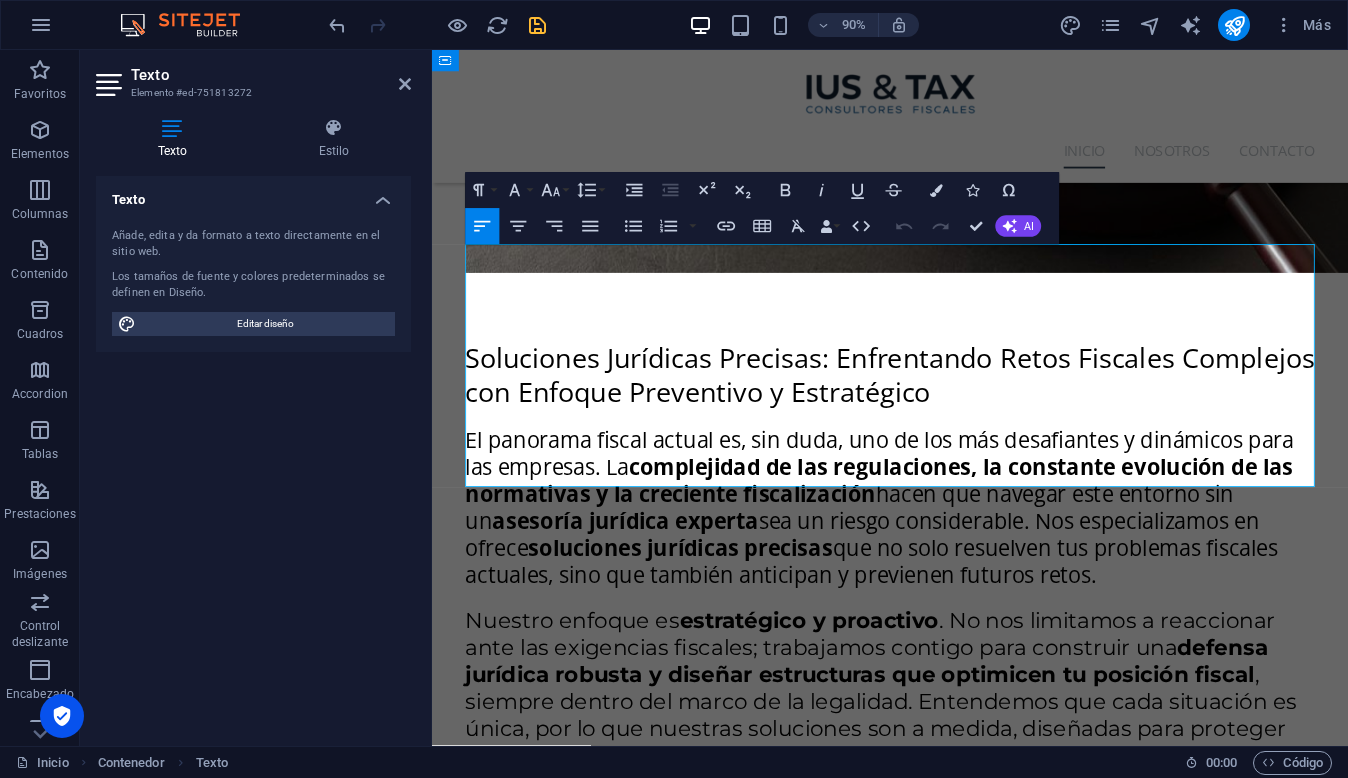click on "Aseguramos que tus operaciones internacionales cumplan con los [PERSON_NAME] normativos y fiscales, optimizando procesos aduanales y reduciendo contingencias. Facilitamos el flujo legal de mercancías, maximizando la eficiencia de tus actividades globales." at bounding box center (930, 4944) 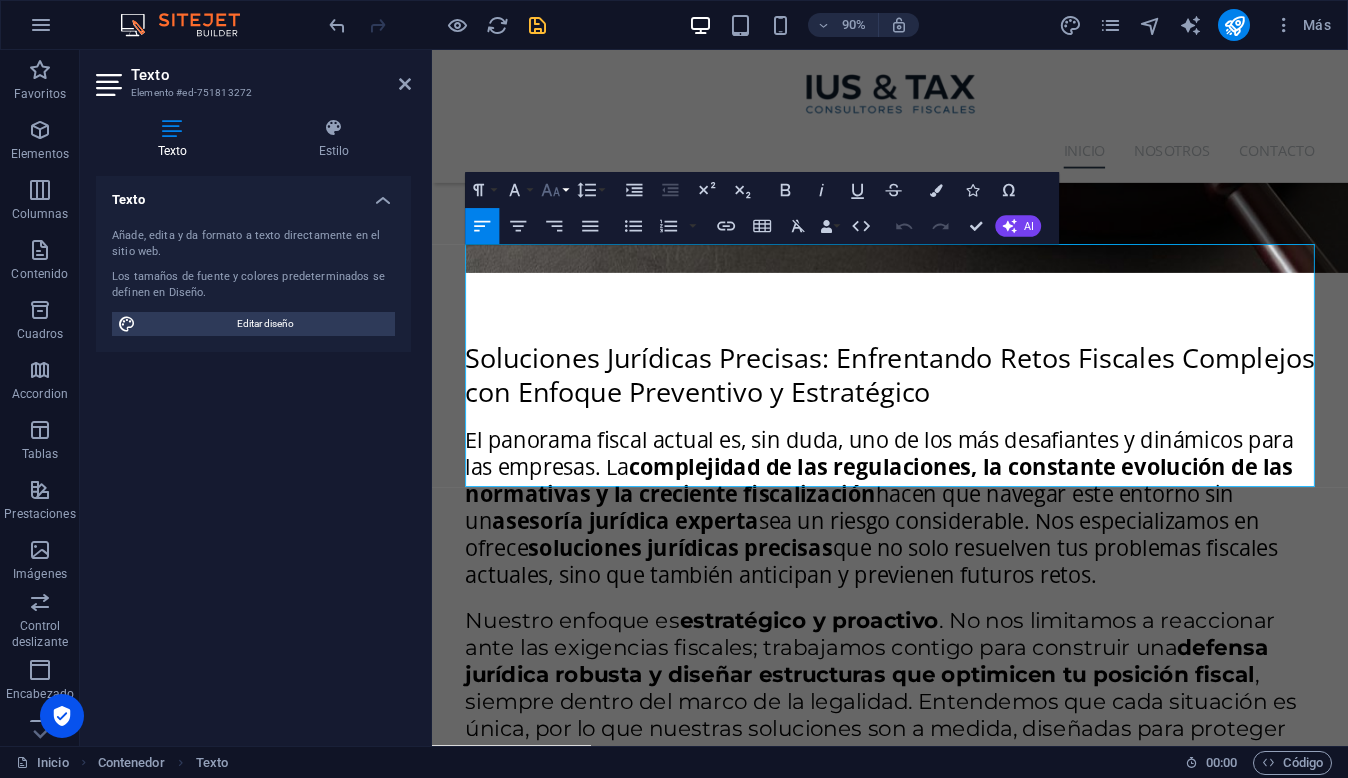 click 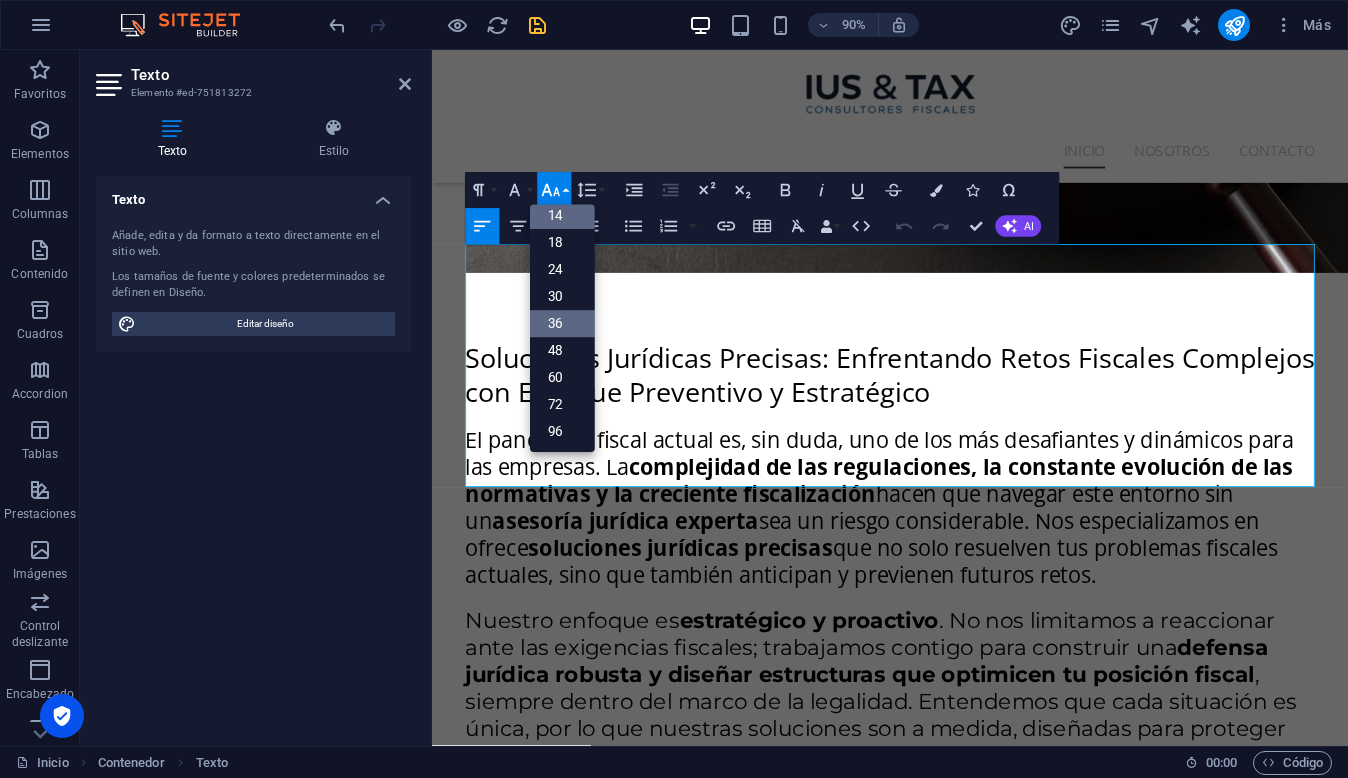 scroll, scrollTop: 161, scrollLeft: 0, axis: vertical 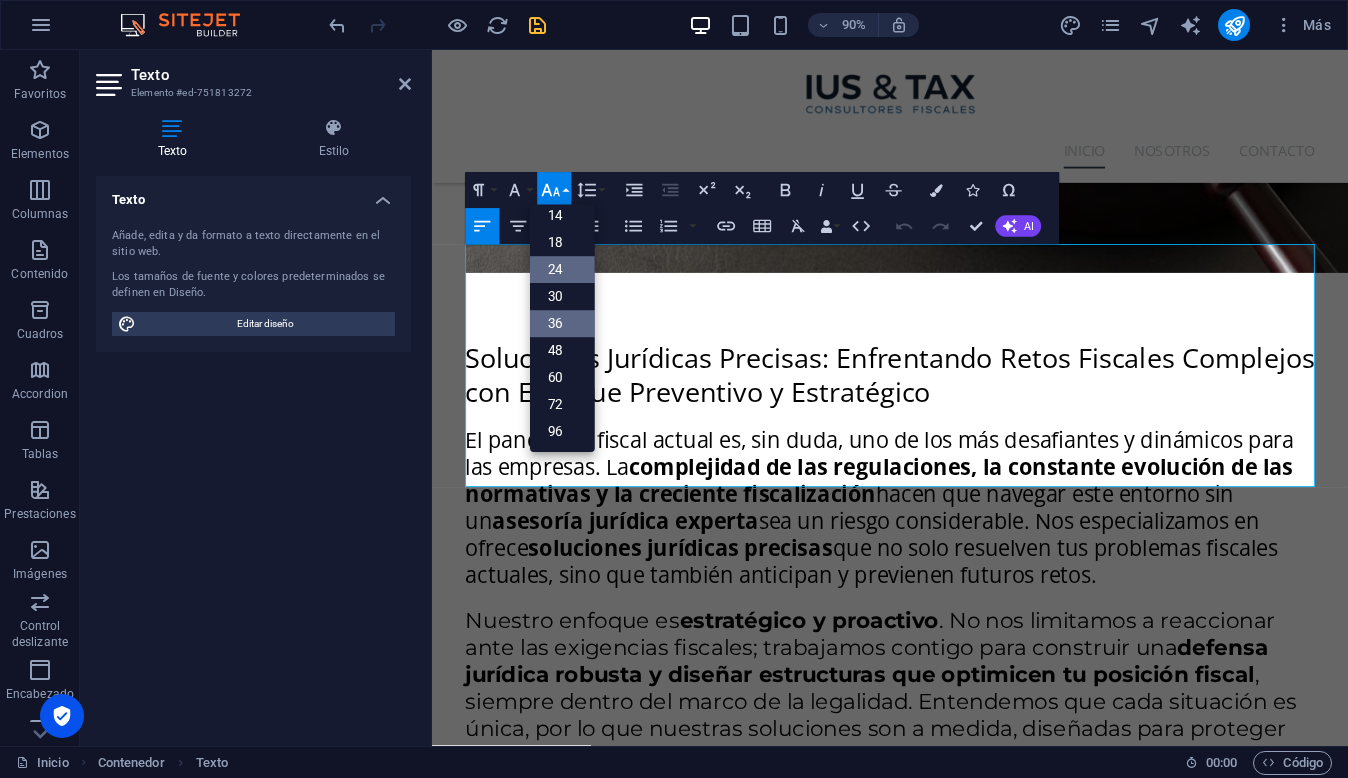 click on "24" at bounding box center [562, 269] 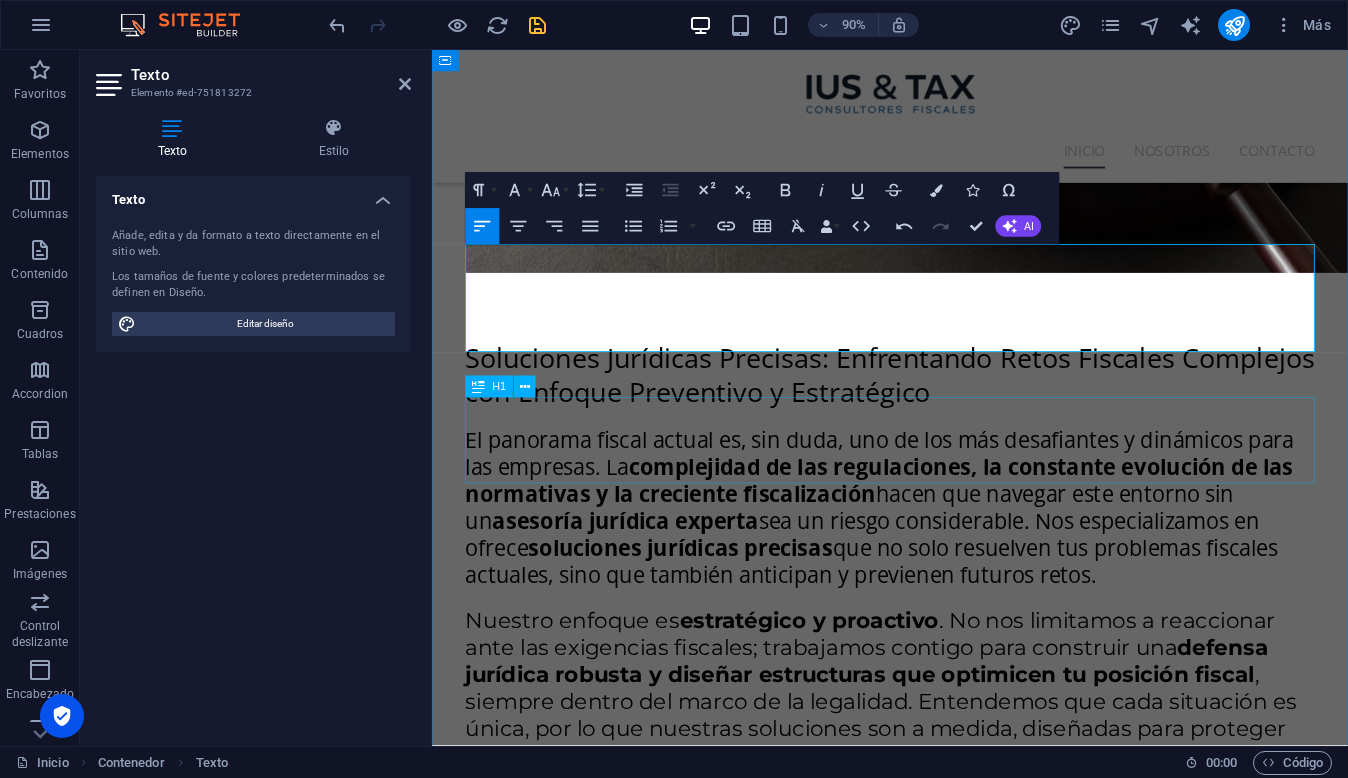 click on "Impuestos" at bounding box center (941, 5117) 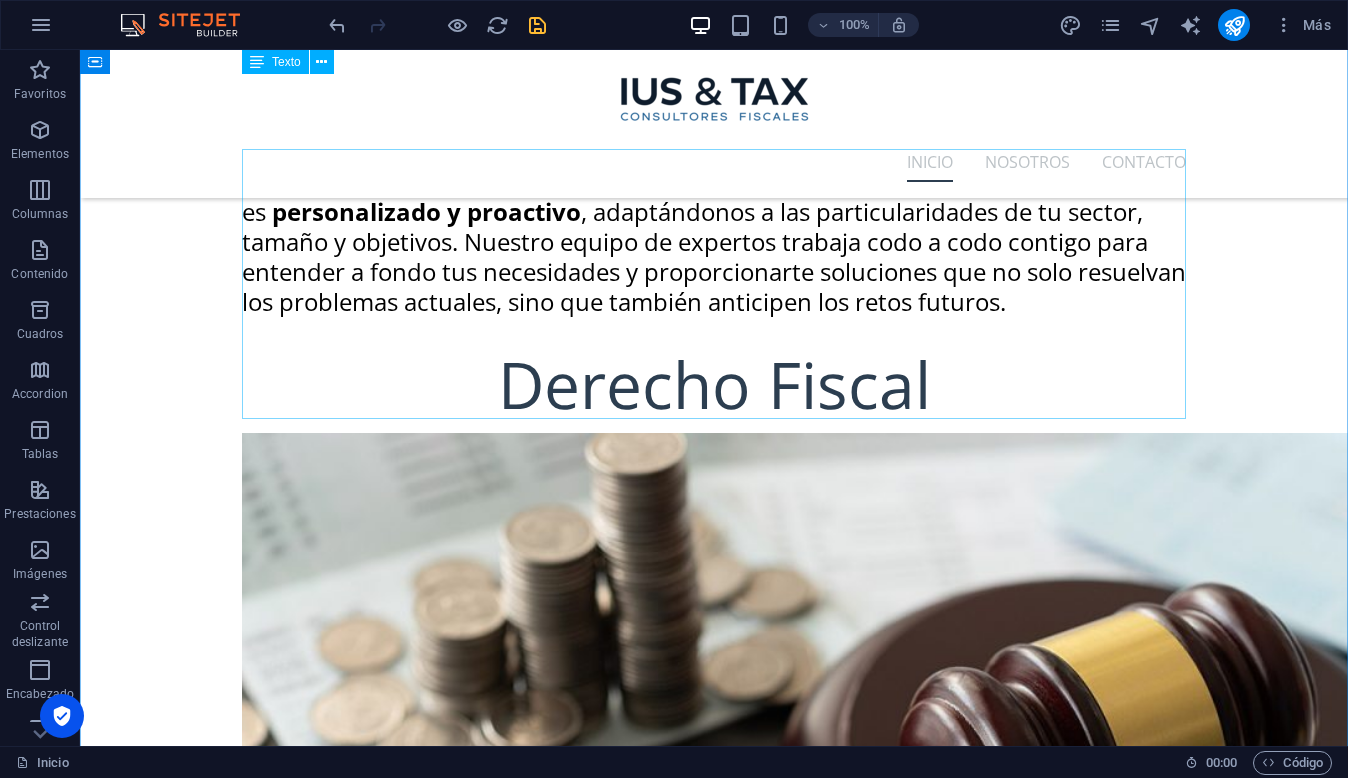scroll, scrollTop: 3439, scrollLeft: 0, axis: vertical 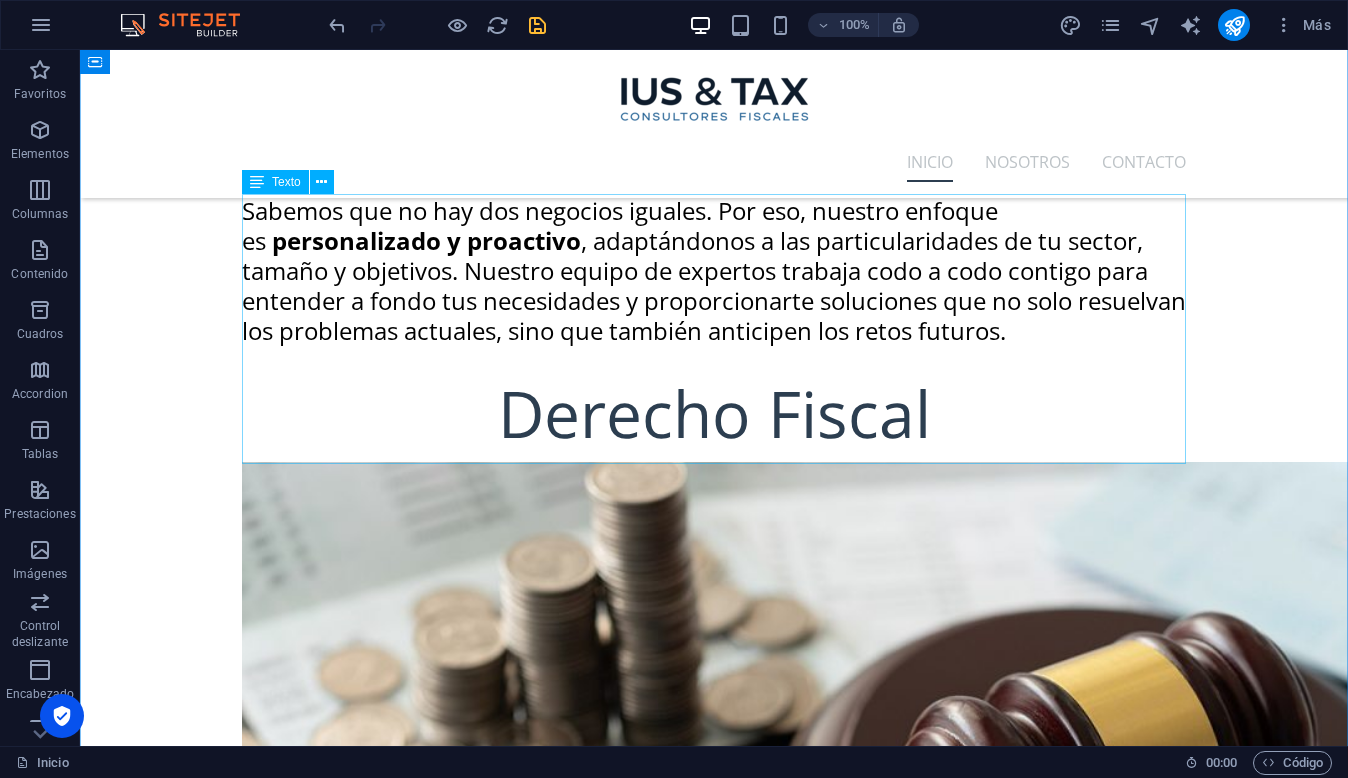 click on "Diseñamos estrategias legales y fiscales alineadas a tu modelo de negocio. Nuestra consultoría no solo resuelve dudas, anticipa escenarios y construye soluciones sostenibles, reduciendo riesgos y fortaleciendo la toma de decisiones. Actuamos como tu aliado técnico y estratégico." at bounding box center (714, 4815) 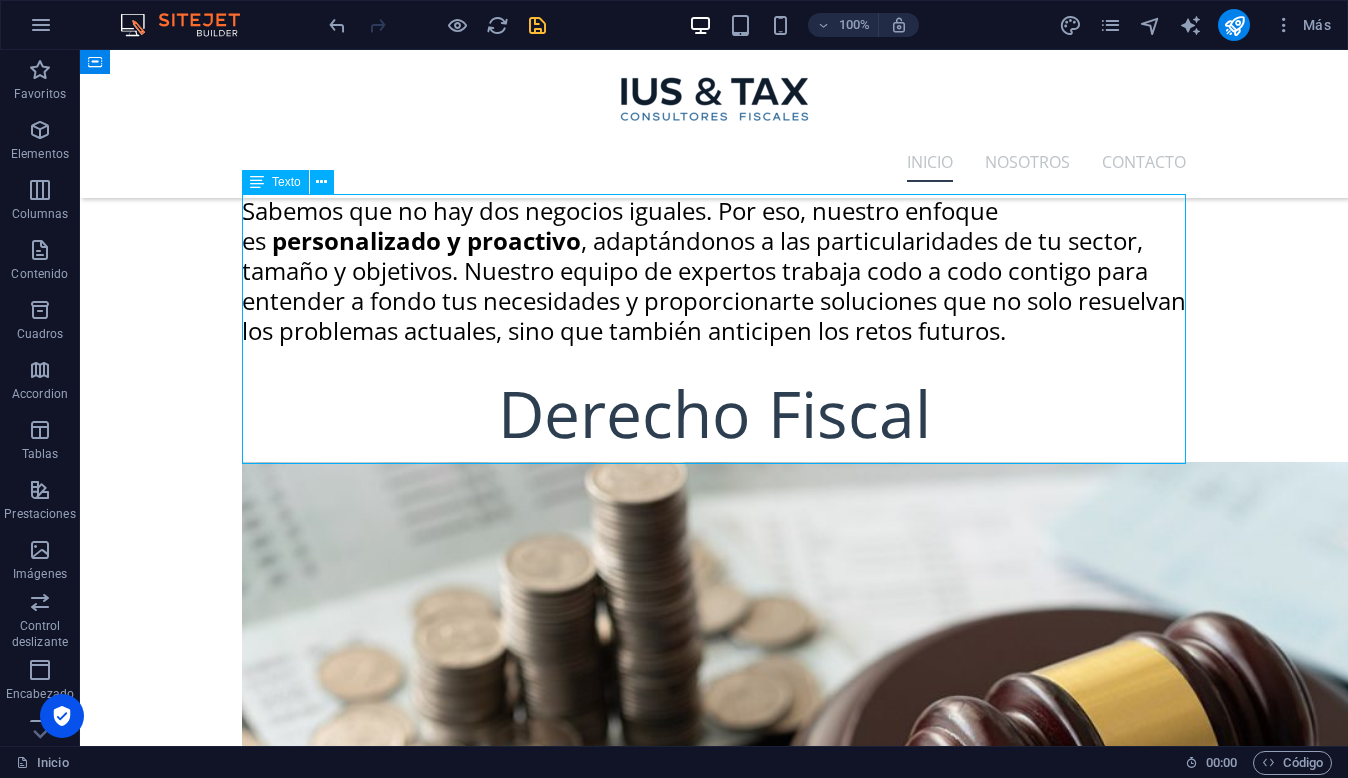 click on "Diseñamos estrategias legales y fiscales alineadas a tu modelo de negocio. Nuestra consultoría no solo resuelve dudas, anticipa escenarios y construye soluciones sostenibles, reduciendo riesgos y fortaleciendo la toma de decisiones. Actuamos como tu aliado técnico y estratégico." at bounding box center (714, 4815) 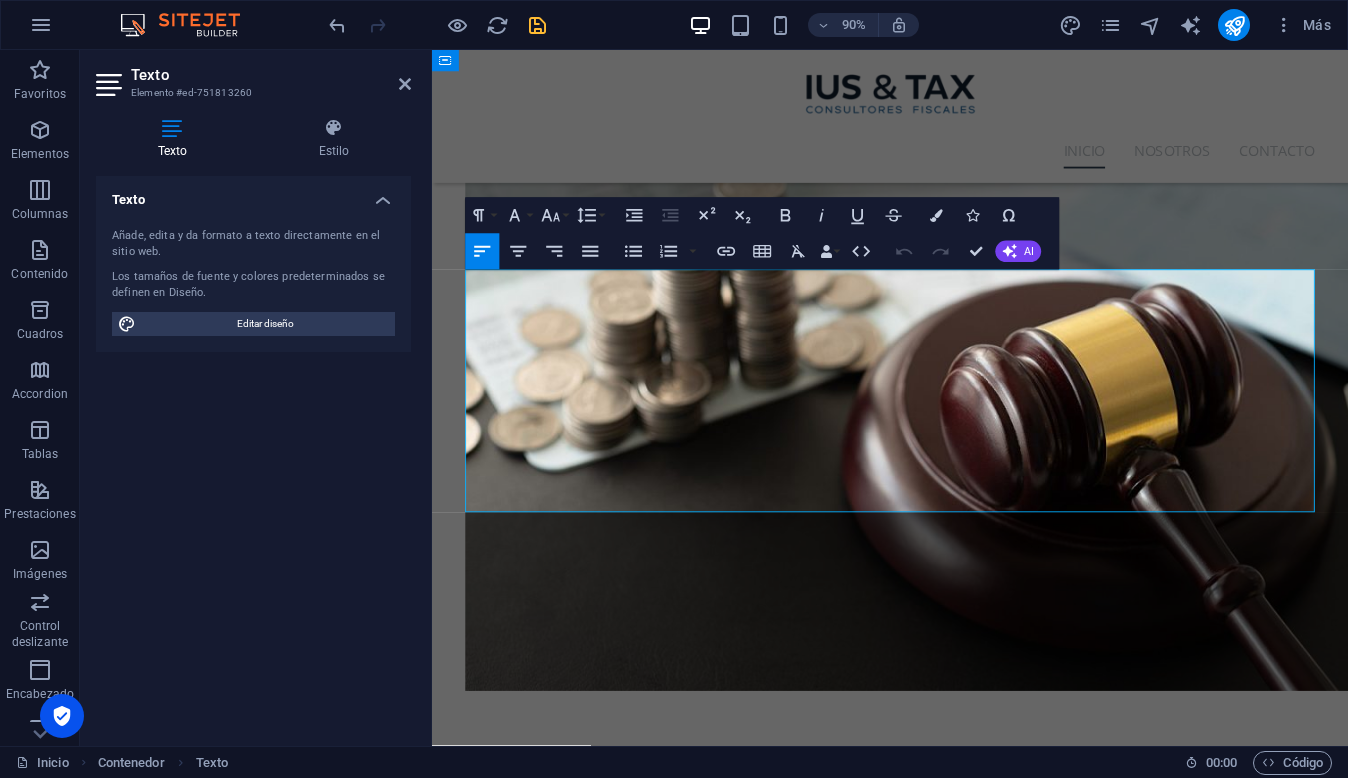 click on "Diseñamos estrategias legales y fiscales alineadas a tu modelo de negocio. Nuestra consultoría no solo resuelve dudas, anticipa escenarios y construye soluciones sostenibles, reduciendo riesgos y fortaleciendo la toma de decisiones. Actuamos como tu aliado técnico y estratégico." at bounding box center (932, 4400) 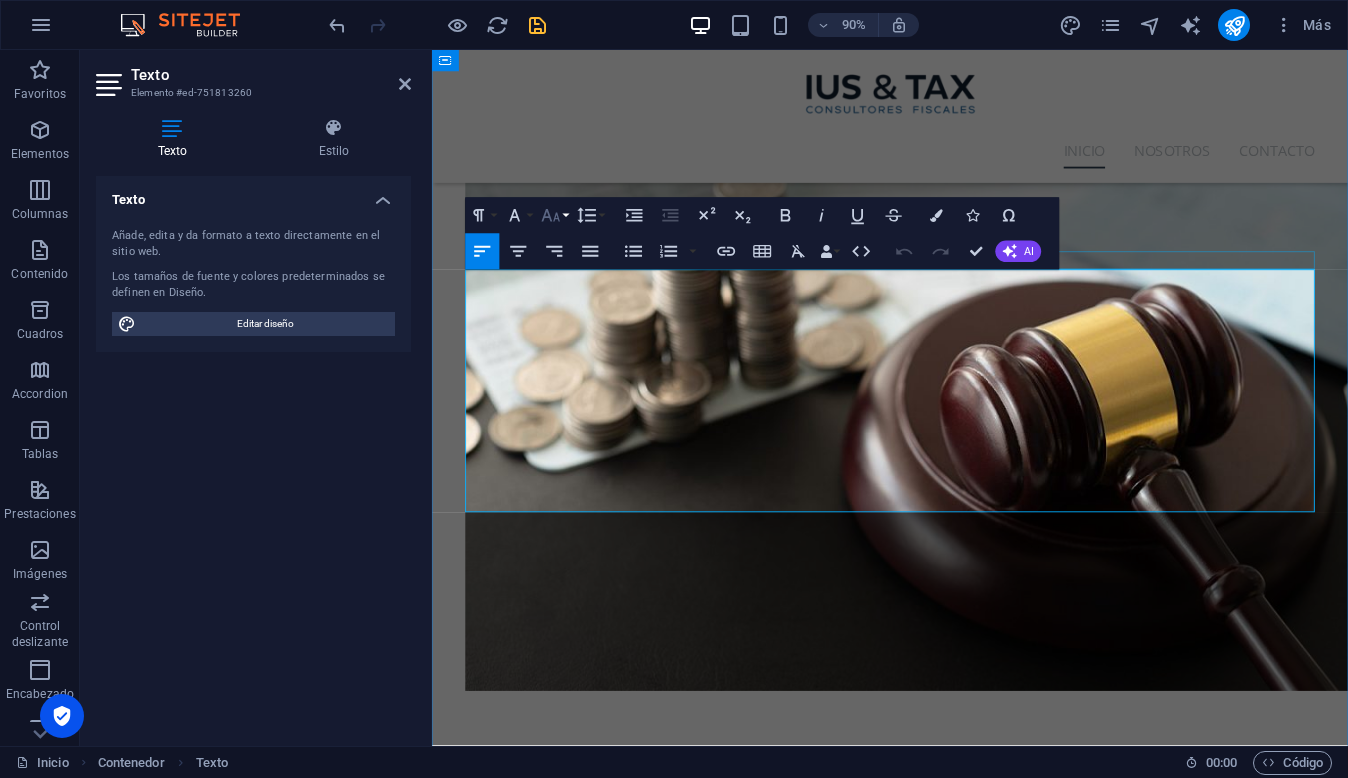 click 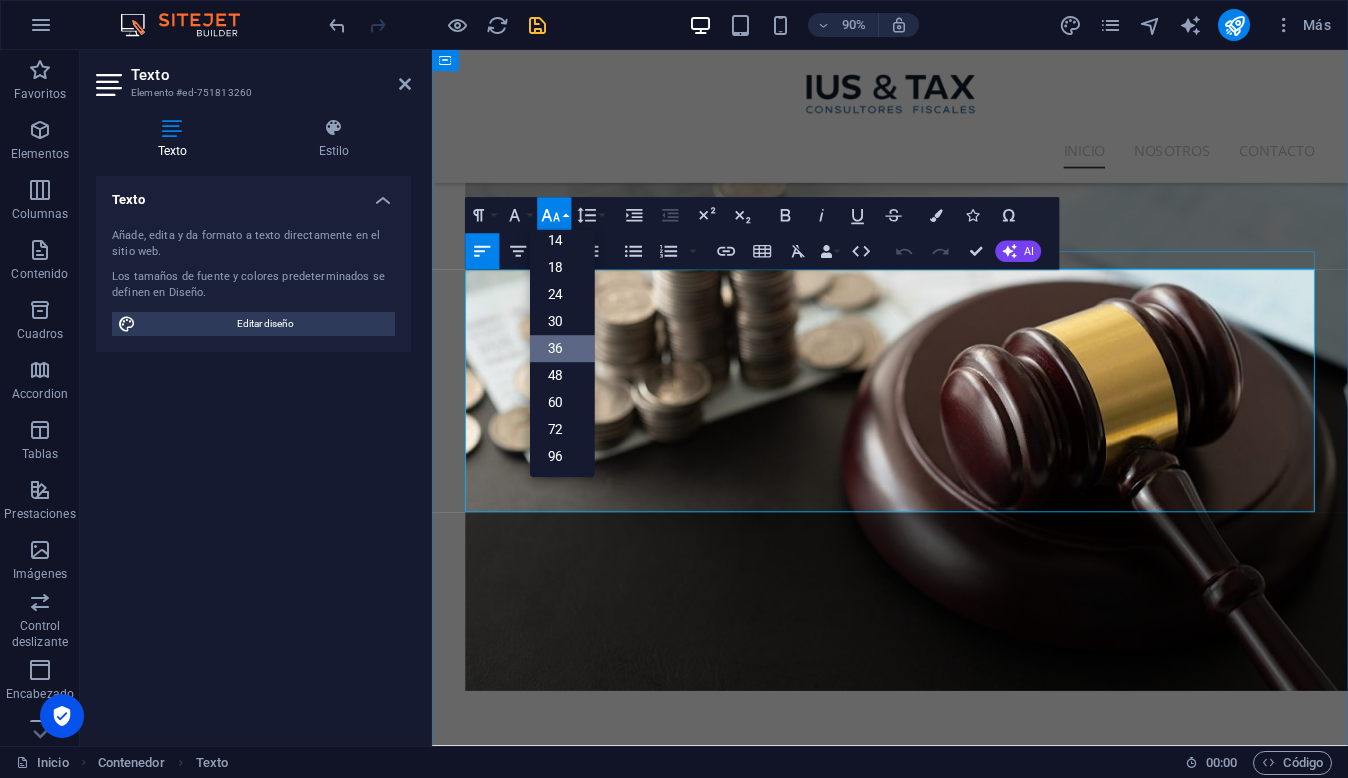 scroll, scrollTop: 161, scrollLeft: 0, axis: vertical 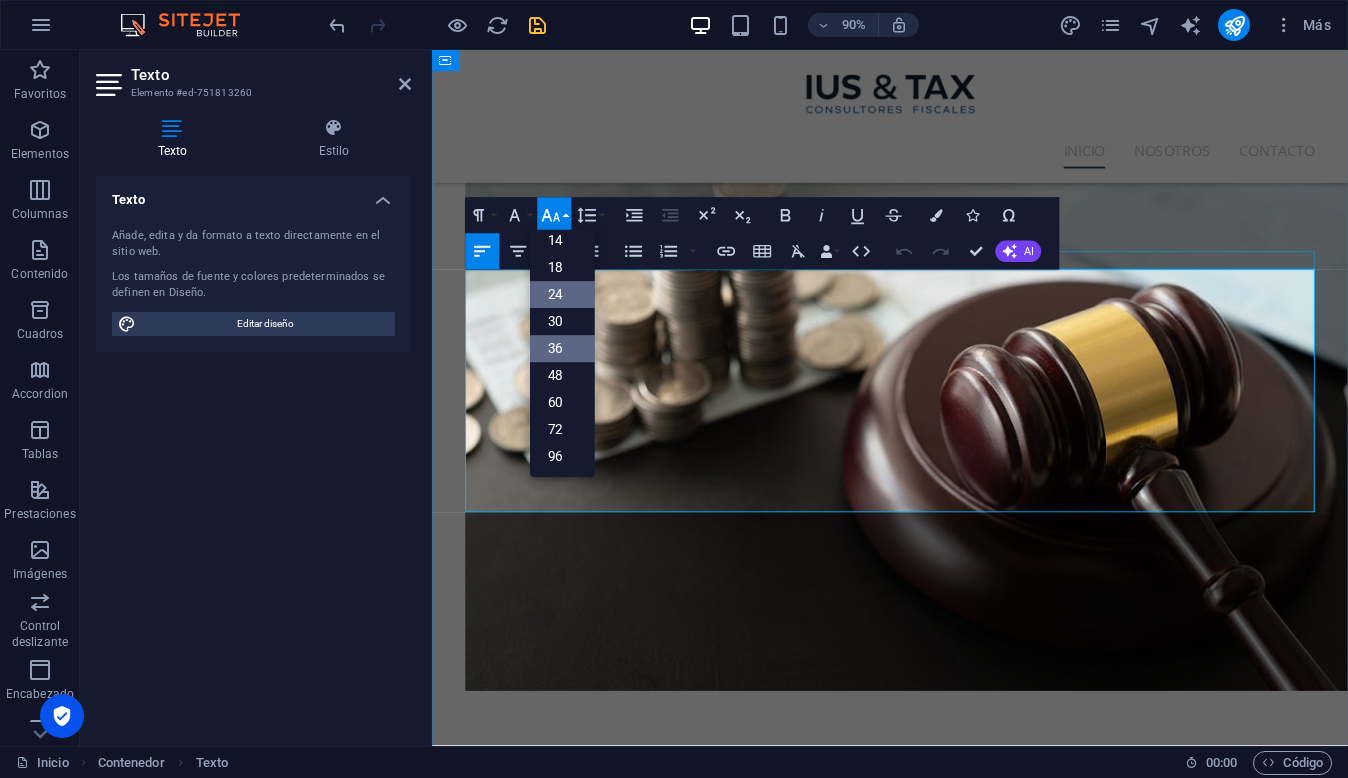 click on "24" at bounding box center [562, 294] 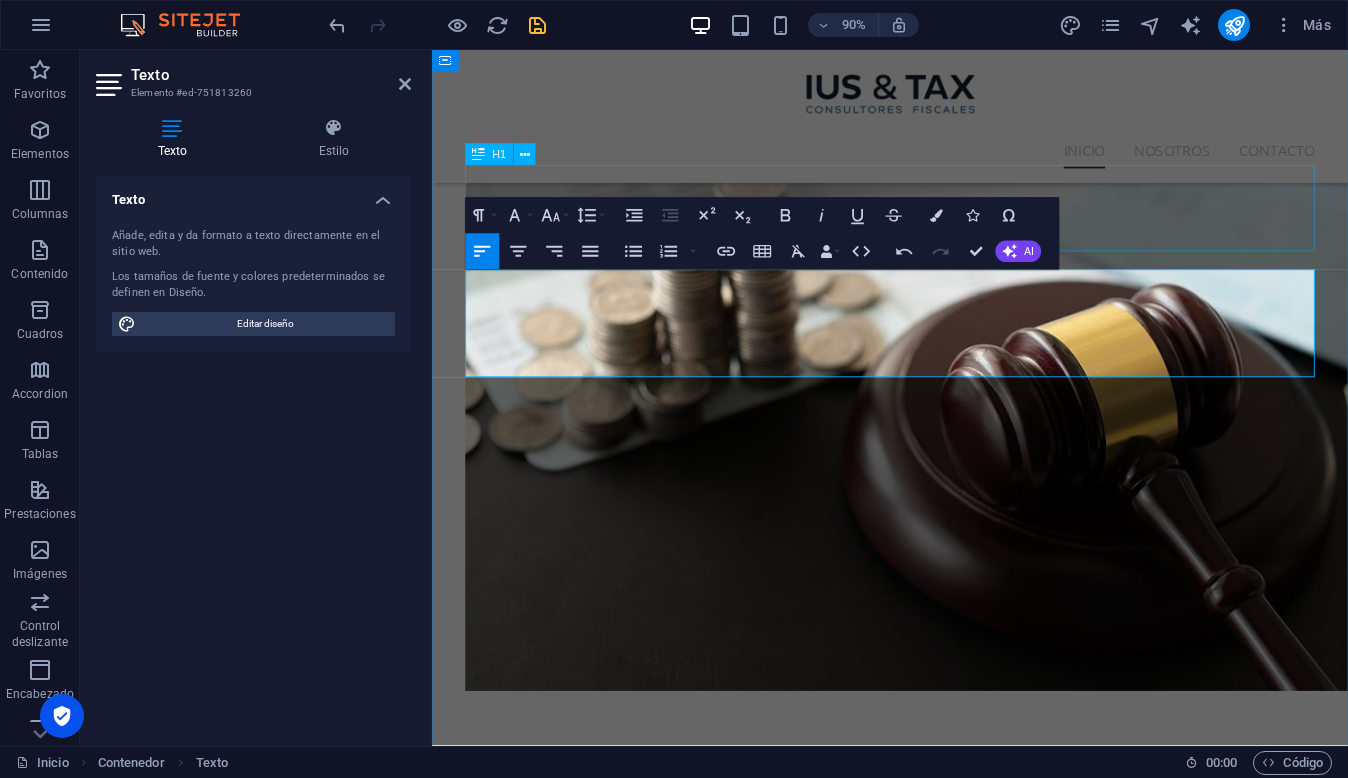 click on "Consultoría" at bounding box center (941, 3678) 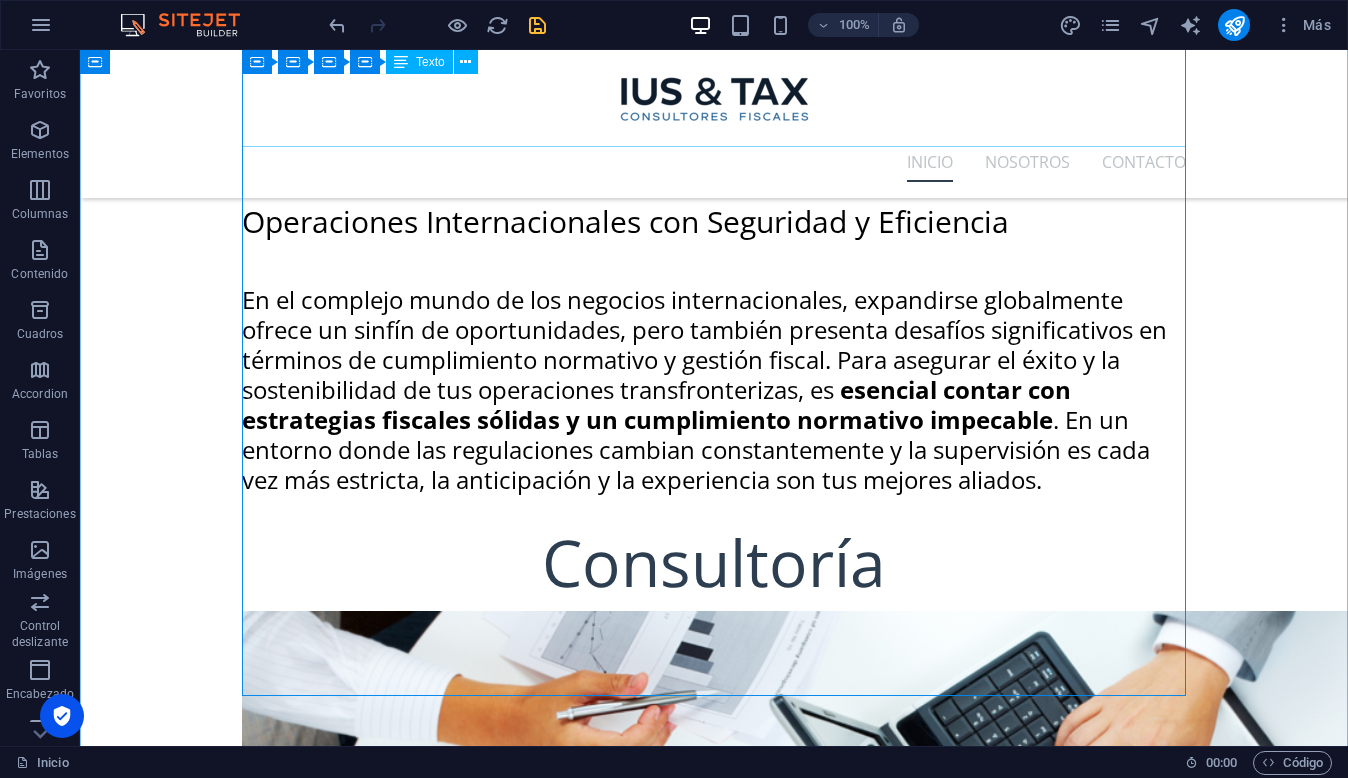 scroll, scrollTop: 1910, scrollLeft: 0, axis: vertical 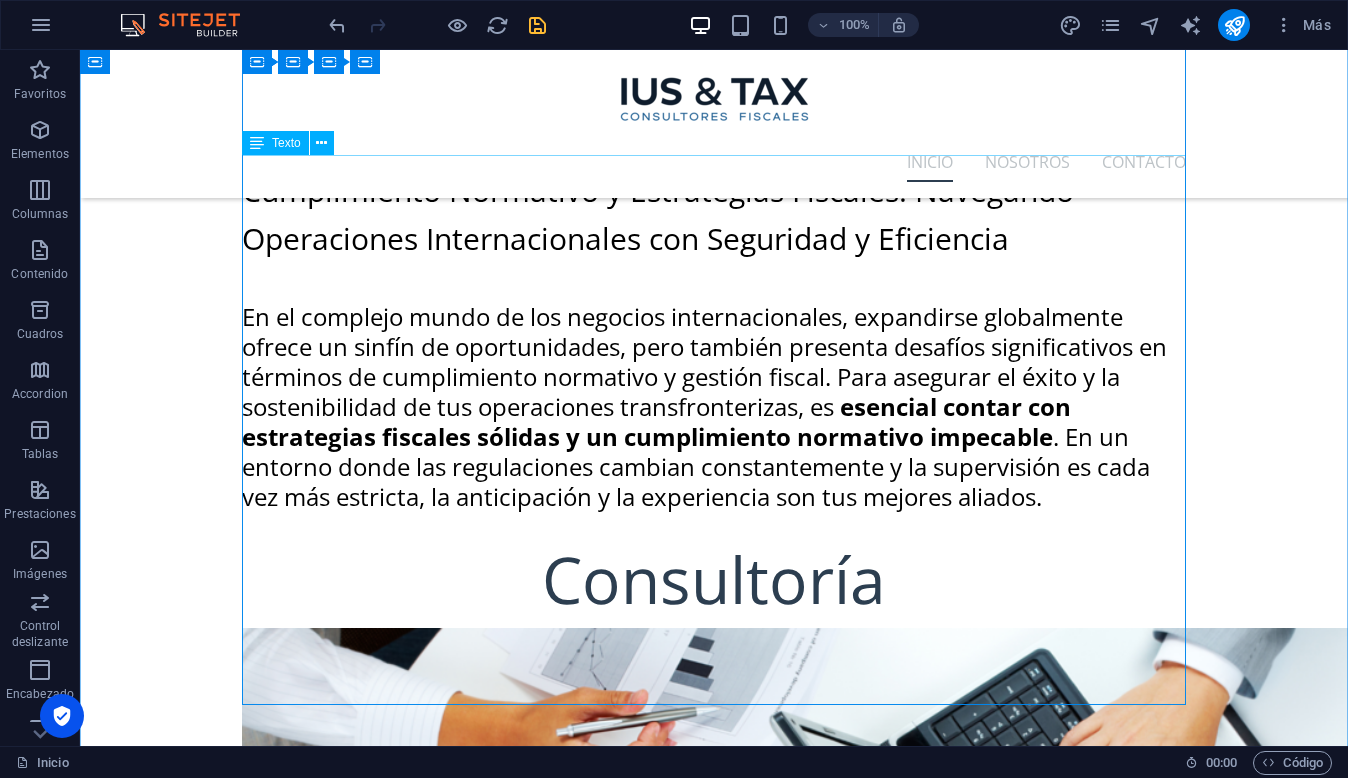 click on "complejidad de las regulaciones, la constante evolución de las normativas y la creciente fiscalización" at bounding box center (702, 2934) 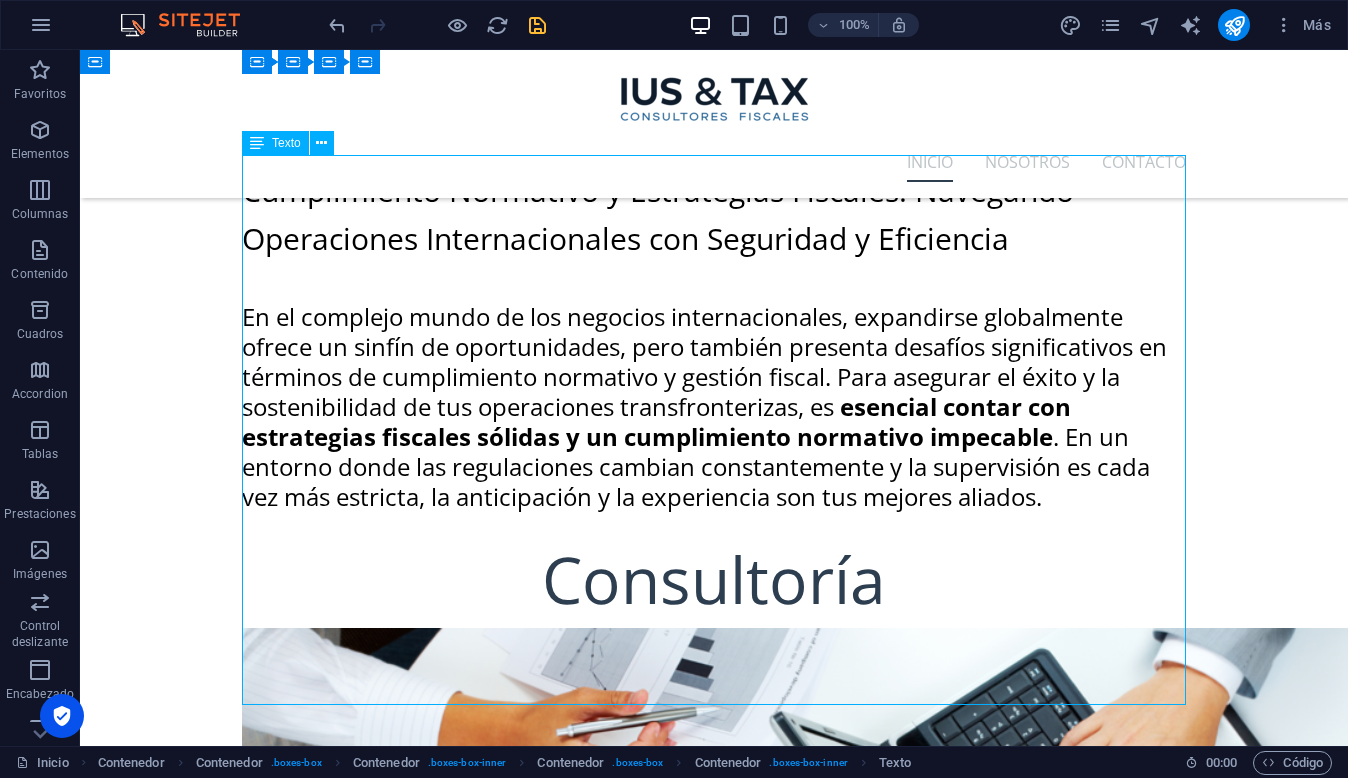 click on "complejidad de las regulaciones, la constante evolución de las normativas y la creciente fiscalización" at bounding box center [702, 2934] 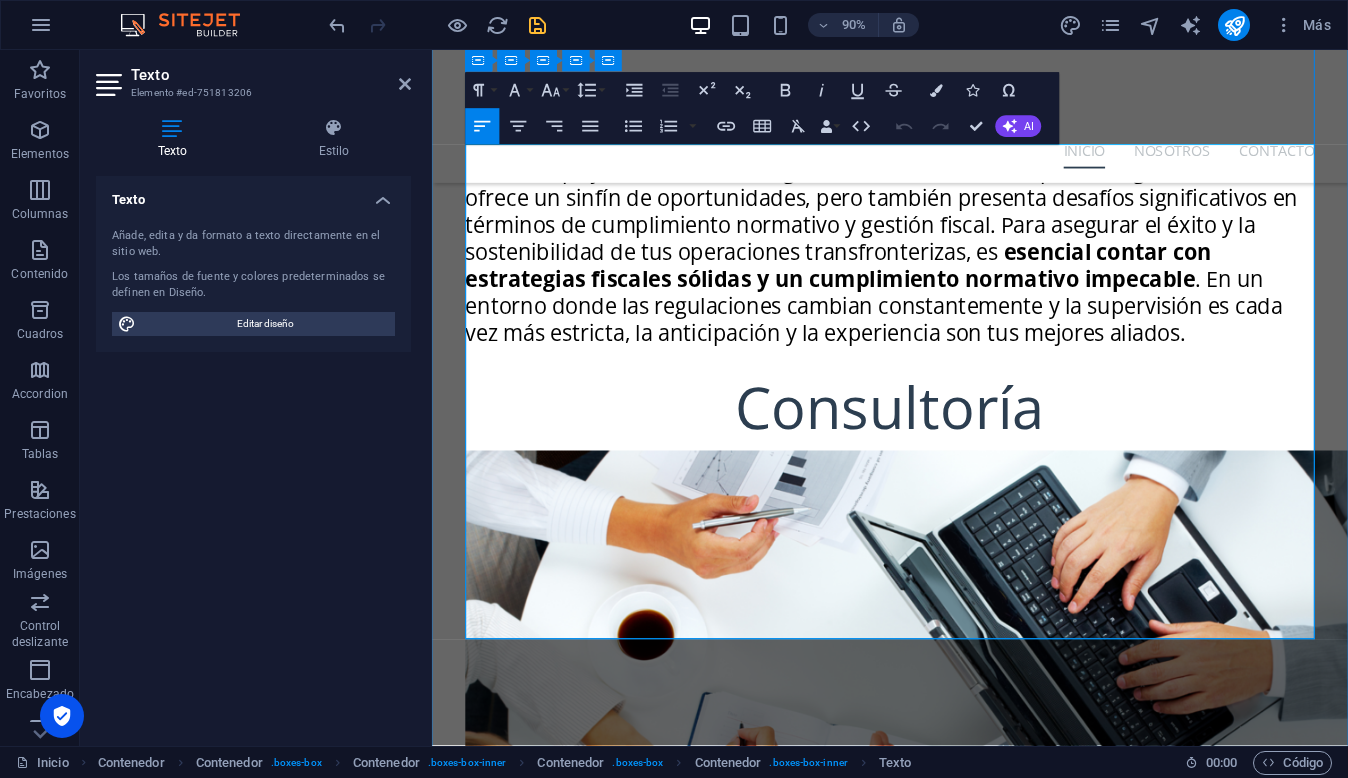 click at bounding box center (941, 2514) 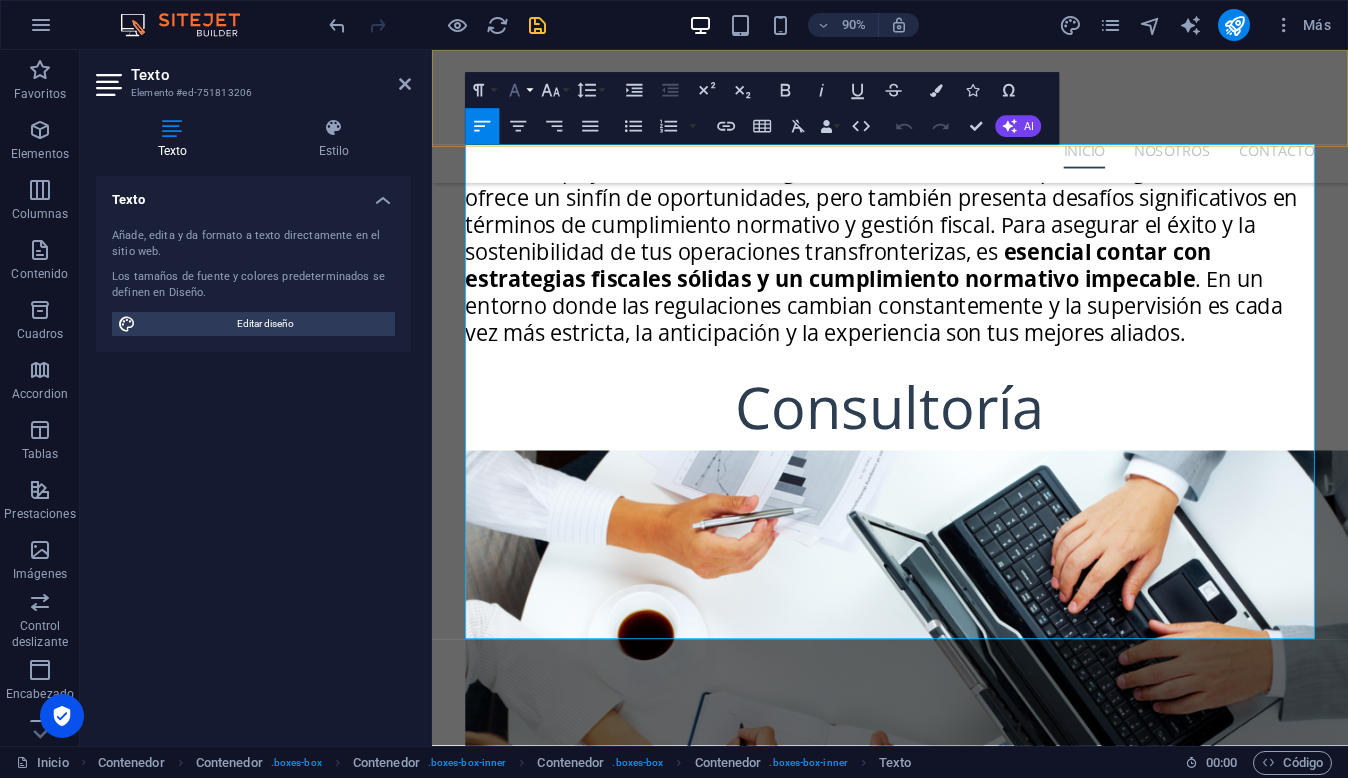 click on "Font Family" at bounding box center (518, 91) 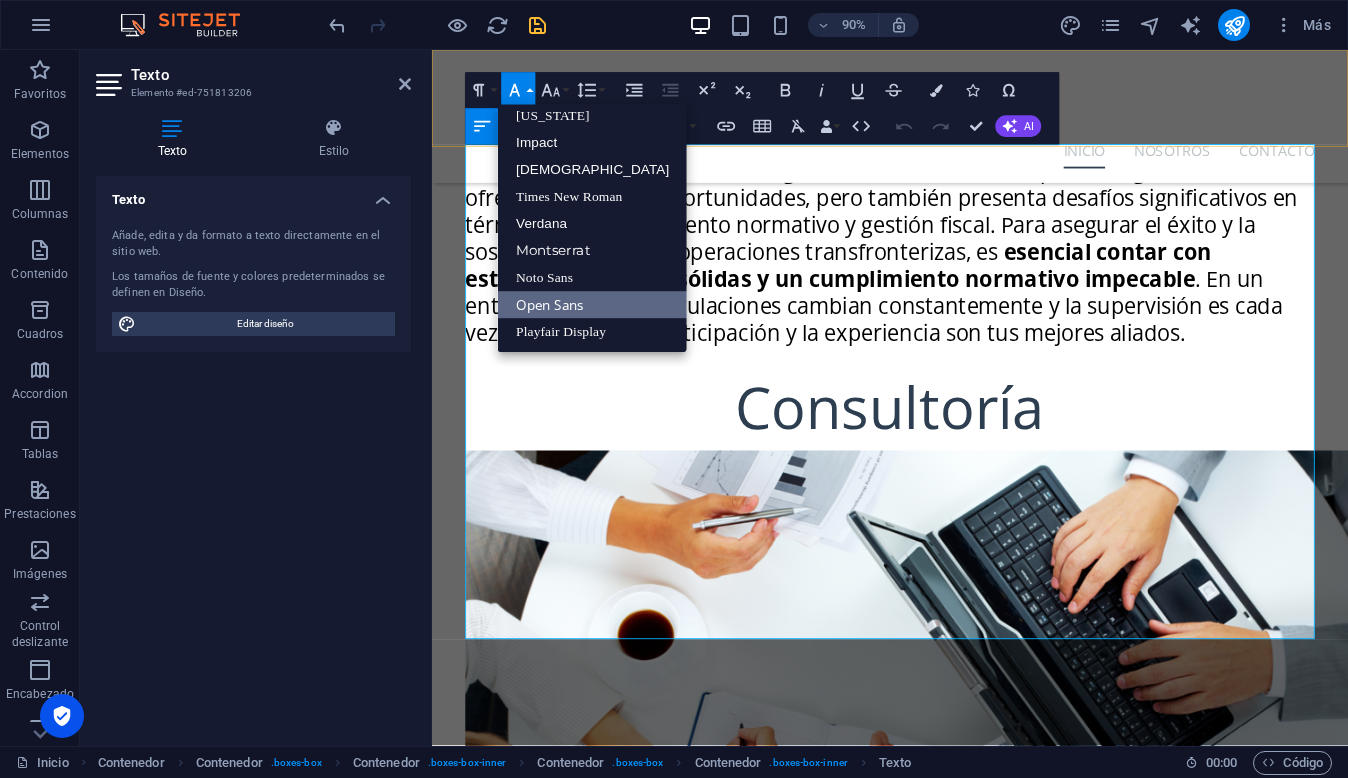 scroll, scrollTop: 41, scrollLeft: 0, axis: vertical 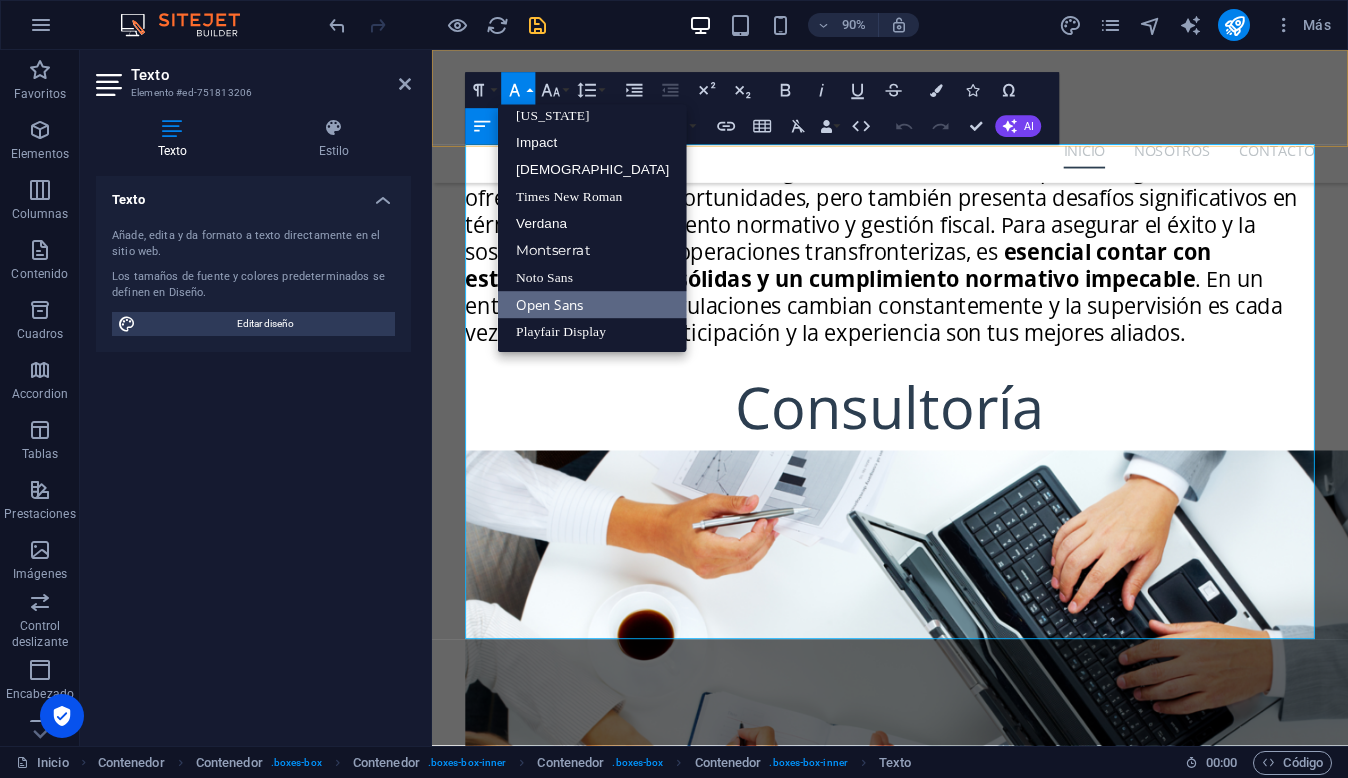 click on "Open Sans" at bounding box center [592, 304] 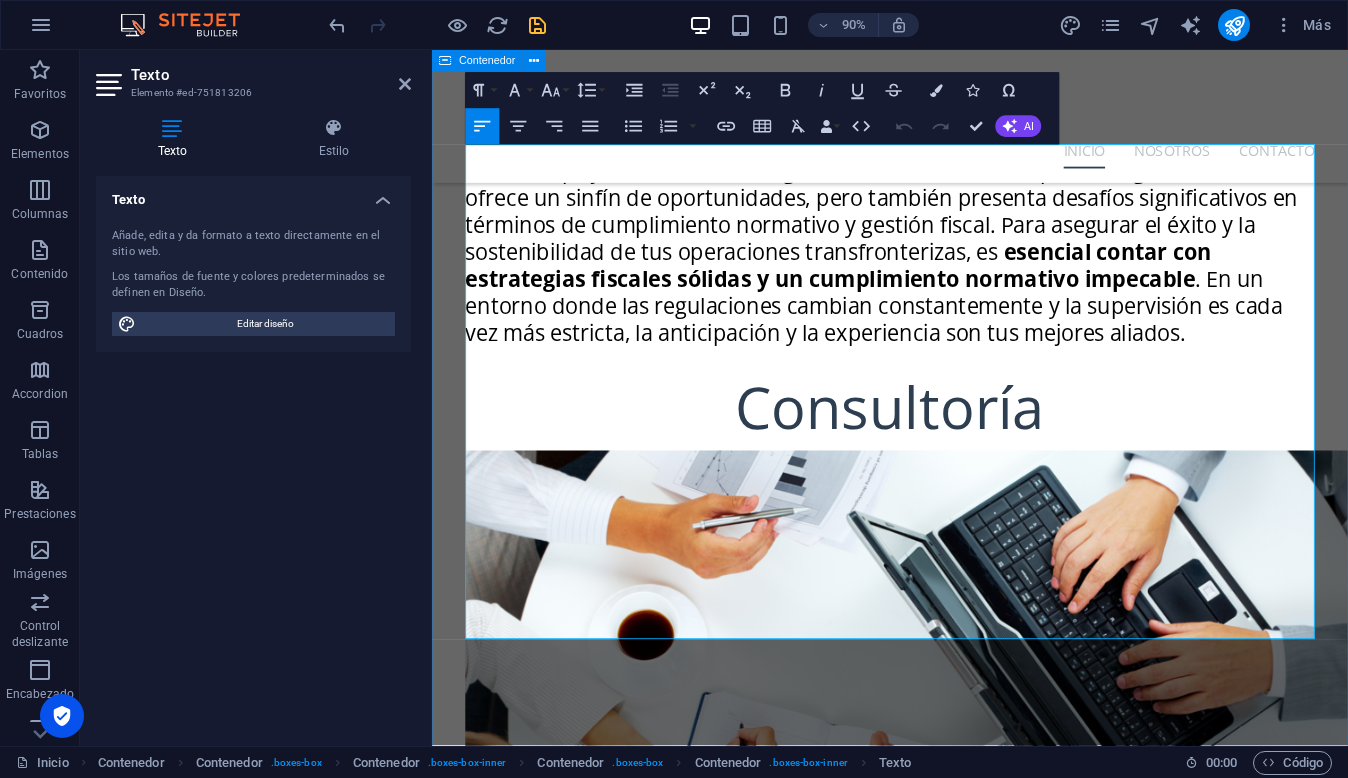 click on "Nuestros servicios Comercio Exteriror Cumplimiento Normativo y Estrategias Fiscales: Navegando Operaciones Internacionales con Seguridad y Eficiencia En el complejo mundo de los negocios internacionales, expandirse globalmente ofrece un sinfín de oportunidades, pero también presenta desafíos significativos en términos de cumplimiento normativo y gestión fiscal. Para asegurar el éxito y la sostenibilidad de tus operaciones transfronterizas, es   esencial contar con estrategias fiscales sólidas y un cumplimiento normativo impecable . En un entorno donde las regulaciones cambian constantemente y la supervisión es cada vez más estricta, la anticipación y la experiencia son tus mejores aliados. Consultoría Asesoría Especializada: Tu Brújula para Decisiones Clave en el Ámbito Tributario, Legal y Operativo En el dinámico entorno empresarial actual, tomar las decisiones correctas en materia   tributaria, legal y operativa   IUS & TAX   navegar desafíos complejos y capitalizar oportunidades .   o" at bounding box center [941, 1196] 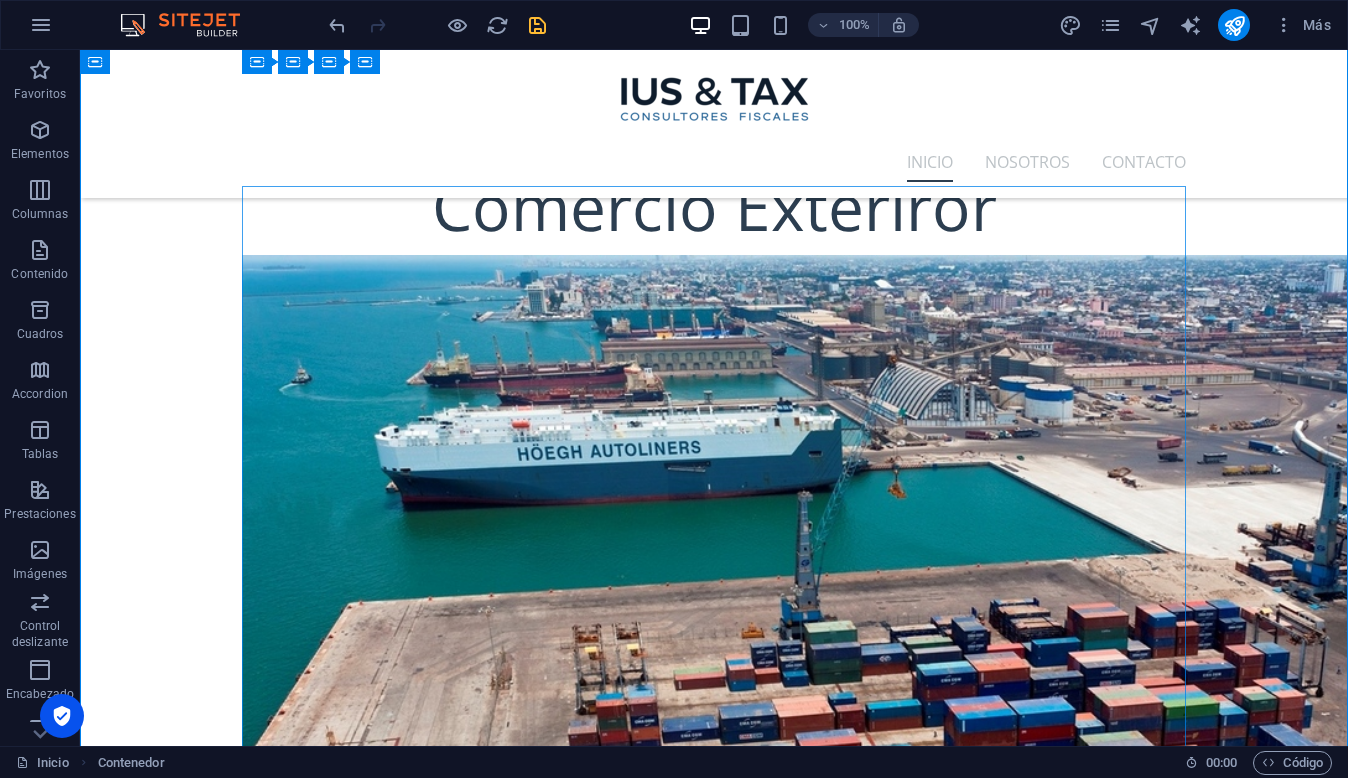 scroll, scrollTop: 1093, scrollLeft: 0, axis: vertical 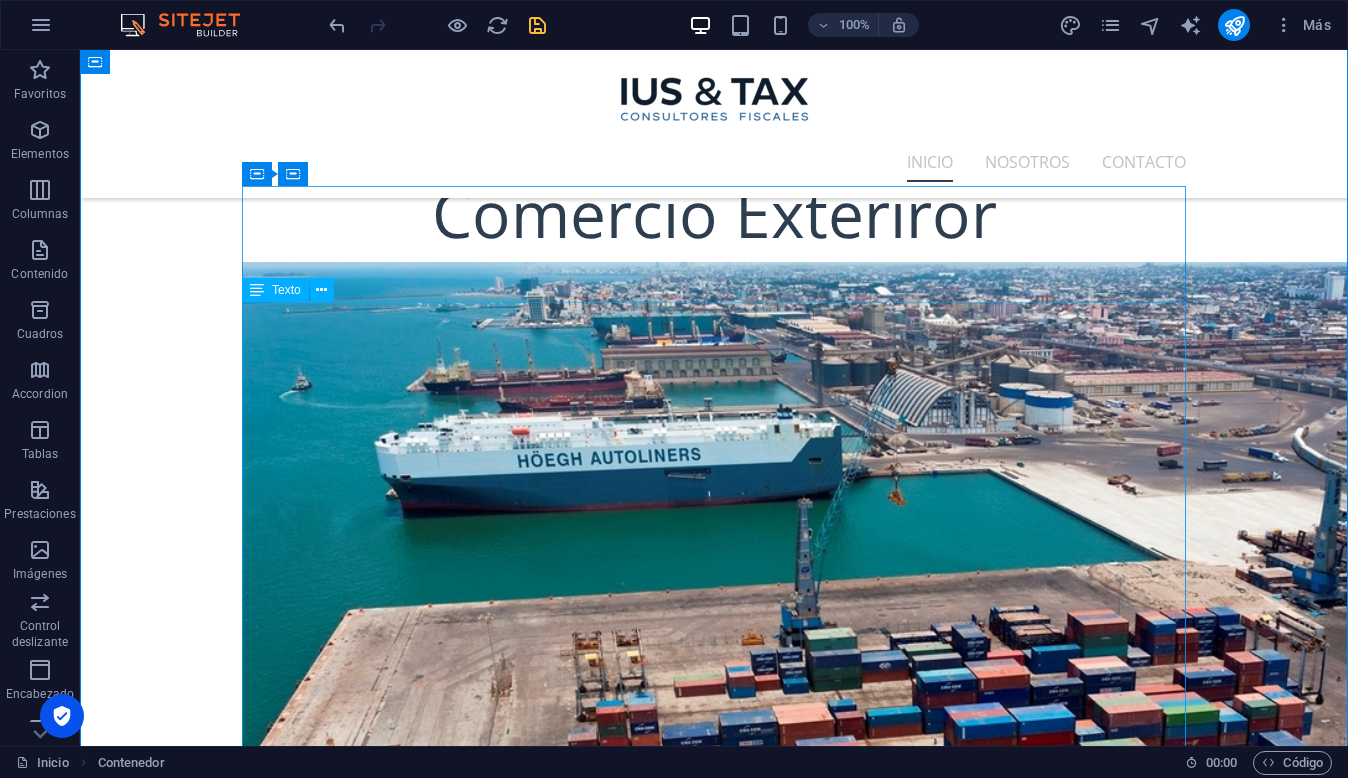 click on "Asesoría Especializada: Tu Brújula para Decisiones Clave en el Ámbito Tributario, Legal y Operativo En el dinámico entorno empresarial actual, tomar las decisiones correctas en materia   tributaria, legal y operativa   no es solo una ventaja, es una necesidad. Cada elección puede tener un impacto significativo en la rentabilidad, la estabilidad y el crecimiento de tu empresa. En  IUS & TAX , ofrecemos una asesoría especializada y estratégica diseñada para brindarte la claridad y la confianza que necesitas para   navegar desafíos complejos y capitalizar oportunidades . Sabemos que no hay dos negocios iguales. Por eso, nuestro enfoque es   personalizado y proactivo , adaptándonos a las particularidades de tu sector, tamaño y objetivos. Nuestro equipo de expertos trabaja codo a codo contigo para entender a fondo tus necesidades y proporcionarte soluciones que no solo resuelvan los problemas actuales, sino que también anticipen los retos futuros." at bounding box center [714, 2435] 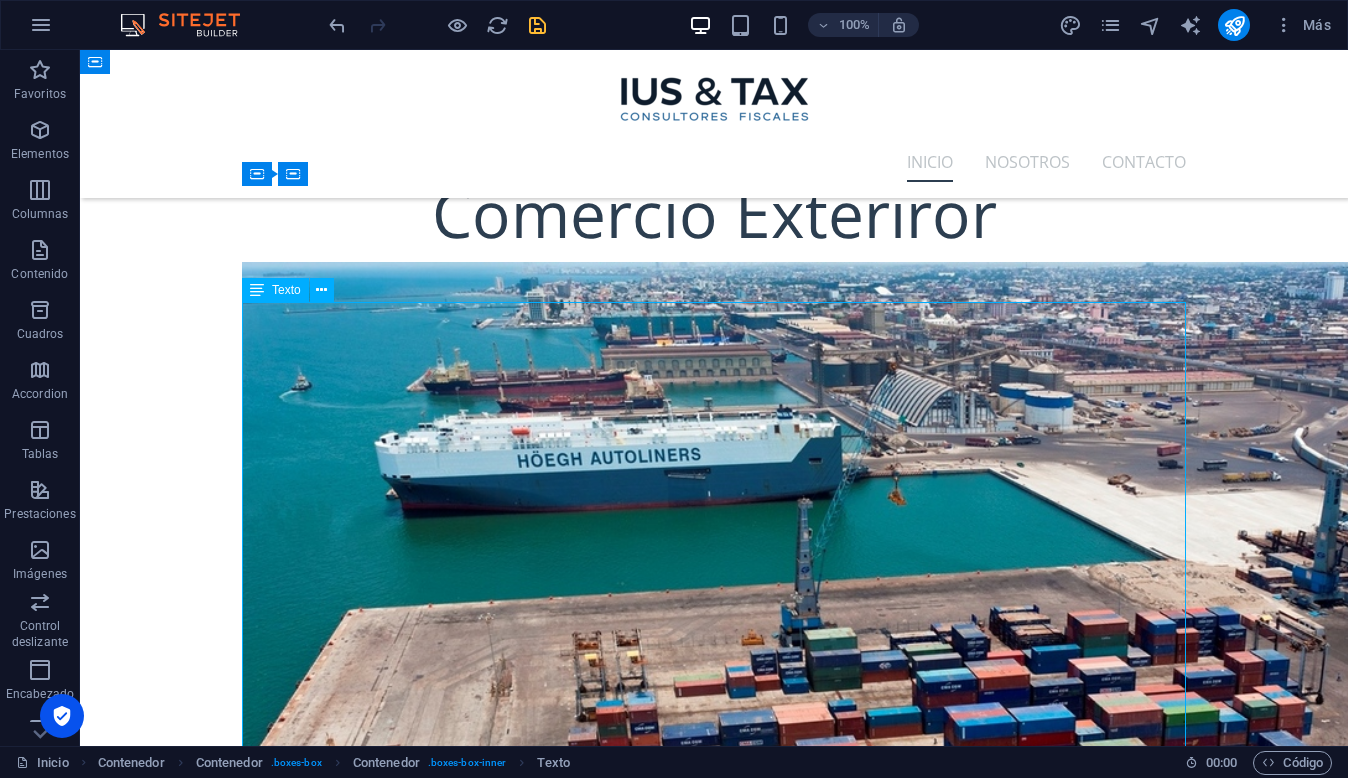 click on "Asesoría Especializada: Tu Brújula para Decisiones Clave en el Ámbito Tributario, Legal y Operativo En el dinámico entorno empresarial actual, tomar las decisiones correctas en materia   tributaria, legal y operativa   no es solo una ventaja, es una necesidad. Cada elección puede tener un impacto significativo en la rentabilidad, la estabilidad y el crecimiento de tu empresa. En  IUS & TAX , ofrecemos una asesoría especializada y estratégica diseñada para brindarte la claridad y la confianza que necesitas para   navegar desafíos complejos y capitalizar oportunidades . Sabemos que no hay dos negocios iguales. Por eso, nuestro enfoque es   personalizado y proactivo , adaptándonos a las particularidades de tu sector, tamaño y objetivos. Nuestro equipo de expertos trabaja codo a codo contigo para entender a fondo tus necesidades y proporcionarte soluciones que no solo resuelvan los problemas actuales, sino que también anticipen los retos futuros." at bounding box center [714, 2435] 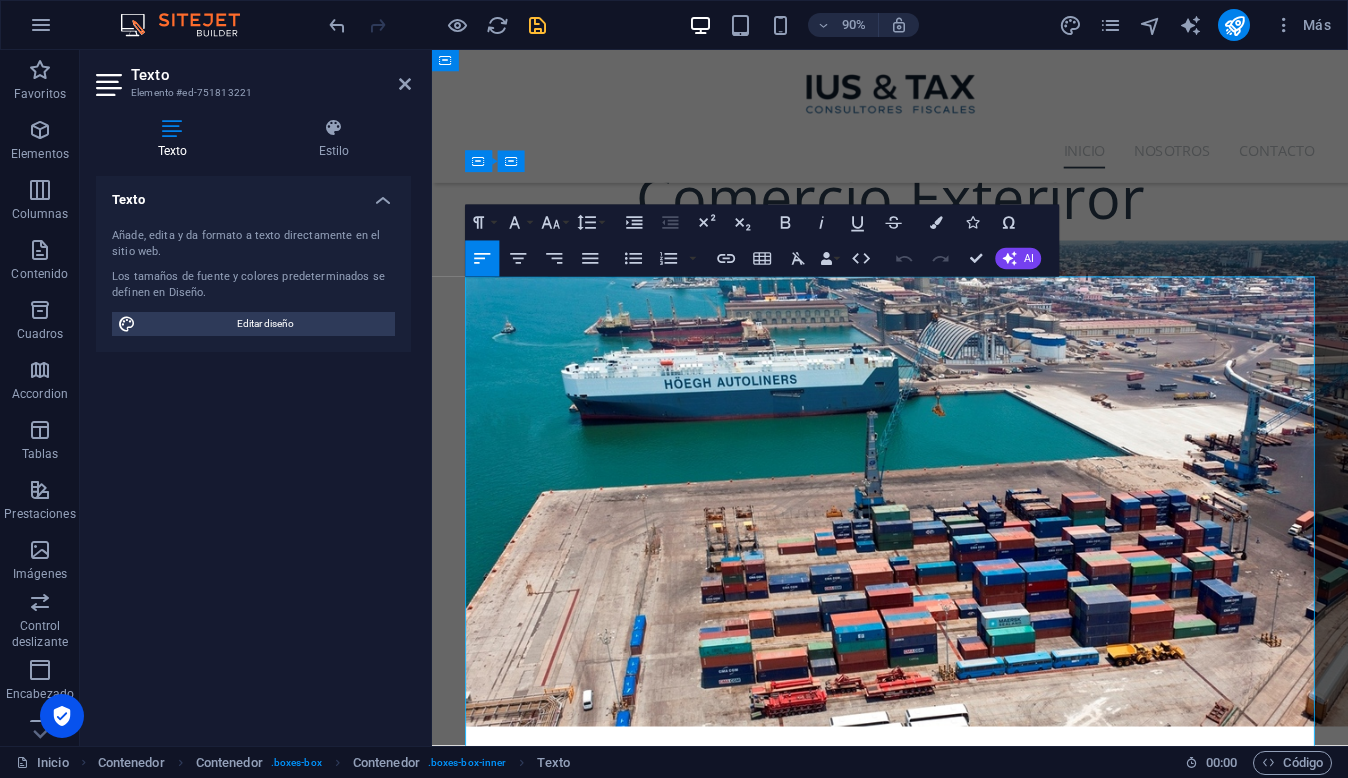 click on "tributaria, legal y operativa" at bounding box center [725, 2113] 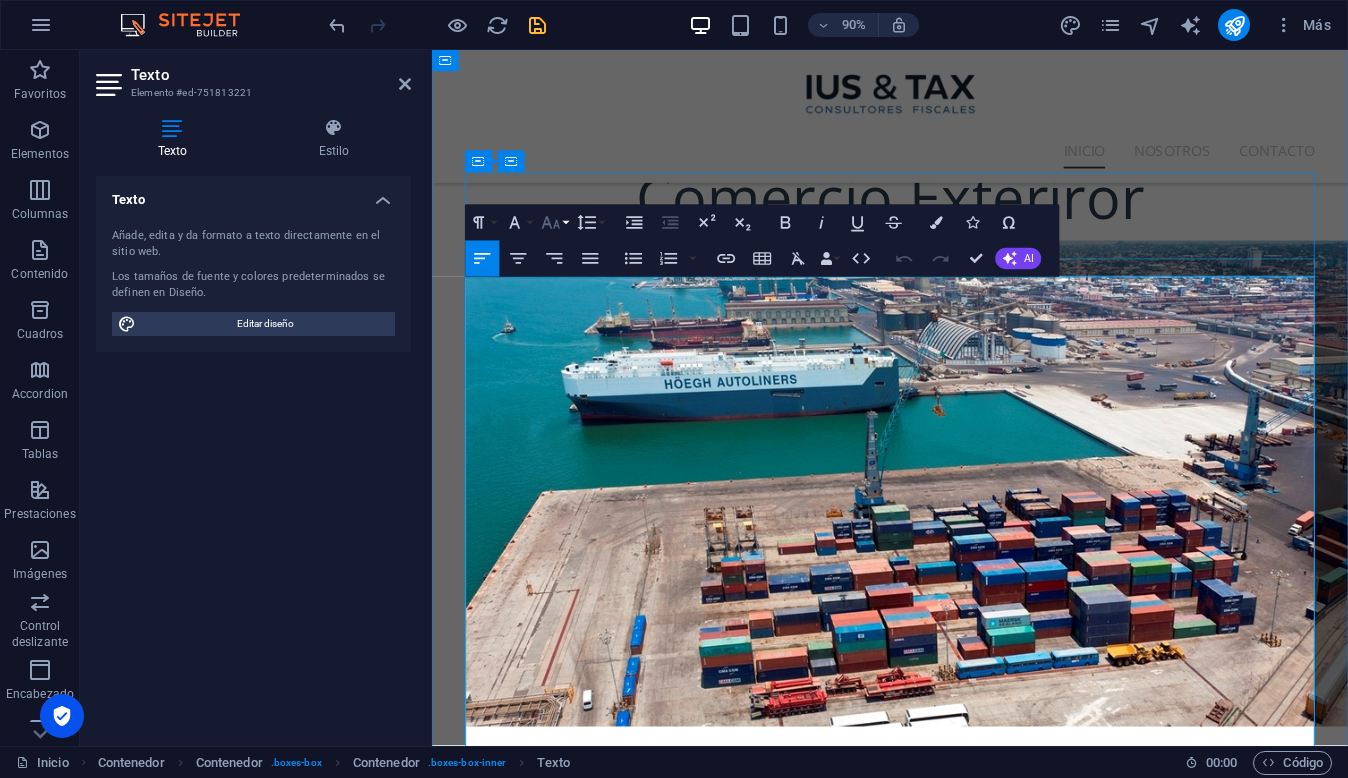 click 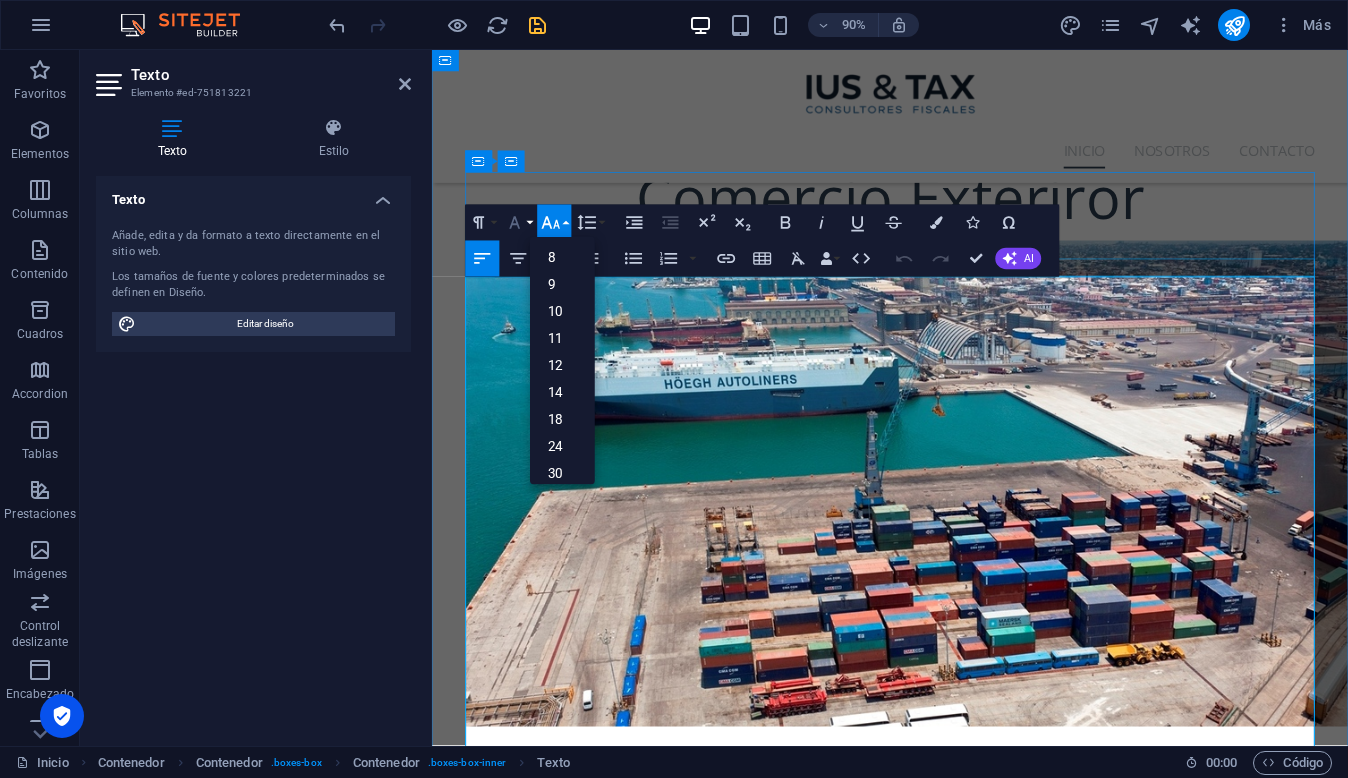 click 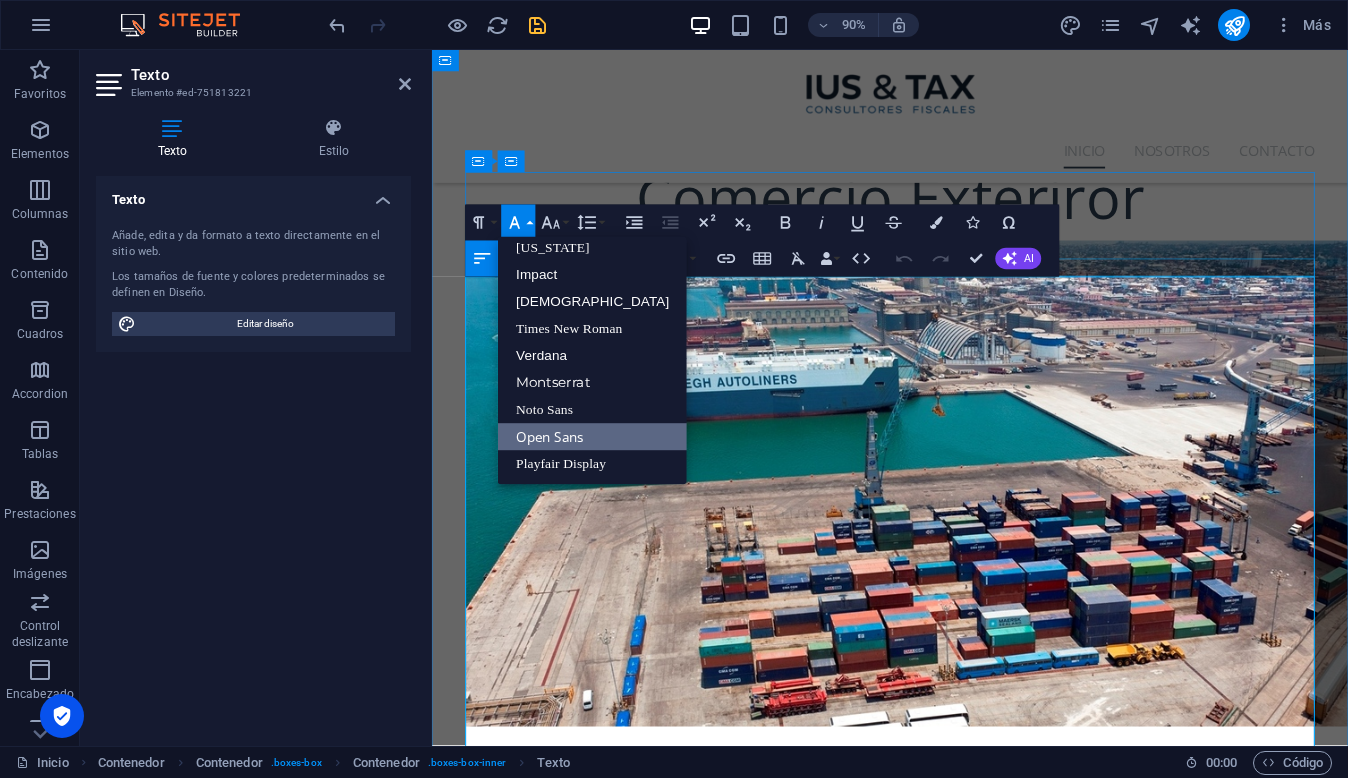 scroll, scrollTop: 41, scrollLeft: 0, axis: vertical 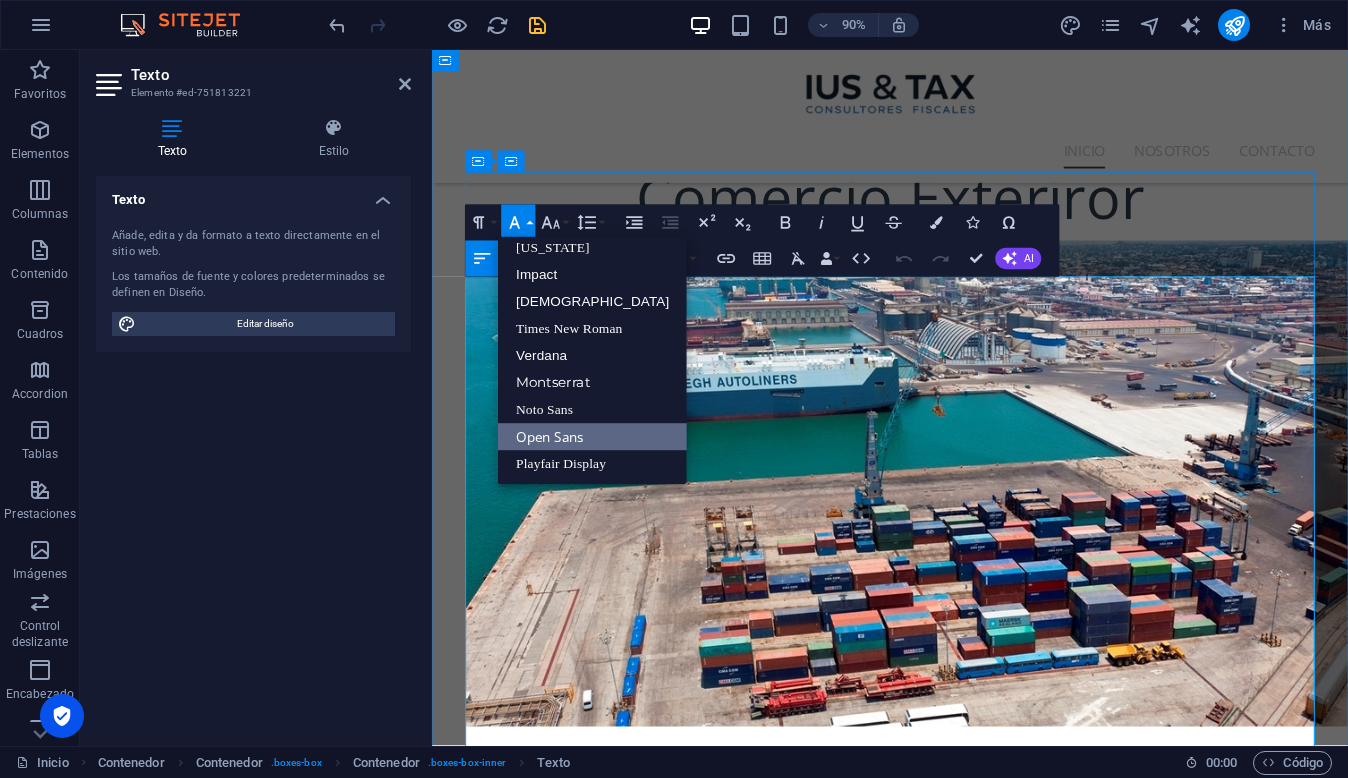 click on "no es solo una ventaja, es una necesidad. Cada elección puede tener un impacto significativo en la rentabilidad, la estabilidad y el crecimiento de tu empresa. En  IUS & TAX , ofrecemos una asesoría especializada y estratégica diseñada para brindarte la claridad y la confianza que necesitas para" at bounding box center [941, 2173] 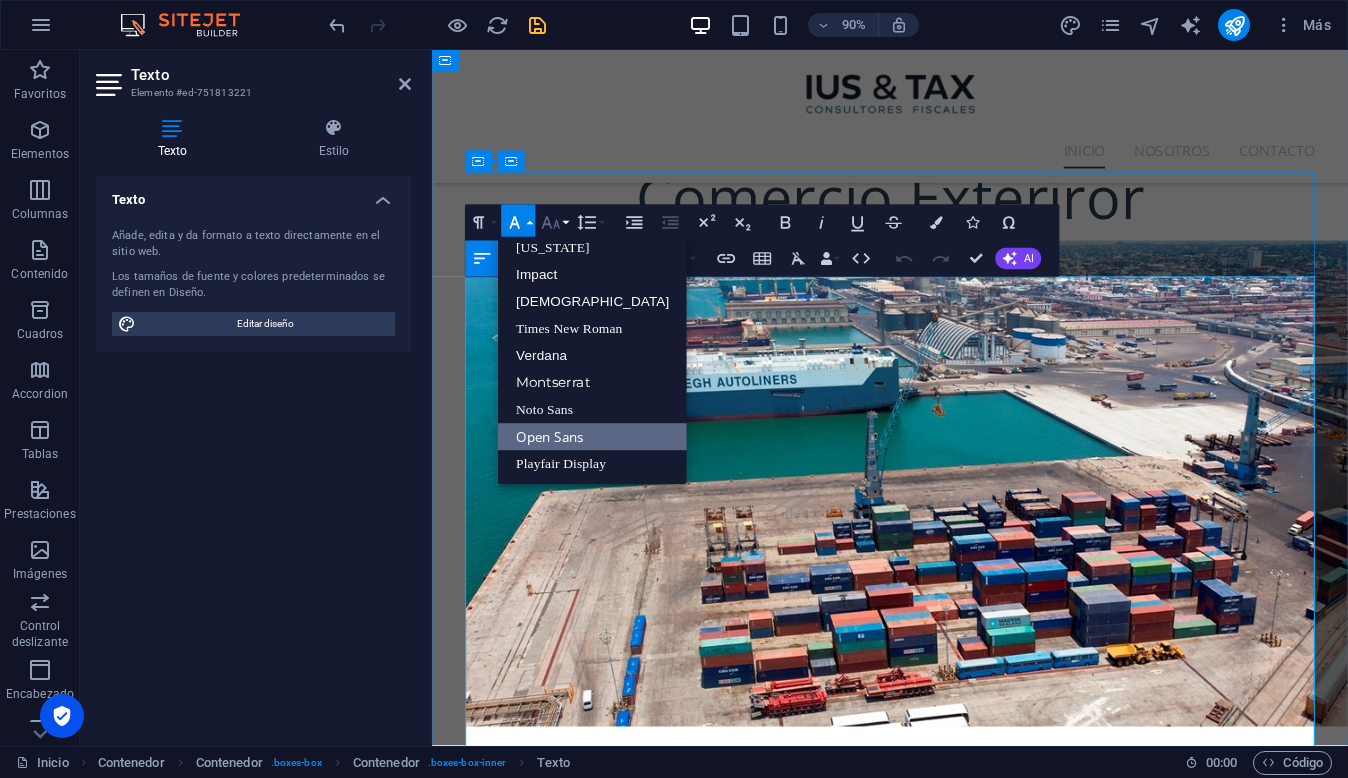 click 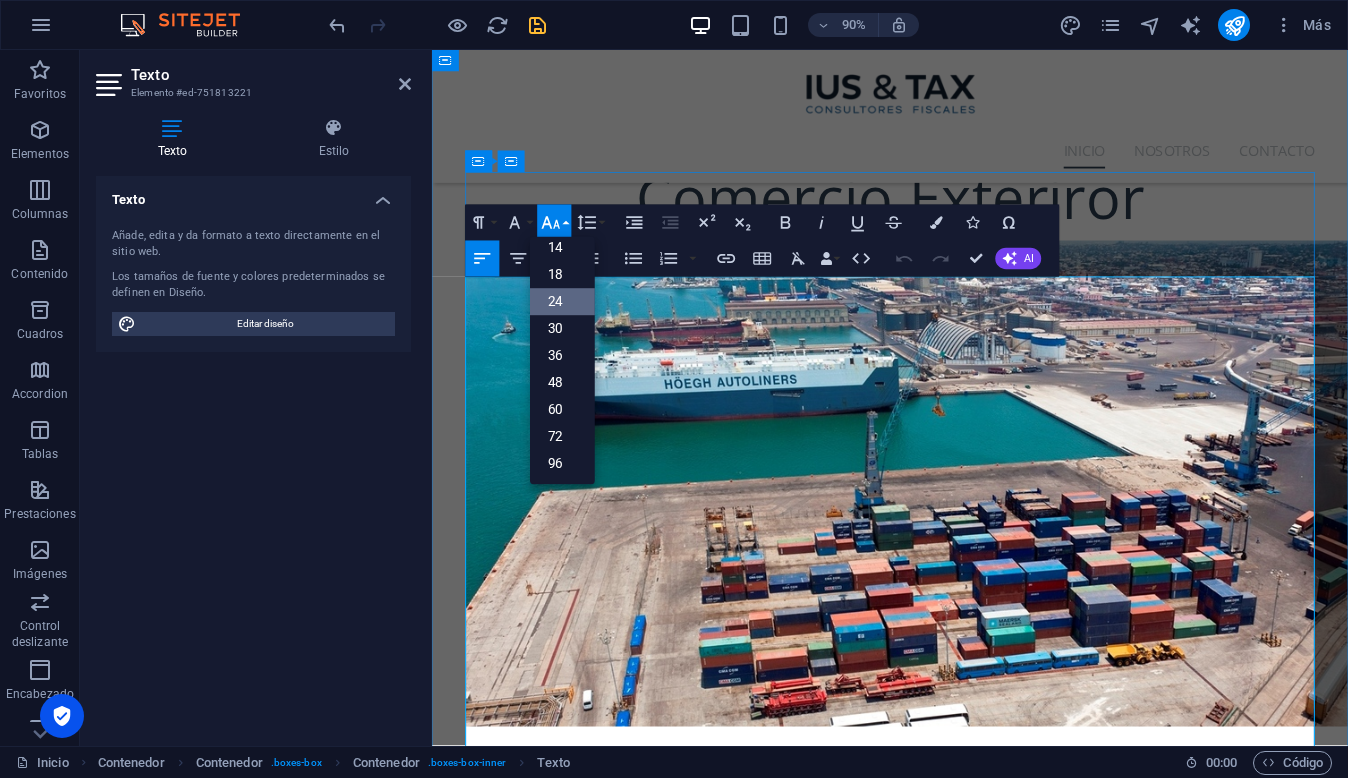 scroll, scrollTop: 161, scrollLeft: 0, axis: vertical 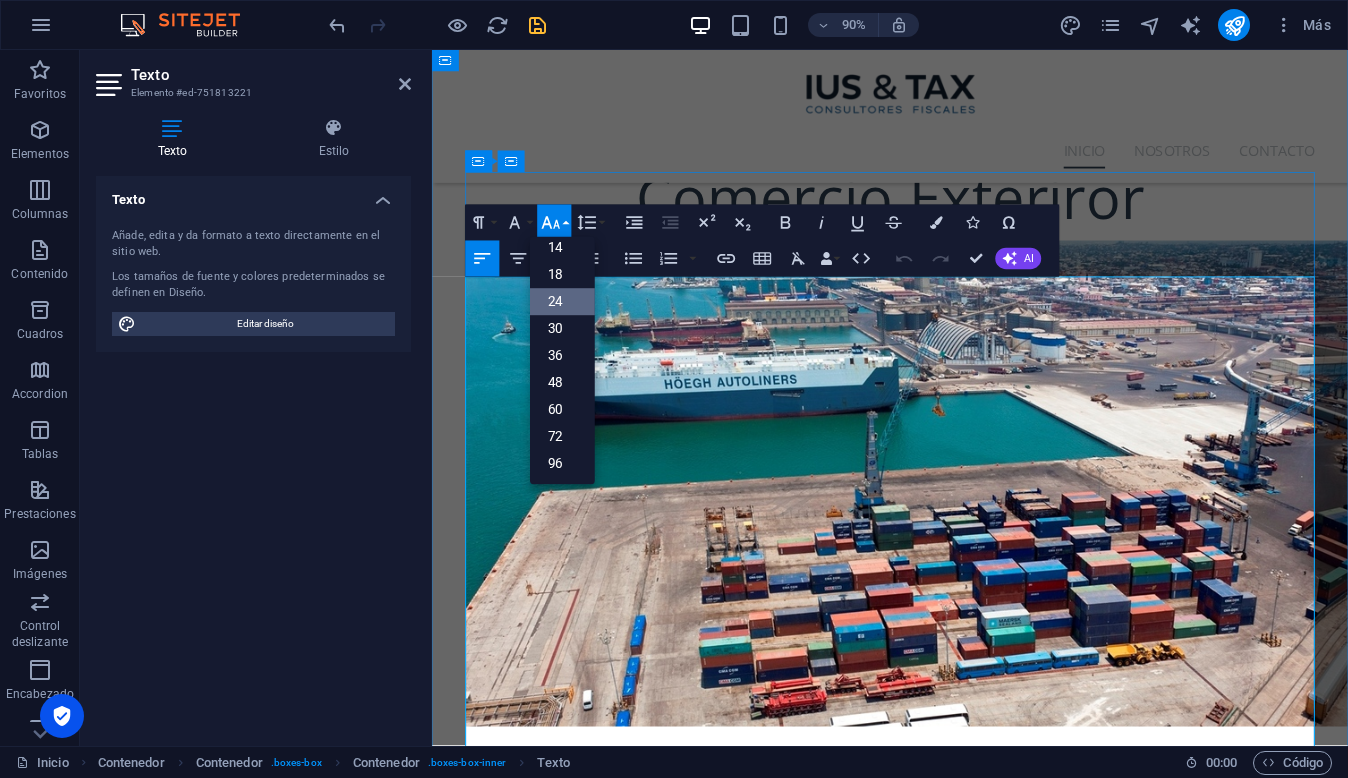 click on "Asesoría Especializada: Tu Brújula para Decisiones Clave en el Ámbito Tributario, Legal y Operativo" at bounding box center (900, 1981) 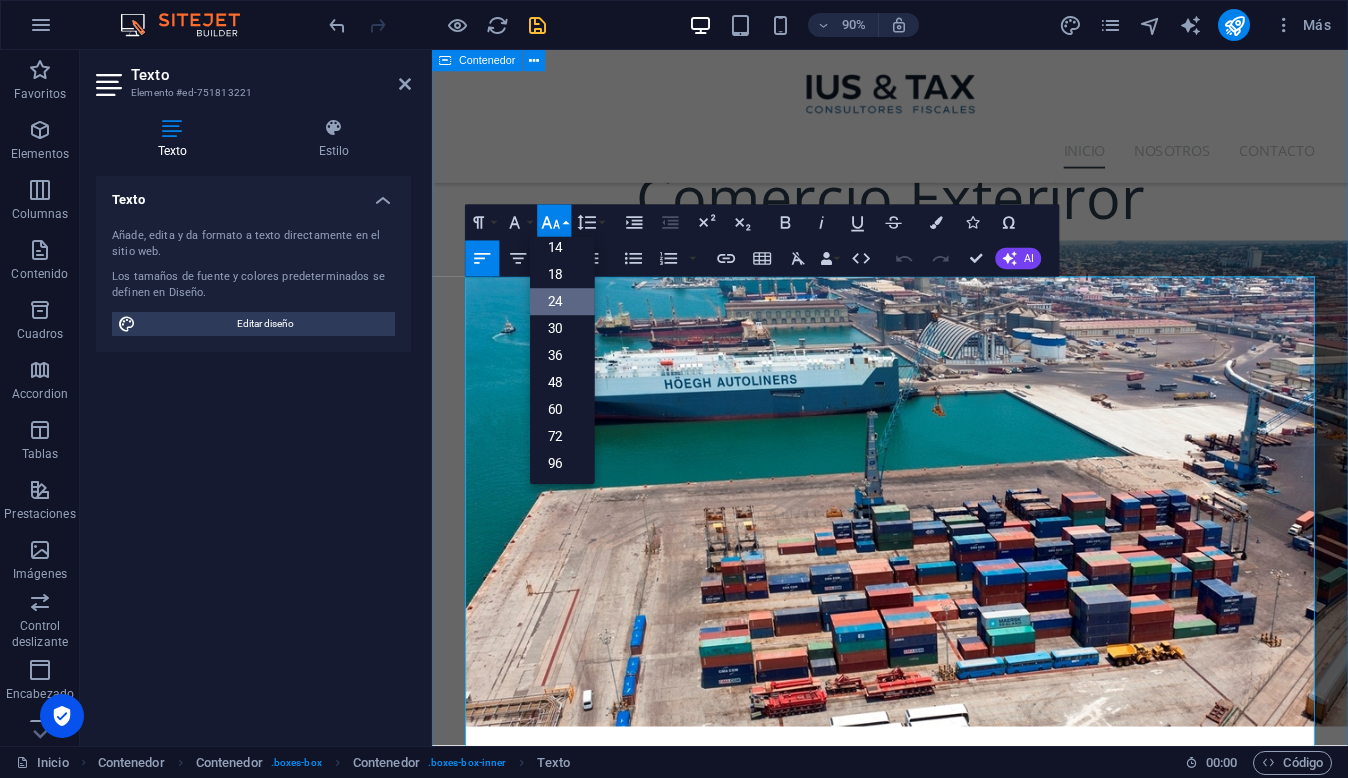 click on "Nuestros servicios Comercio Exteriror Cumplimiento Normativo y Estrategias Fiscales: Navegando Operaciones Internacionales con Seguridad y Eficiencia En el complejo mundo de los negocios internacionales, expandirse globalmente ofrece un sinfín de oportunidades, pero también presenta desafíos significativos en términos de cumplimiento normativo y gestión fiscal. Para asegurar el éxito y la sostenibilidad de tus operaciones transfronterizas, es   esencial contar con estrategias fiscales sólidas y un cumplimiento normativo impecable . En un entorno donde las regulaciones cambian constantemente y la supervisión es cada vez más estricta, la anticipación y la experiencia son tus mejores aliados. Consultoría Asesoría Especializada: Tu Brújula para Decisiones Clave en el Ámbito Tributario, Legal y Operativo En el dinámico entorno empresarial actual, tomar las decisiones correctas en materia   tributaria, legal y operativa   IUS & TAX   navegar desafíos complejos y capitalizar oportunidades .   o" at bounding box center (941, 1951) 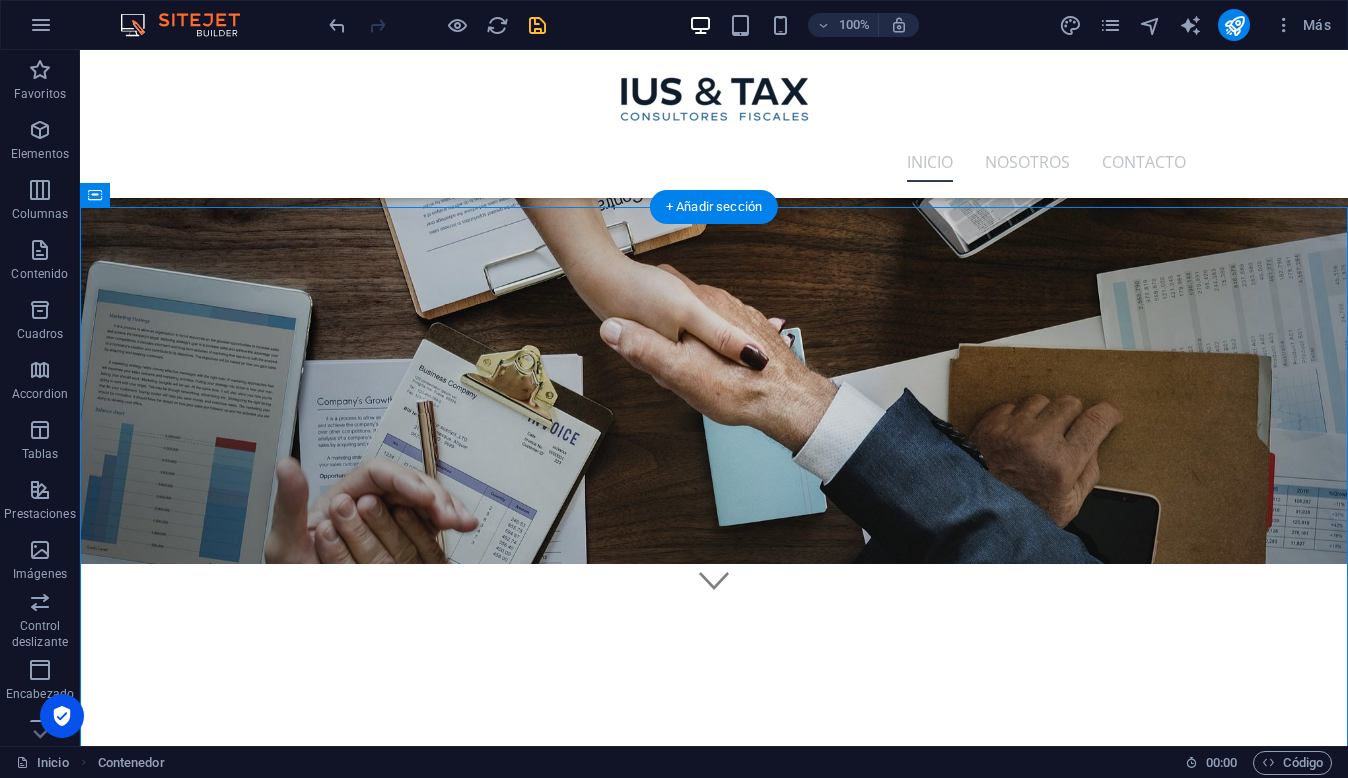 scroll, scrollTop: 647, scrollLeft: 0, axis: vertical 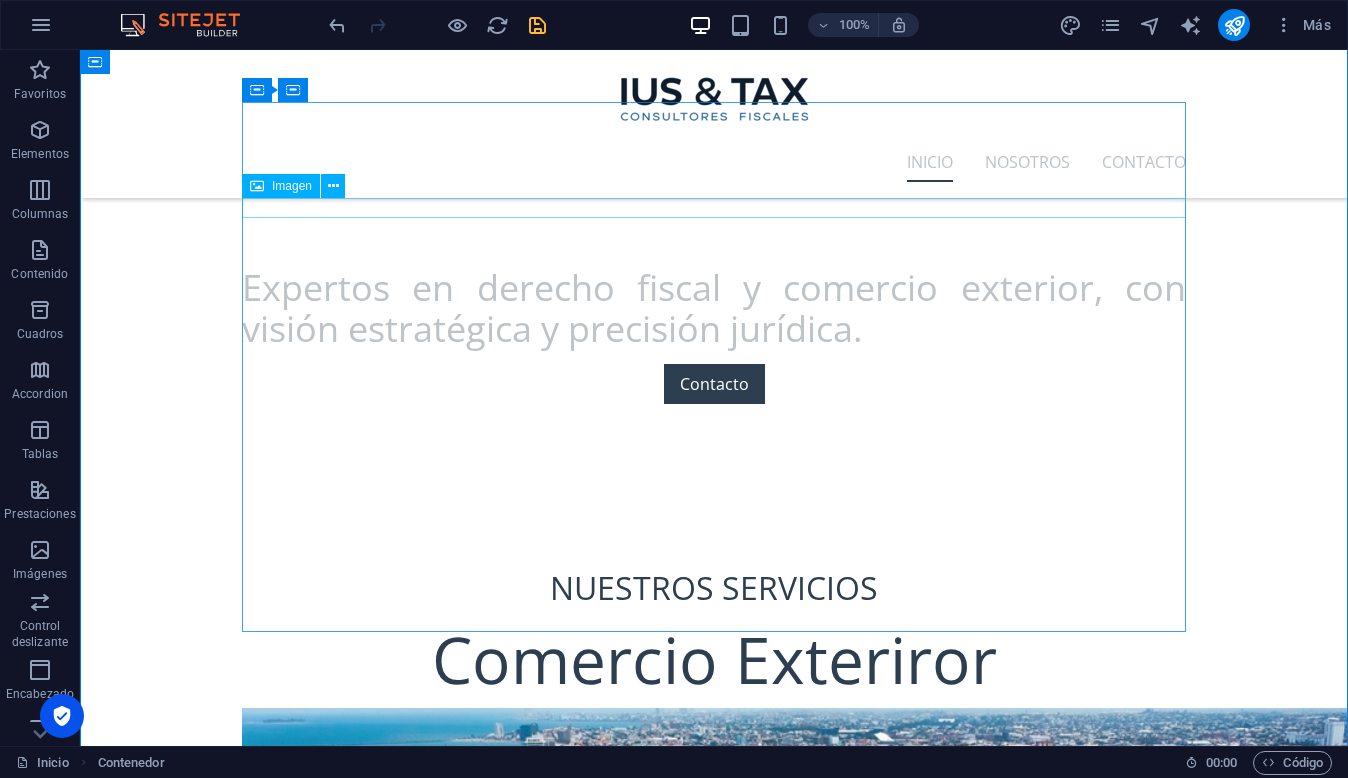 click at bounding box center (714, 1044) 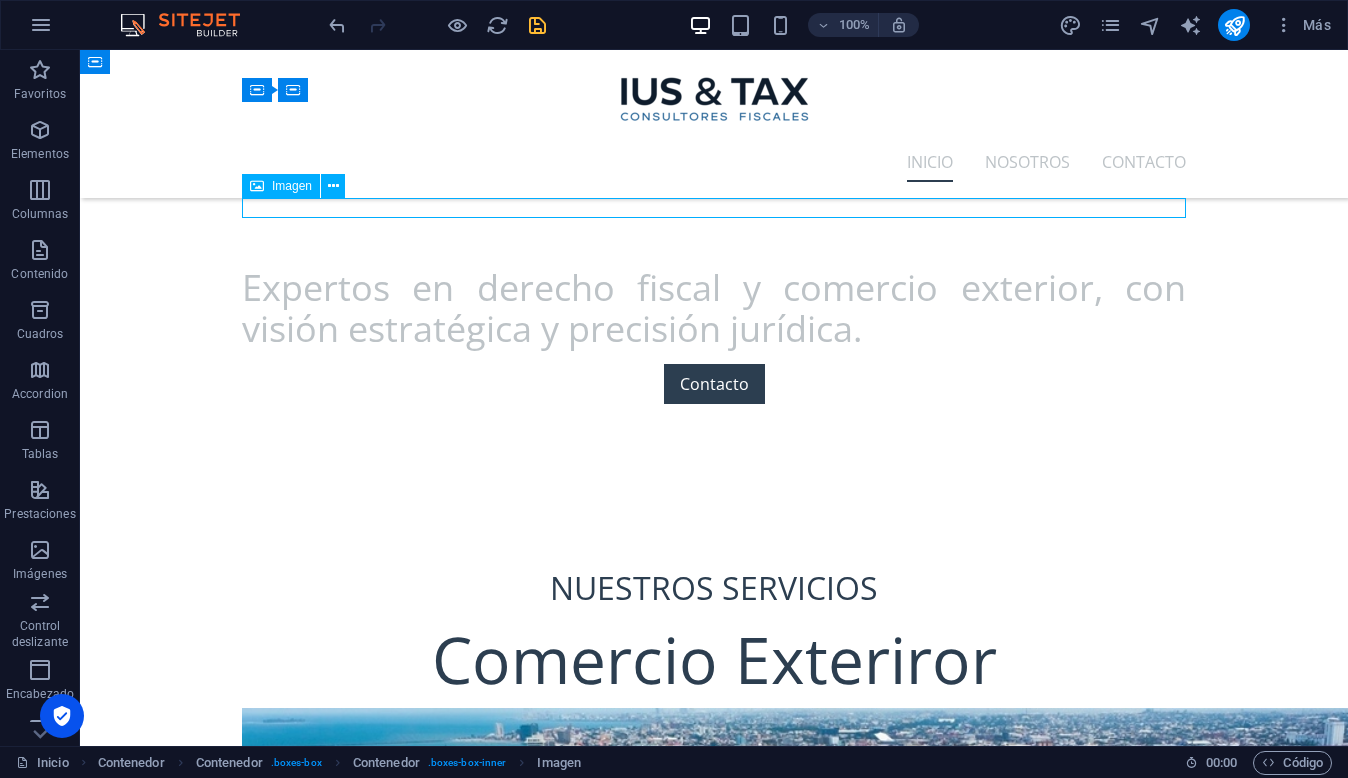 click at bounding box center (714, 1044) 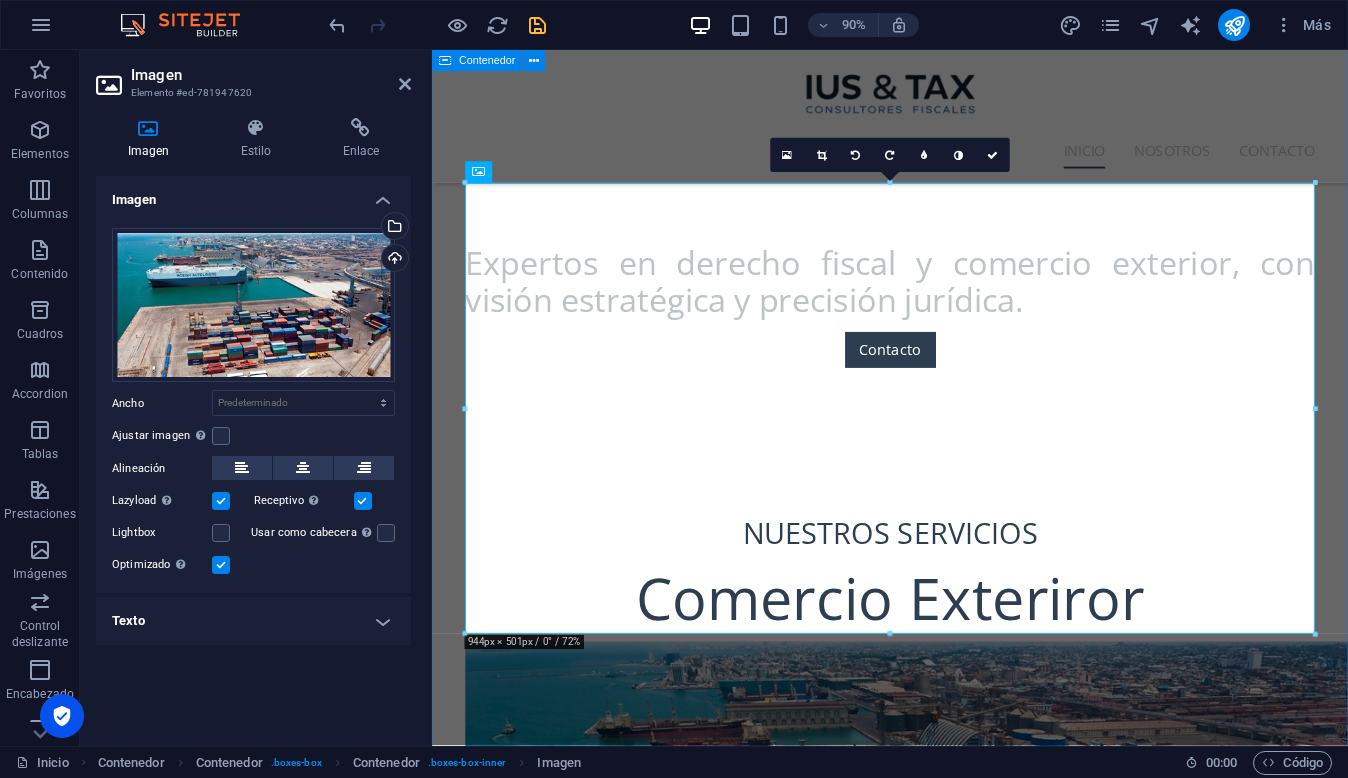 click on "Nuestros servicios Comercio Exteriror Cumplimiento Normativo y Estrategias Fiscales: Navegando Operaciones Internacionales con Seguridad y Eficiencia En el complejo mundo de los negocios internacionales, expandirse globalmente ofrece un sinfín de oportunidades, pero también presenta desafíos significativos en términos de cumplimiento normativo y gestión fiscal. Para asegurar el éxito y la sostenibilidad de tus operaciones transfronterizas, es   esencial contar con estrategias fiscales sólidas y un cumplimiento normativo impecable . En un entorno donde las regulaciones cambian constantemente y la supervisión es cada vez más estricta, la anticipación y la experiencia son tus mejores aliados. Consultoría Asesoría Especializada: Tu Brújula para Decisiones Clave en el Ámbito Tributario, Legal y Operativo En el dinámico entorno empresarial actual, tomar las decisiones correctas en materia   tributaria, legal y operativa   IUS & TAX   navegar desafíos complejos y capitalizar oportunidades .   o" at bounding box center [941, 2397] 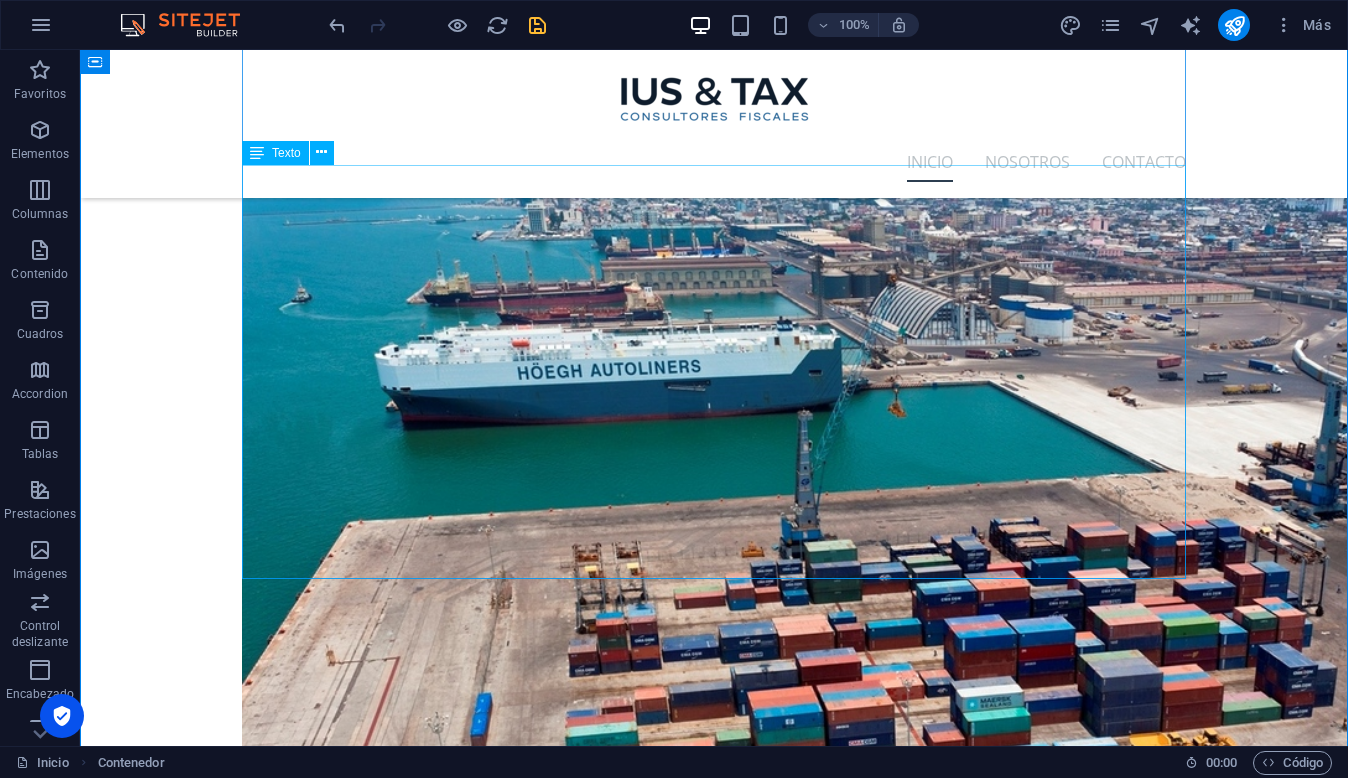 scroll, scrollTop: 1235, scrollLeft: 0, axis: vertical 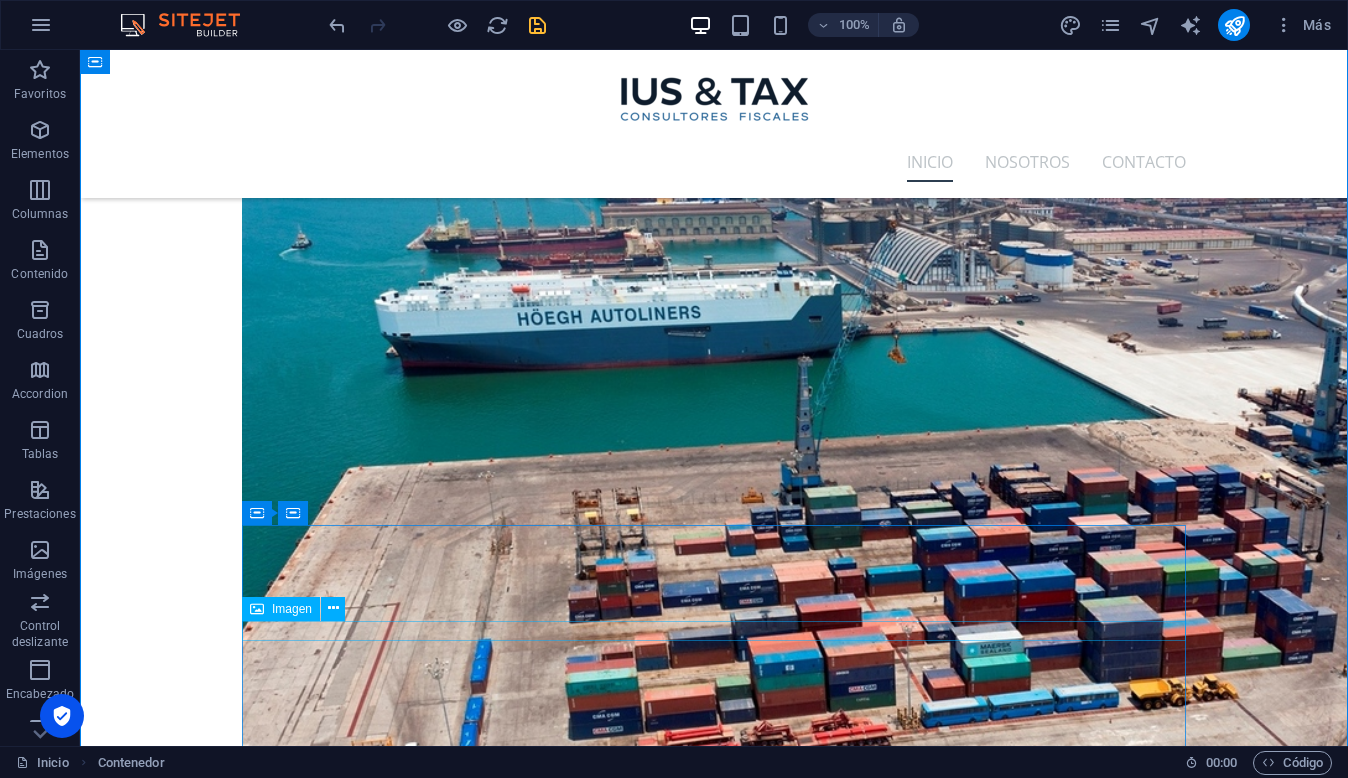 click at bounding box center [714, 1659] 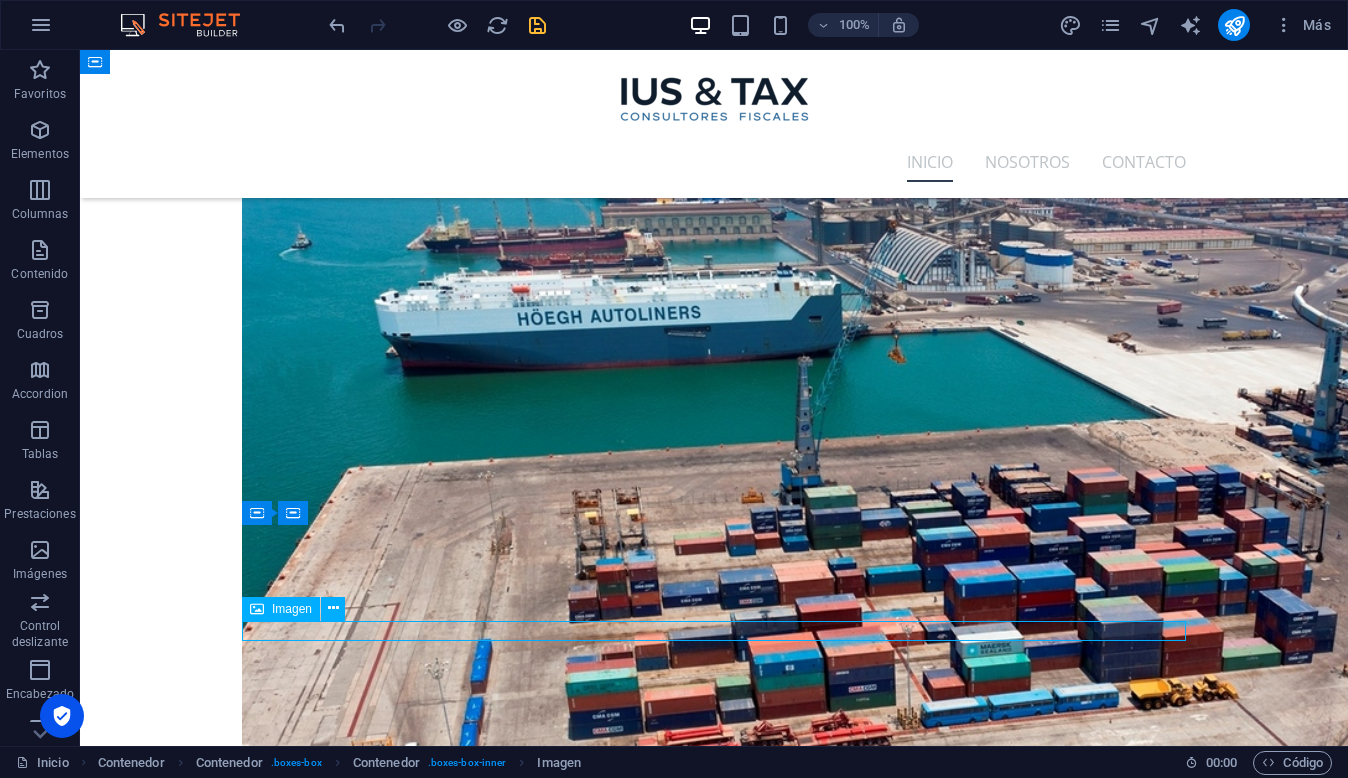 click at bounding box center (714, 1659) 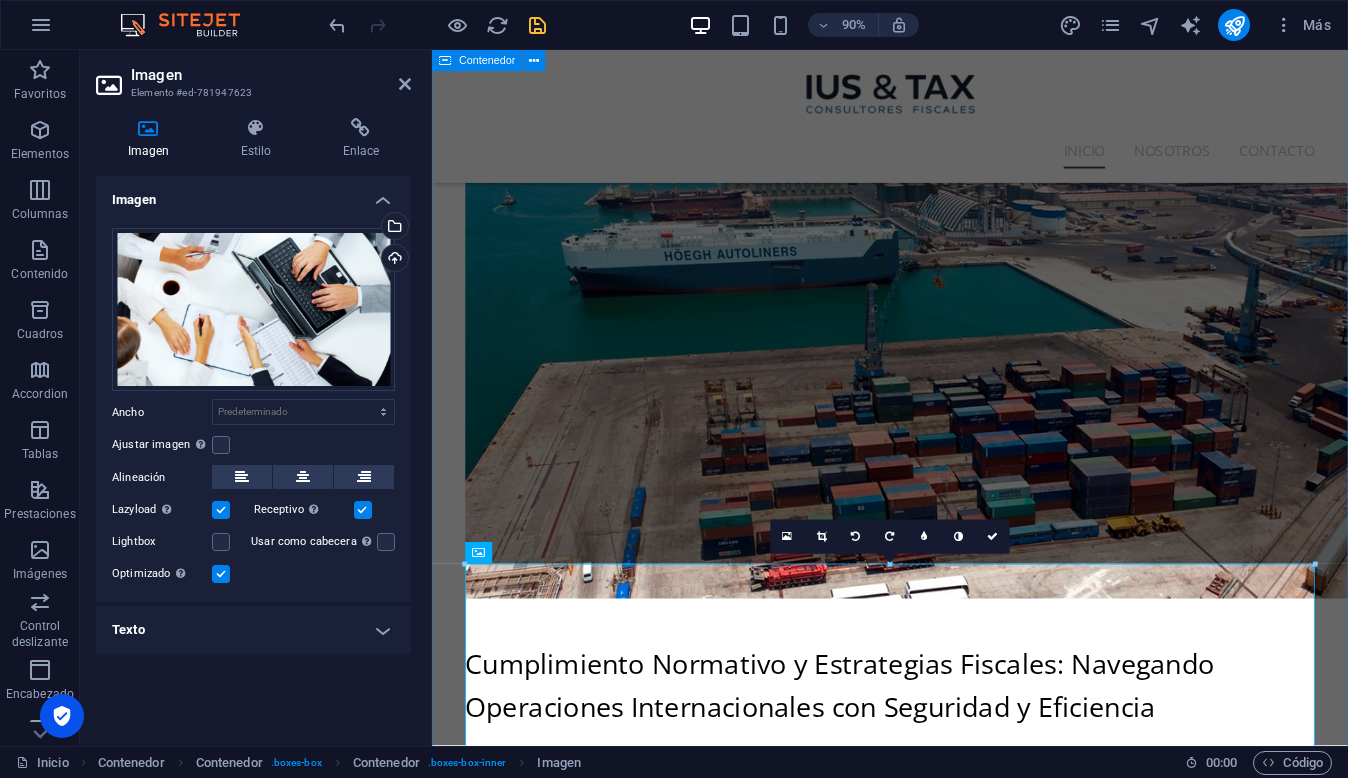 click on "Nuestros servicios Comercio Exteriror Cumplimiento Normativo y Estrategias Fiscales: Navegando Operaciones Internacionales con Seguridad y Eficiencia En el complejo mundo de los negocios internacionales, expandirse globalmente ofrece un sinfín de oportunidades, pero también presenta desafíos significativos en términos de cumplimiento normativo y gestión fiscal. Para asegurar el éxito y la sostenibilidad de tus operaciones transfronterizas, es   esencial contar con estrategias fiscales sólidas y un cumplimiento normativo impecable . En un entorno donde las regulaciones cambian constantemente y la supervisión es cada vez más estricta, la anticipación y la experiencia son tus mejores aliados. Consultoría Asesoría Especializada: Tu Brújula para Decisiones Clave en el Ámbito Tributario, Legal y Operativo En el dinámico entorno empresarial actual, tomar las decisiones correctas en materia   tributaria, legal y operativa   IUS & TAX   navegar desafíos complejos y capitalizar oportunidades .   o" at bounding box center [941, 1809] 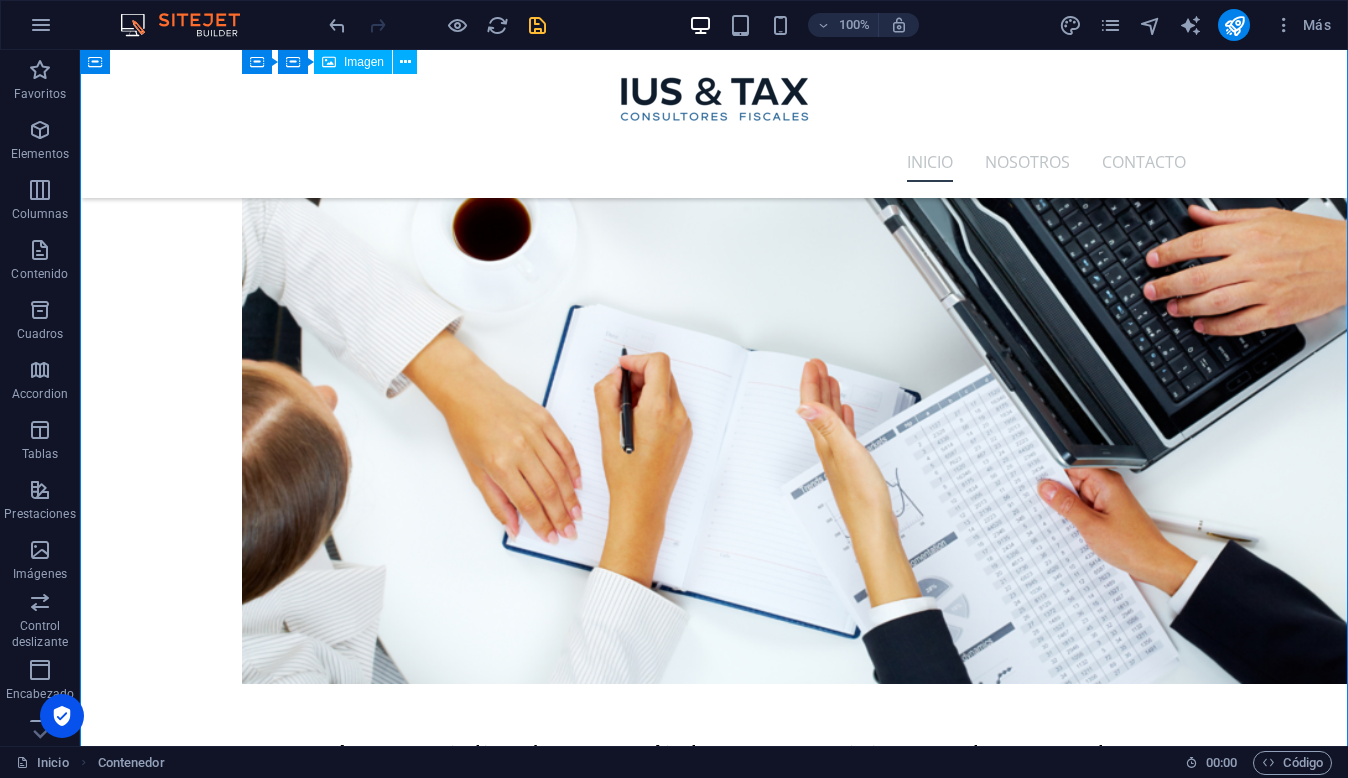 scroll, scrollTop: 2571, scrollLeft: 0, axis: vertical 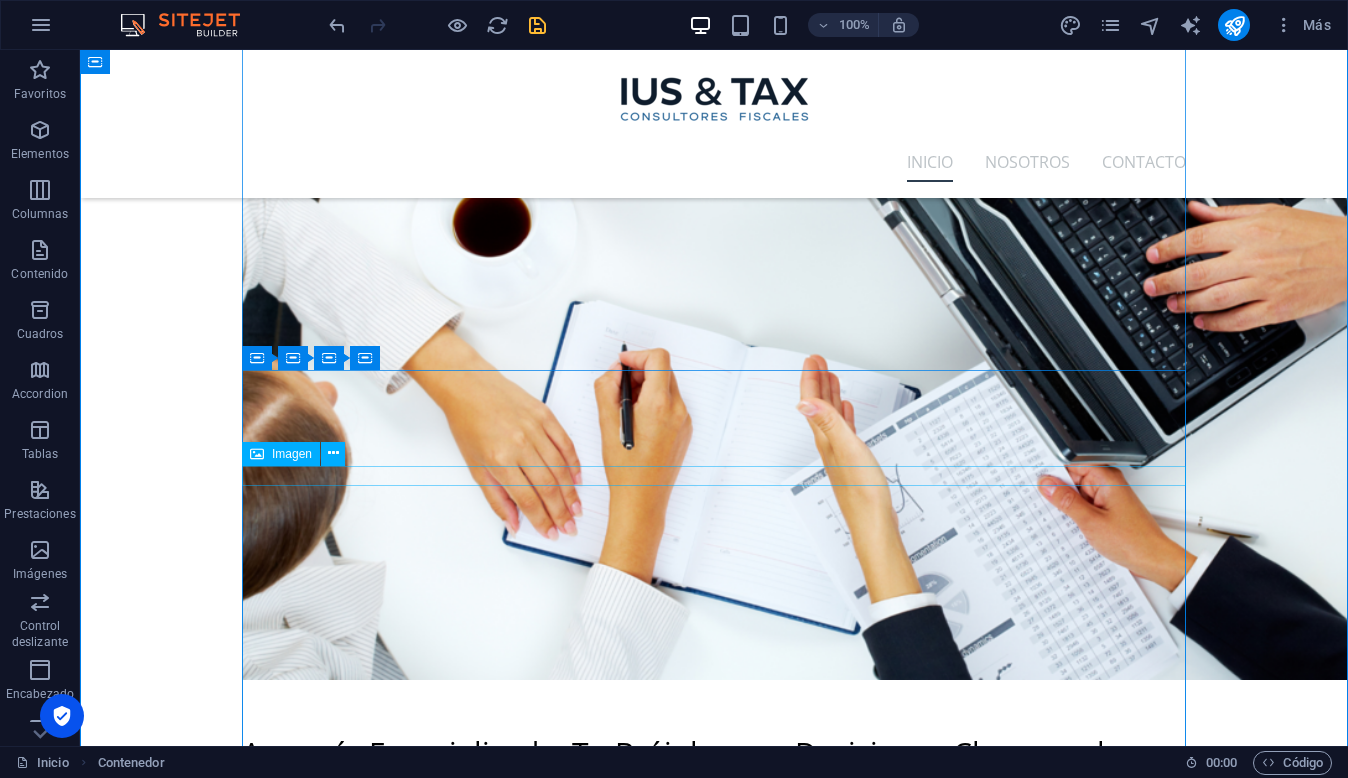 click at bounding box center (714, 1686) 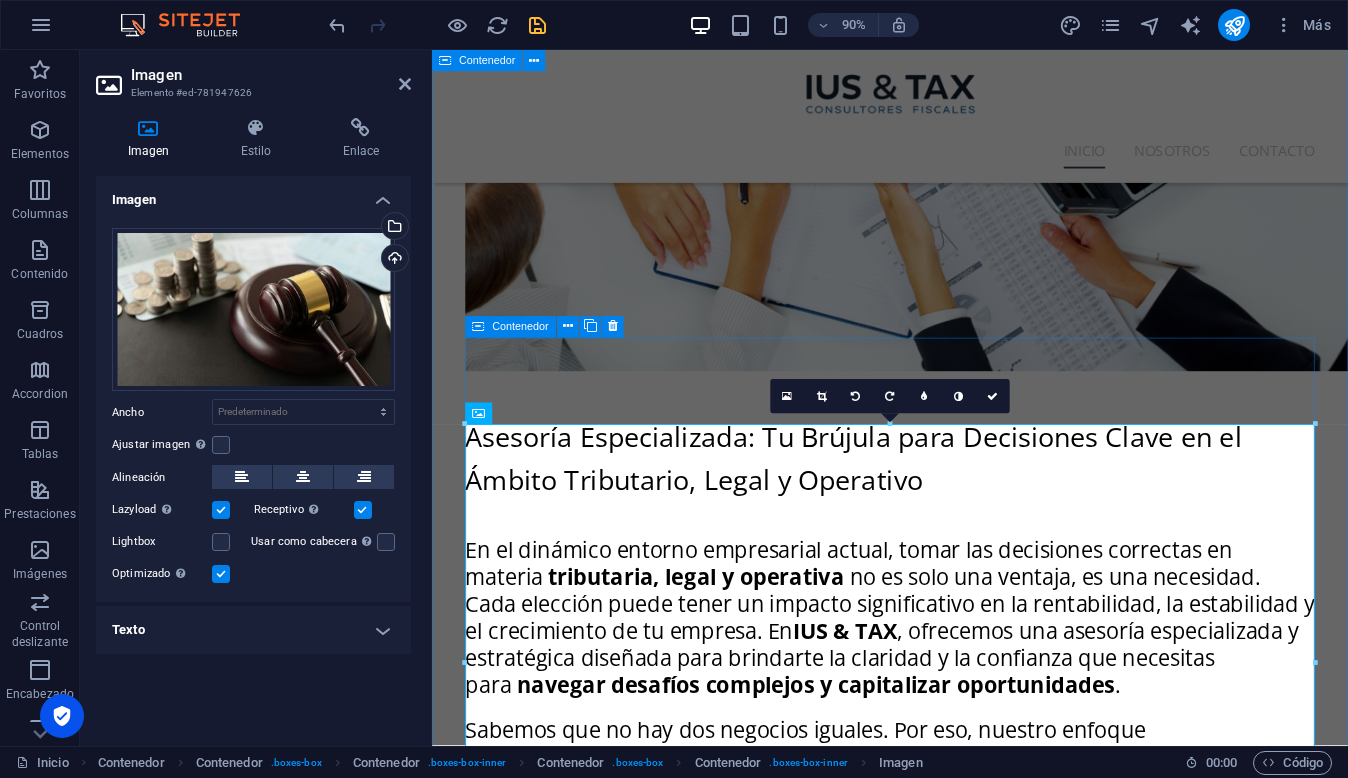 click on "Nuestros servicios Comercio Exteriror Cumplimiento Normativo y Estrategias Fiscales: Navegando Operaciones Internacionales con Seguridad y Eficiencia En el complejo mundo de los negocios internacionales, expandirse globalmente ofrece un sinfín de oportunidades, pero también presenta desafíos significativos en términos de cumplimiento normativo y gestión fiscal. Para asegurar el éxito y la sostenibilidad de tus operaciones transfronterizas, es   esencial contar con estrategias fiscales sólidas y un cumplimiento normativo impecable . En un entorno donde las regulaciones cambian constantemente y la supervisión es cada vez más estricta, la anticipación y la experiencia son tus mejores aliados. Consultoría Asesoría Especializada: Tu Brújula para Decisiones Clave en el Ámbito Tributario, Legal y Operativo En el dinámico entorno empresarial actual, tomar las decisiones correctas en materia   tributaria, legal y operativa   IUS & TAX   navegar desafíos complejos y capitalizar oportunidades .   o" at bounding box center [941, 473] 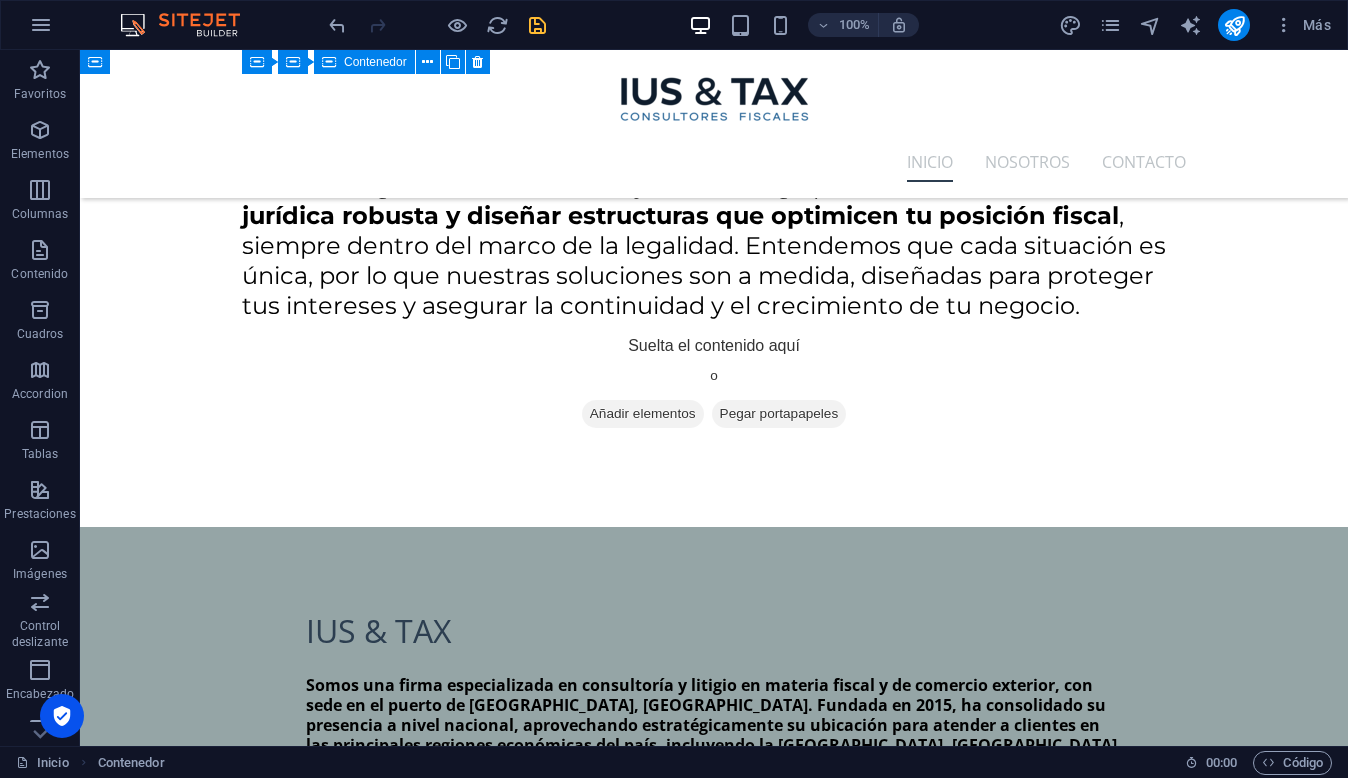 scroll, scrollTop: 4852, scrollLeft: 0, axis: vertical 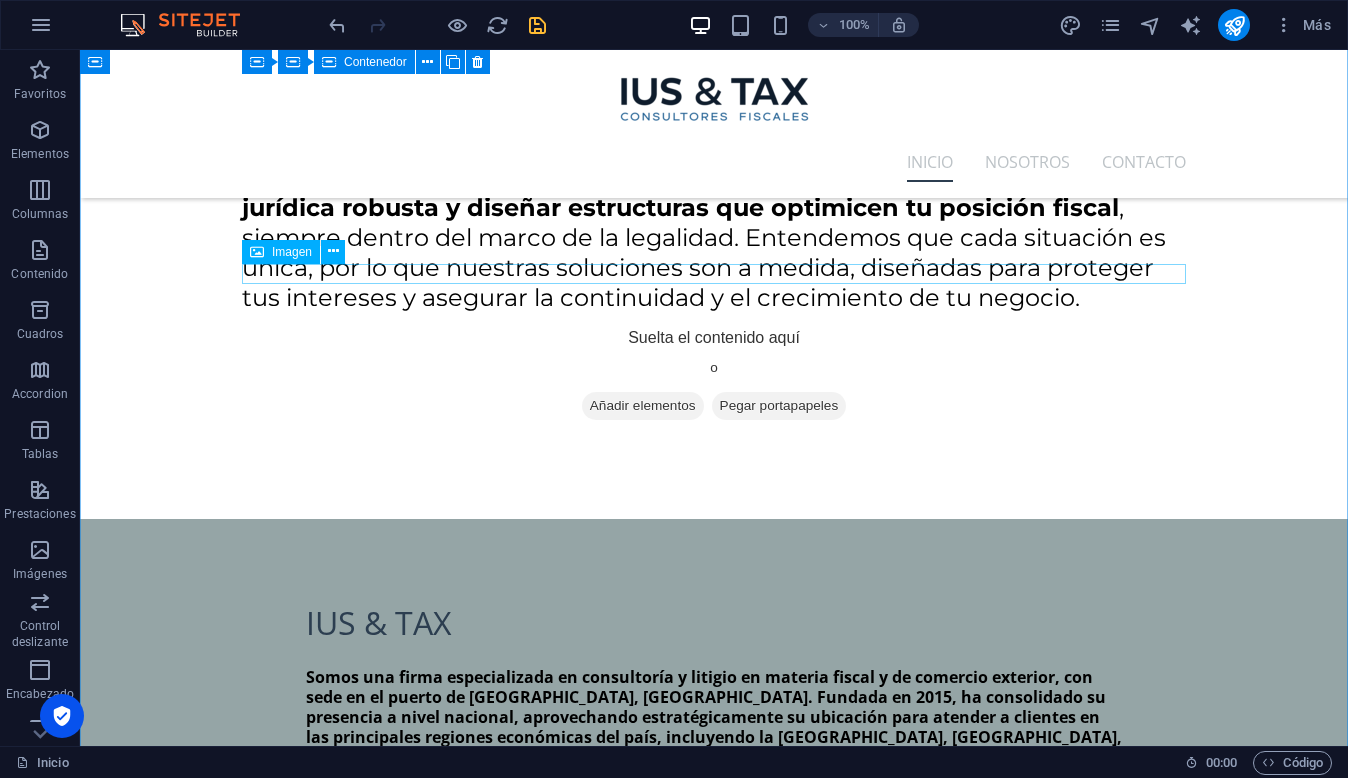 click at bounding box center [714, 2952] 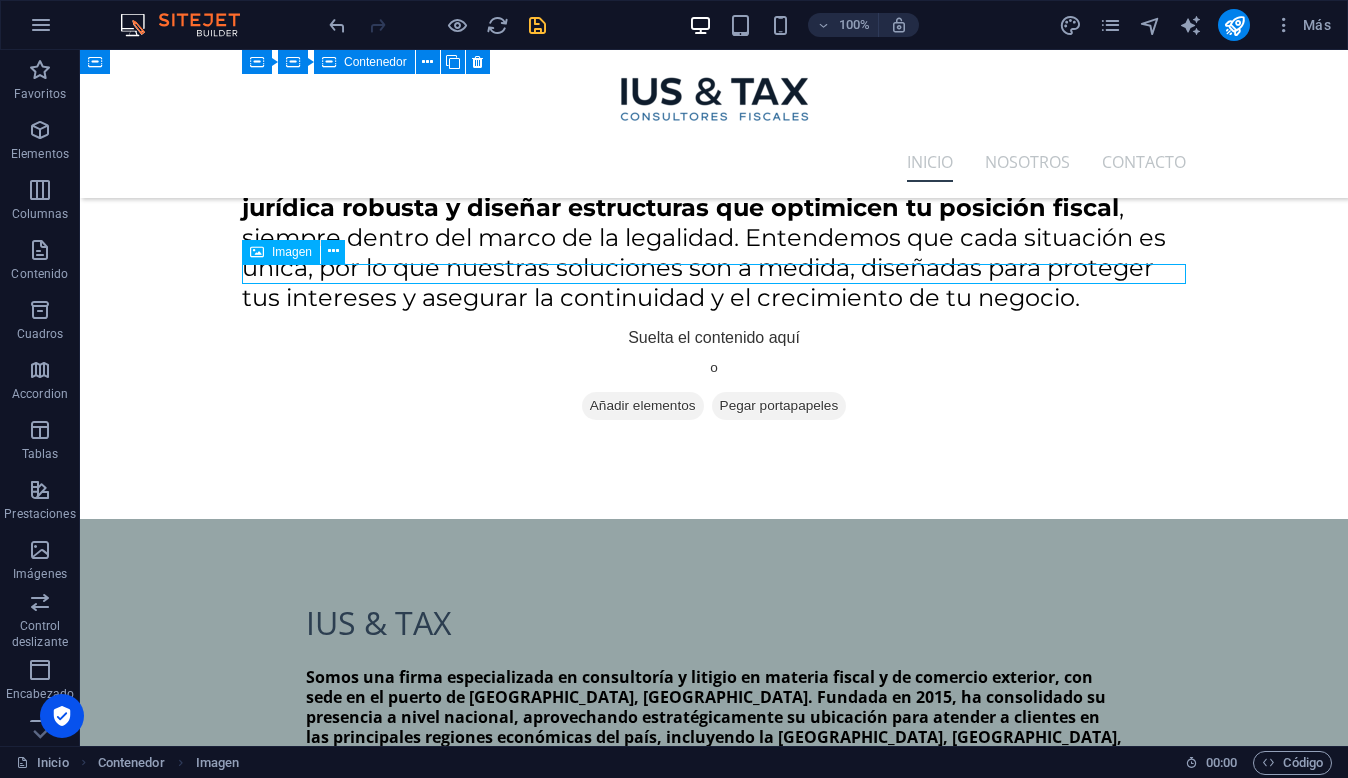 click at bounding box center [714, 2952] 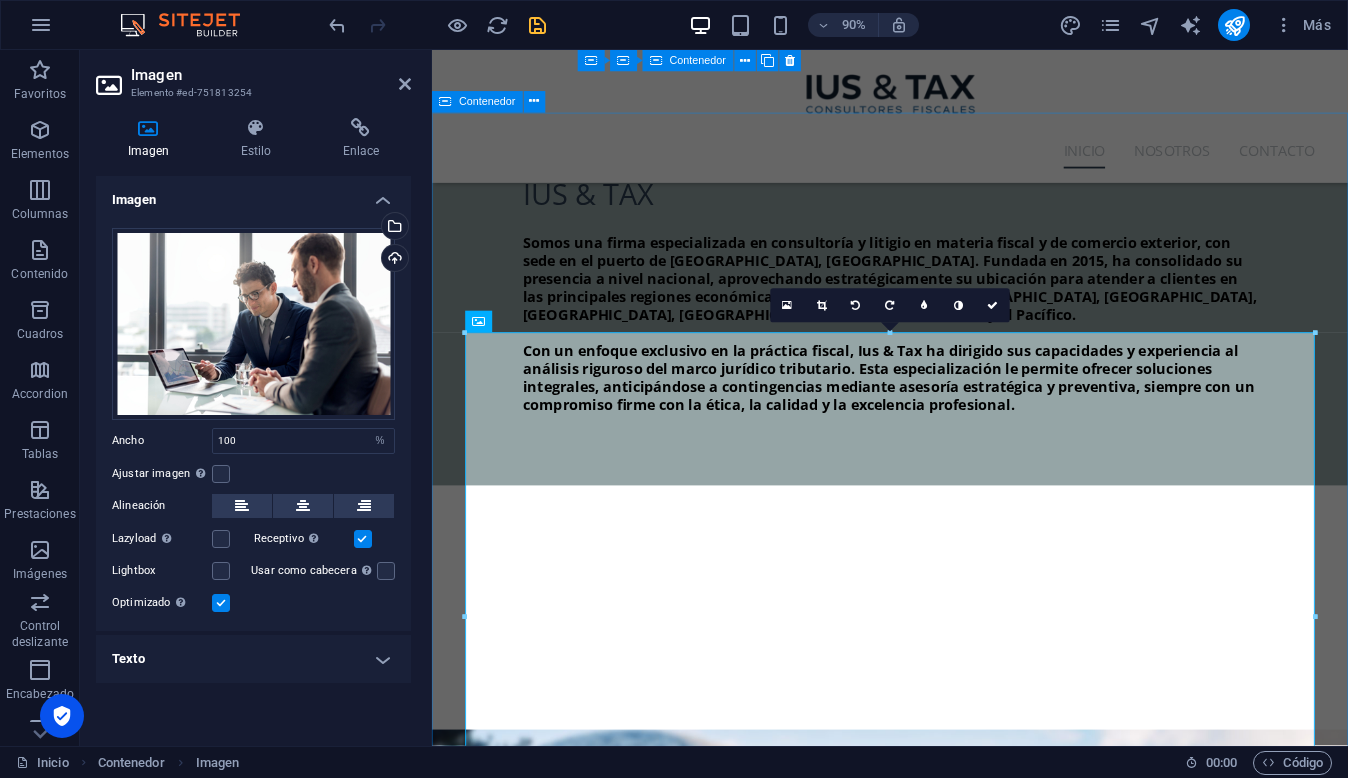 click on "NUESTRAS AREAS DE TRABAJO Consultoría Diseñamos estrategias legales y fiscales alineadas a tu modelo de negocio. Nuestra consultoría no solo resuelve dudas, anticipa escenarios y construye soluciones sostenibles, reduciendo riesgos y fortaleciendo la toma de decisiones. Actuamos como tu aliado técnico y estratégico. Comercio Exterior Aseguramos que tus operaciones internacionales cumplan con los marcos normativos y fiscales, optimizando procesos aduanales y reduciendo contingencias. Facilitamos el flujo legal de mercancías, maximizando la eficiencia de tus actividades globales. Impuestos Gestionamos obligaciones fiscales con precisión y visión estratégica. Desde el cumplimiento hasta la defensa ante autoridades, brindamos asesoría robusta en ISR, IVA, precios de transferencia y más, asegurando cumplimiento y optimización tributaria. Suelta el contenido aquí o  Añadir elementos  Pegar portapapeles Contacto" at bounding box center [941, 3486] 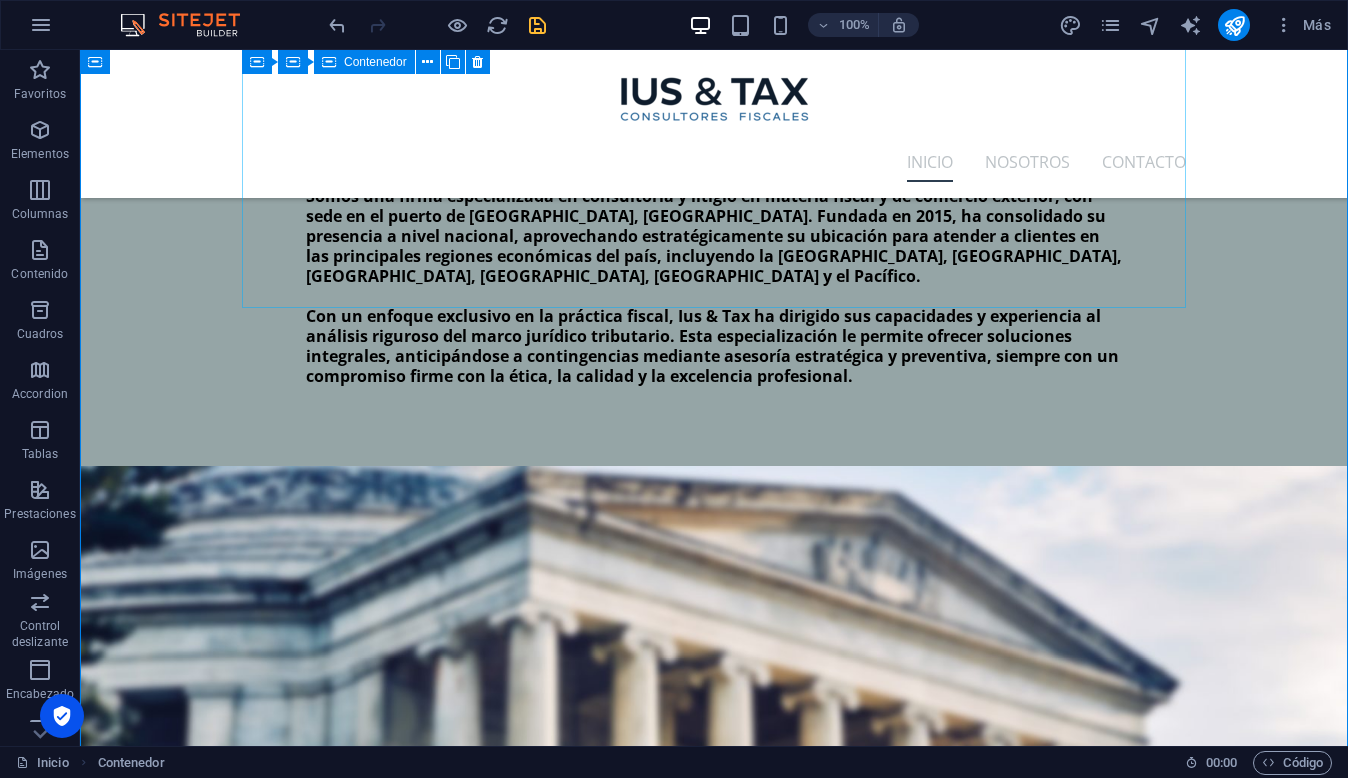 scroll, scrollTop: 5452, scrollLeft: 0, axis: vertical 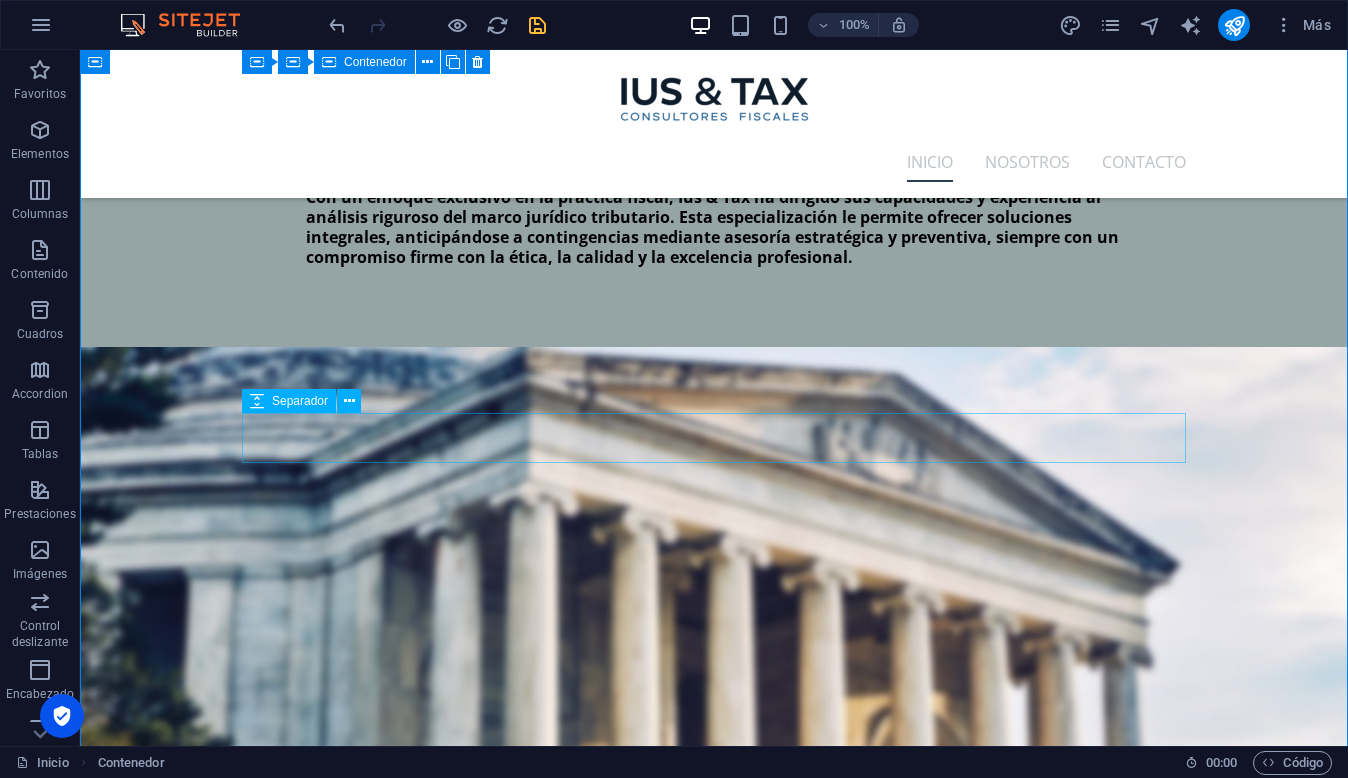 click at bounding box center (714, 2812) 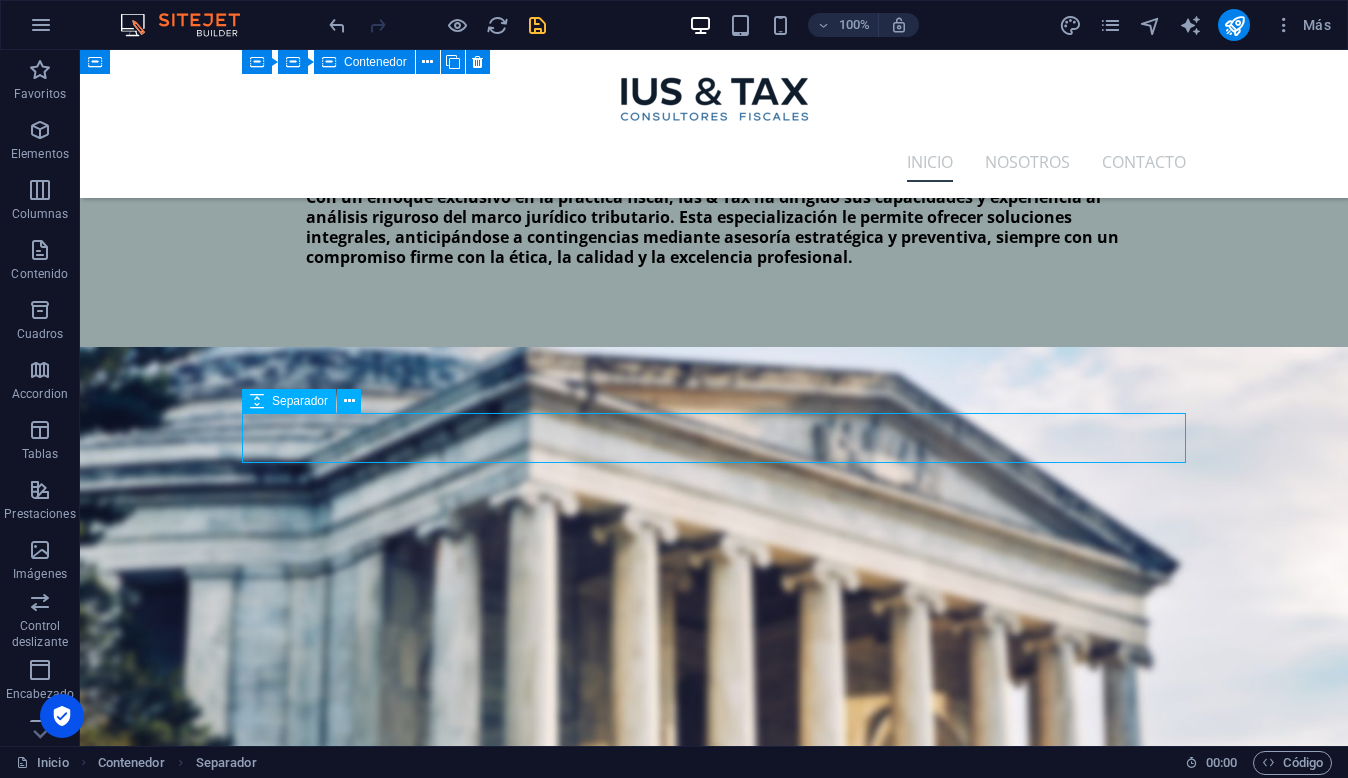 click at bounding box center (714, 2812) 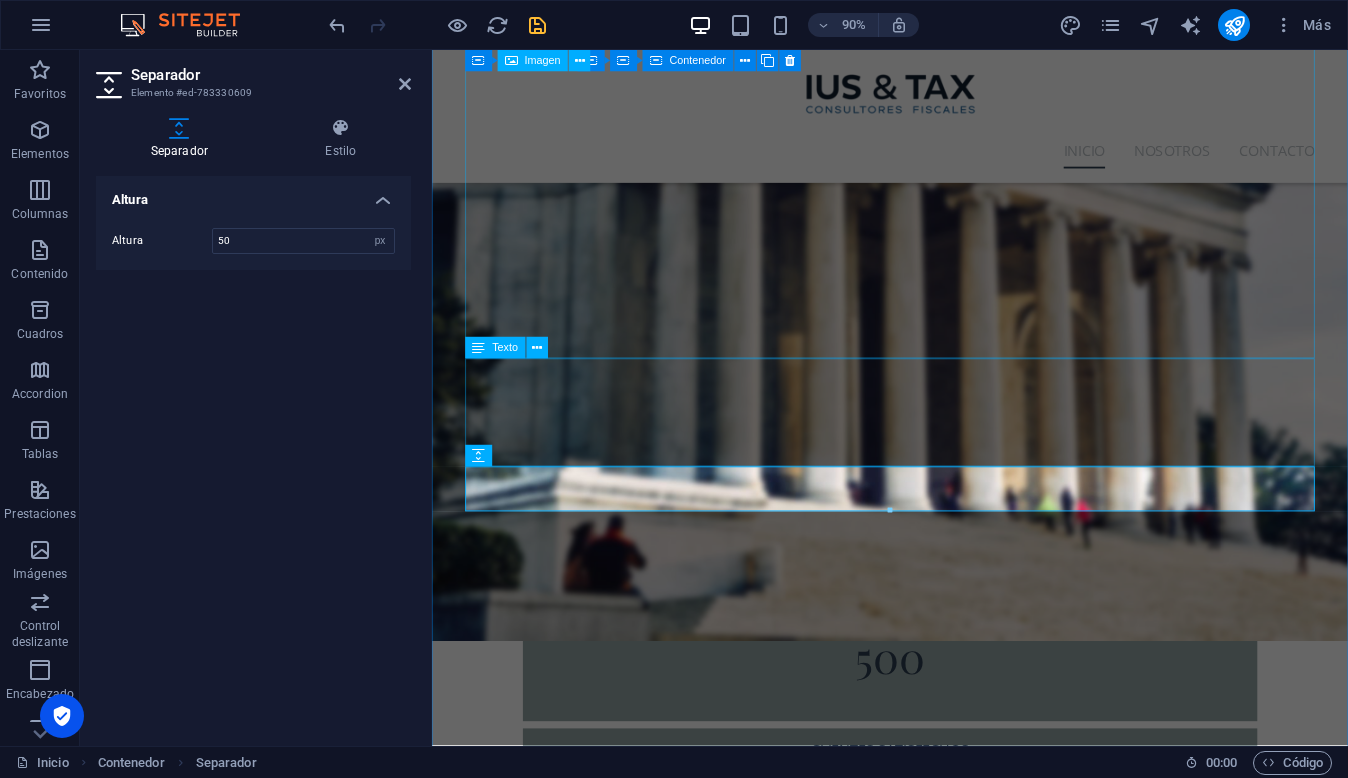 click on "Texto" at bounding box center [495, 348] 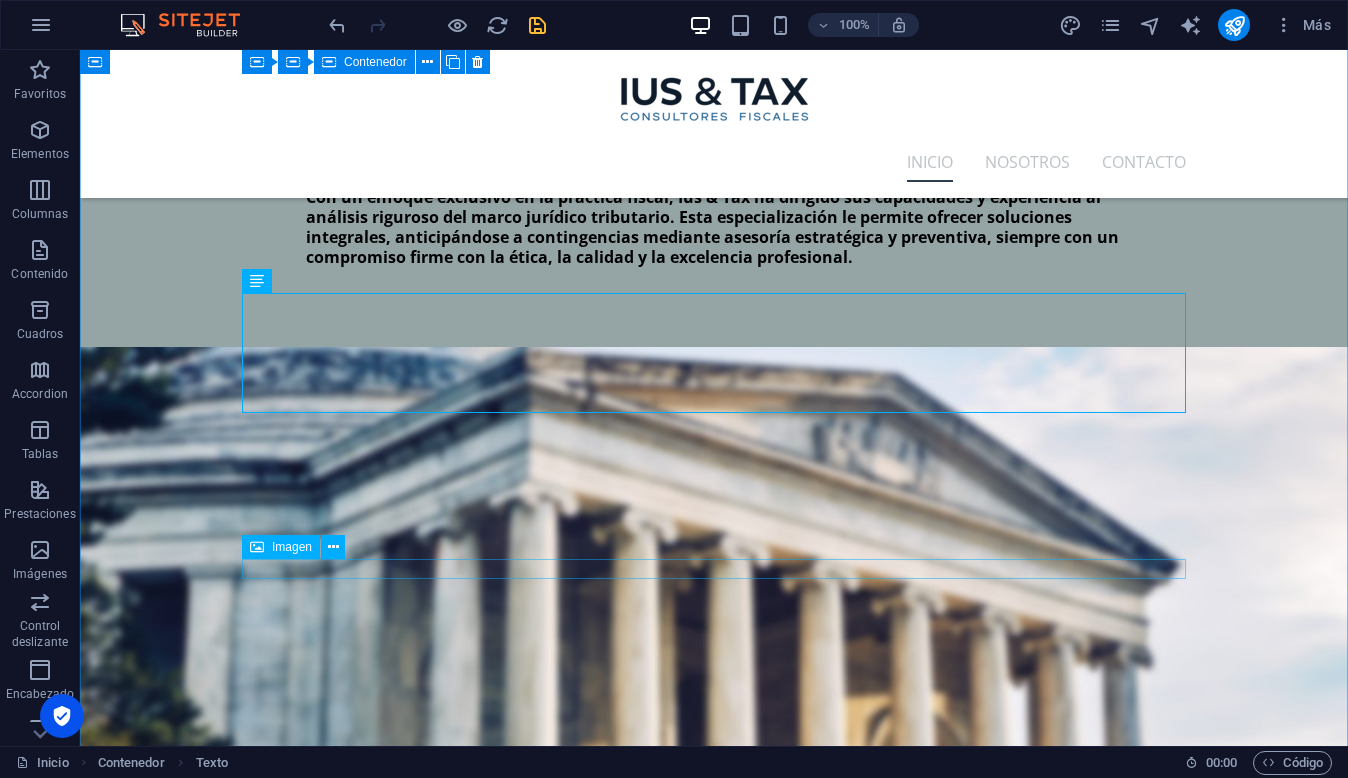 click at bounding box center (714, 3229) 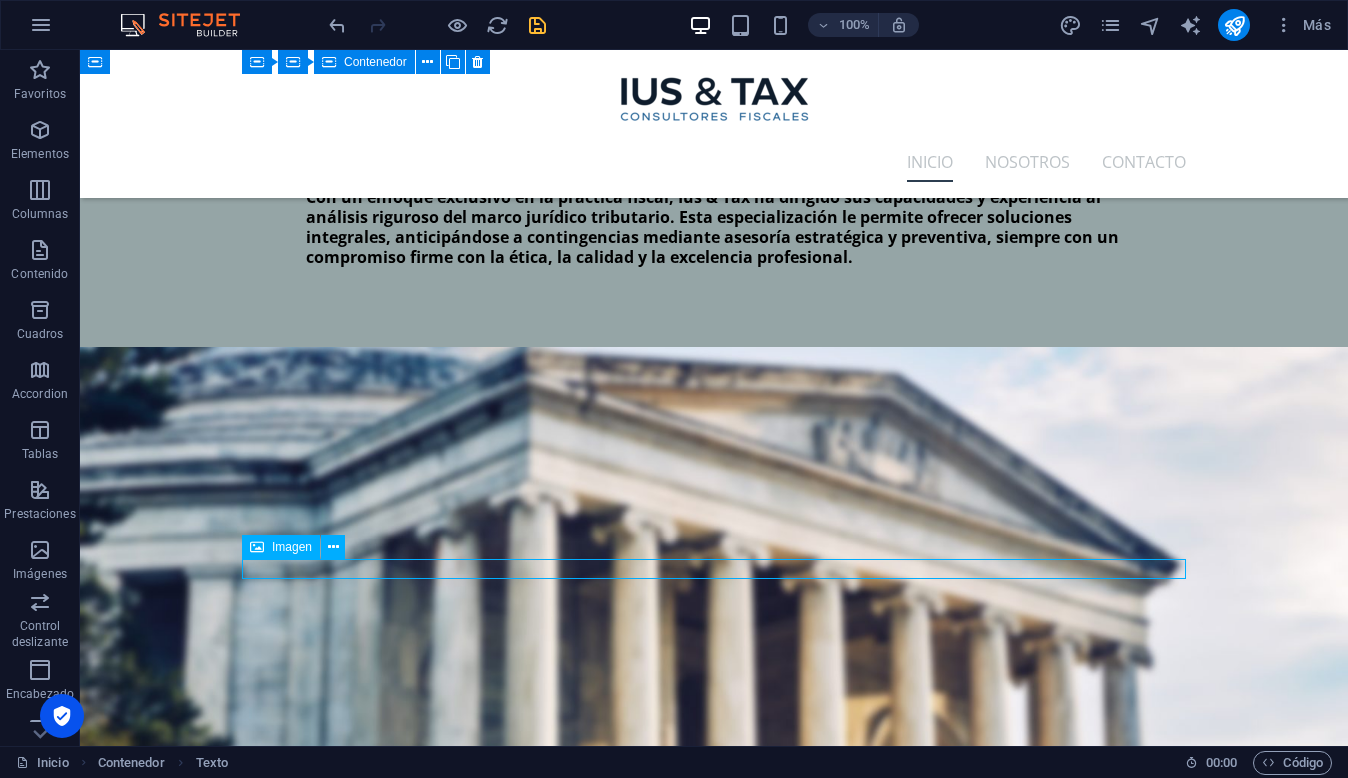 click at bounding box center (714, 3229) 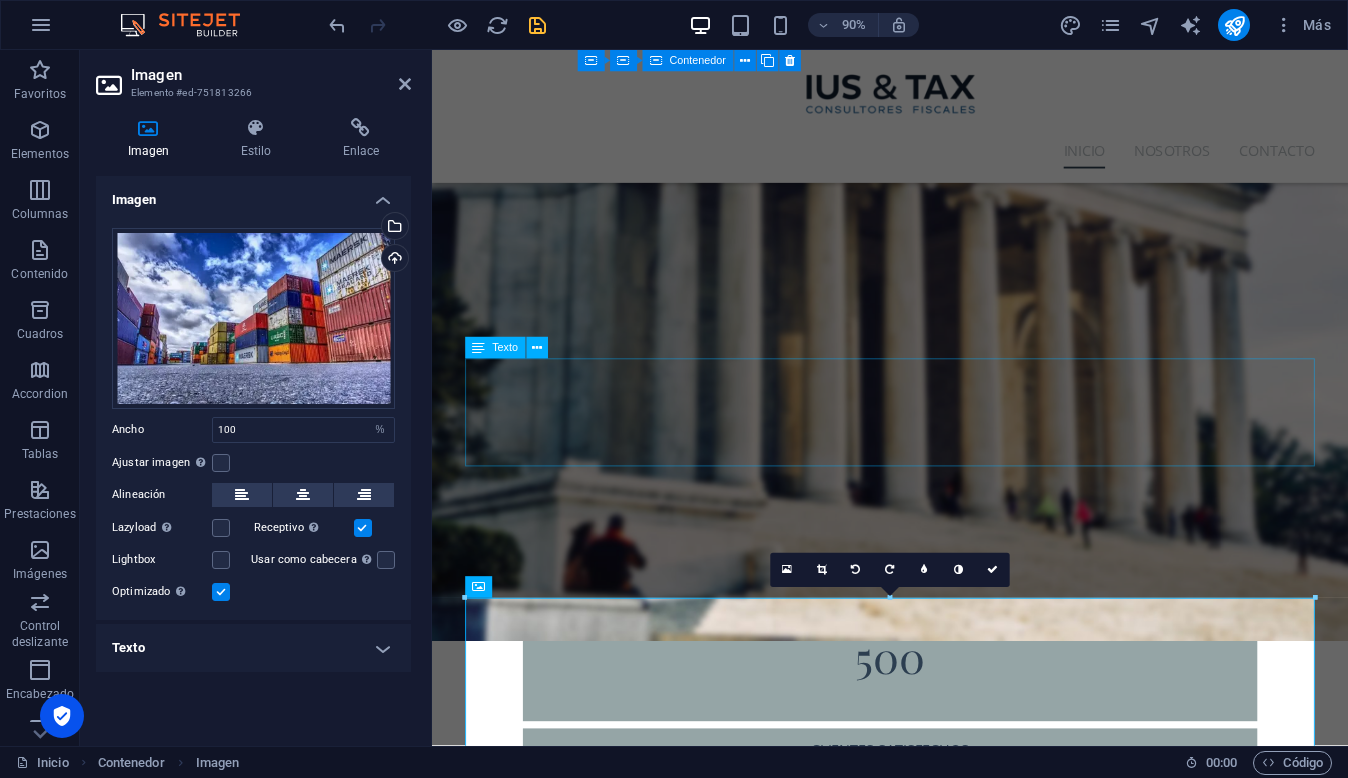 click on "Diseñamos estrategias legales y fiscales alineadas a tu modelo de negocio. Nuestra consultoría no solo resuelve dudas, anticipa escenarios y construye soluciones sostenibles, reduciendo riesgos y fortaleciendo la toma de decisiones. Actuamos como tu aliado técnico y estratégico." at bounding box center (941, 2313) 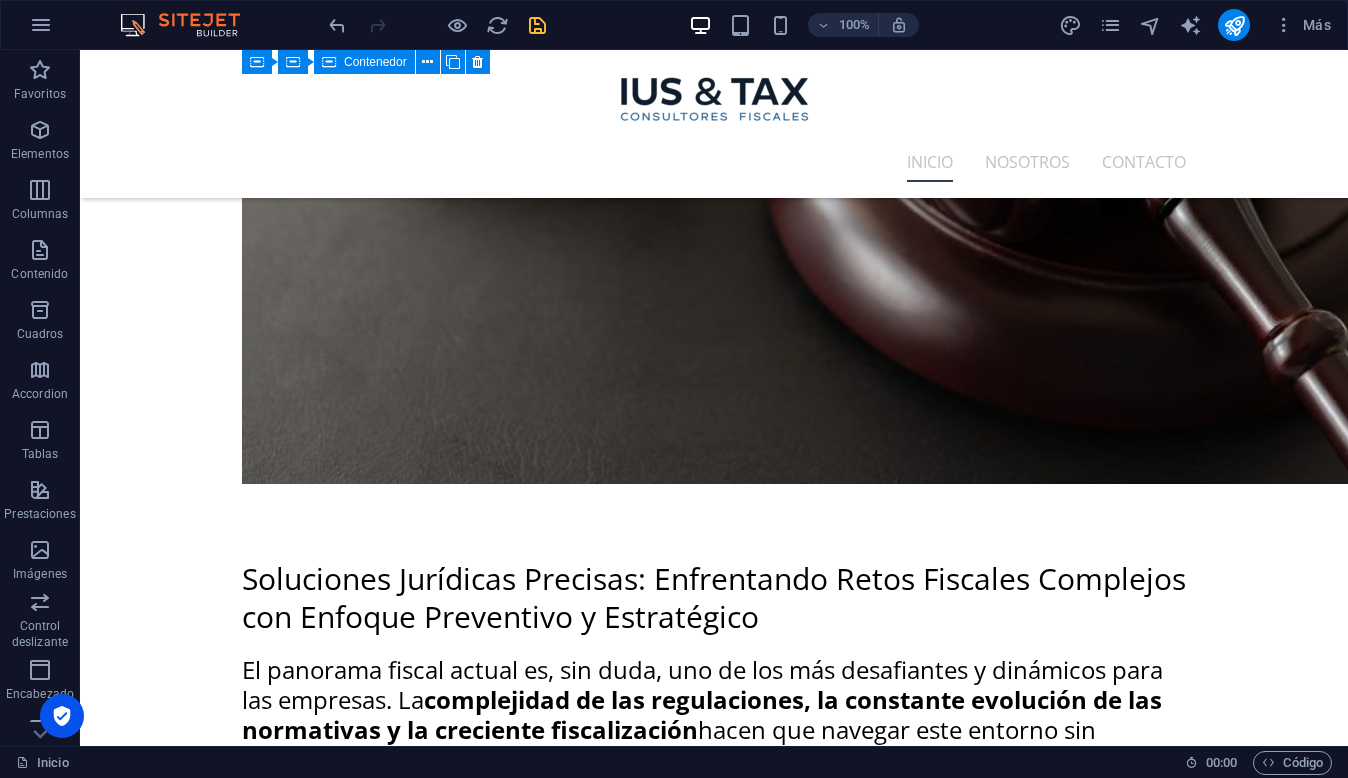 scroll, scrollTop: 4161, scrollLeft: 0, axis: vertical 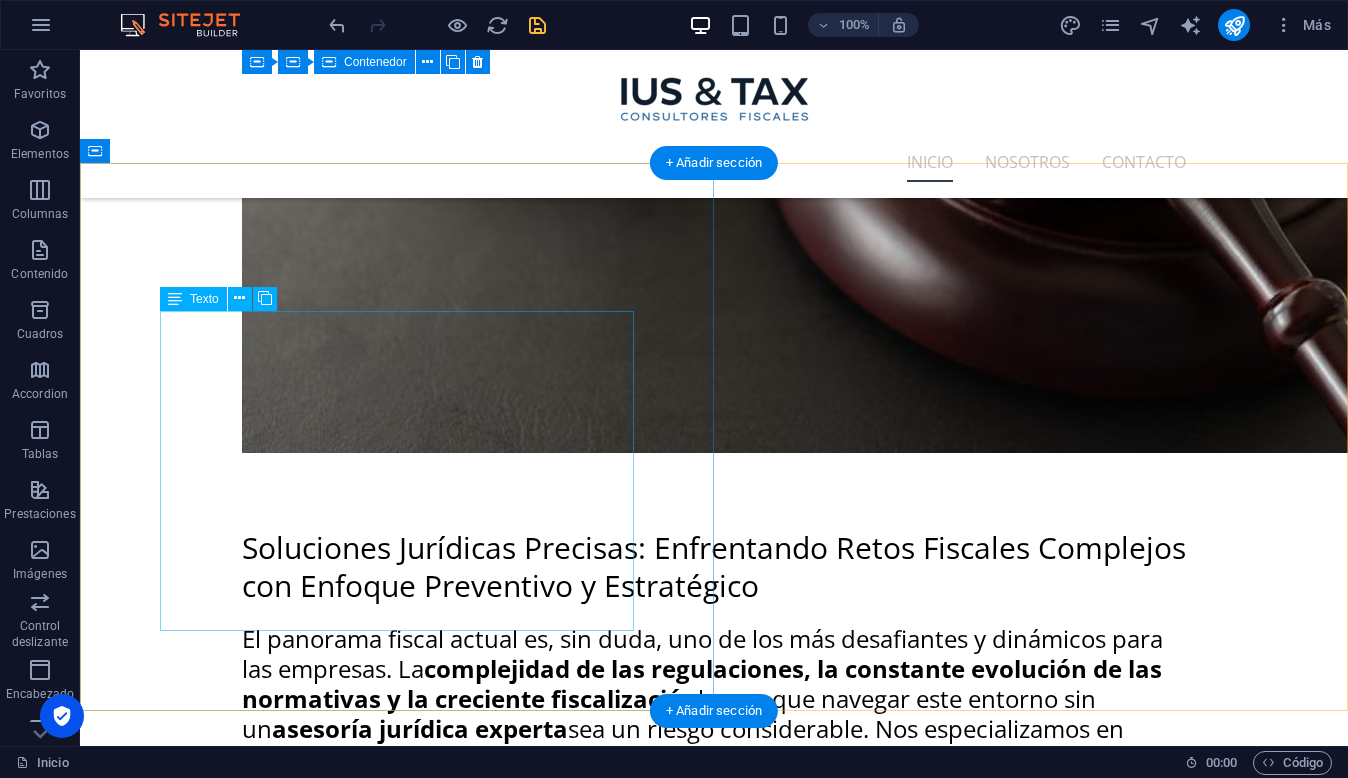 click on "Somos una firma especializada en consultoría y litigio en materia fiscal y de comercio exterior, con sede en el puerto de Veracruz, México. Fundada en 2015, ha consolidado su presencia a nivel nacional, aprovechando estratégicamente su ubicación para atender a clientes en las principales regiones económicas del país, incluyendo la Ciudad de México, Monterrey, Guadalajara, el Golfo, el Bajío y el Pacífico. Con un enfoque exclusivo en la práctica fiscal, Ius & Tax ha dirigido sus capacidades y experiencia al análisis riguroso del marco jurídico tributario. Esta especialización le permite ofrecer soluciones integrales, anticipándose a contingencias mediante asesoría estratégica y preventiva, siempre con un compromiso firme con la ética, la calidad y la excelencia profesional." at bounding box center (714, 1458) 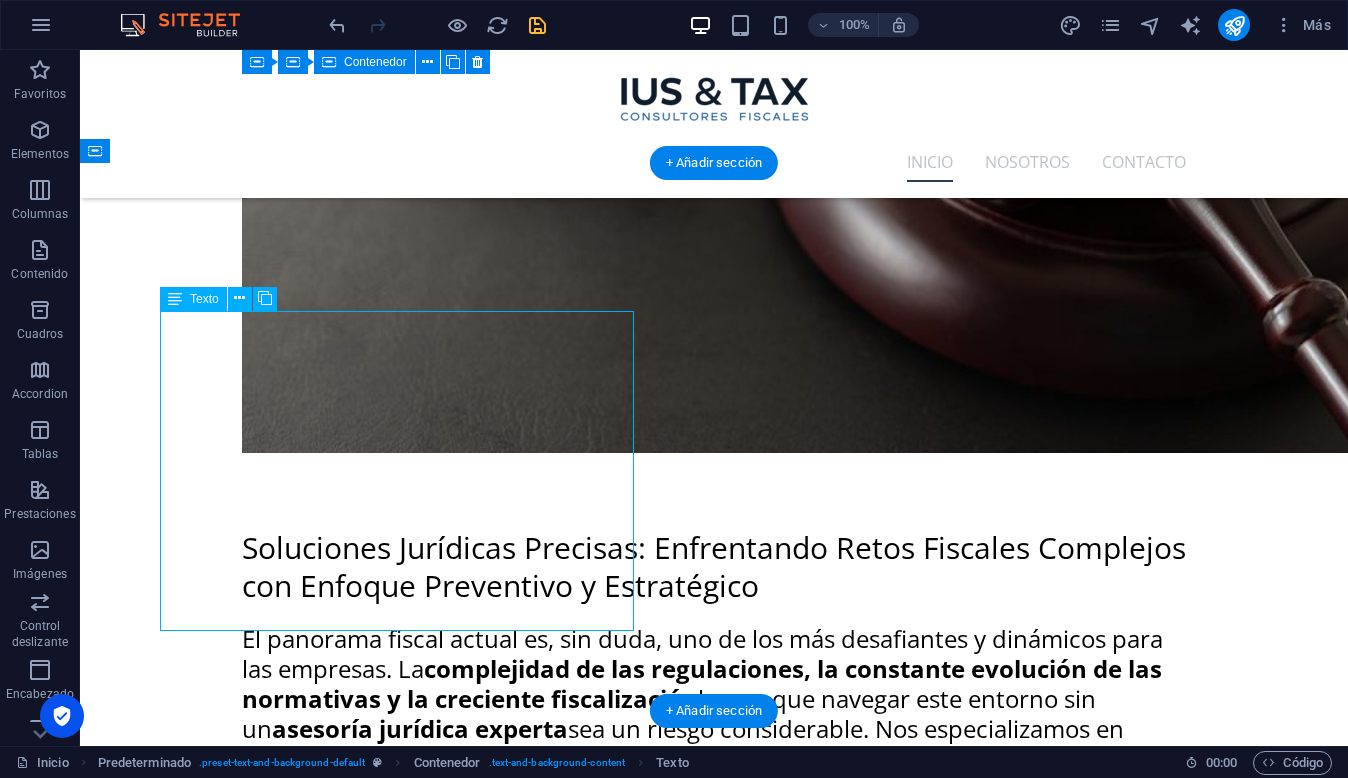 click on "Somos una firma especializada en consultoría y litigio en materia fiscal y de comercio exterior, con sede en el puerto de Veracruz, México. Fundada en 2015, ha consolidado su presencia a nivel nacional, aprovechando estratégicamente su ubicación para atender a clientes en las principales regiones económicas del país, incluyendo la Ciudad de México, Monterrey, Guadalajara, el Golfo, el Bajío y el Pacífico. Con un enfoque exclusivo en la práctica fiscal, Ius & Tax ha dirigido sus capacidades y experiencia al análisis riguroso del marco jurídico tributario. Esta especialización le permite ofrecer soluciones integrales, anticipándose a contingencias mediante asesoría estratégica y preventiva, siempre con un compromiso firme con la ética, la calidad y la excelencia profesional." at bounding box center [714, 1458] 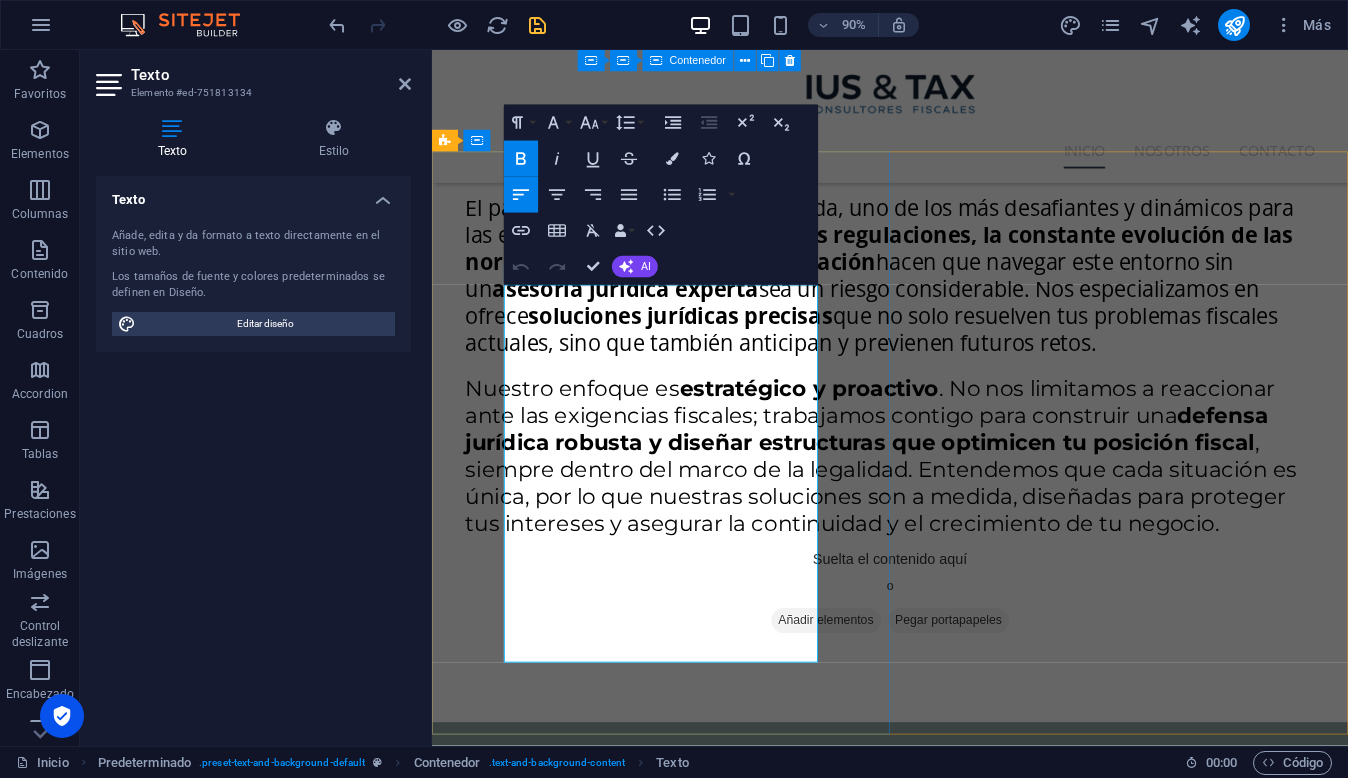 click on "Somos una firma especializada en consultoría y litigio en materia fiscal y de comercio exterior, con sede en el puerto de [GEOGRAPHIC_DATA], [GEOGRAPHIC_DATA]. Fundada en 2015, ha consolidado su presencia a nivel nacional, aprovechando estratégicamente su ubicación para atender a clientes en las principales regiones económicas del país, incluyendo la [GEOGRAPHIC_DATA], [GEOGRAPHIC_DATA], [GEOGRAPHIC_DATA], [GEOGRAPHIC_DATA], [GEOGRAPHIC_DATA] y el Pacífico." at bounding box center [941, 995] 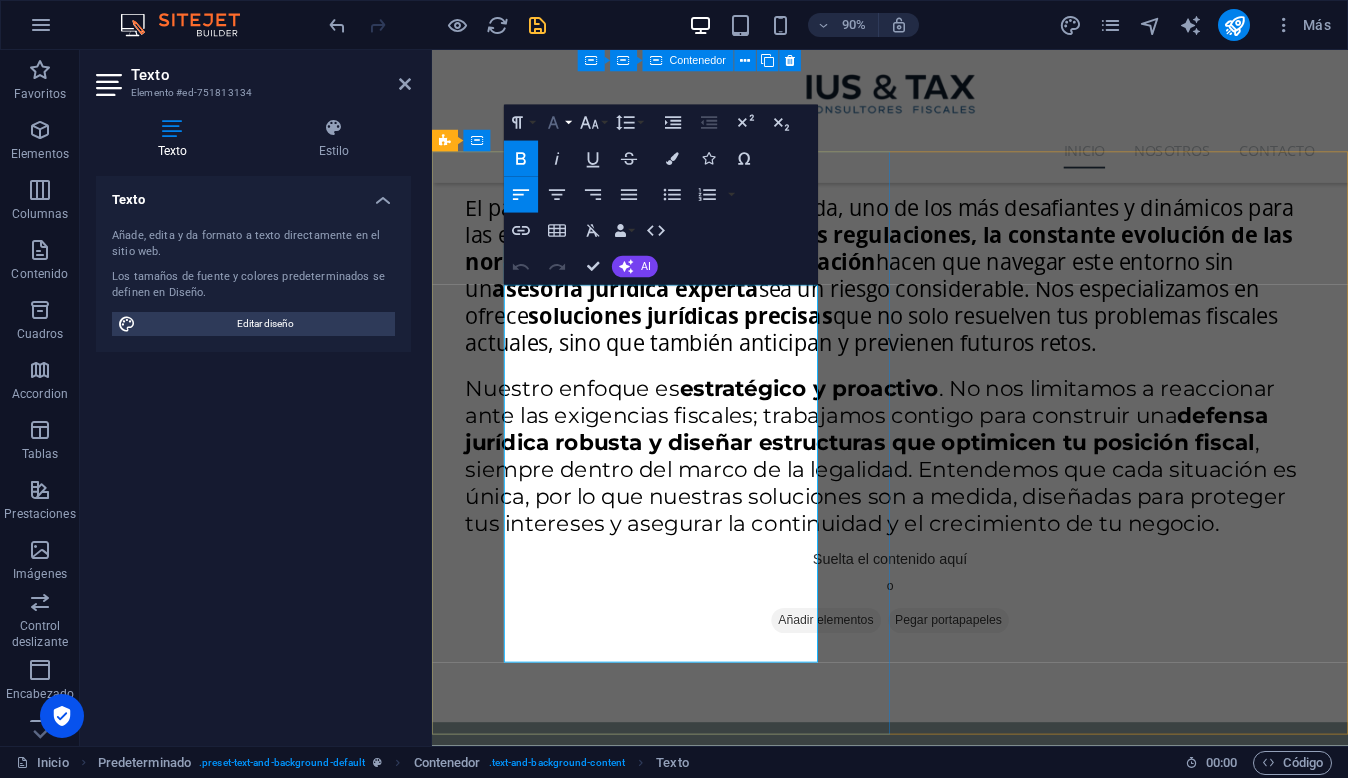 click on "Font Family" at bounding box center (557, 123) 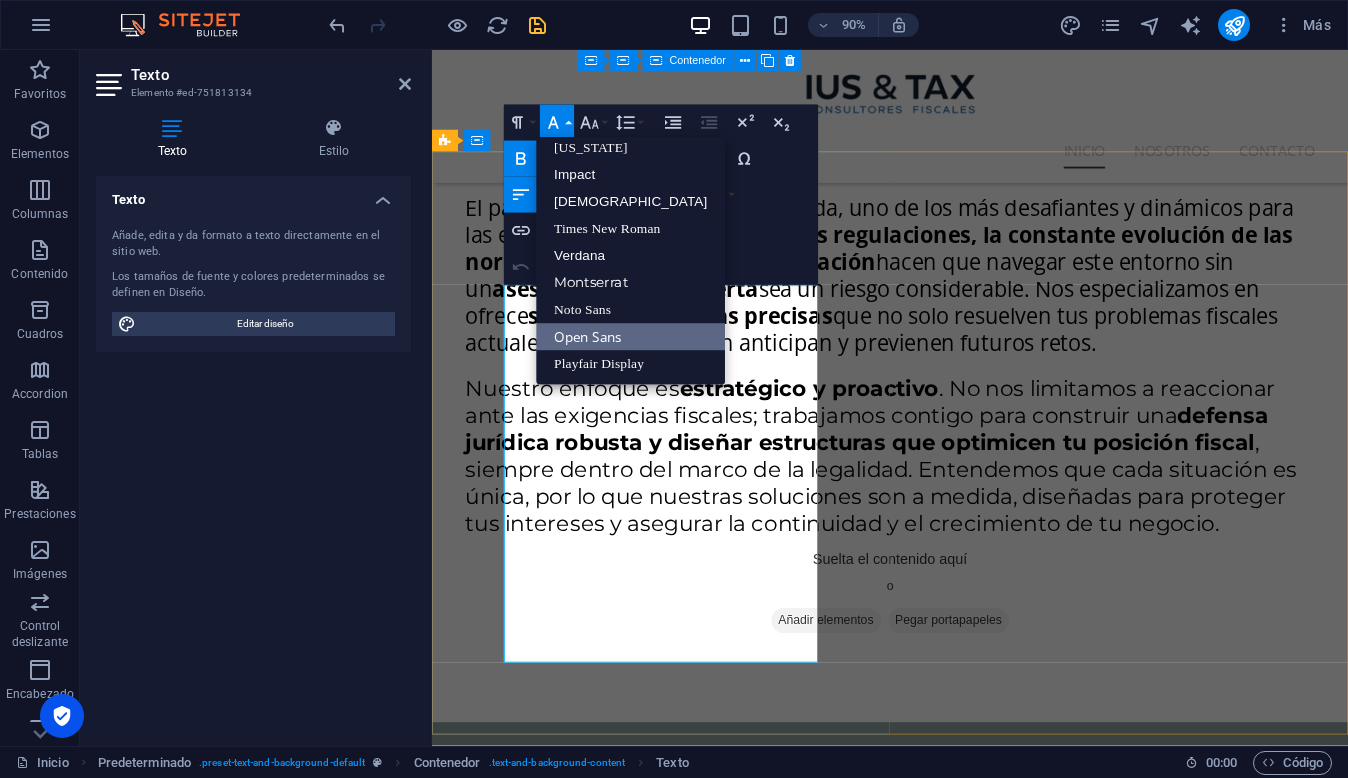 scroll, scrollTop: 41, scrollLeft: 0, axis: vertical 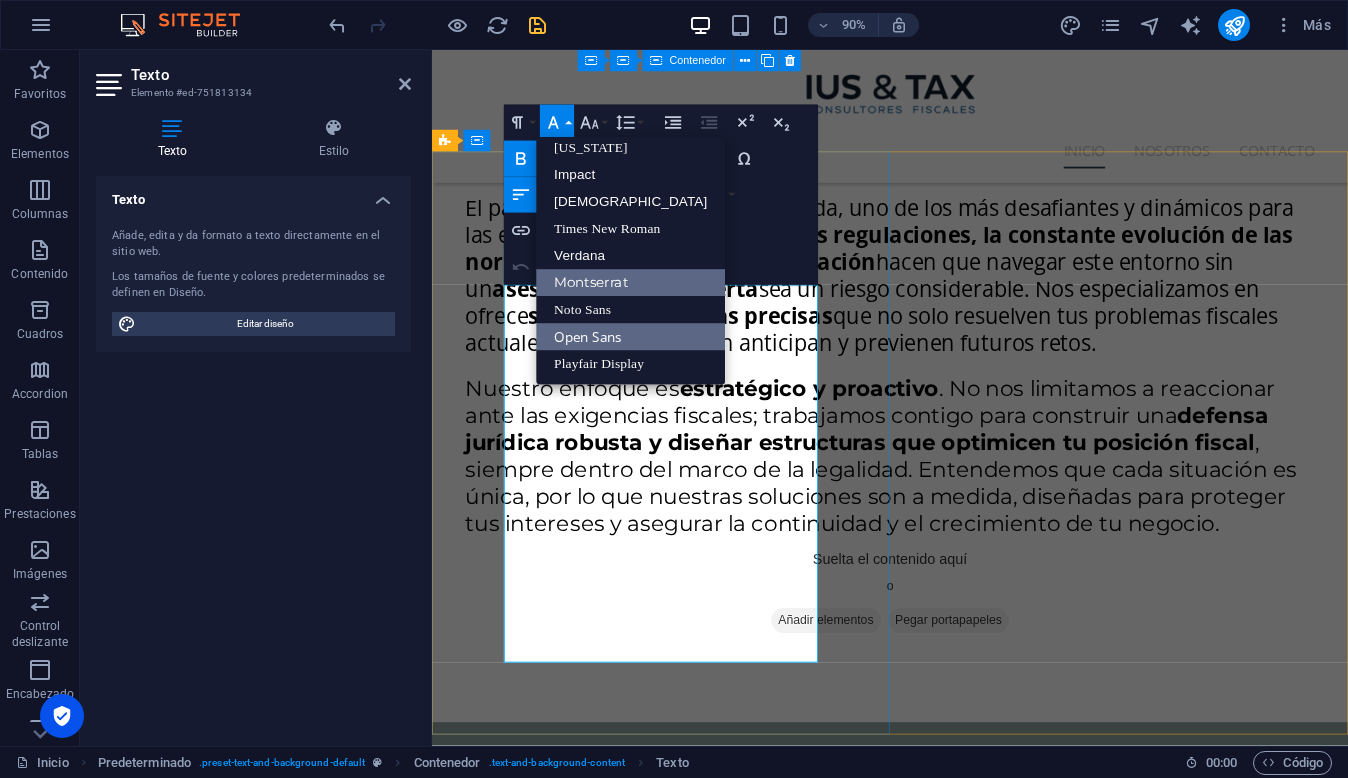click on "Montserrat" at bounding box center [630, 282] 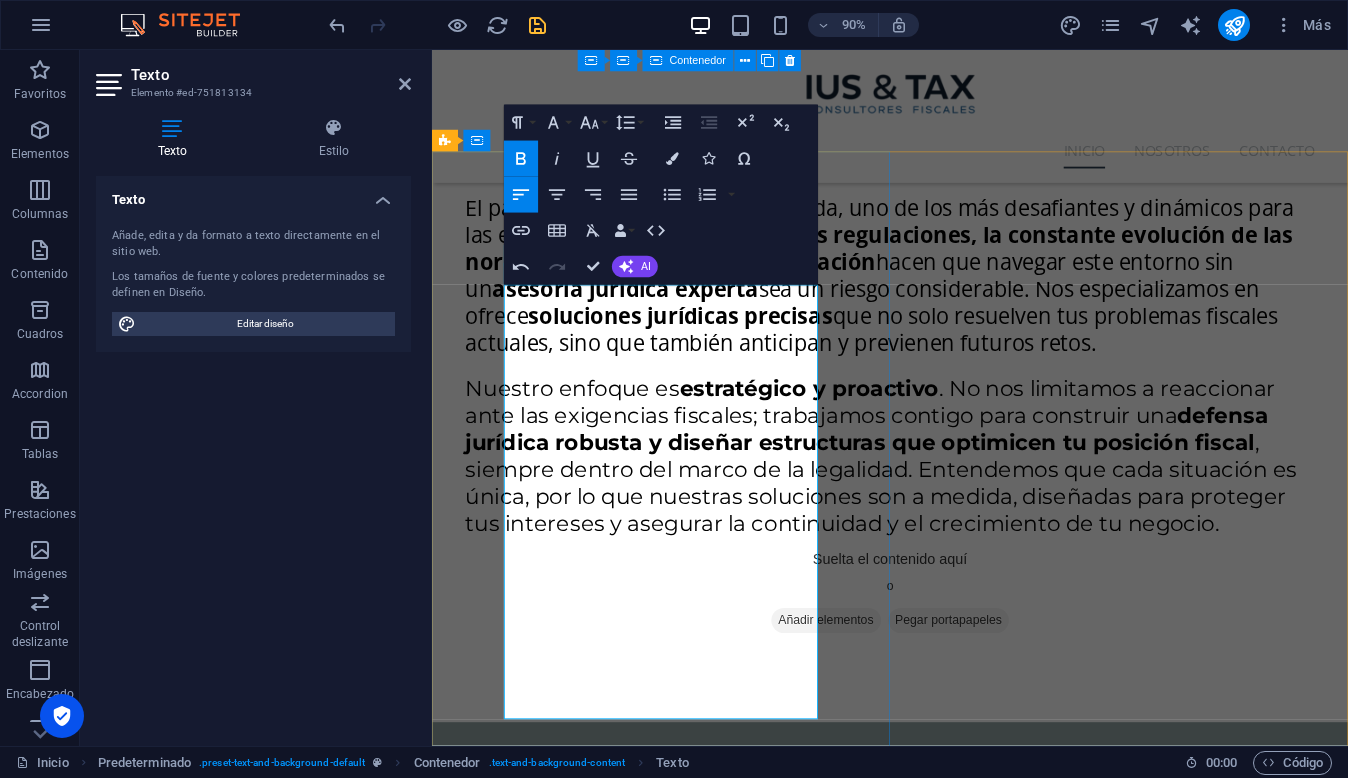 click 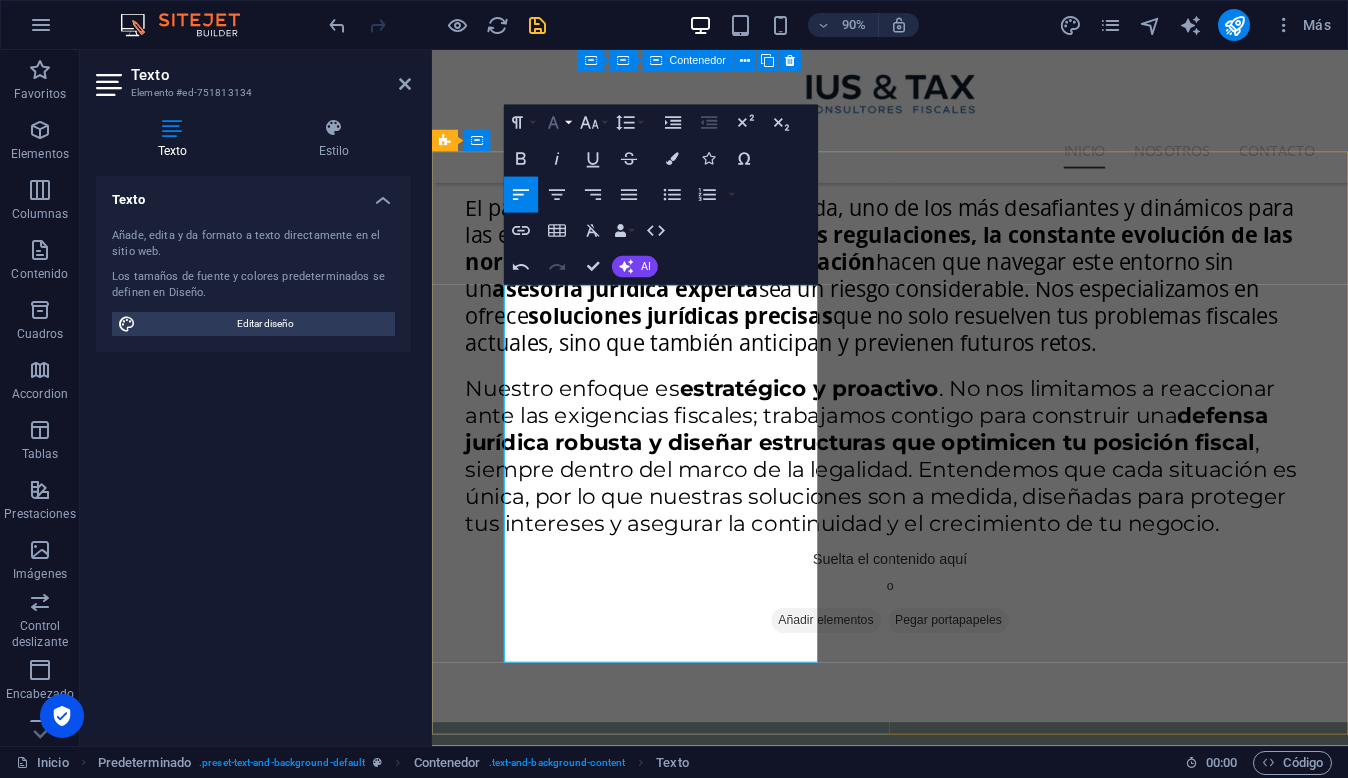 click 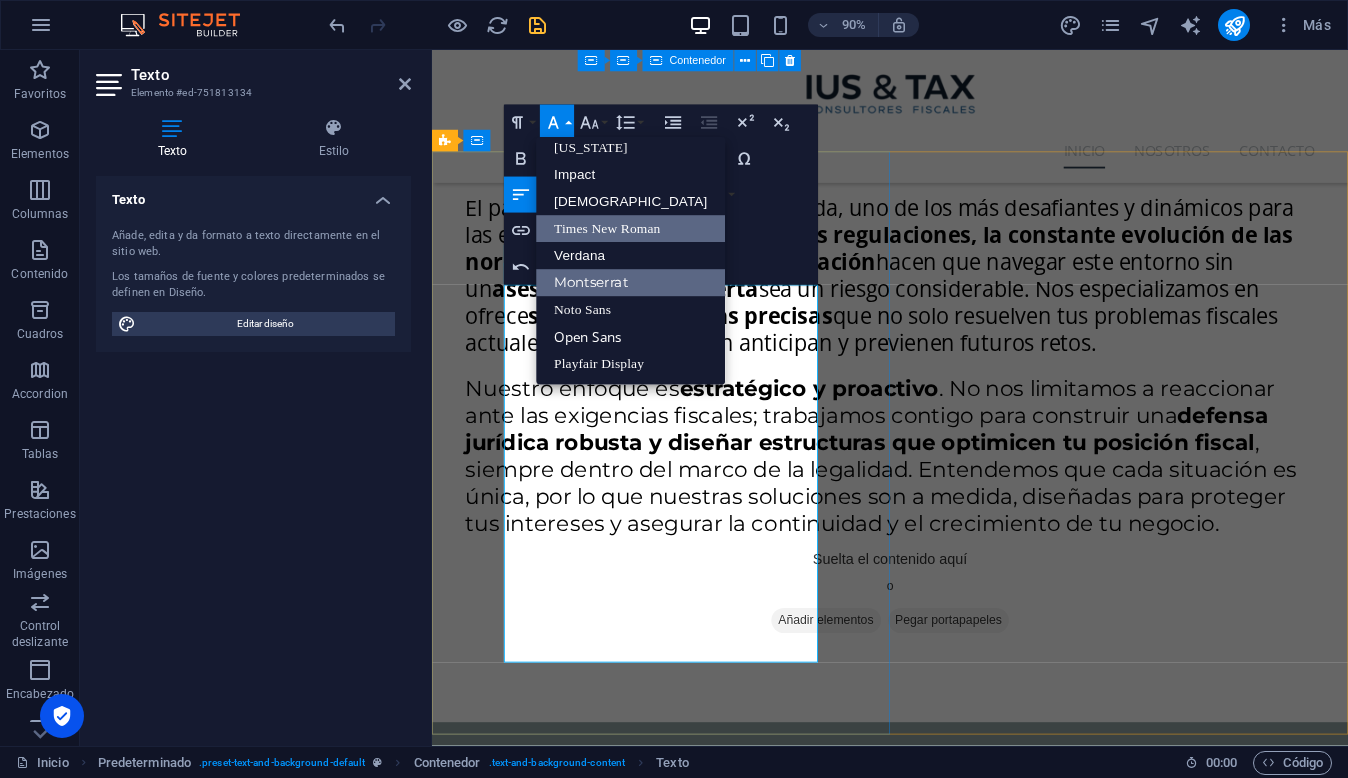 scroll, scrollTop: 41, scrollLeft: 0, axis: vertical 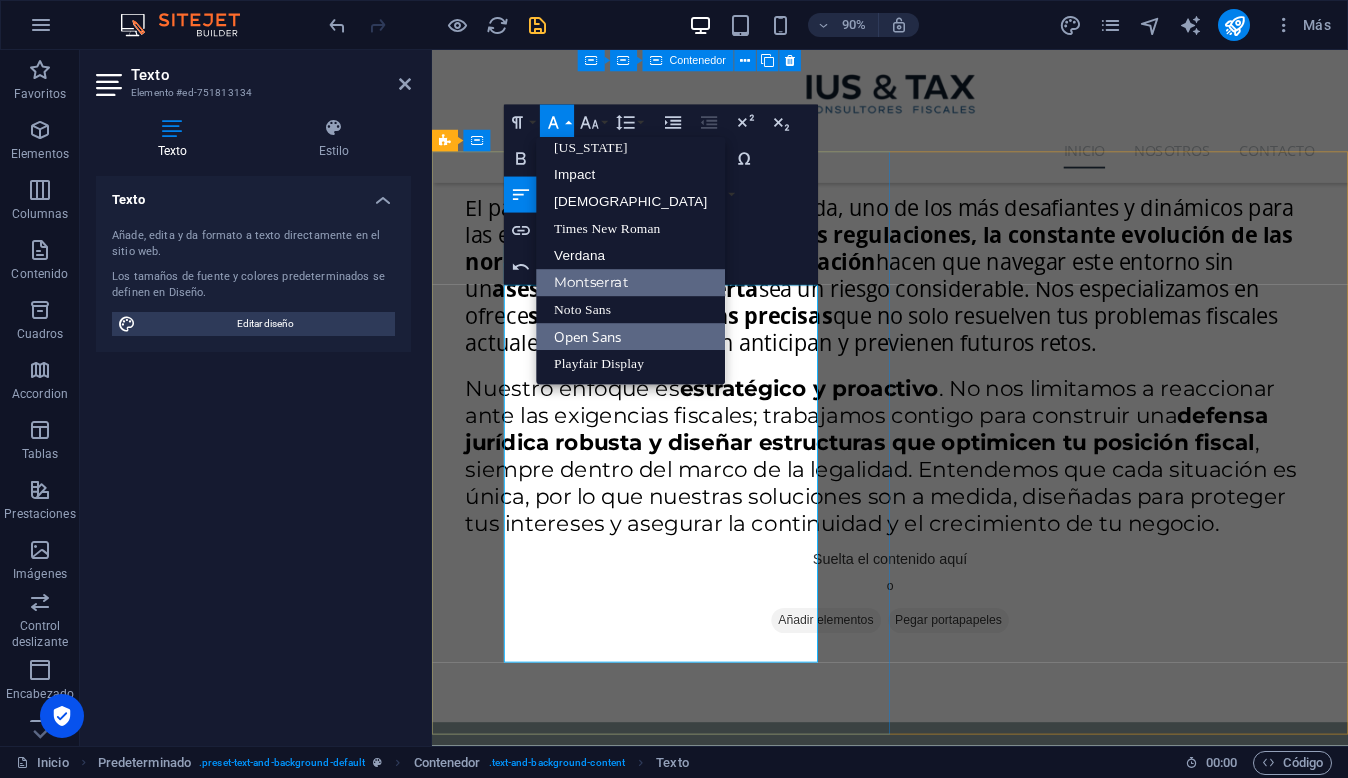 click on "Open Sans" at bounding box center [630, 336] 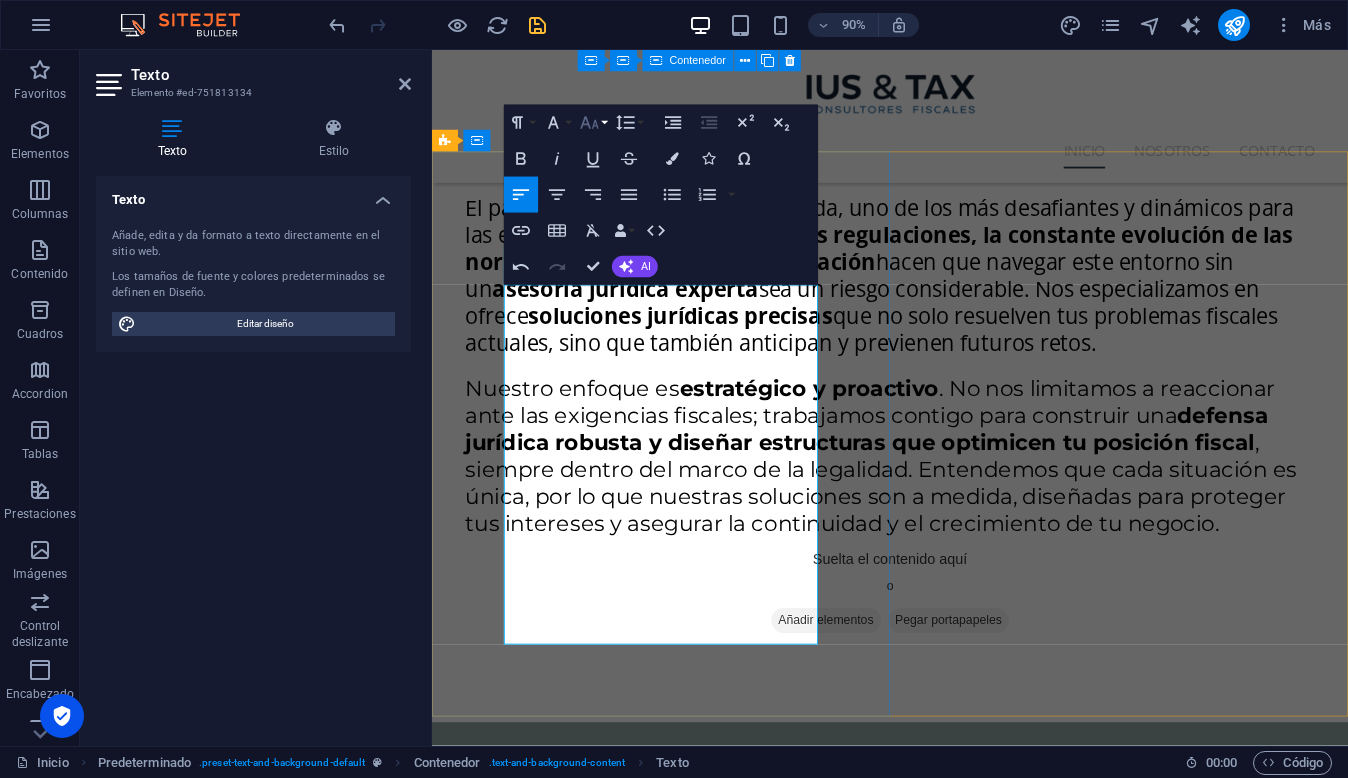 click 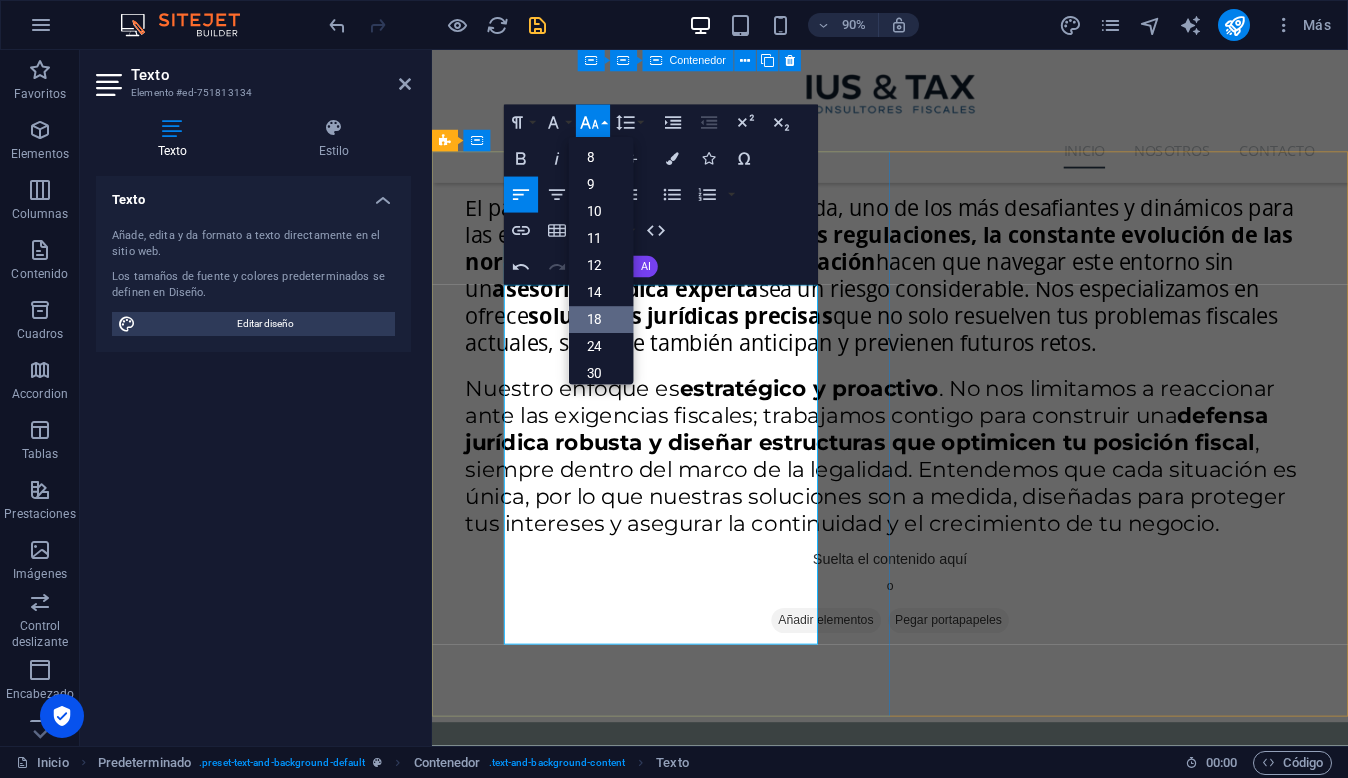 click on "18" at bounding box center [601, 319] 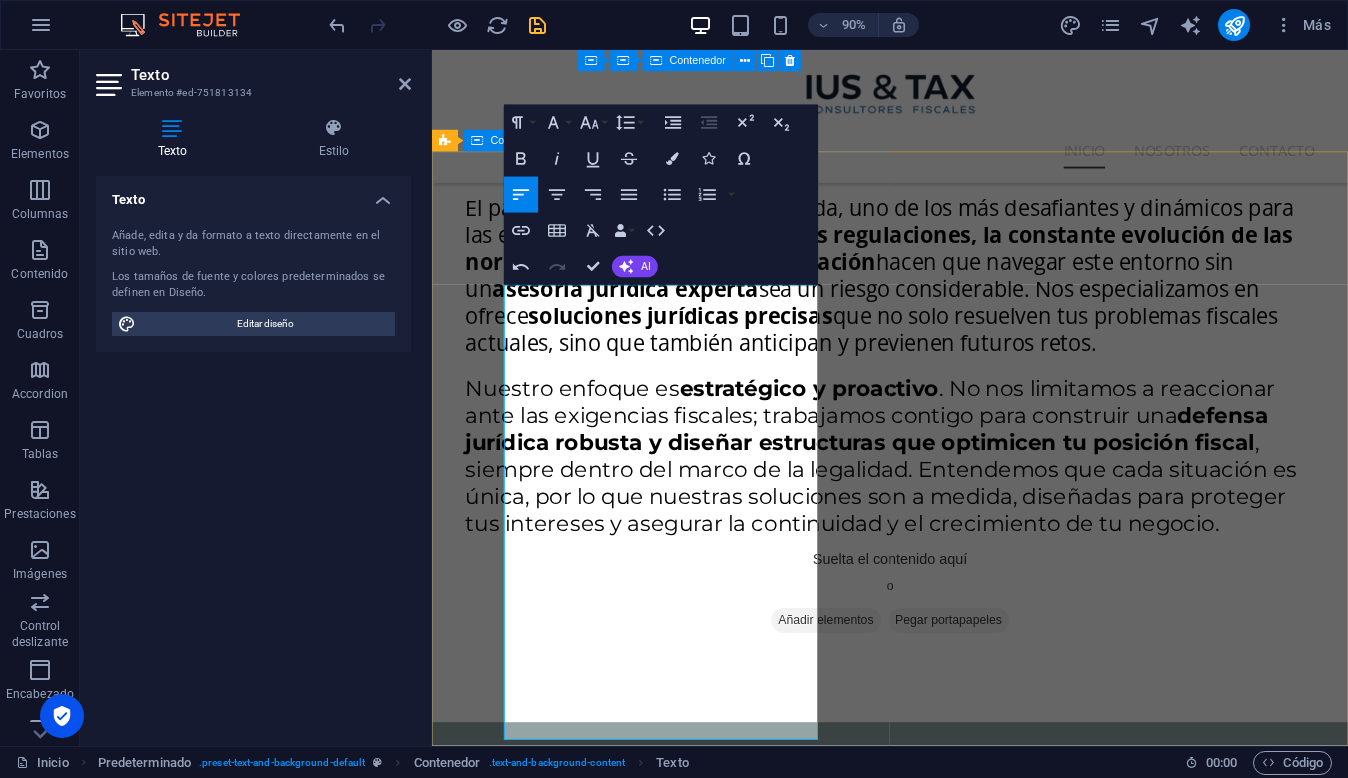 click on "ius & Tax Somos una firma especializada en consultoría y litigio en materia fiscal y de comercio exterior, con sede en el puerto de Veracruz, México. Fundada en 2015, ha consolidado su presencia a nivel nacional, aprovechando estratégicamente su ubicación para atender a clientes en las principales regiones económicas del país, incluyendo la Ciudad de México, Monterrey, Guadalajara, el Golfo, el Bajío y el Pacífico. Con un enfoque exclusivo en la práctica fiscal, Ius & Tax ha dirigido sus capacidades y experiencia al análisis riguroso del marco jurídico tributario. Esta especialización le permite ofrecer soluciones integrales, anticipándose a contingencias mediante asesoría estratégica y preventiva, siempre con un compromiso firme con la ética, la calidad y la excelencia profesional." at bounding box center (941, 1046) 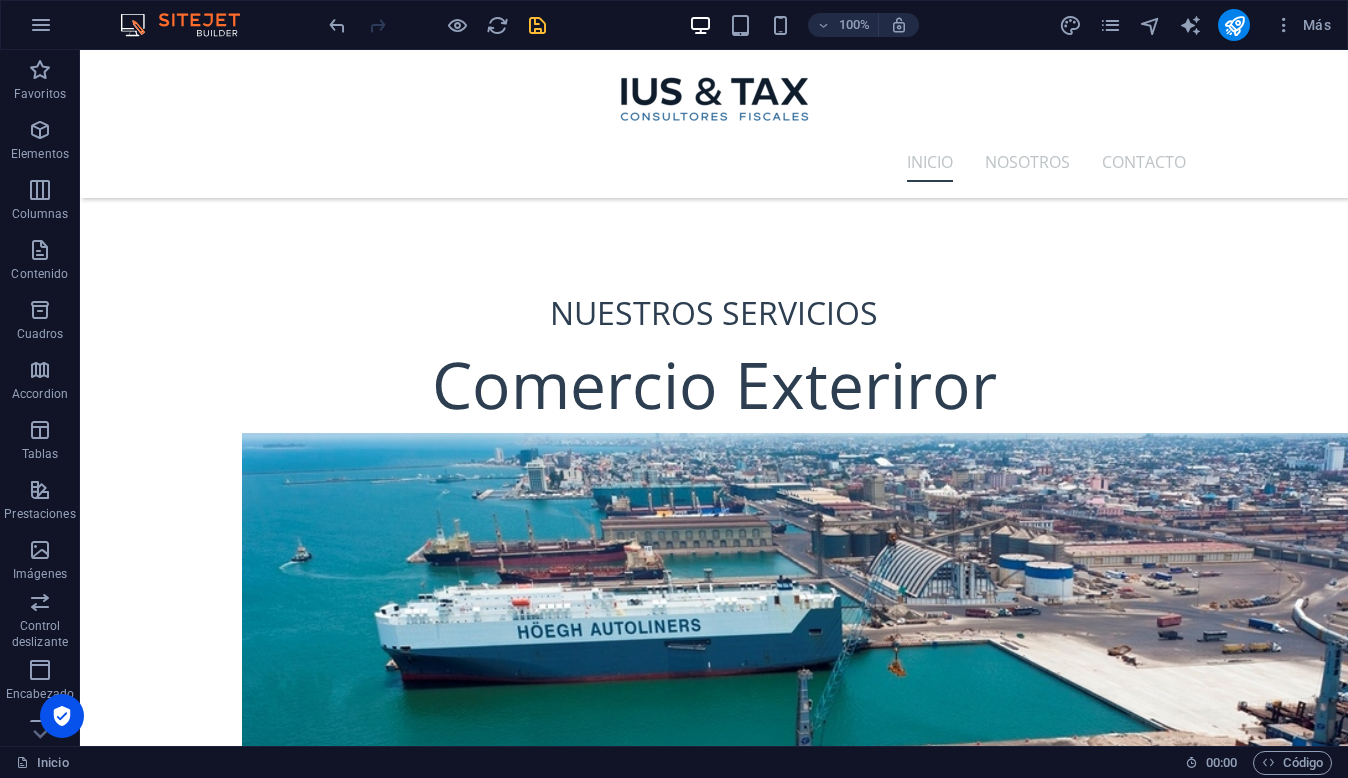 scroll, scrollTop: 879, scrollLeft: 0, axis: vertical 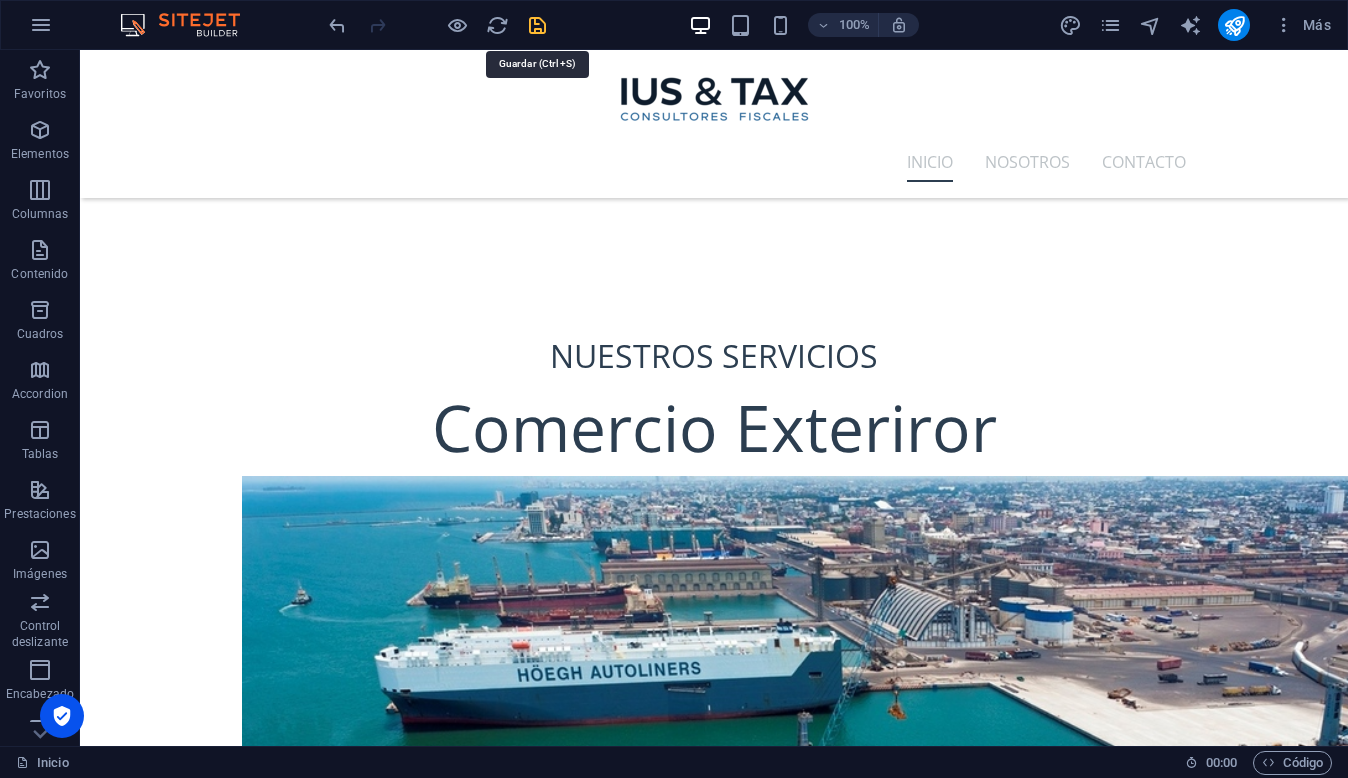click at bounding box center [537, 25] 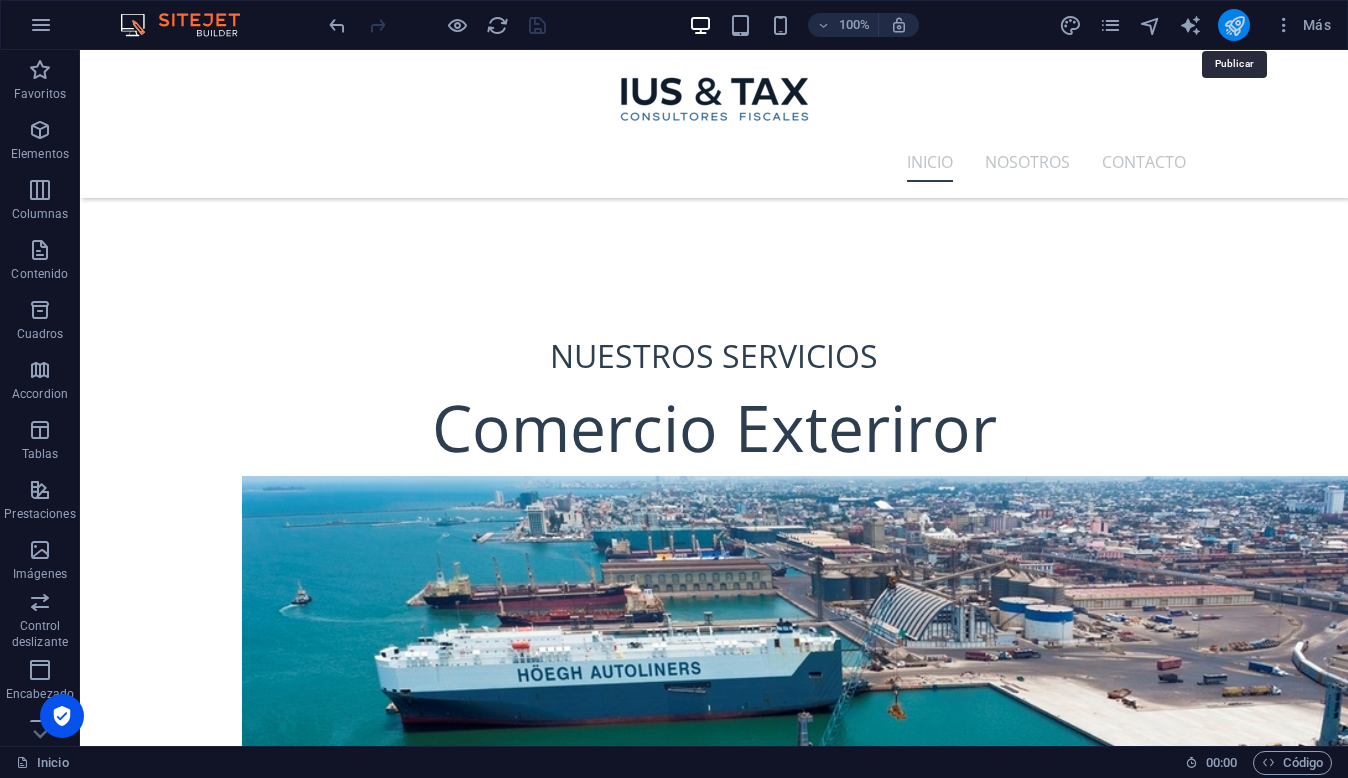 click at bounding box center (1234, 25) 